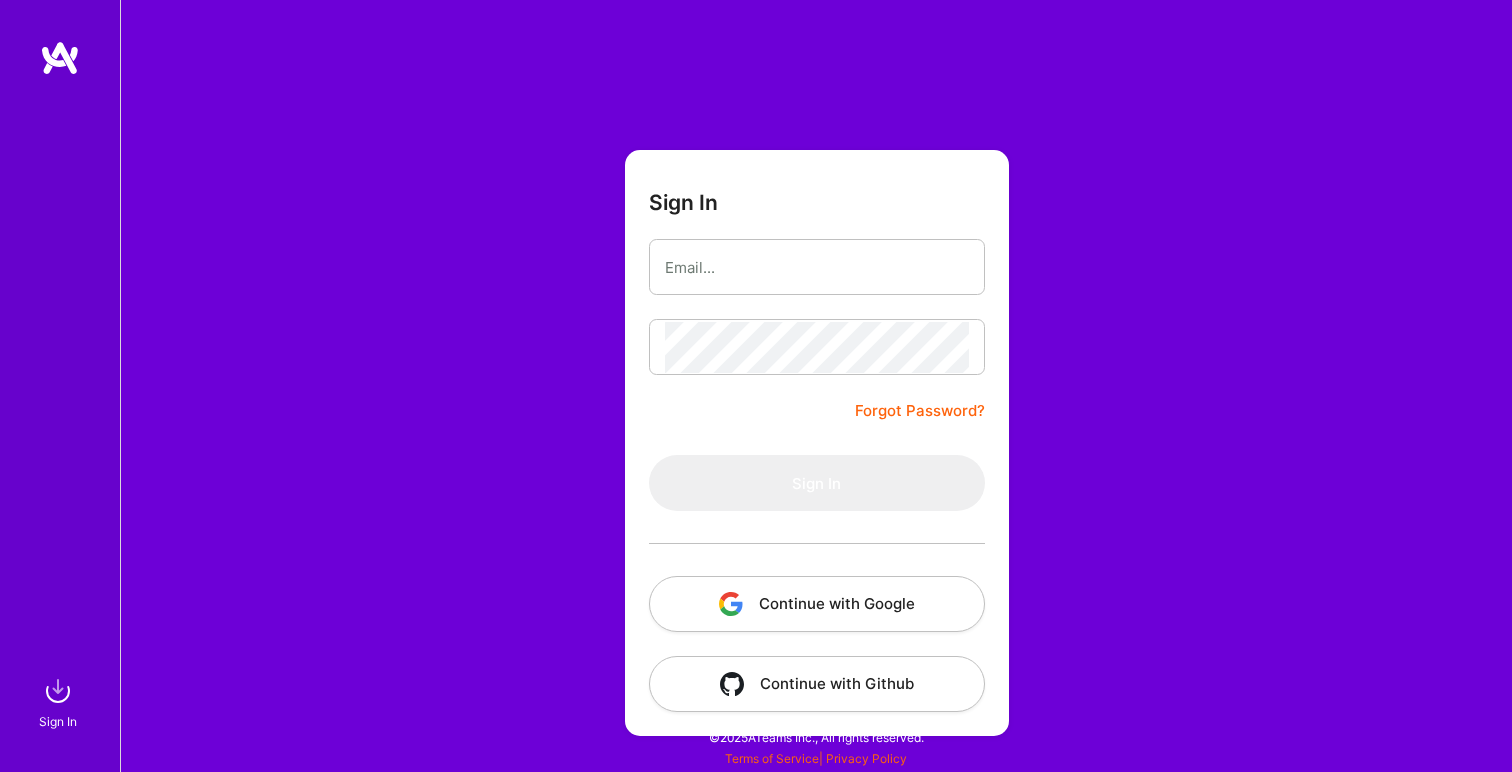scroll, scrollTop: 0, scrollLeft: 0, axis: both 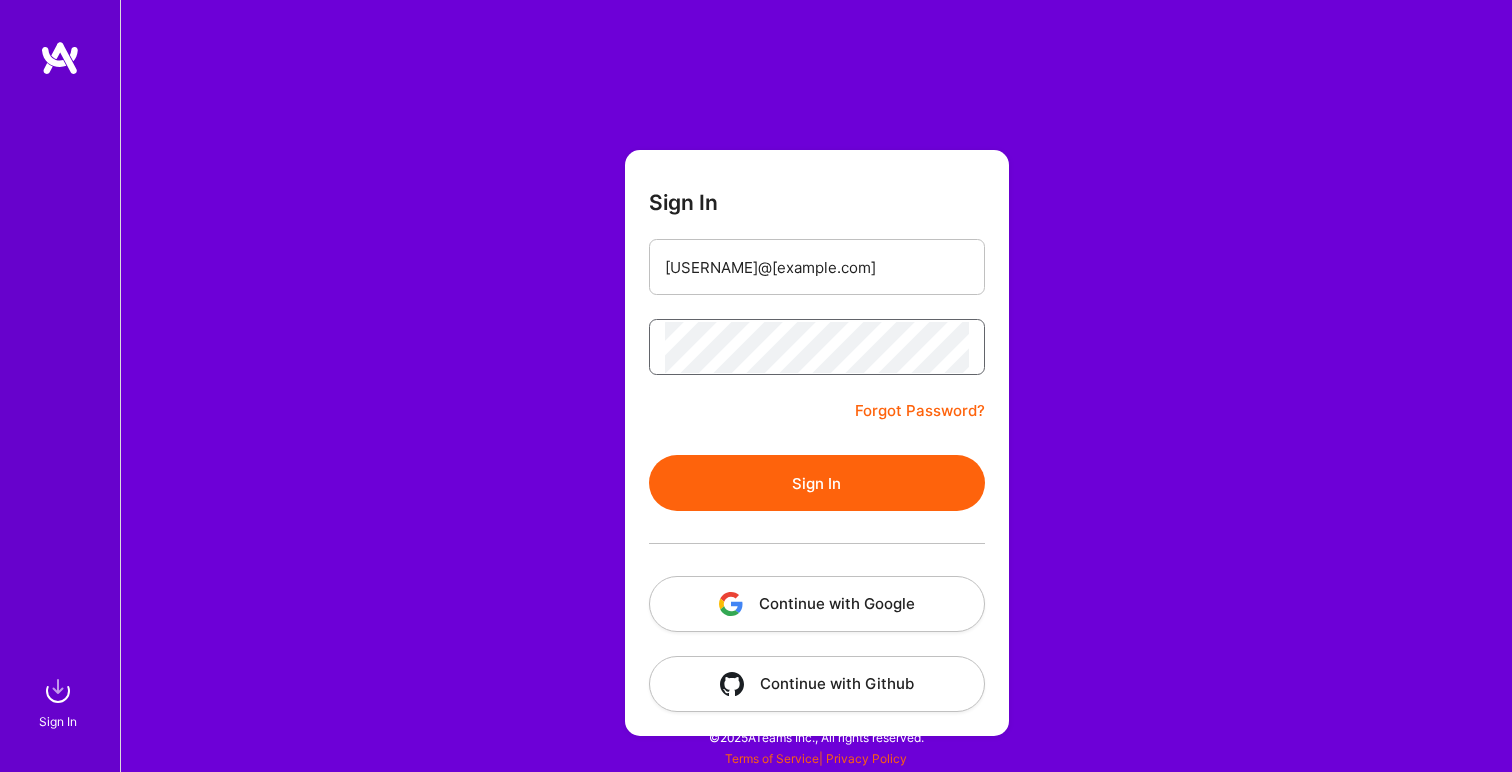 click on "Sign In" at bounding box center (817, 483) 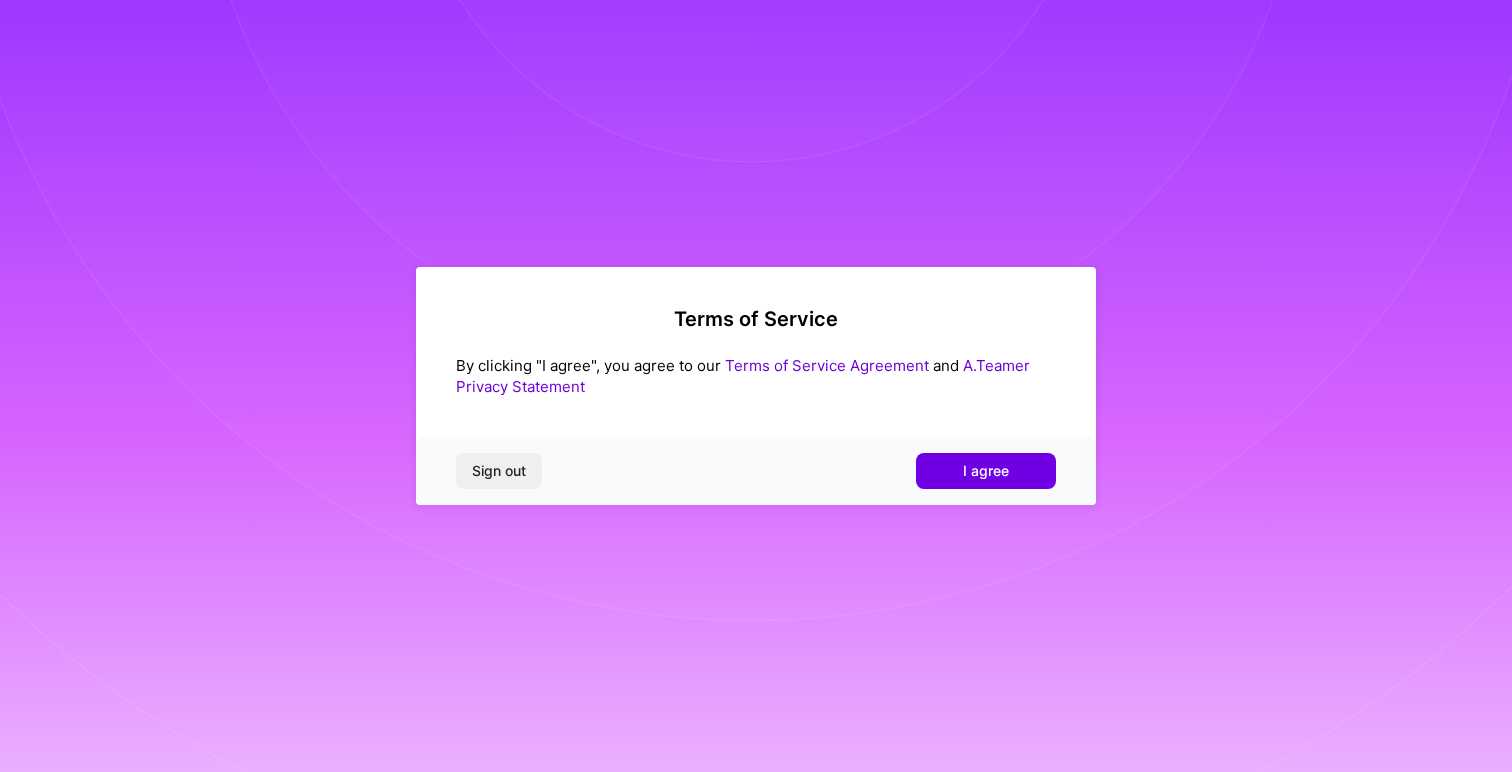 scroll, scrollTop: 0, scrollLeft: 0, axis: both 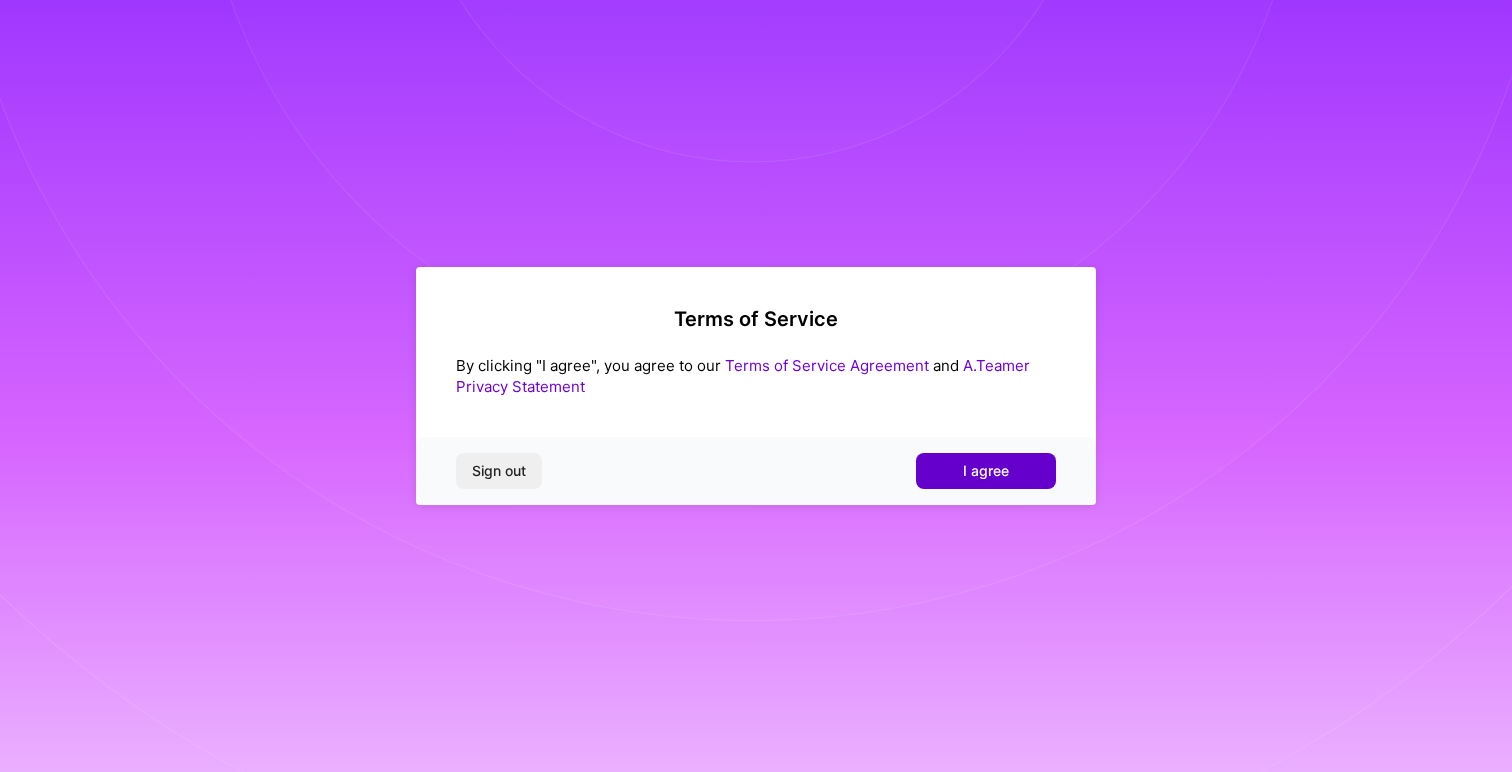 click on "I agree" at bounding box center [986, 471] 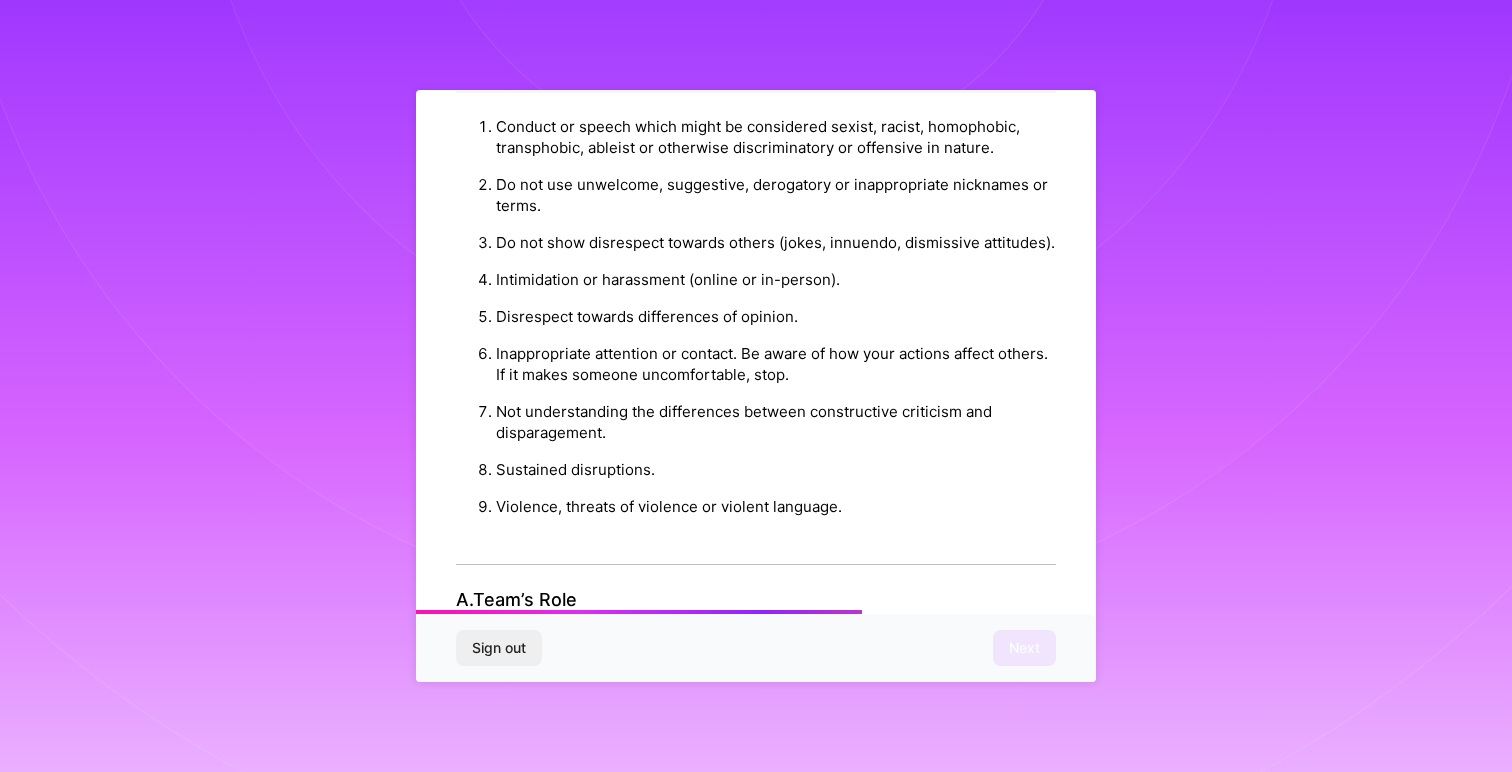scroll, scrollTop: 2138, scrollLeft: 0, axis: vertical 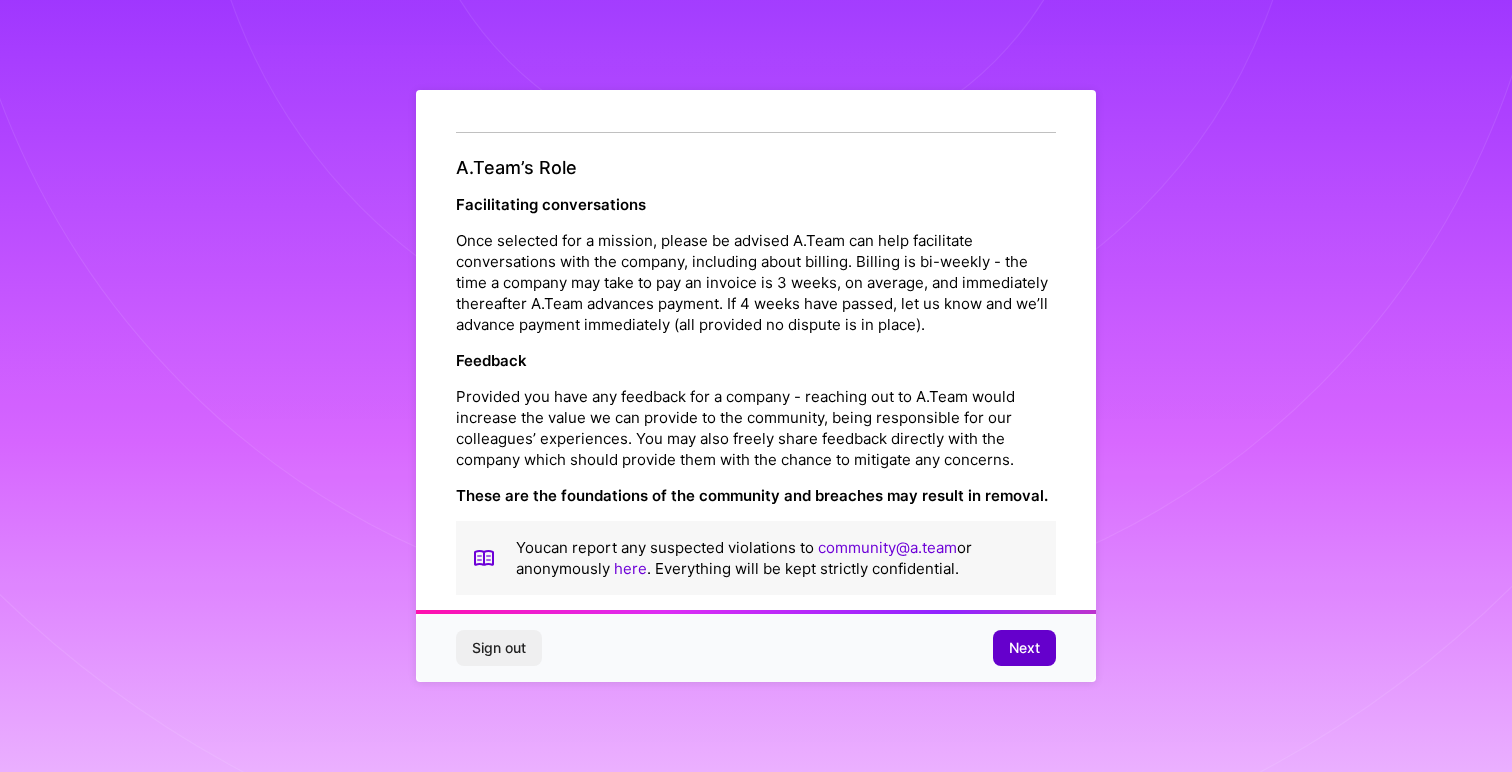 click on "Next" at bounding box center [1024, 648] 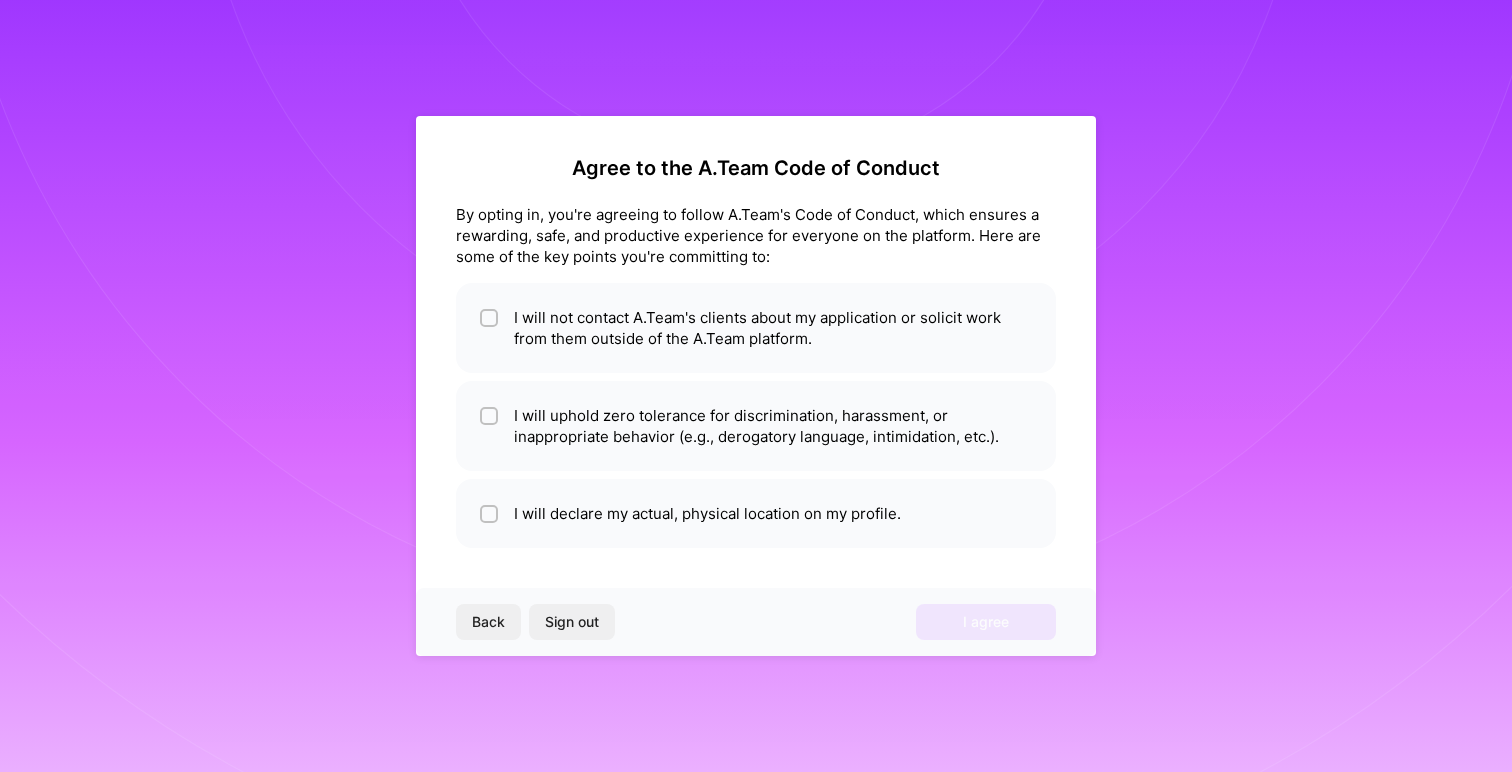 scroll, scrollTop: 0, scrollLeft: 0, axis: both 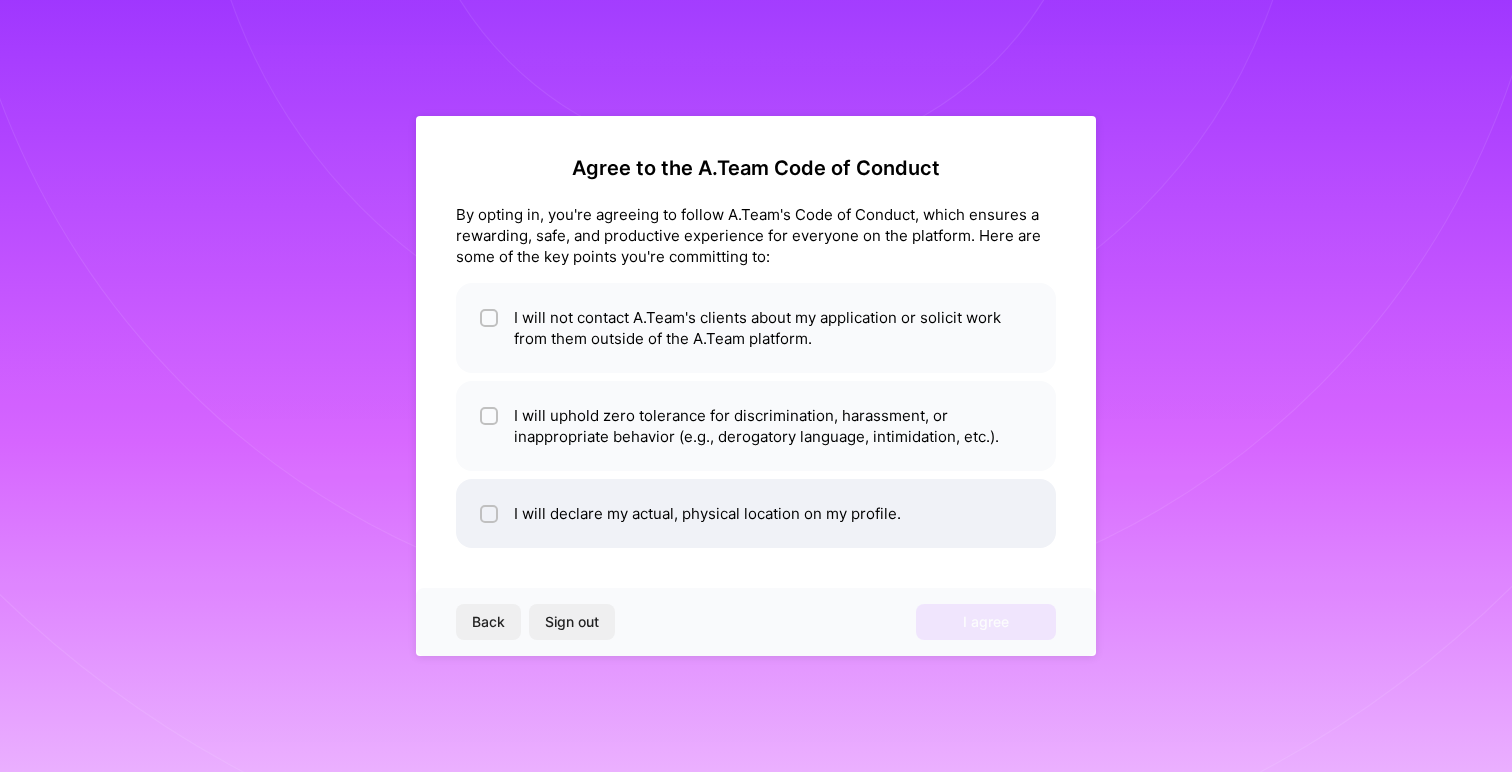 click on "I will declare my actual, physical location on my profile." at bounding box center [756, 513] 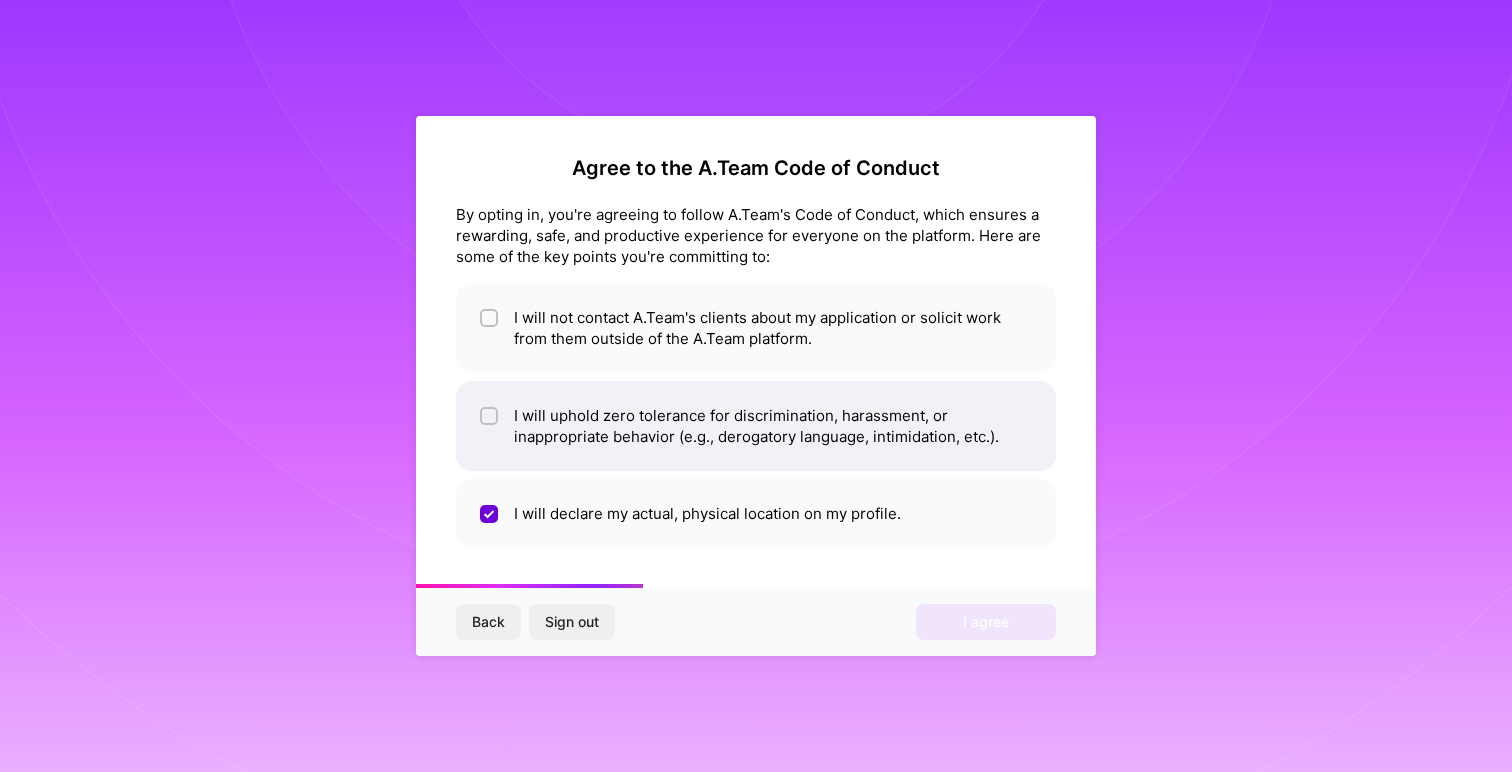 click at bounding box center [491, 417] 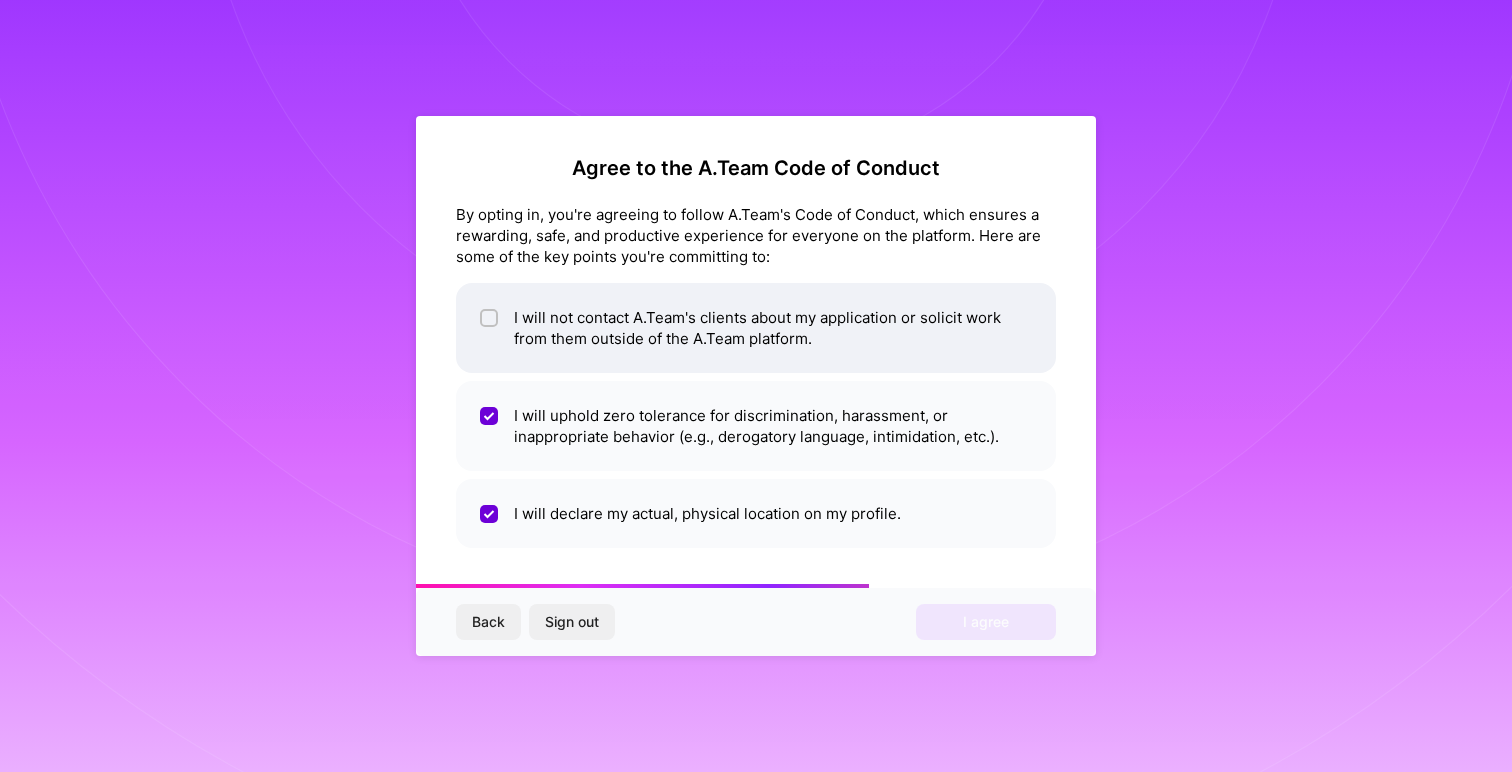 click at bounding box center (489, 328) 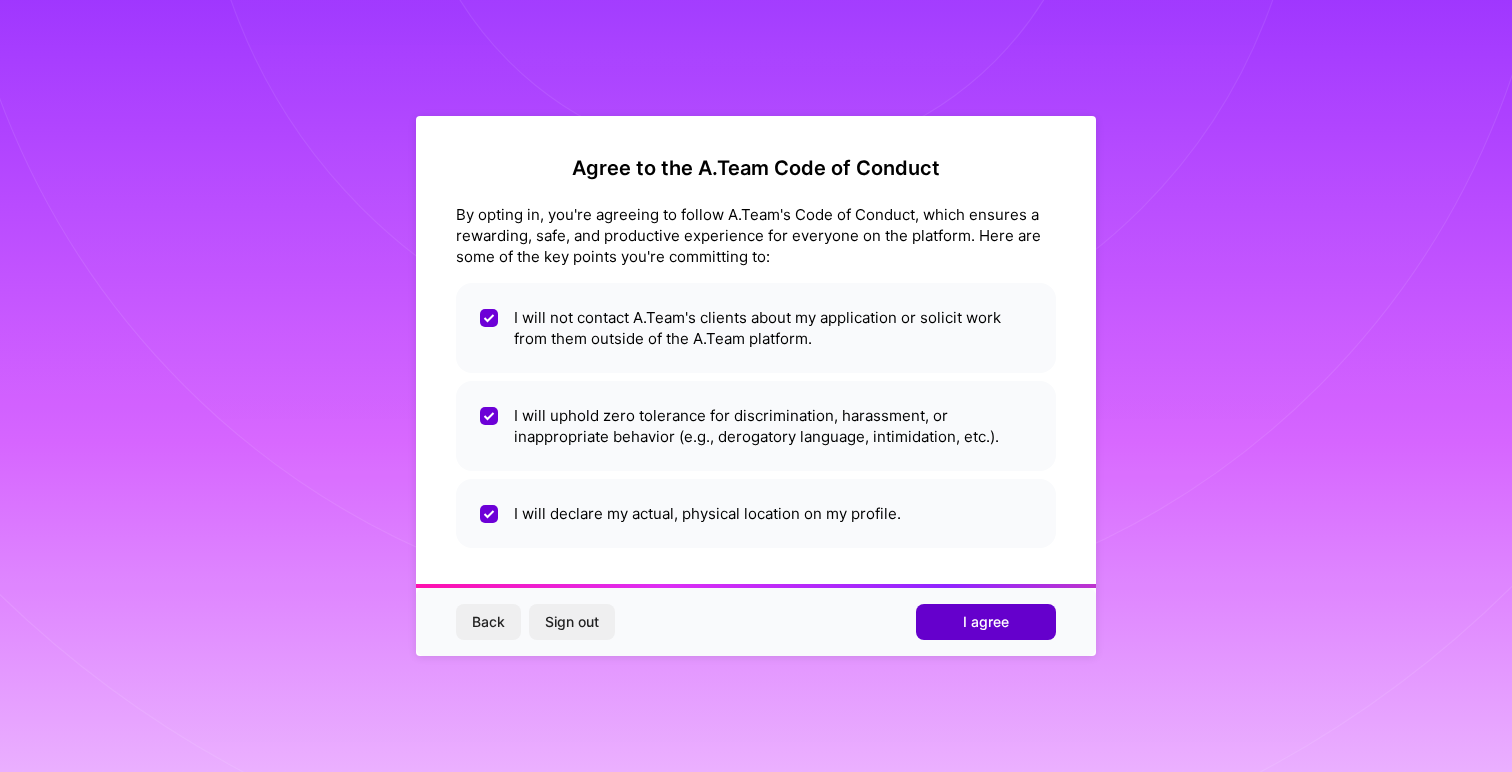 click on "I agree" at bounding box center [986, 622] 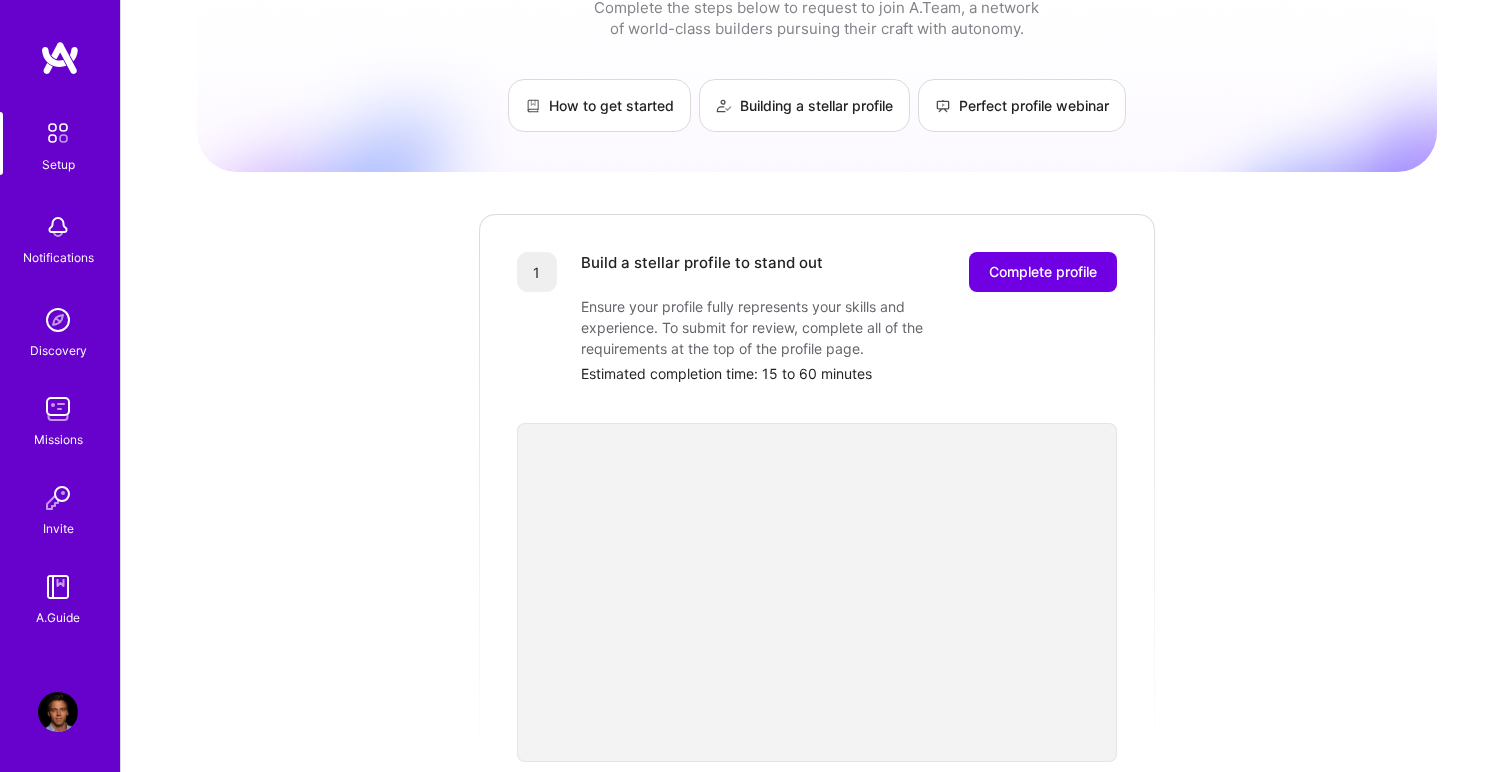 scroll, scrollTop: 0, scrollLeft: 0, axis: both 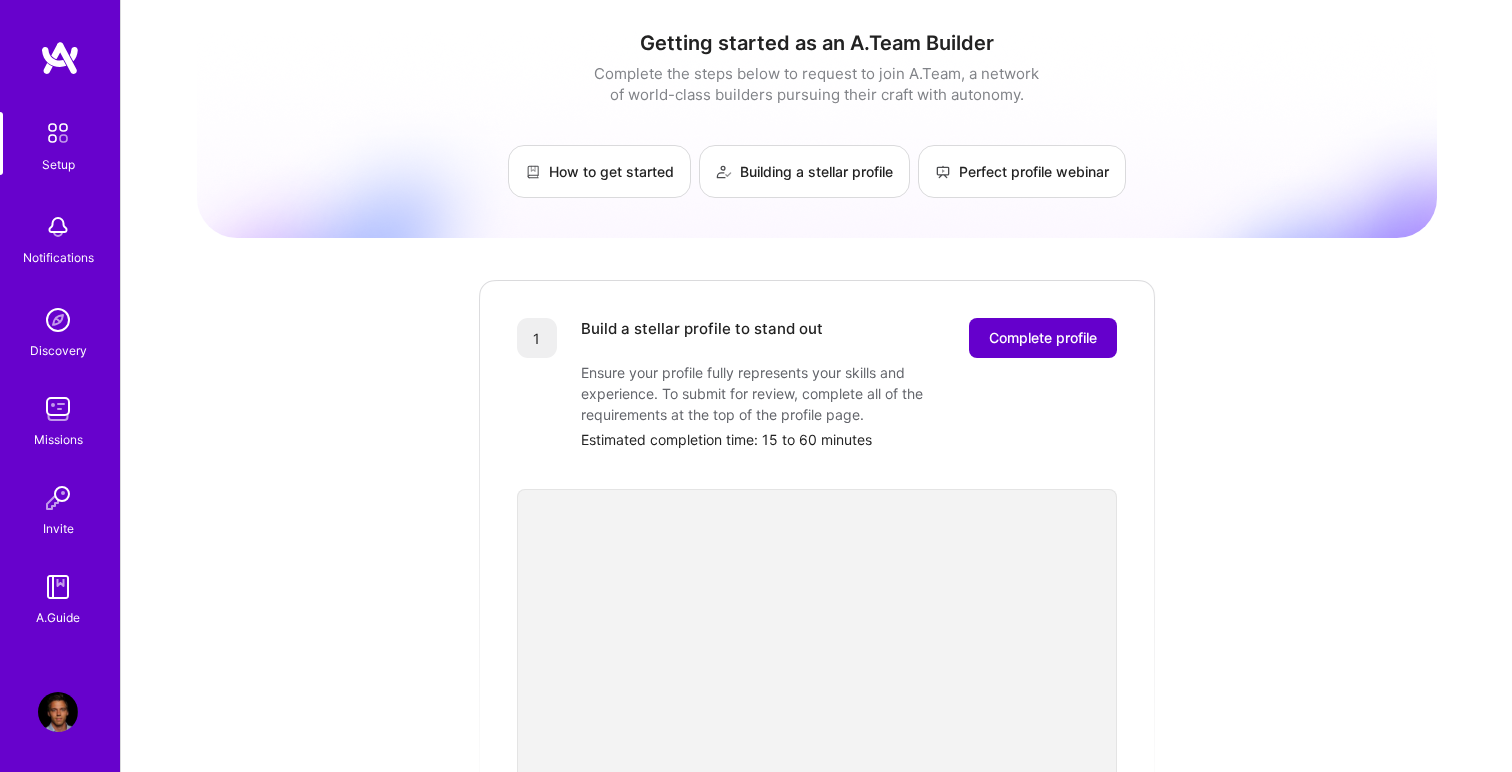 click on "Complete profile" at bounding box center (1043, 338) 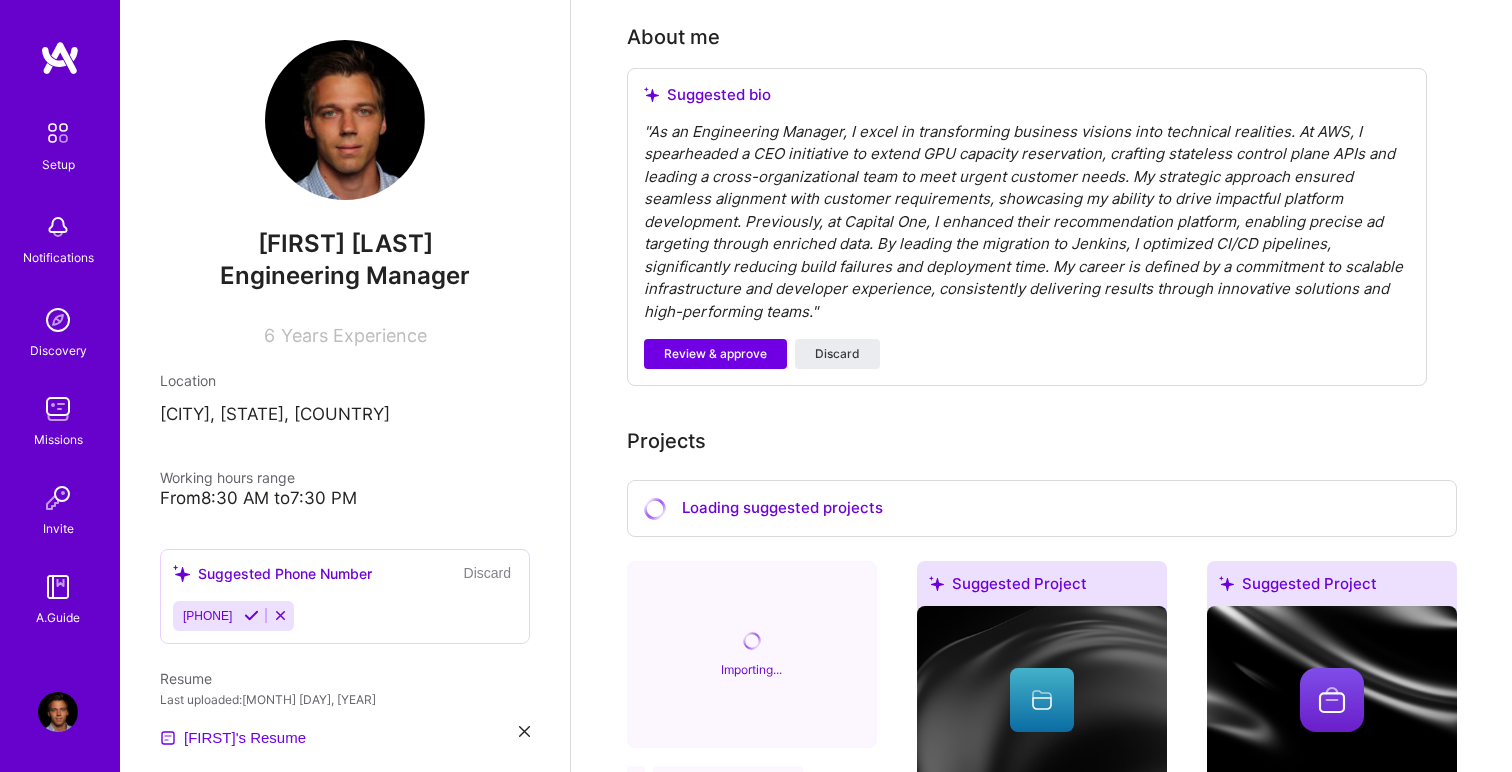scroll, scrollTop: 527, scrollLeft: 0, axis: vertical 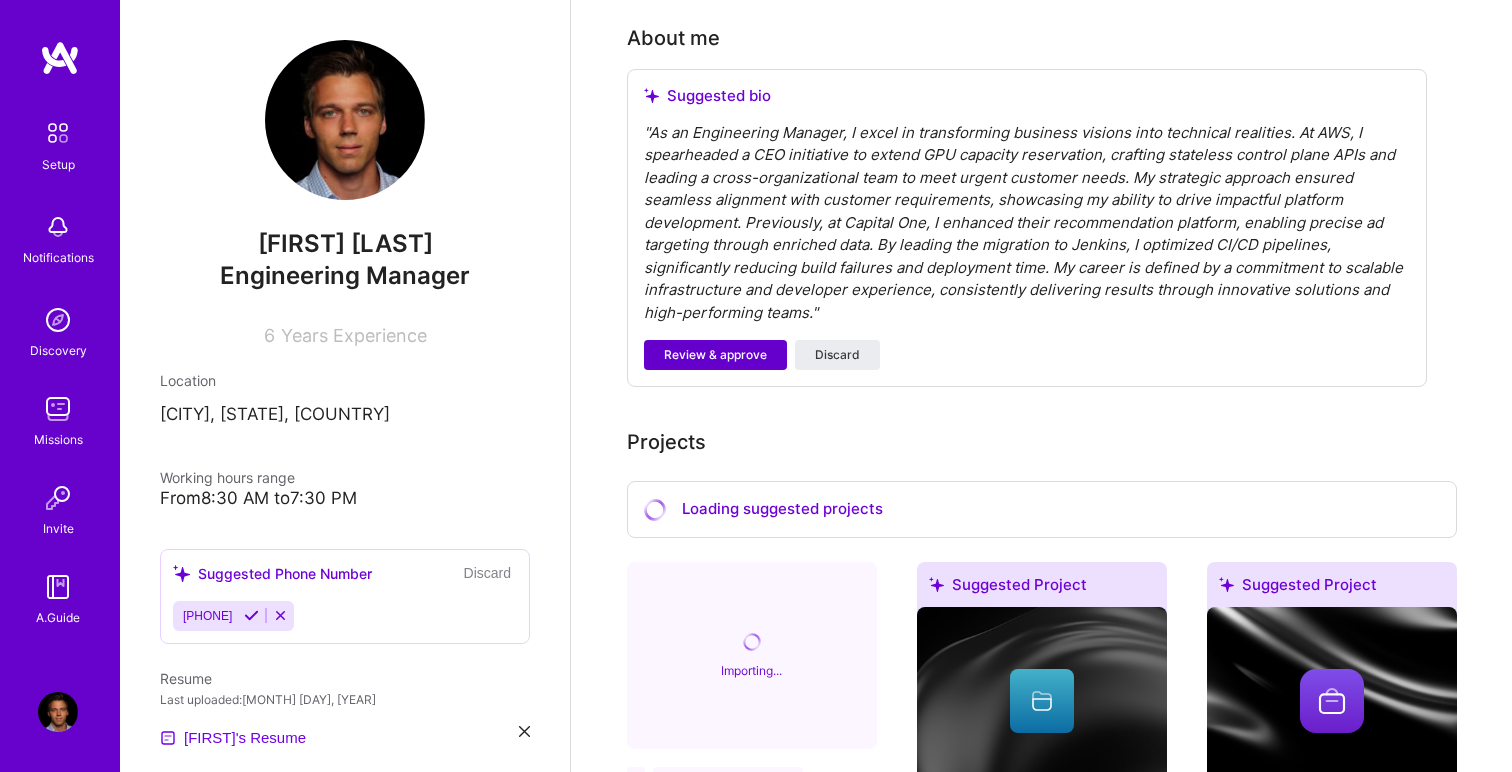 click on "Review & approve" at bounding box center (715, 355) 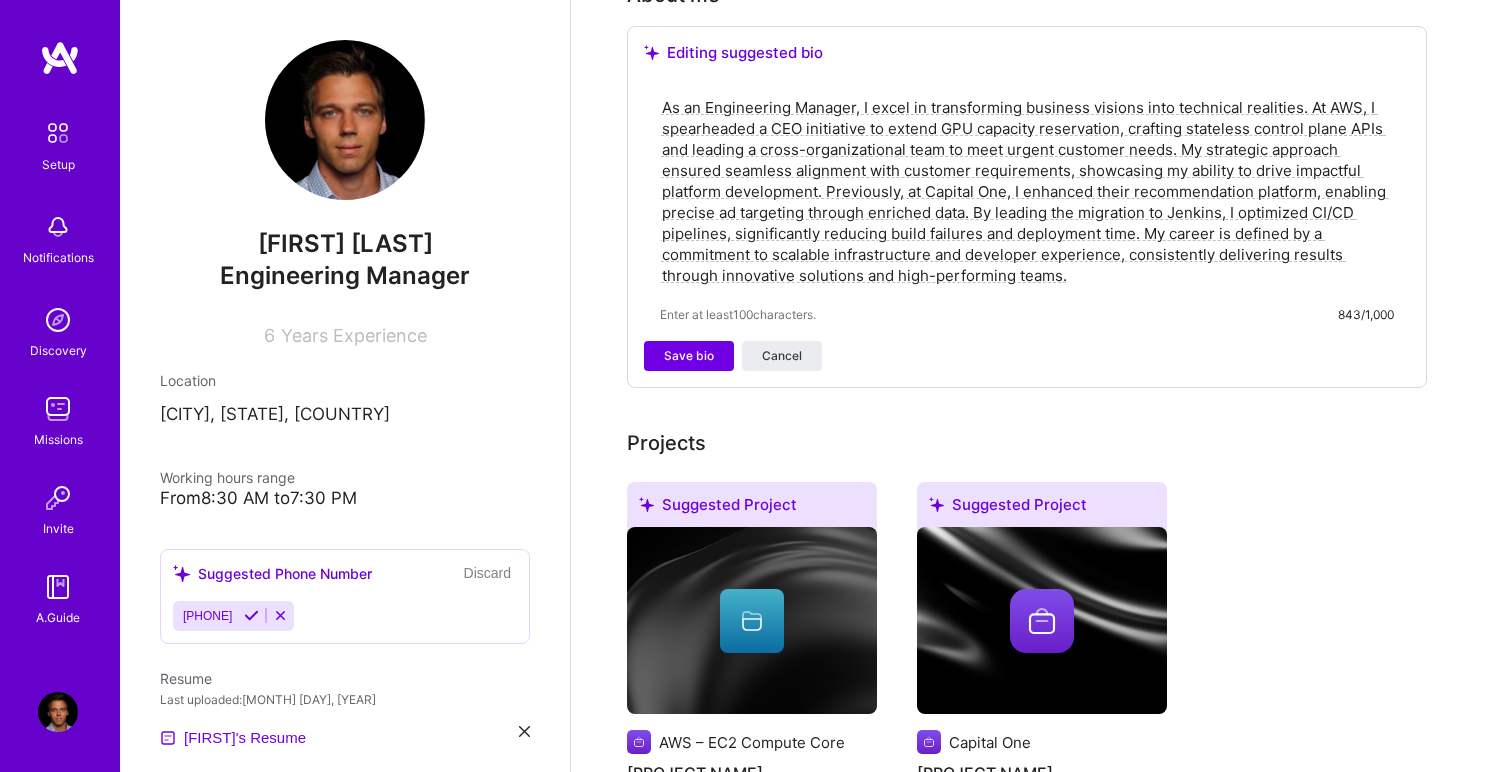scroll, scrollTop: 573, scrollLeft: 0, axis: vertical 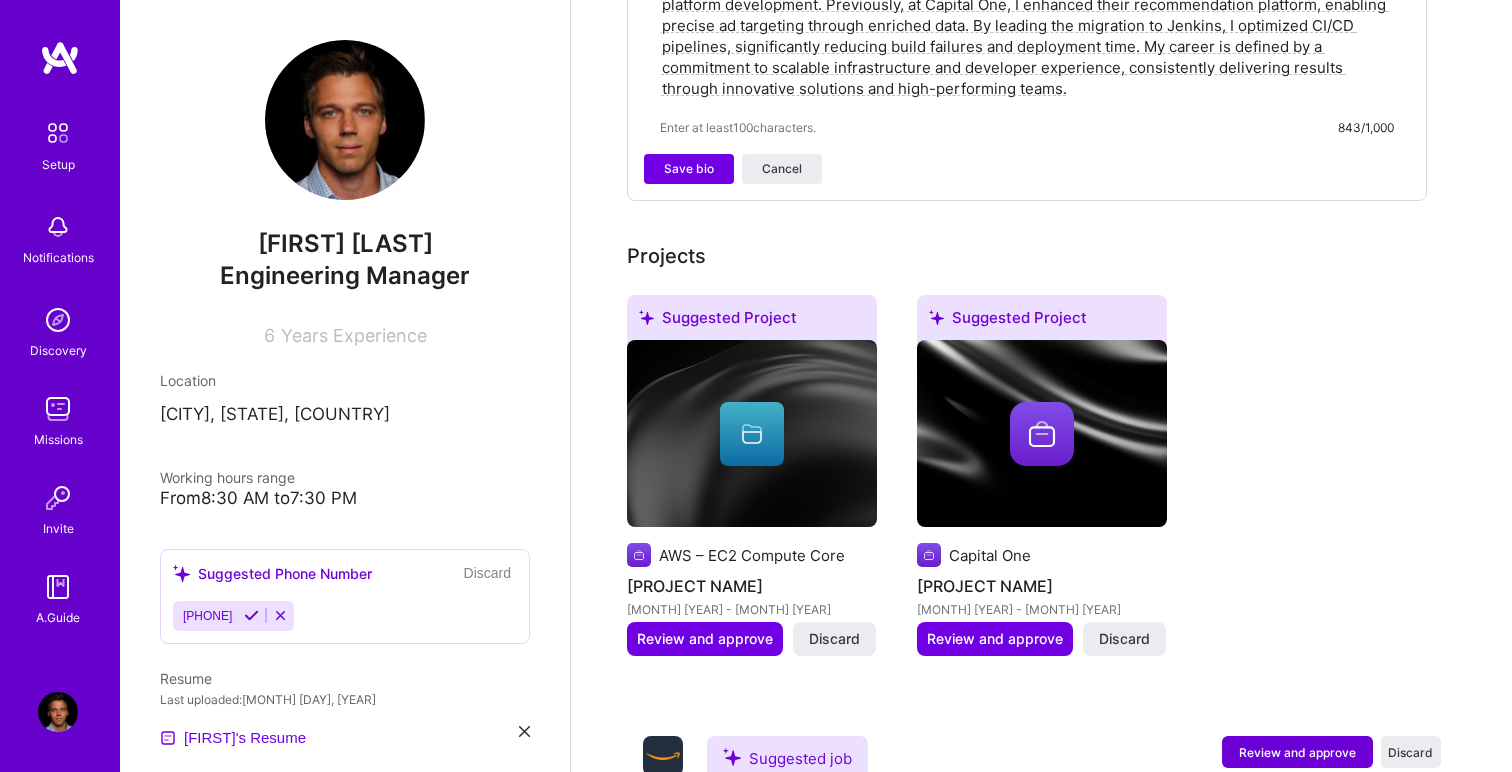 click at bounding box center (752, 434) 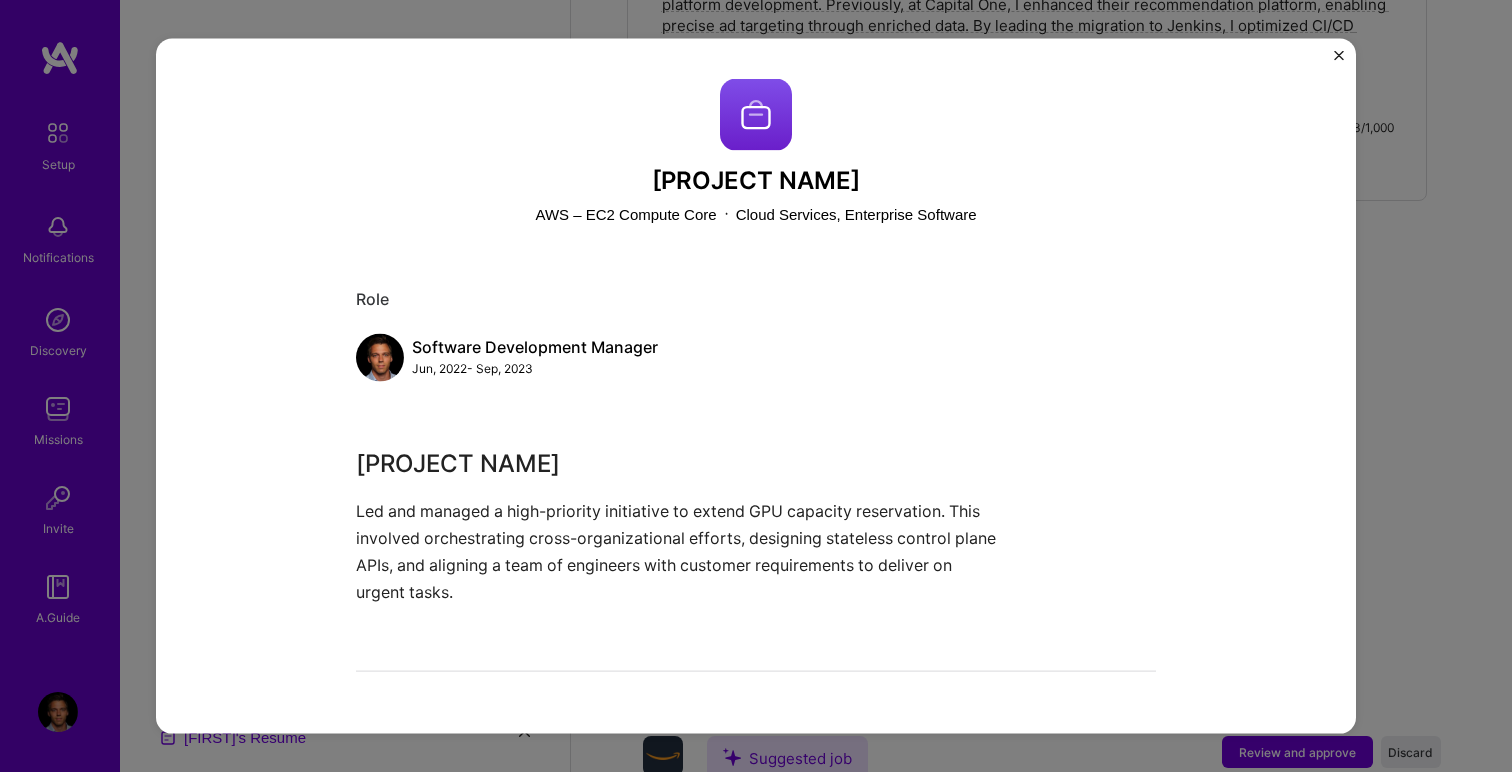 scroll, scrollTop: 86, scrollLeft: 0, axis: vertical 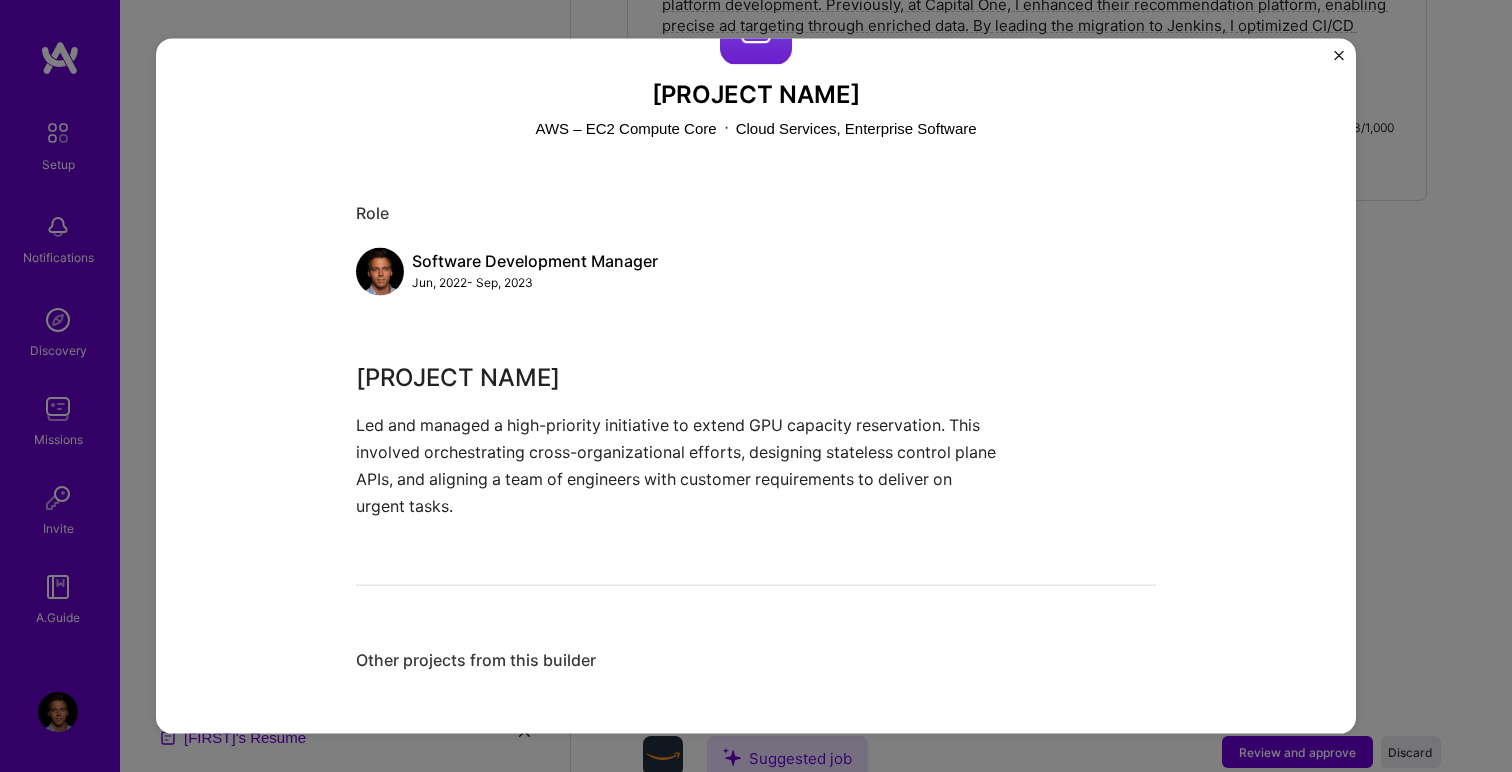 click on "GPU Capacity Expansion Initiative AWS – EC2 Compute Core Cloud Services, Enterprise Software Role Software Development Manager [MONTH], [YEAR]  -   [MONTH], [YEAR] AWS CEO Initiative for GPU Capacity Led and managed a high-priority initiative to extend GPU capacity reservation. This involved orchestrating cross-organizational efforts, designing stateless control plane APIs, and aligning a team of engineers with customer requirements to deliver on urgent tasks. Other projects from this builder" at bounding box center (756, 386) 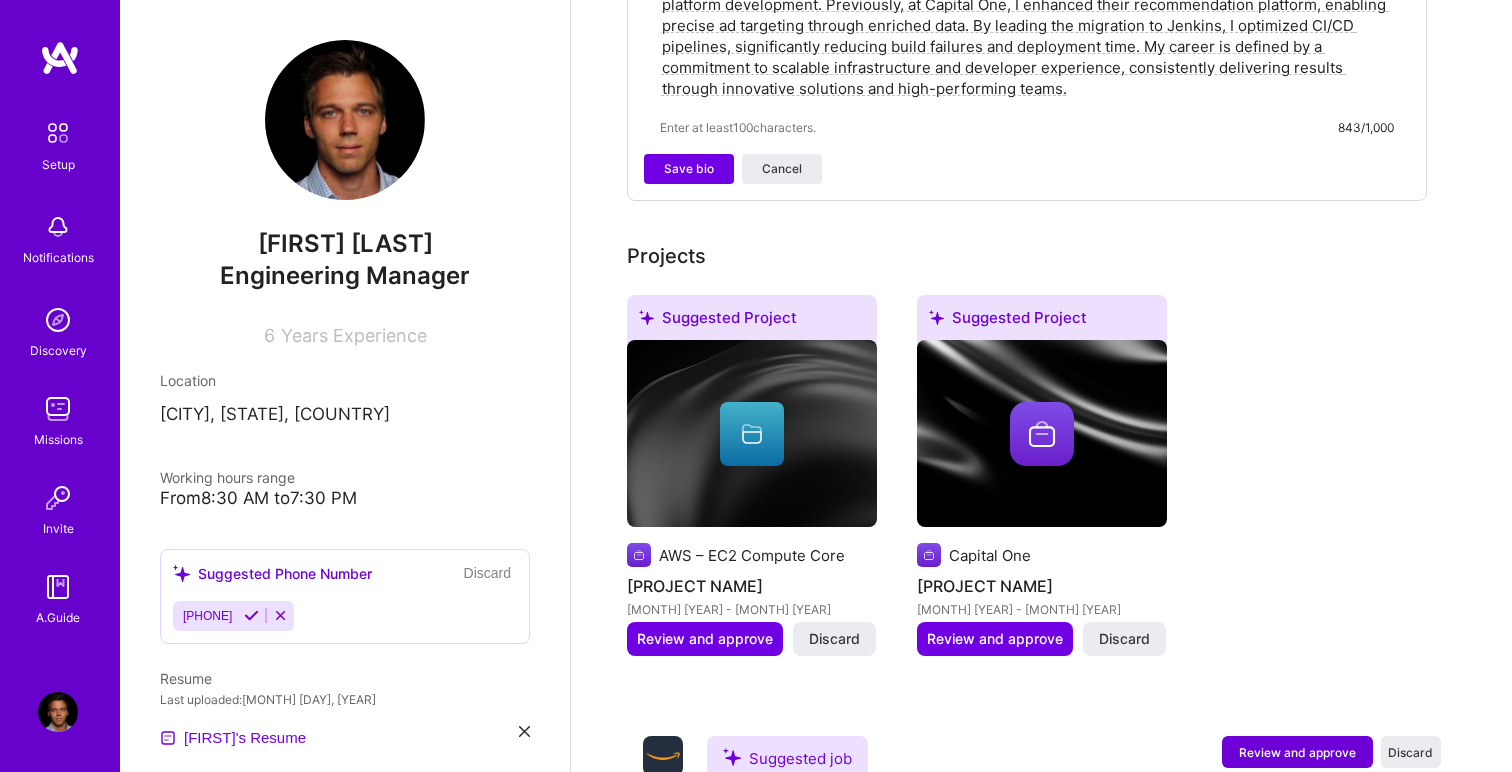 click at bounding box center [1042, 434] 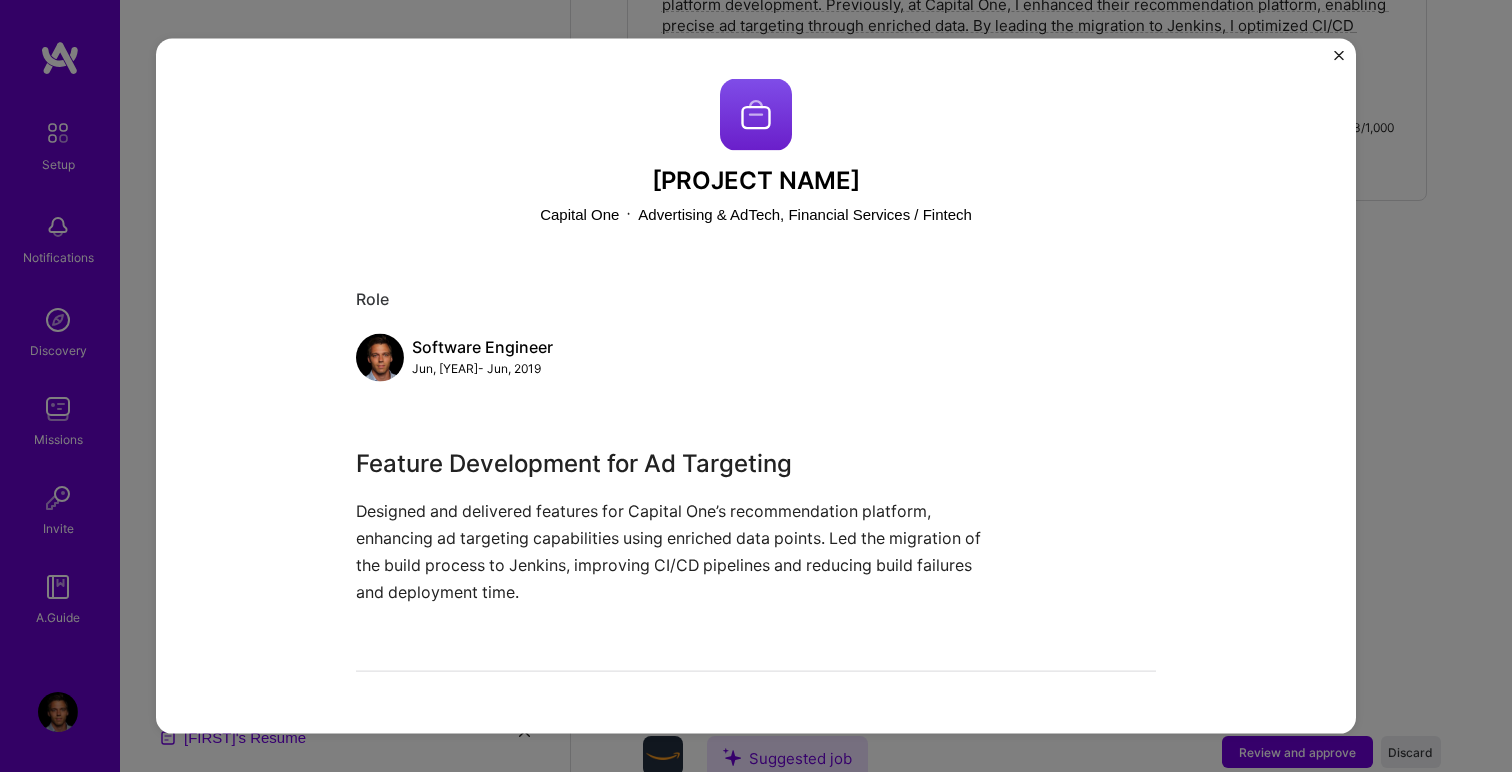 scroll, scrollTop: 86, scrollLeft: 0, axis: vertical 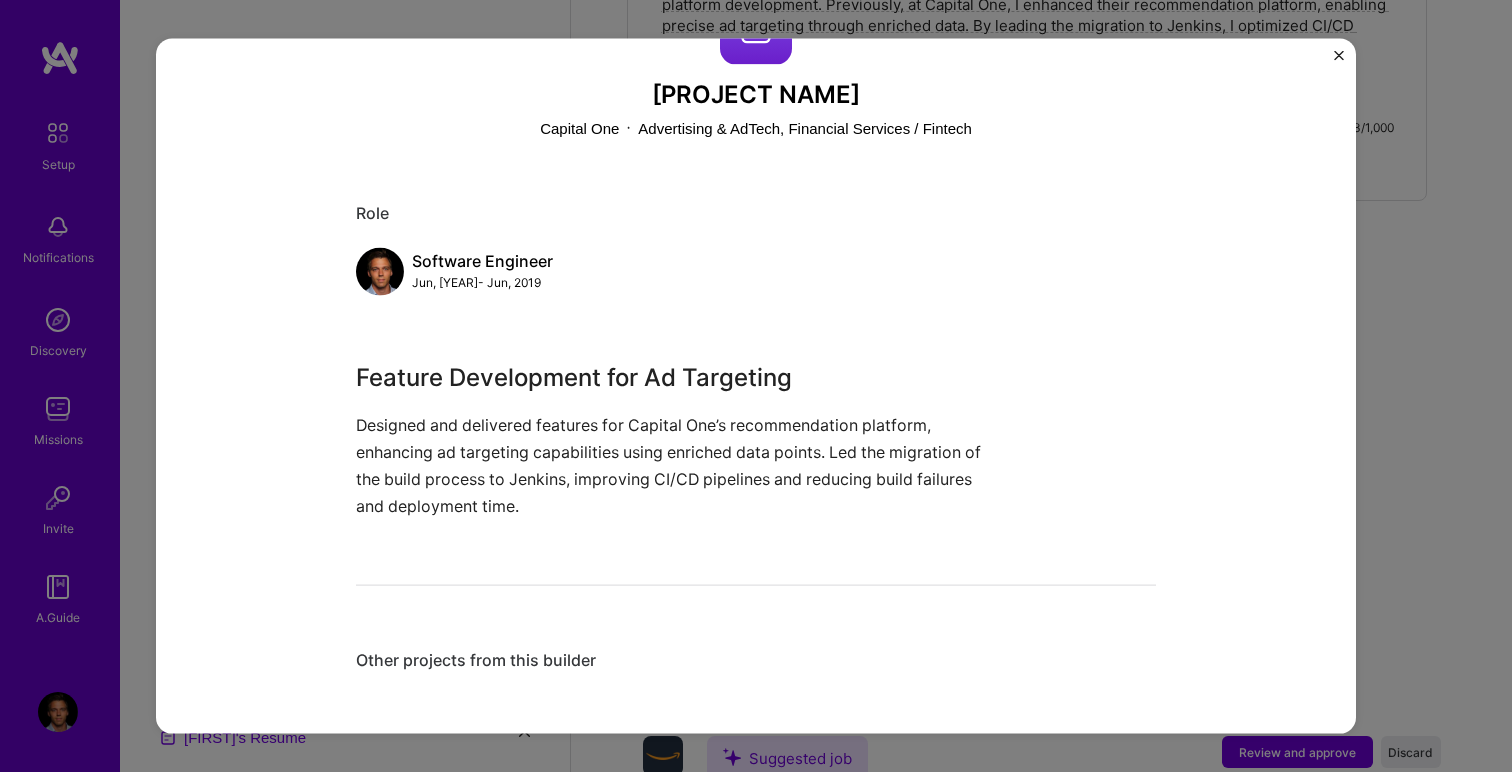 click on "Recommendation Platform Enhancement Capital One Advertising & AdTech, Financial Services / Fintech Role Software Engineer [MONTH], [YEAR]  -   [MONTH], [YEAR] Feature Development for Ad Targeting Designed and delivered features for Capital One’s recommendation platform, enhancing ad targeting capabilities using enriched data points. Led the migration of the build process to Jenkins, improving CI/CD pipelines and reducing build failures and deployment time. Other projects from this builder" at bounding box center [756, 386] 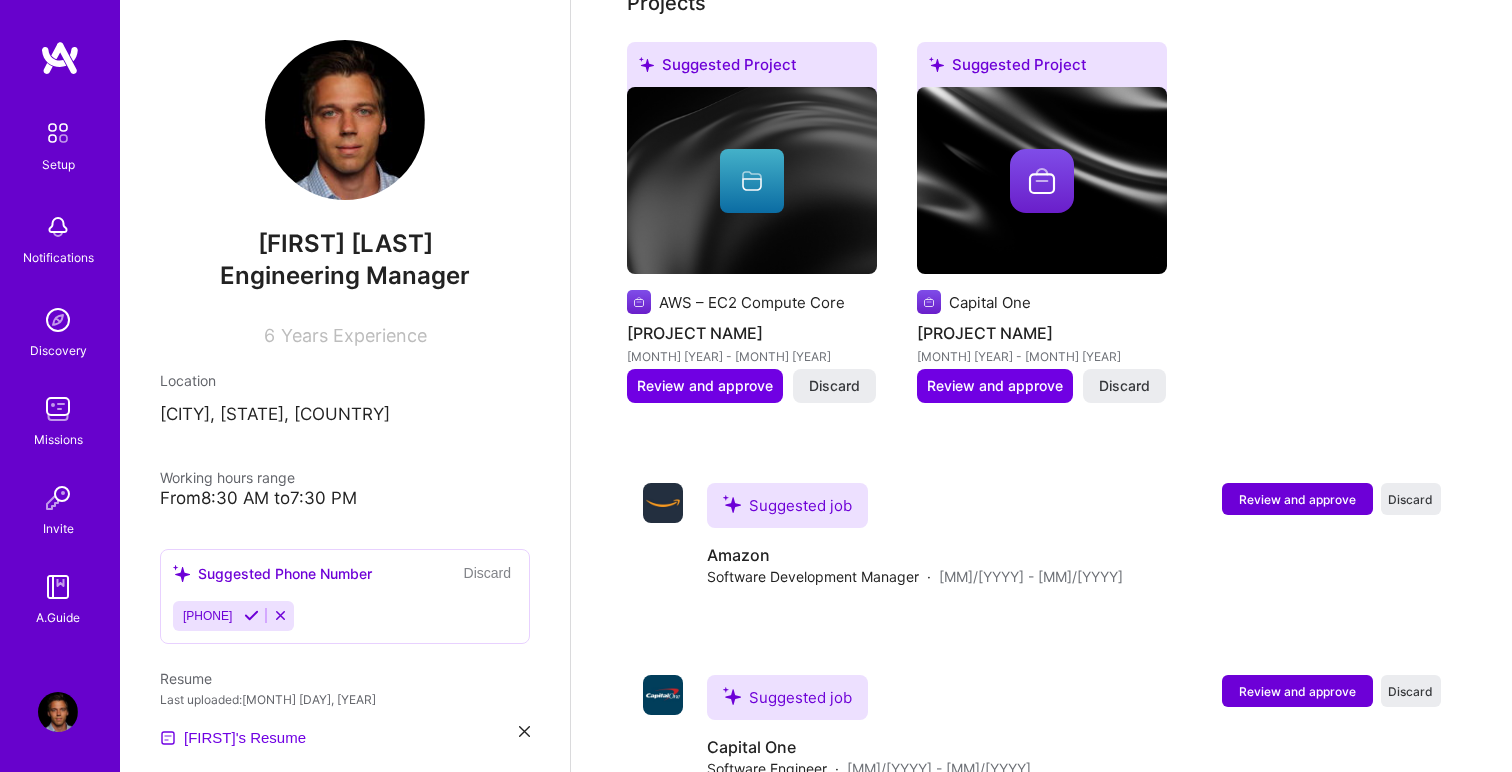scroll, scrollTop: 1012, scrollLeft: 0, axis: vertical 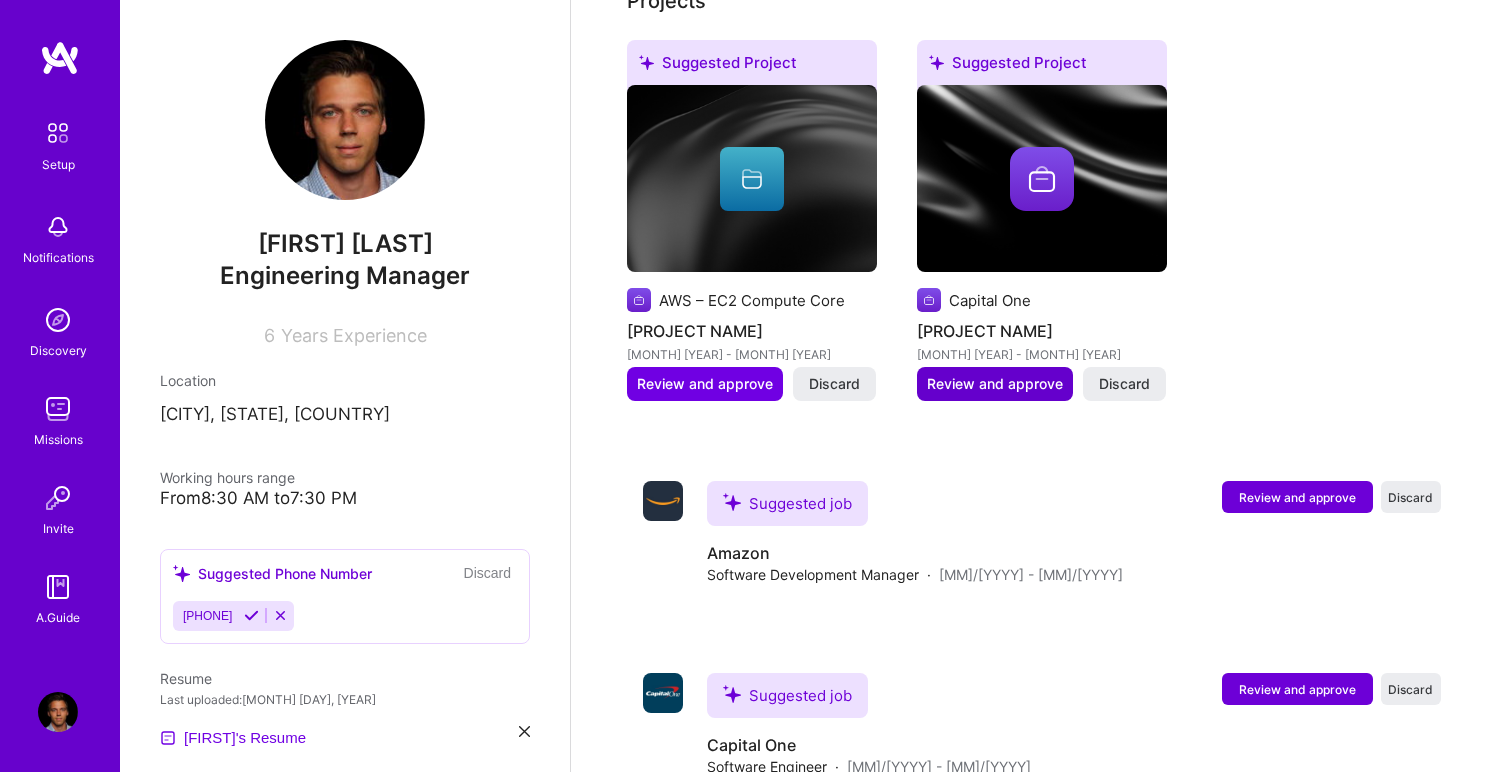 click on "Review and approve" at bounding box center (995, 384) 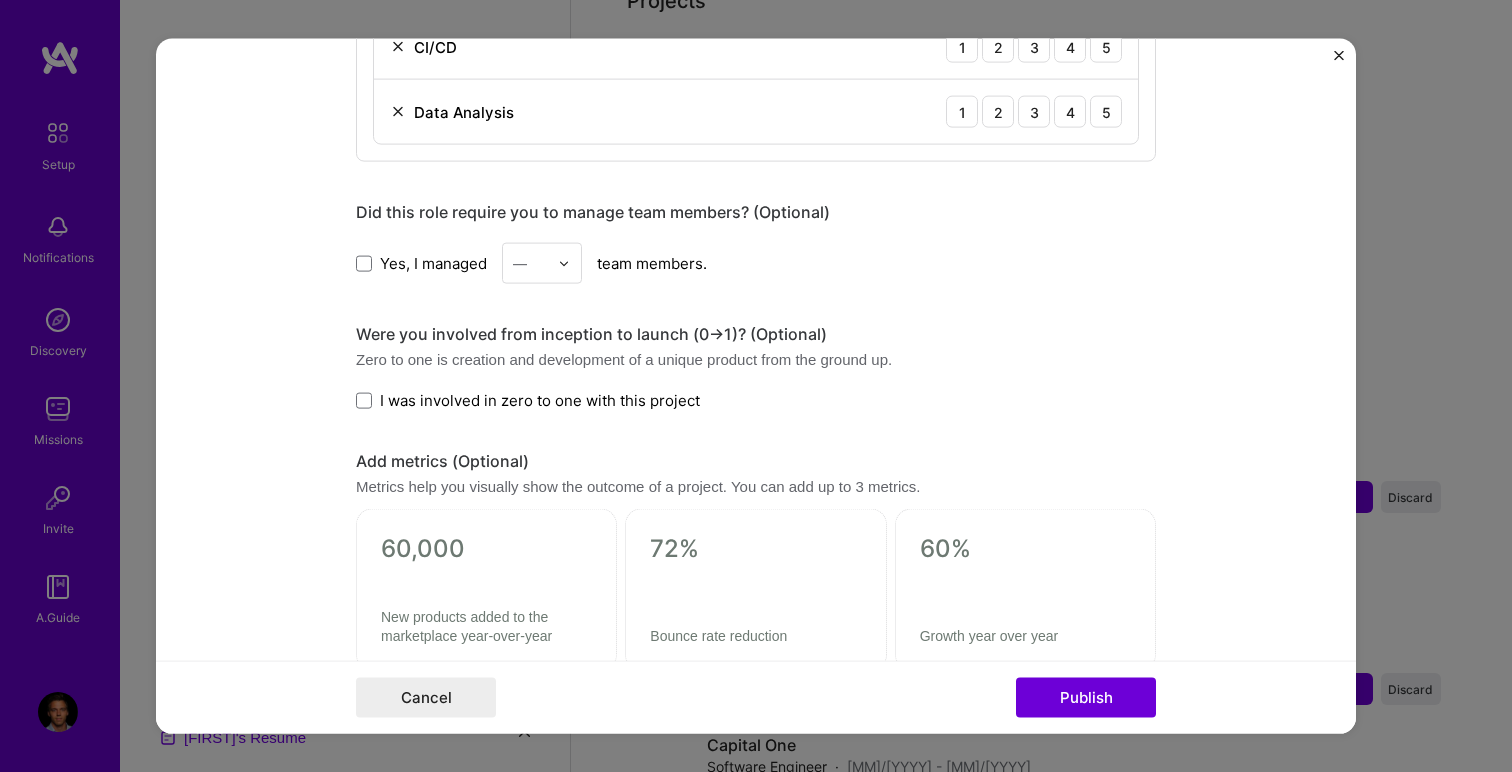 scroll, scrollTop: 906, scrollLeft: 0, axis: vertical 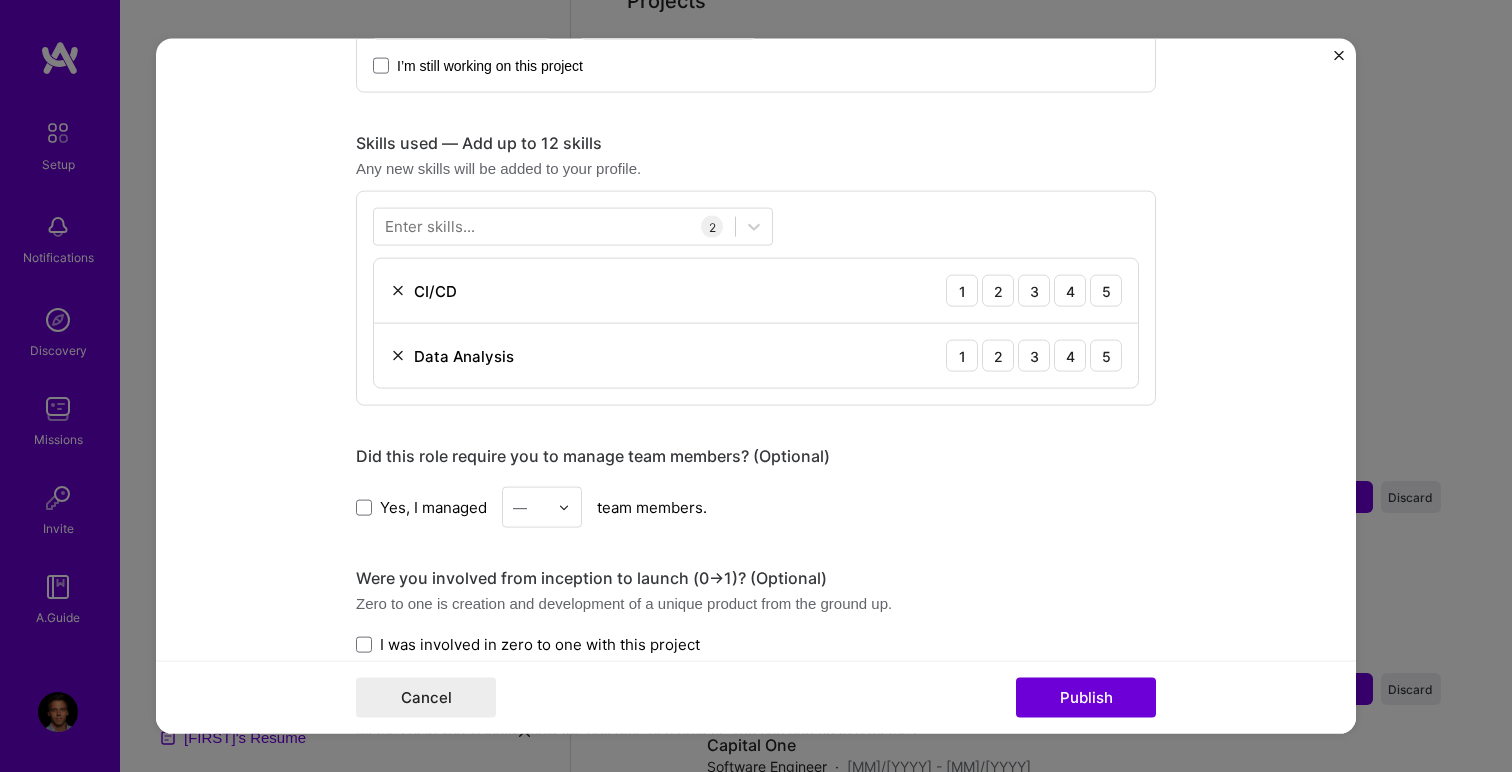 click on "Company Capital One
Project industry Industry 2 Project Link (Optional)
Drag and drop an image or   Upload file Upload file We recommend uploading at least 4 images. 1600x1200px or higher recommended. Max 5MB each. Role Software Engineer Software Engineer [MONTH], [YEAR]
to [MONTH], [YEAR]
I’m still working on this project Skills used — Add up to 12 skills Any new skills will be added to your profile. Enter skills... 2 CI/CD 1 2 3 4 5 Data Analysis 1 2 3 4 5 Did this role require you to manage team members? (Optional) Yes, I managed — team members. Were you involved from inception to launch (0  ->  1)? (Optional) Zero to one is creation and development of a unique product from the ground up. I was involved in zero to one with this project" at bounding box center [756, 386] 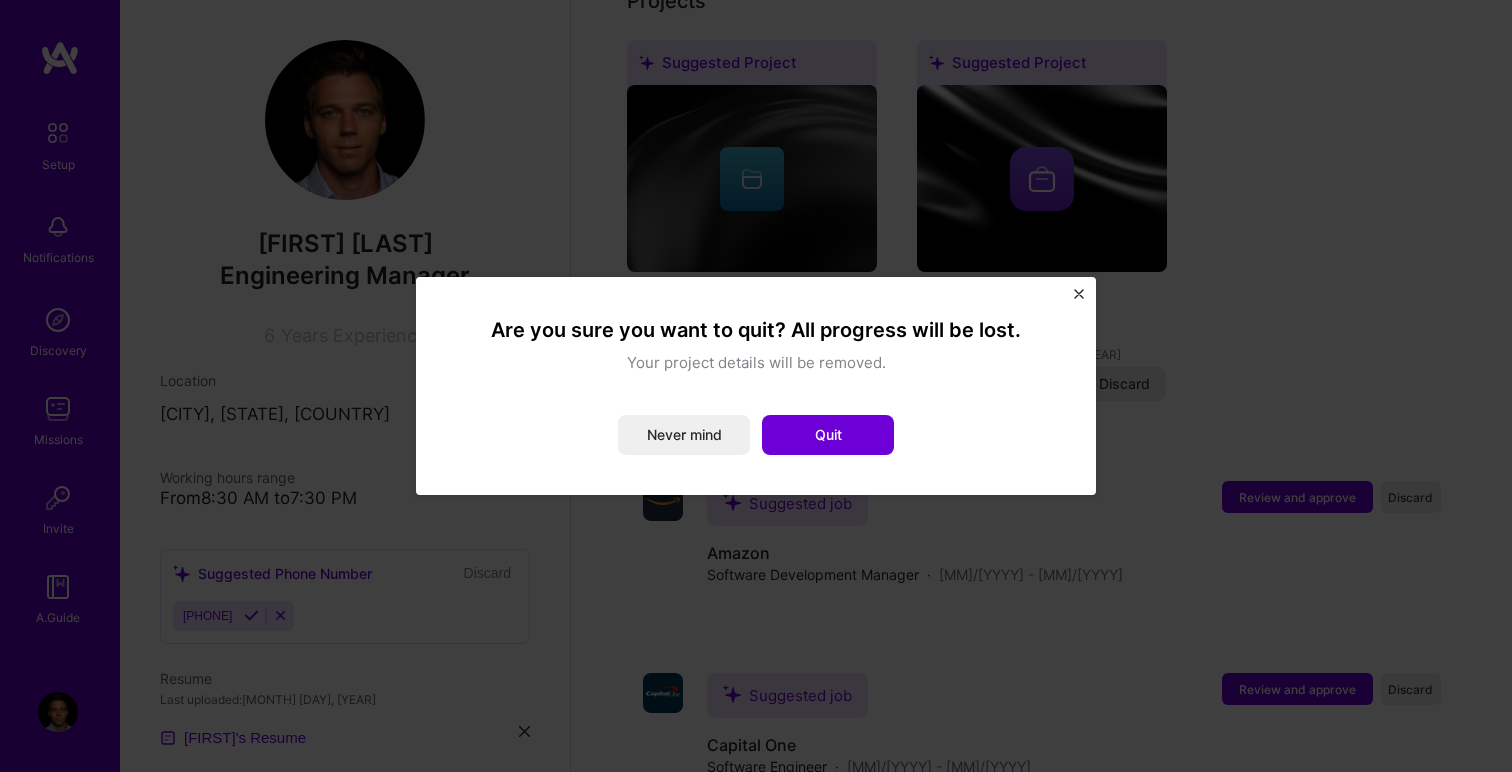 click at bounding box center (1079, 294) 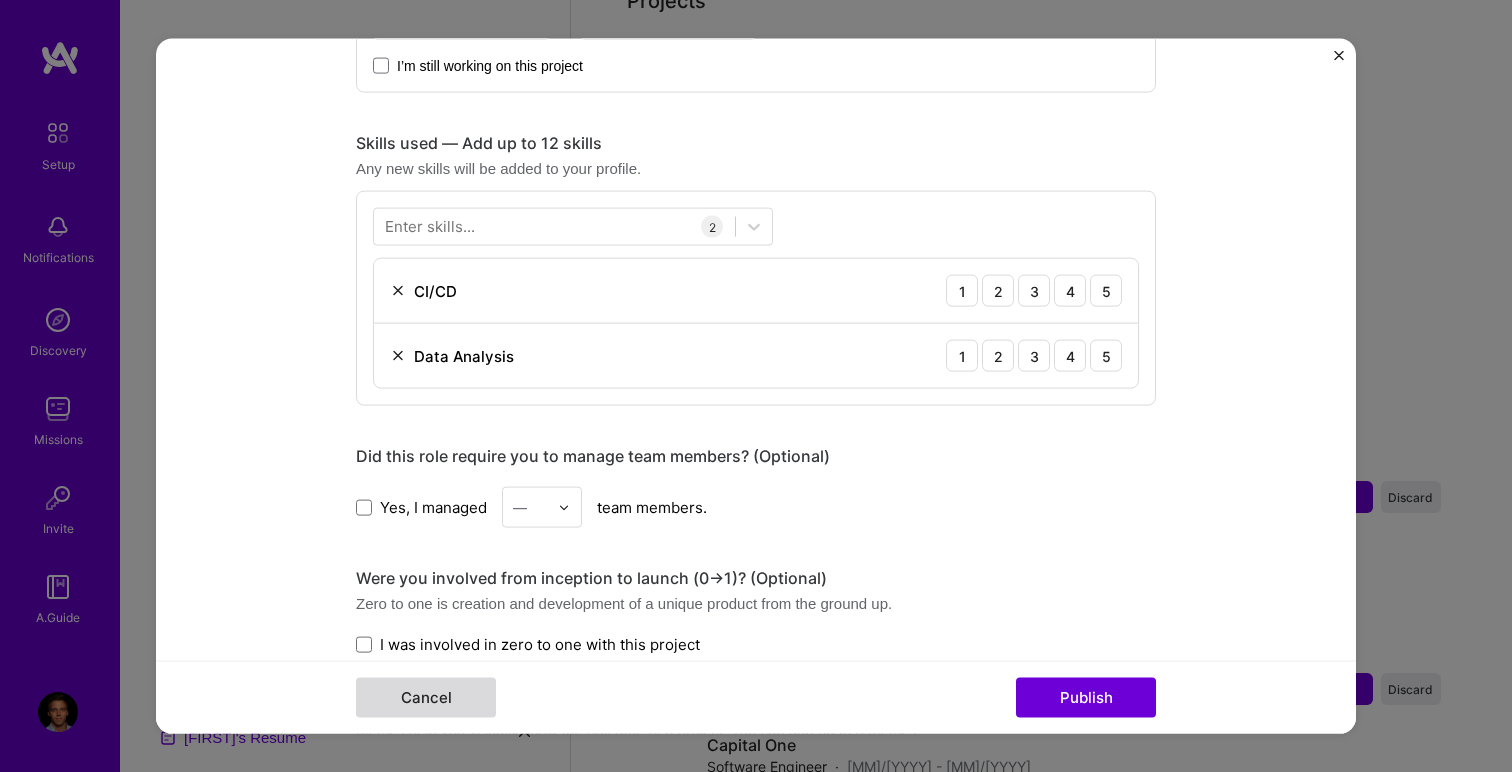 click on "Cancel" at bounding box center (426, 697) 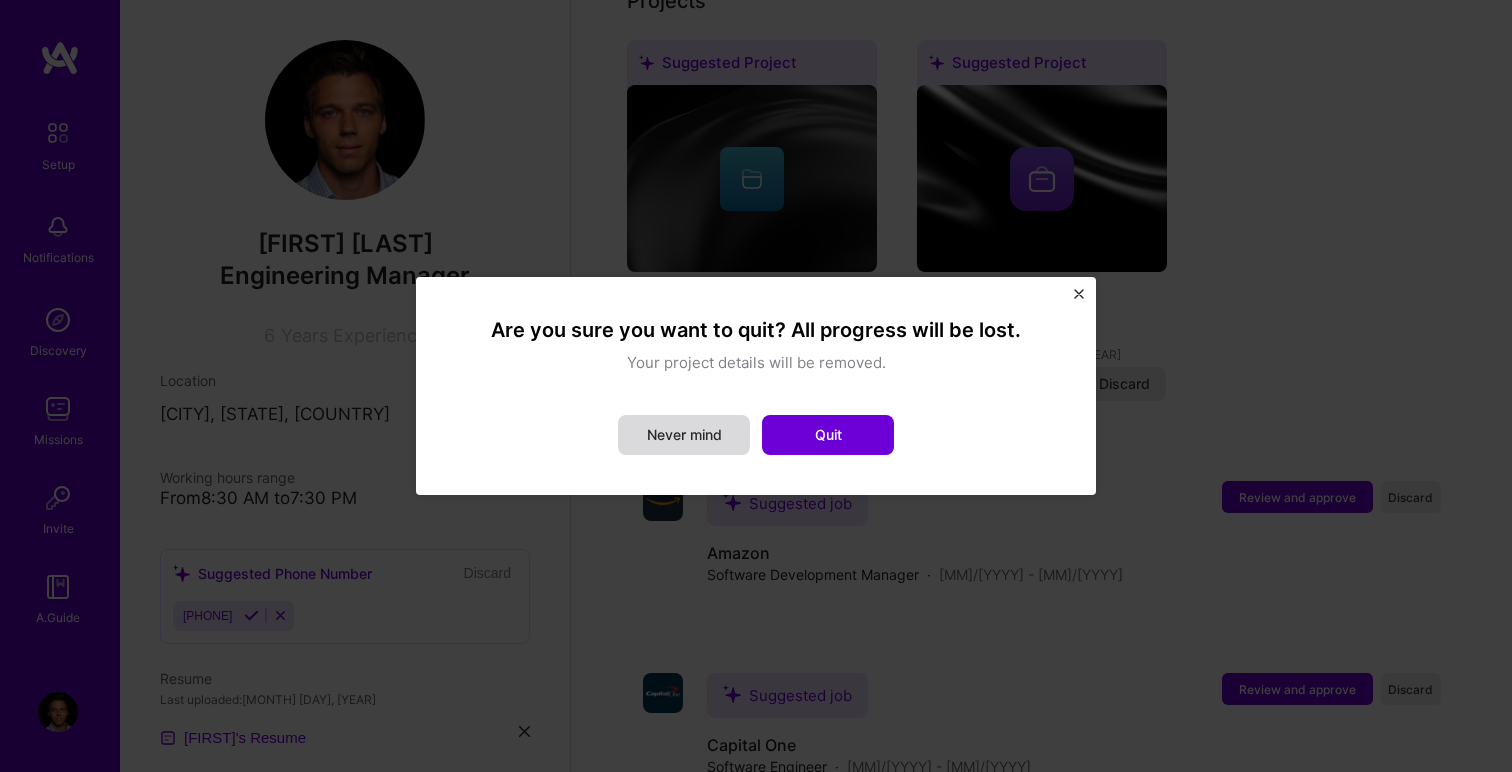 click on "Never mind" at bounding box center [684, 435] 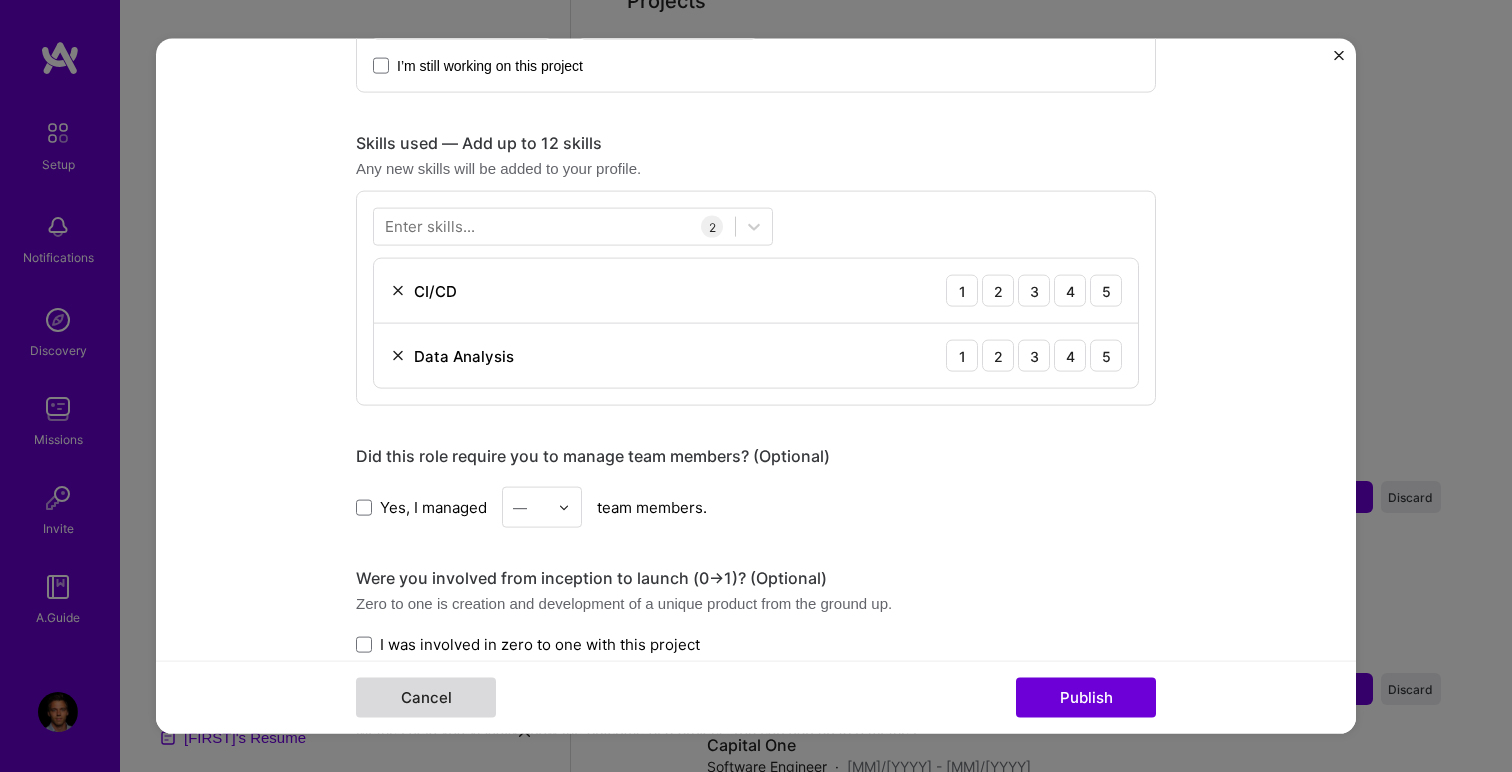 click on "Cancel" at bounding box center (426, 697) 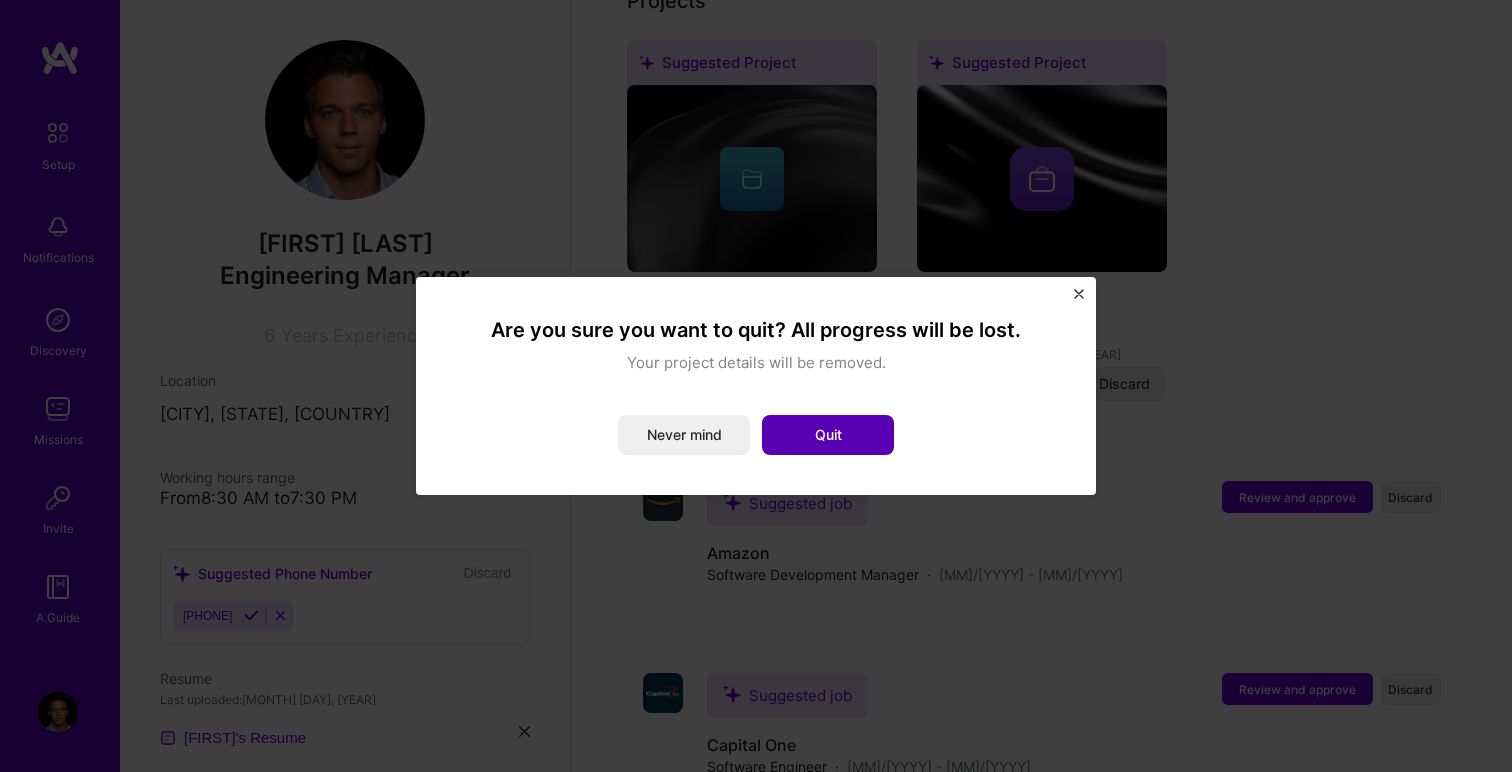 click on "Quit" at bounding box center (828, 435) 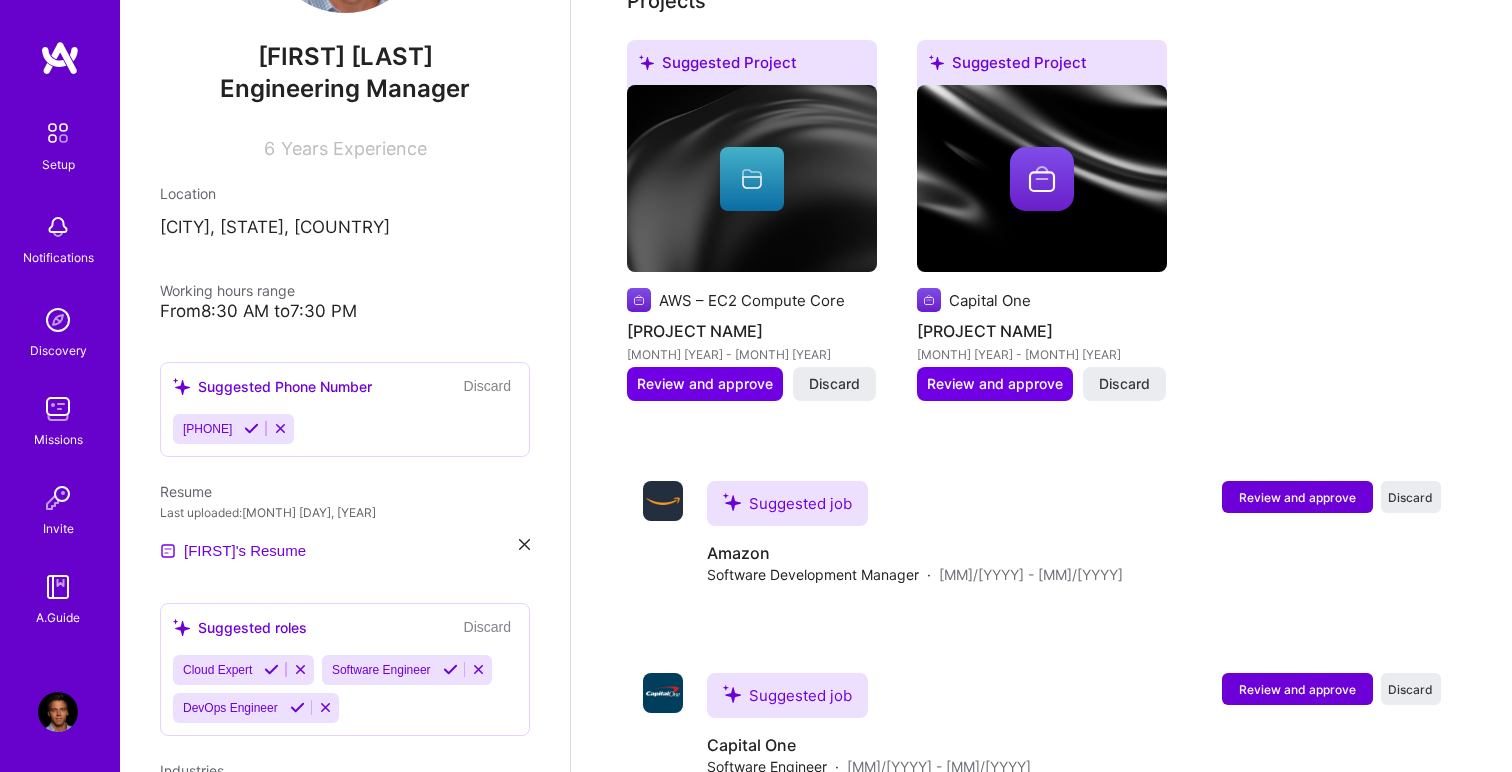 scroll, scrollTop: 0, scrollLeft: 0, axis: both 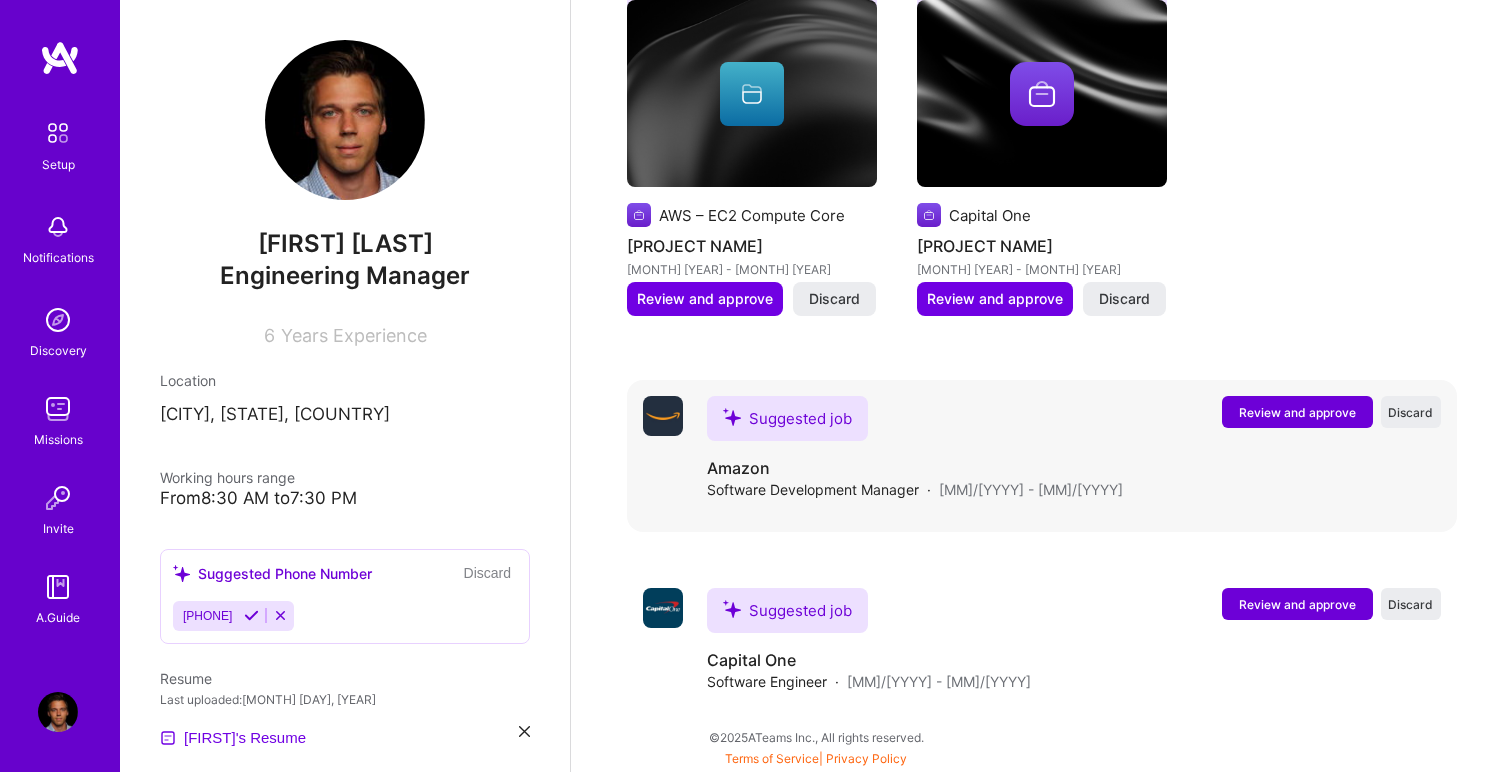 click on "Review and approve" at bounding box center [1297, 412] 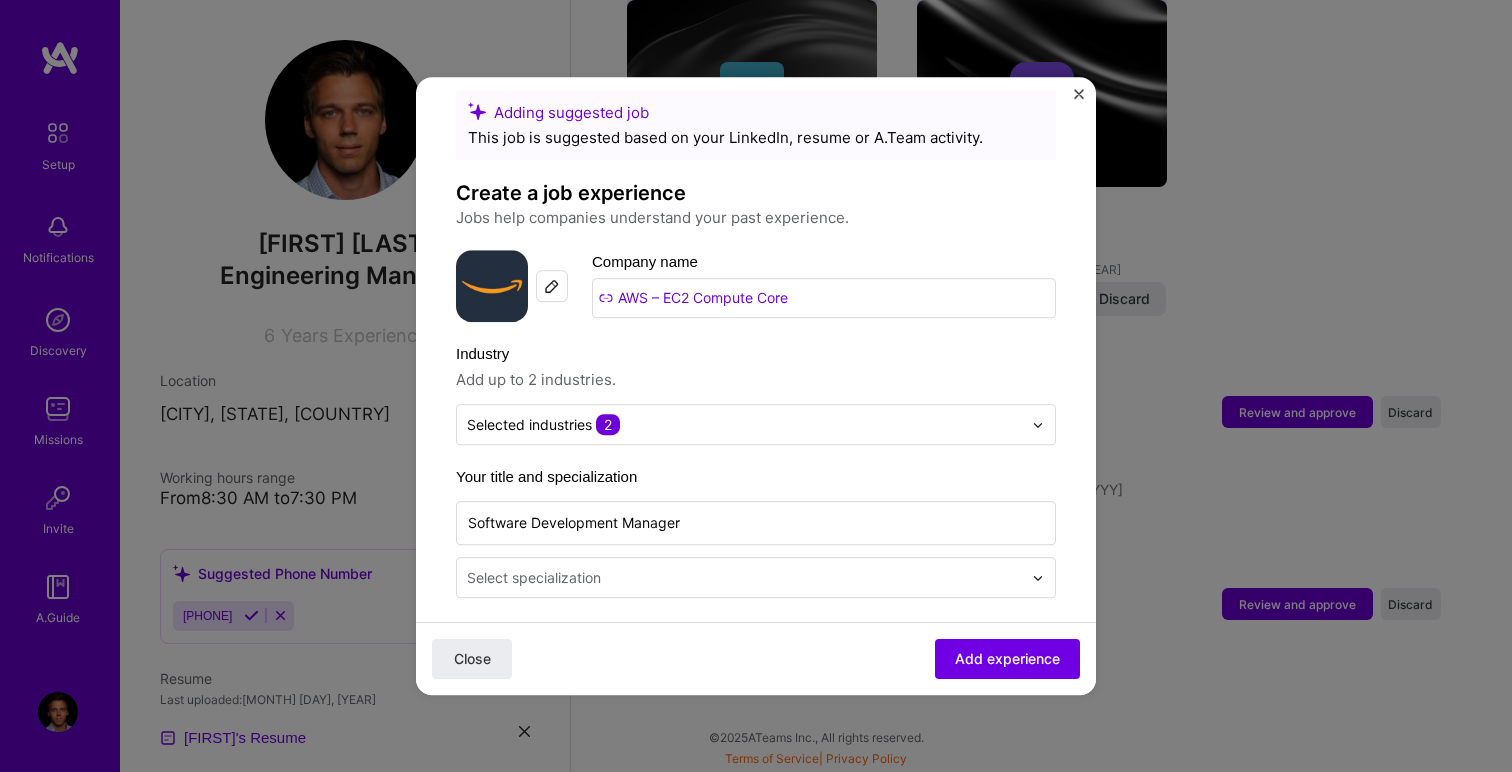 scroll, scrollTop: 29, scrollLeft: 0, axis: vertical 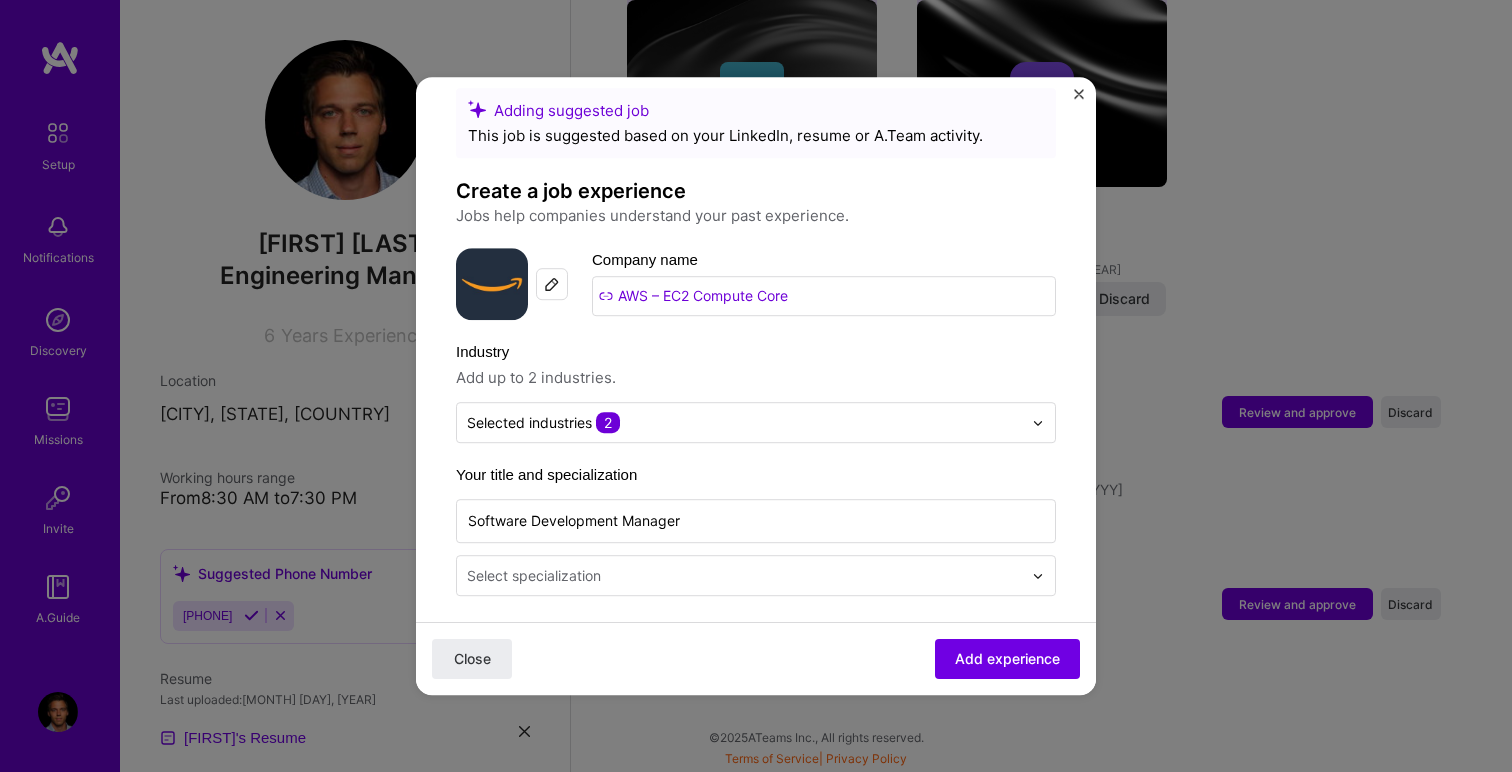 click at bounding box center [744, 422] 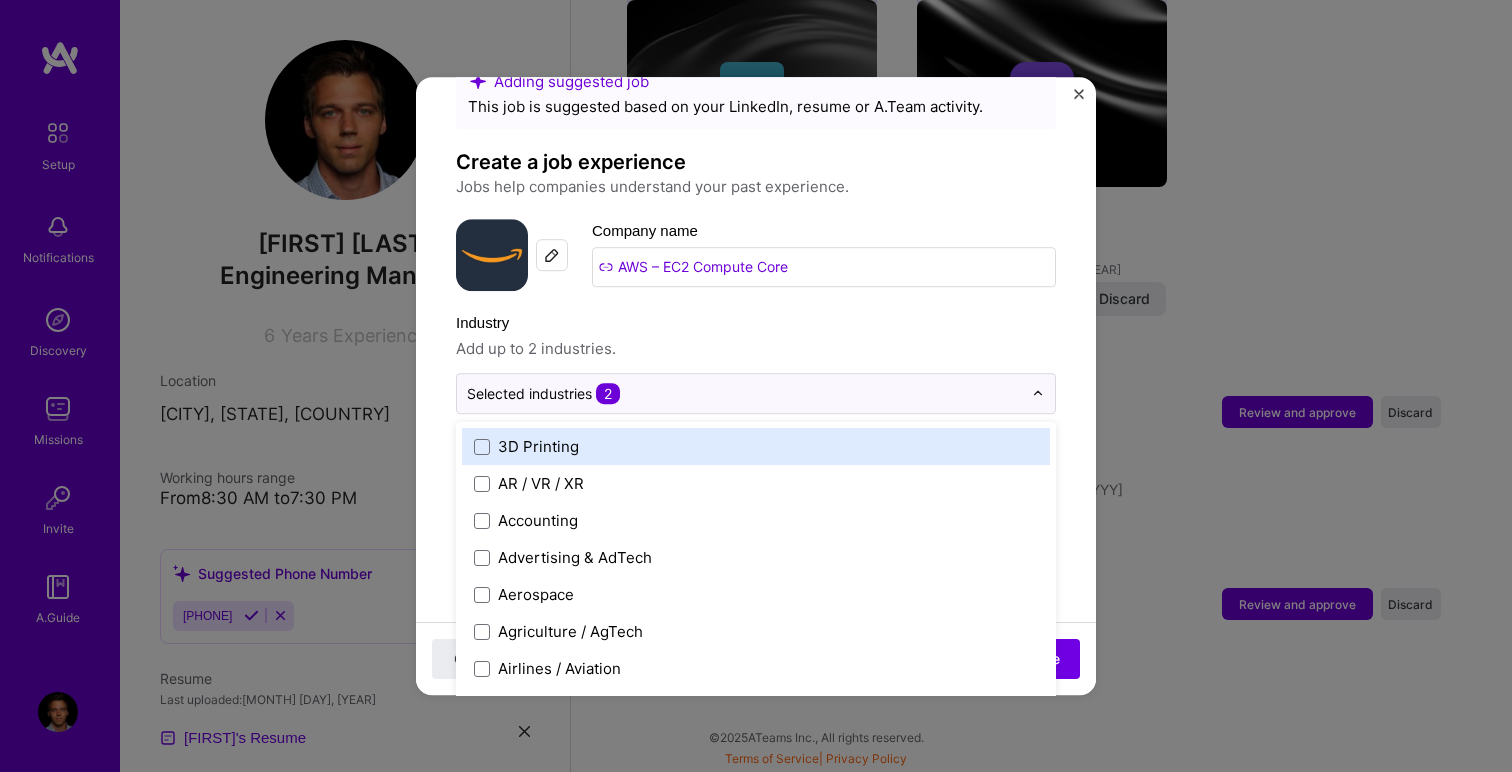 scroll, scrollTop: 65, scrollLeft: 0, axis: vertical 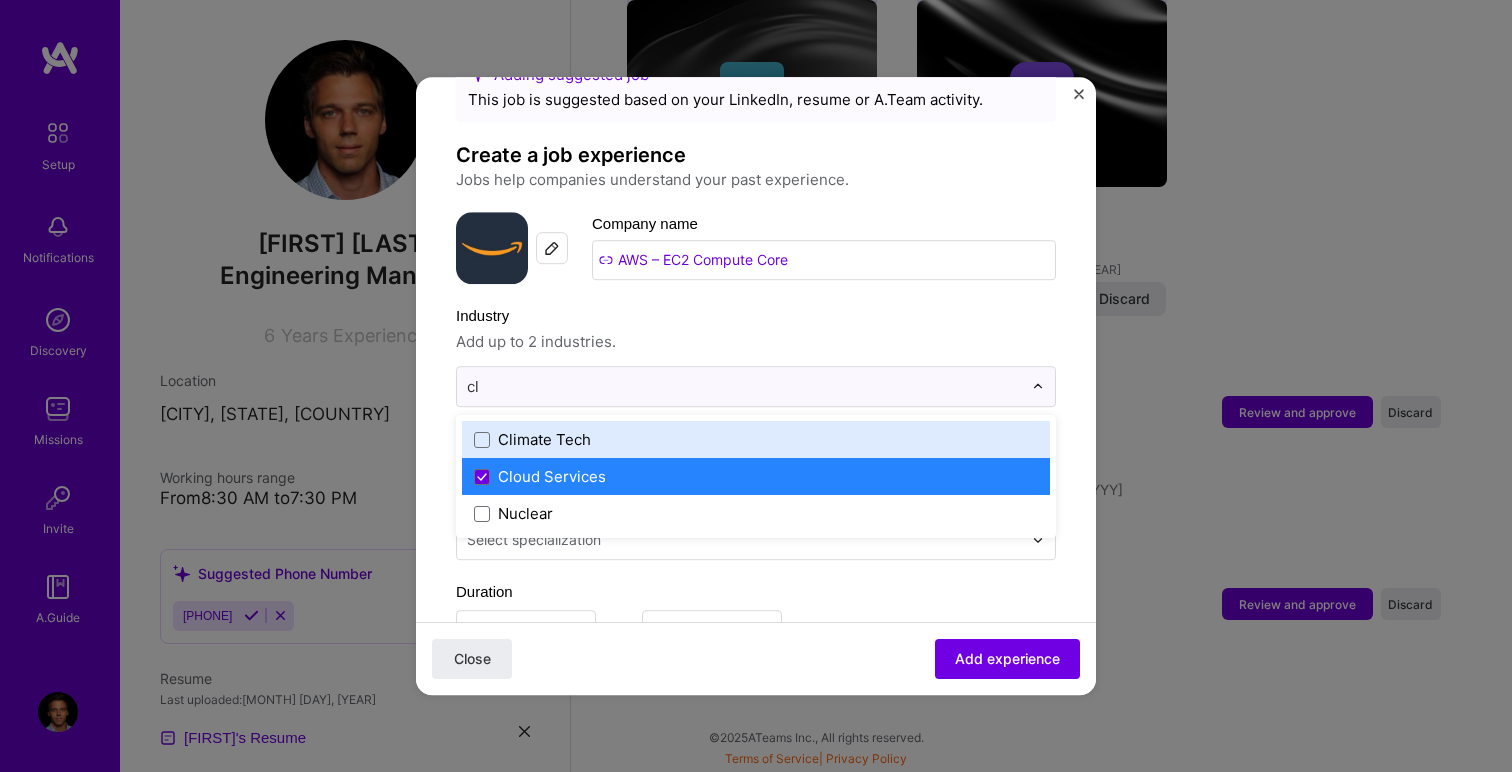 type on "cl" 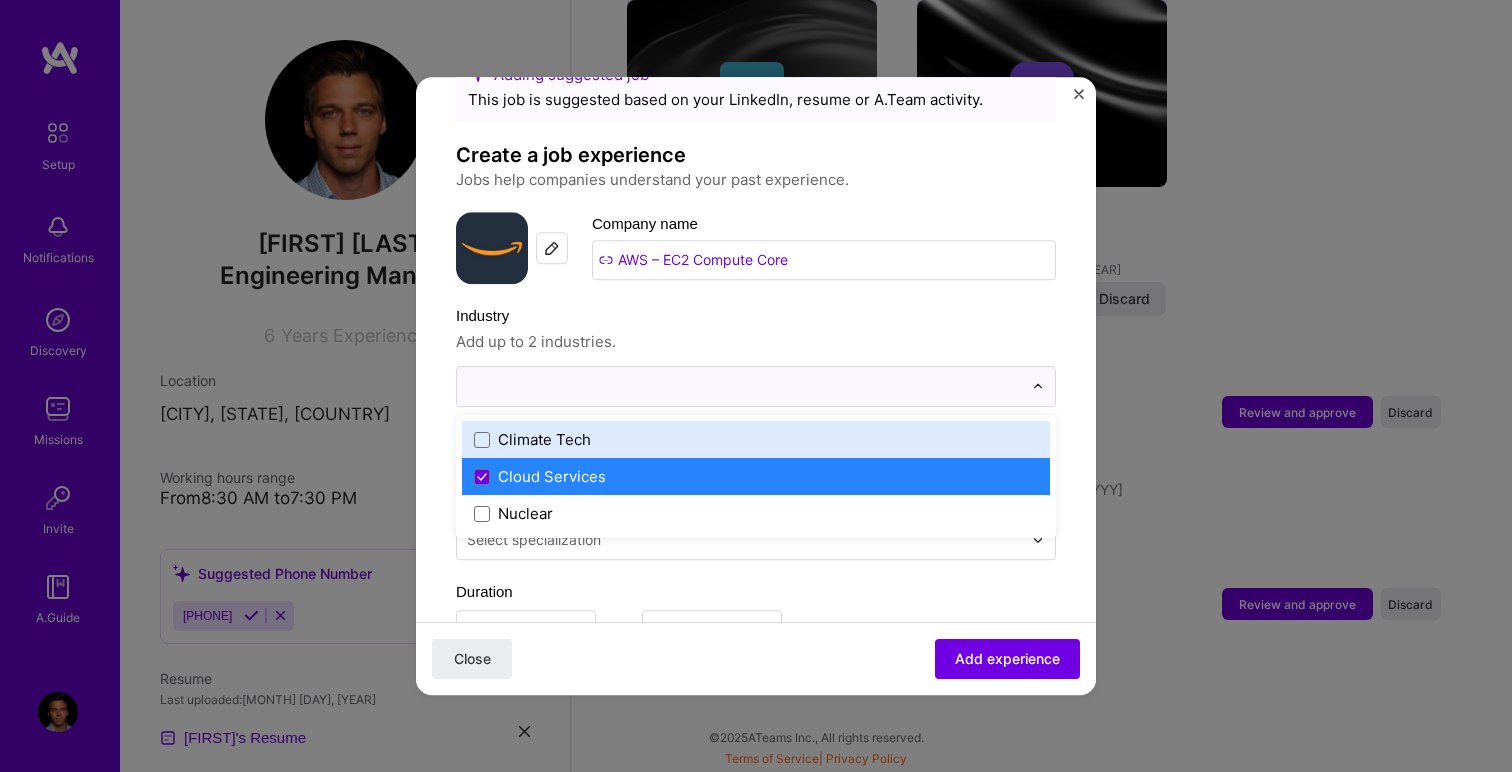 click on "Adding suggested job This job is suggested based on your LinkedIn, resume or A.Team activity. Create a job experience Jobs help companies understand your past experience. Company logo Company name AWS – EC2 Compute Core
Industry Add up to 2 industries. option Climate Tech focused, 32 of 120. 3 results available for search term cl. Use Up and Down to choose options, press Enter to select the currently focused option, press Escape to exit the menu, press Tab to select the option and exit the menu. Climate Tech Cloud Services Nuclear Your title and specialization Software Development Manager Select specialization Duration Jun, [YEAR]
to Sep, [YEAR]
I still work here Skills used — Add up to 12 skills Any new skills will be added to your profile. Enter skills... Description 100 characters minimum 300 / 2,000  characters Did this role require you to manage team members? (Optional) Yes, I managed 0 >" at bounding box center [756, 729] 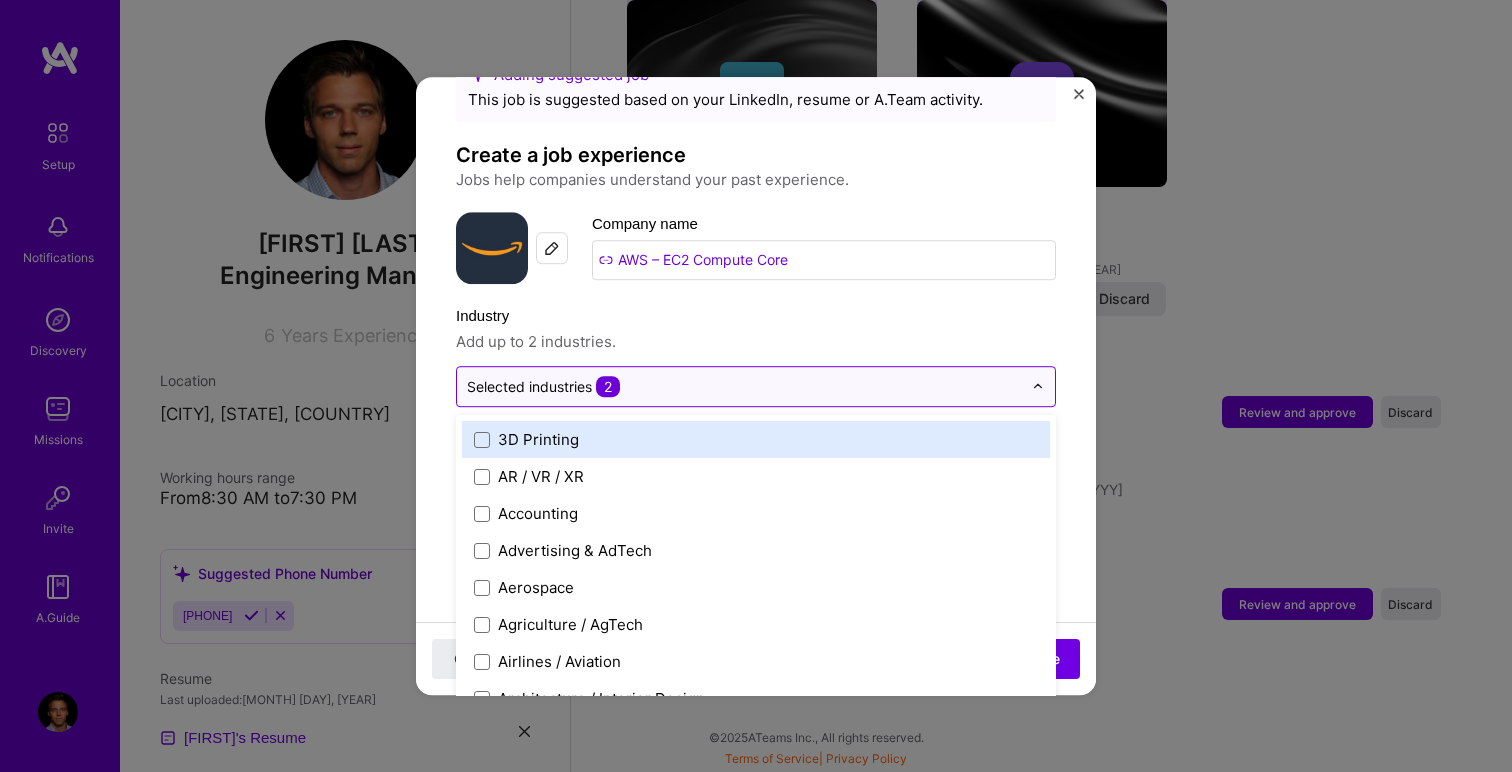 click at bounding box center (744, 386) 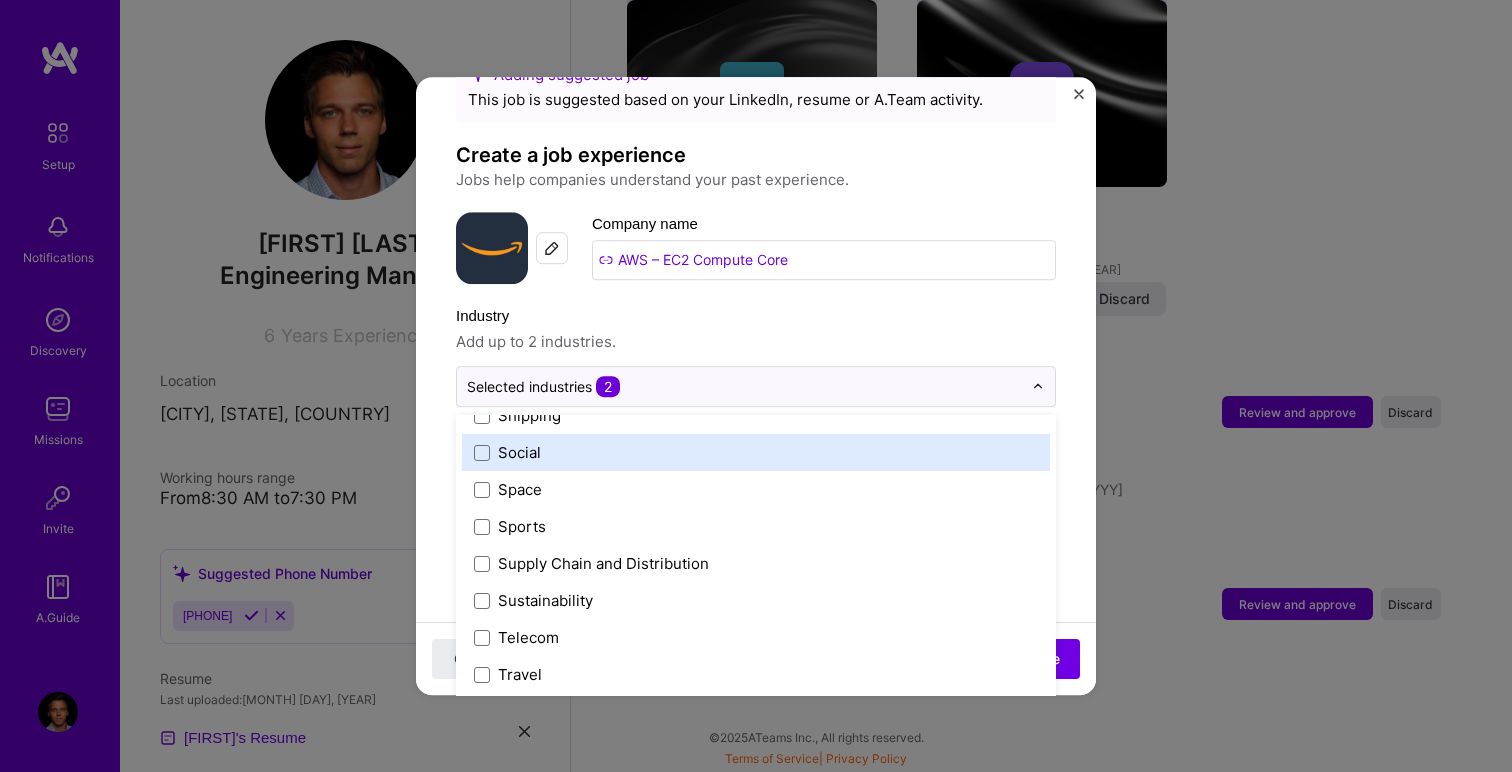 scroll, scrollTop: 4152, scrollLeft: 0, axis: vertical 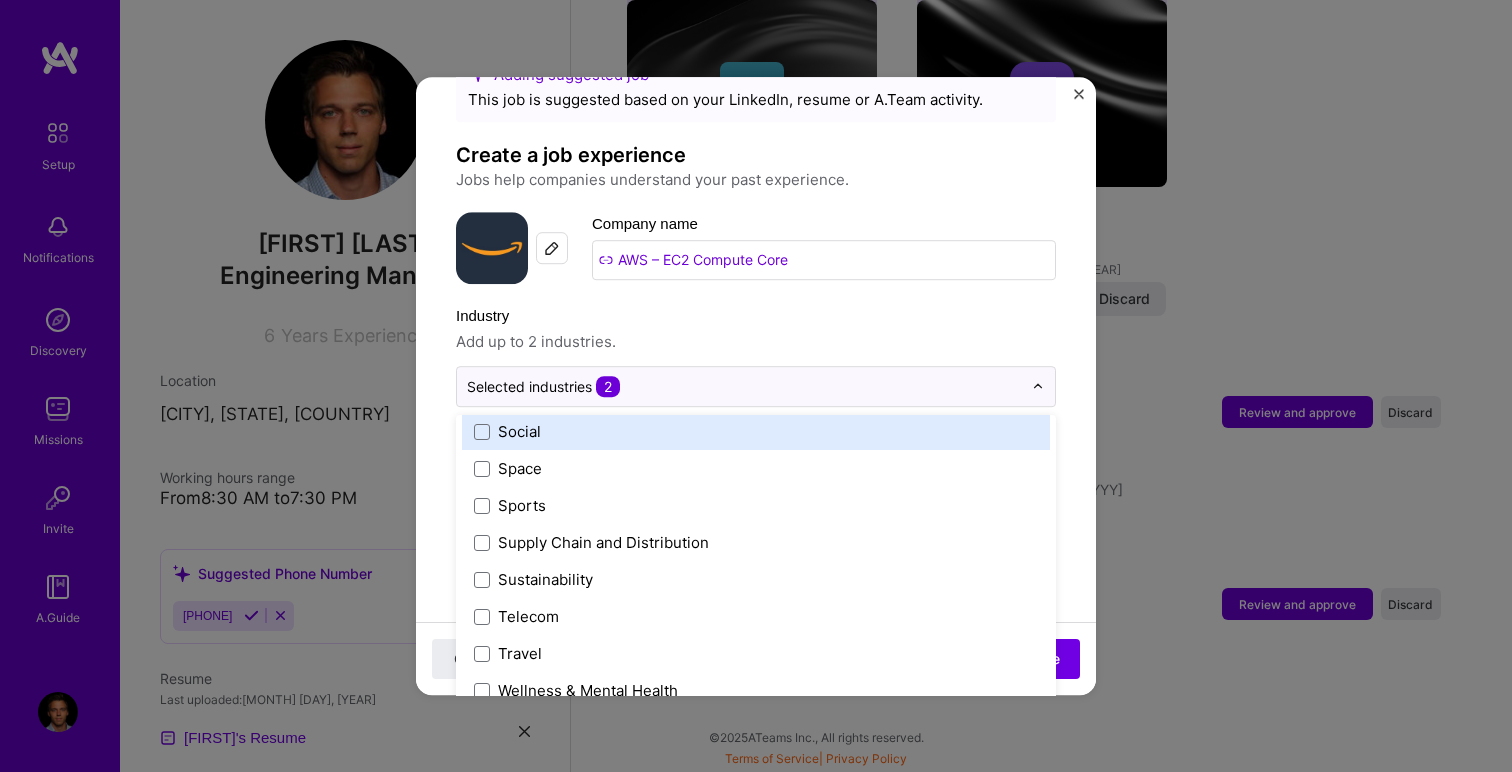 click on "Industry" at bounding box center [756, 316] 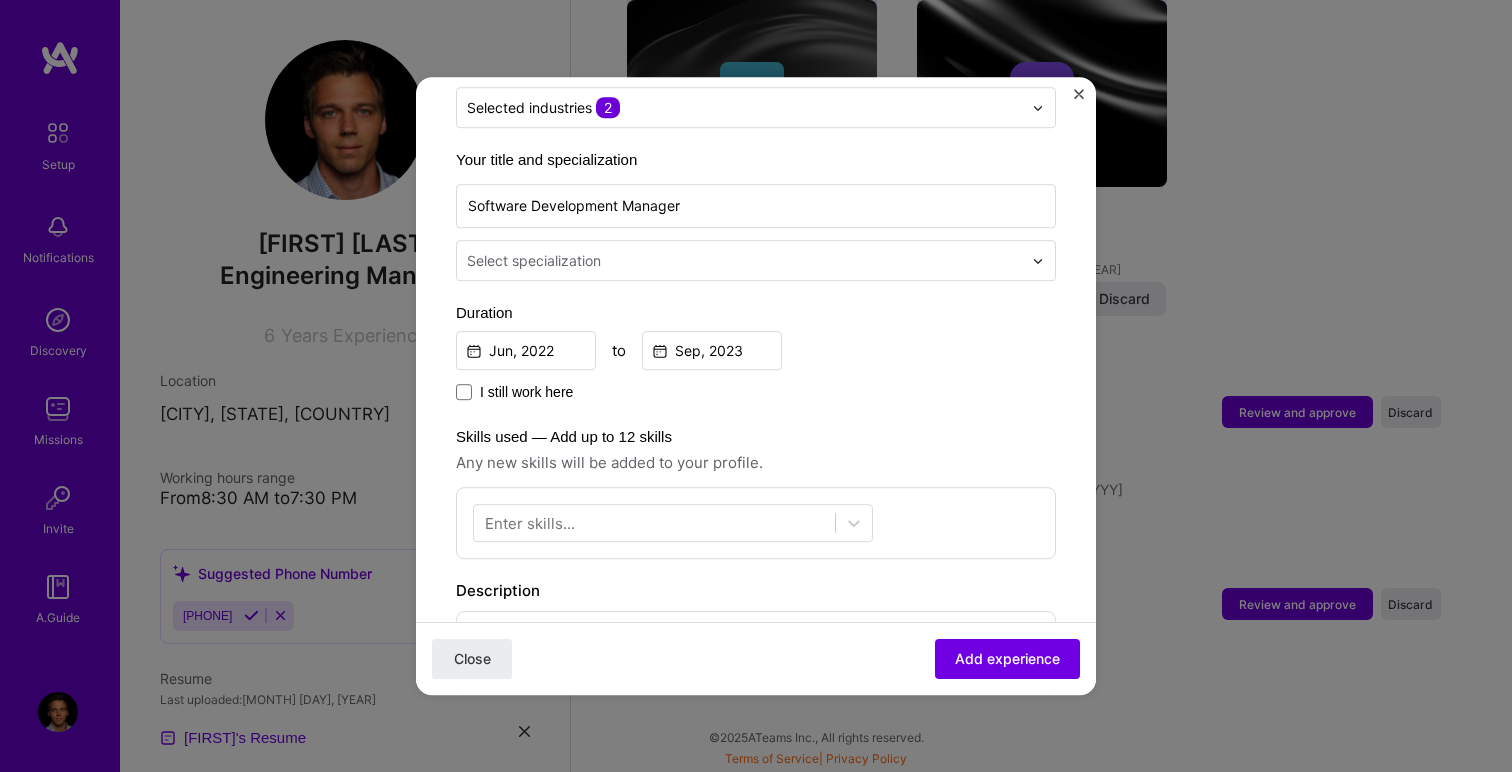 scroll, scrollTop: 348, scrollLeft: 0, axis: vertical 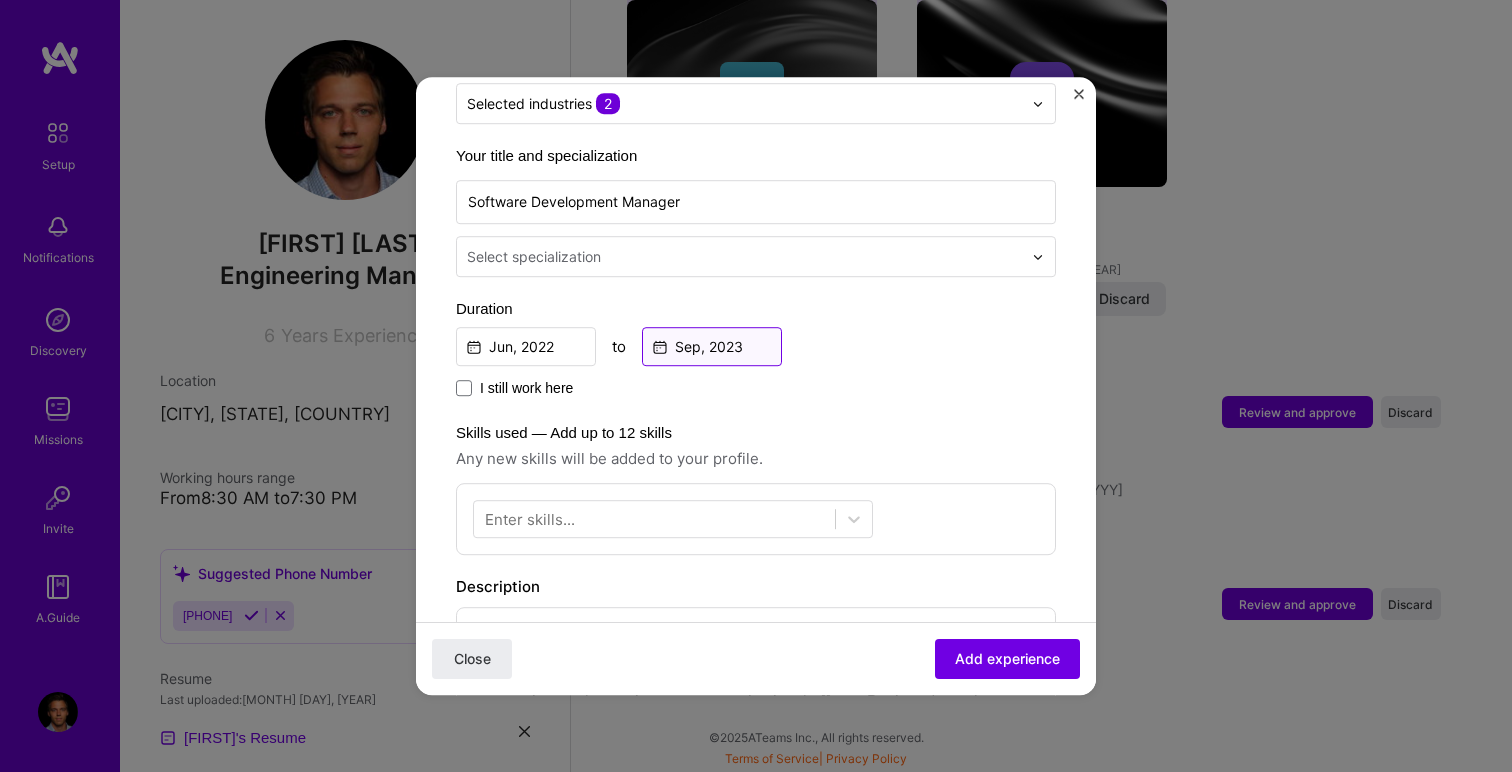 click on "Sep, 2023" at bounding box center (712, 346) 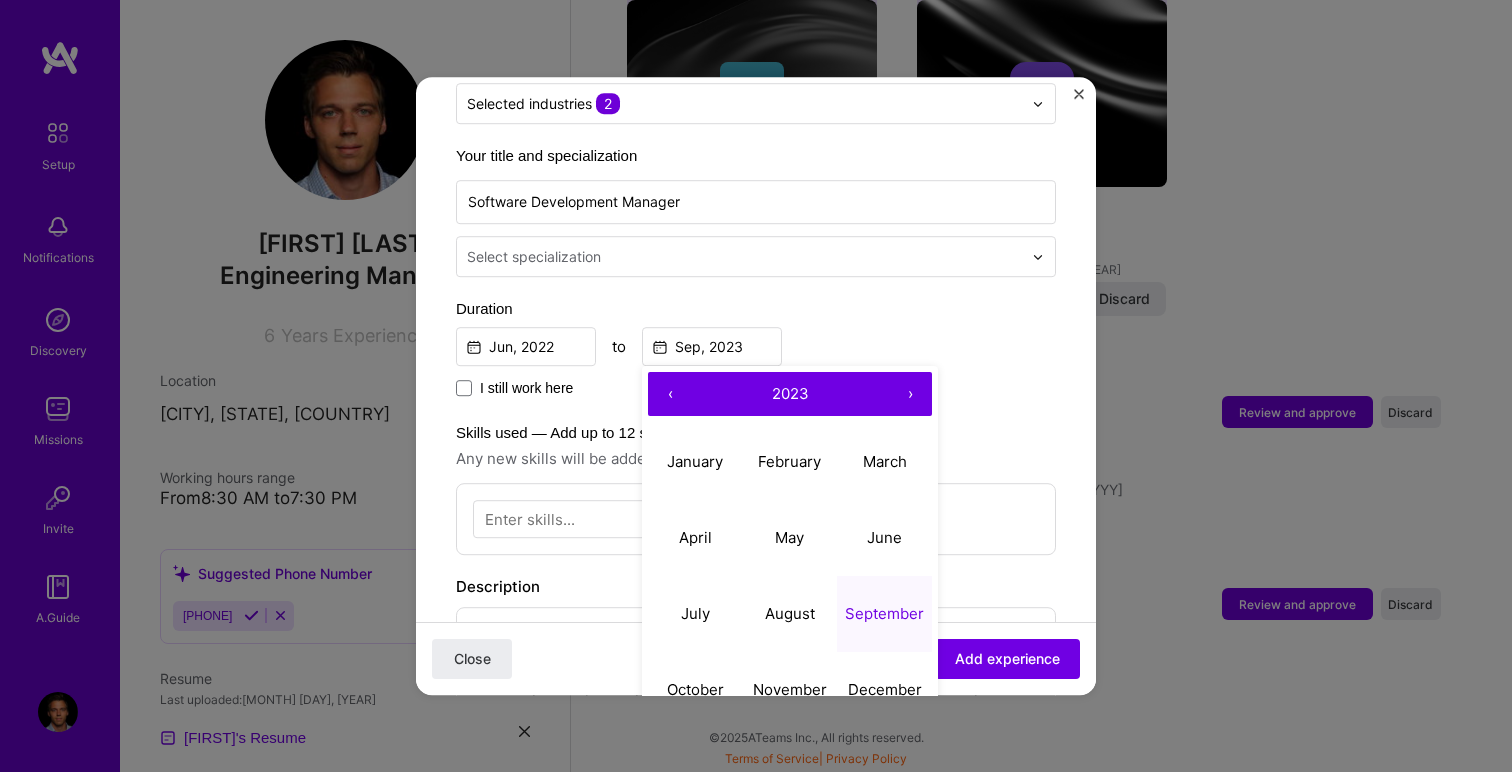 click on "I still work here" at bounding box center [526, 388] 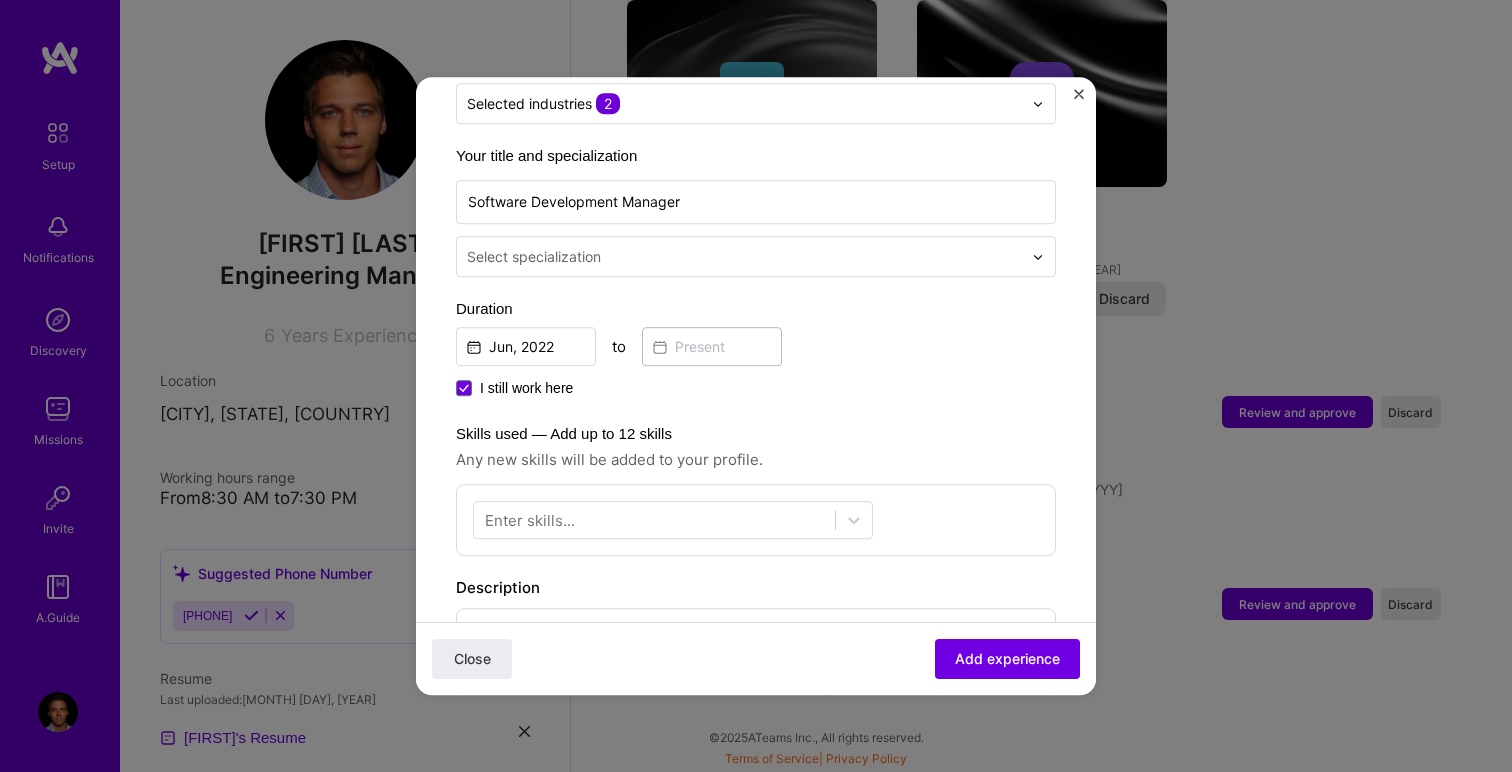 scroll, scrollTop: 394, scrollLeft: 0, axis: vertical 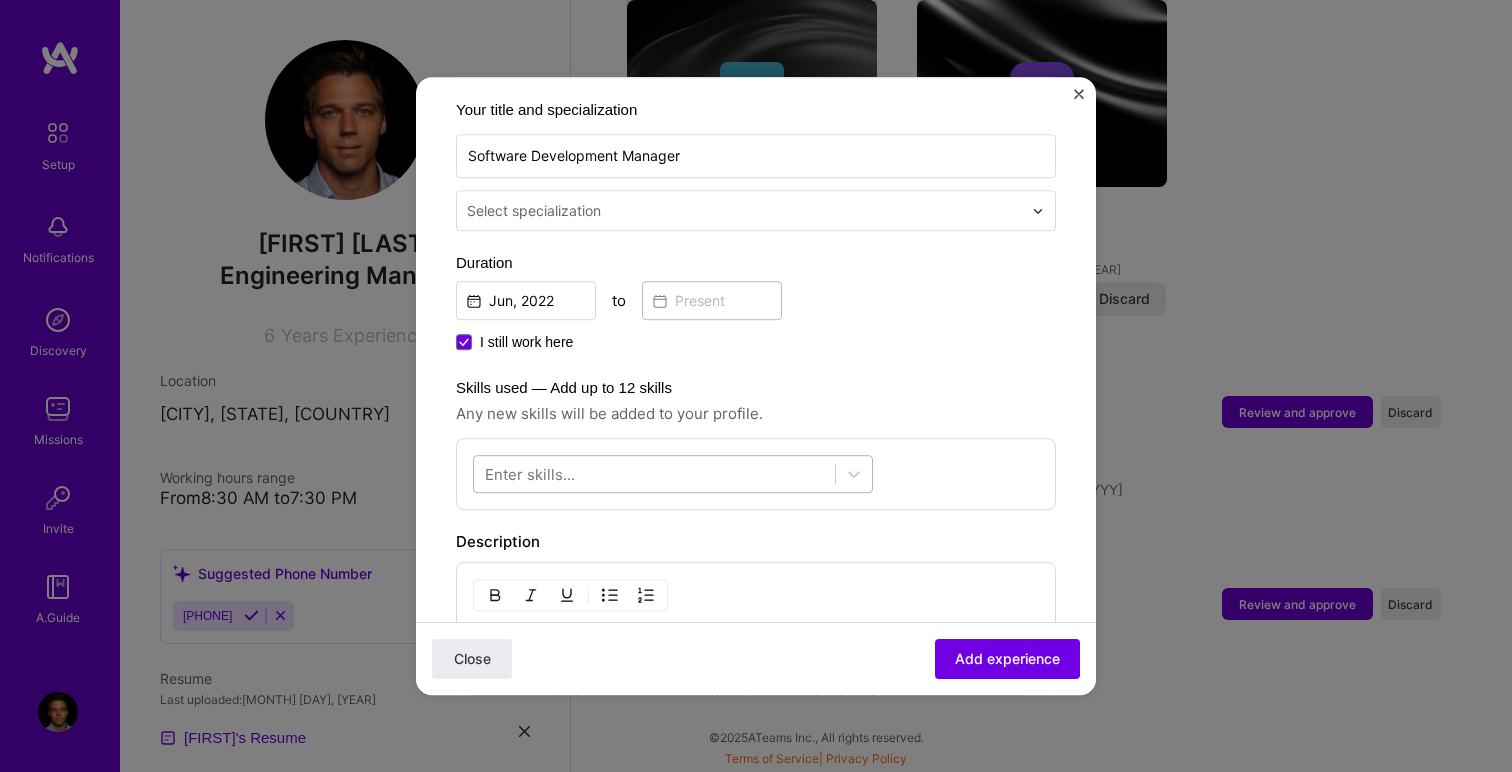 click at bounding box center [654, 474] 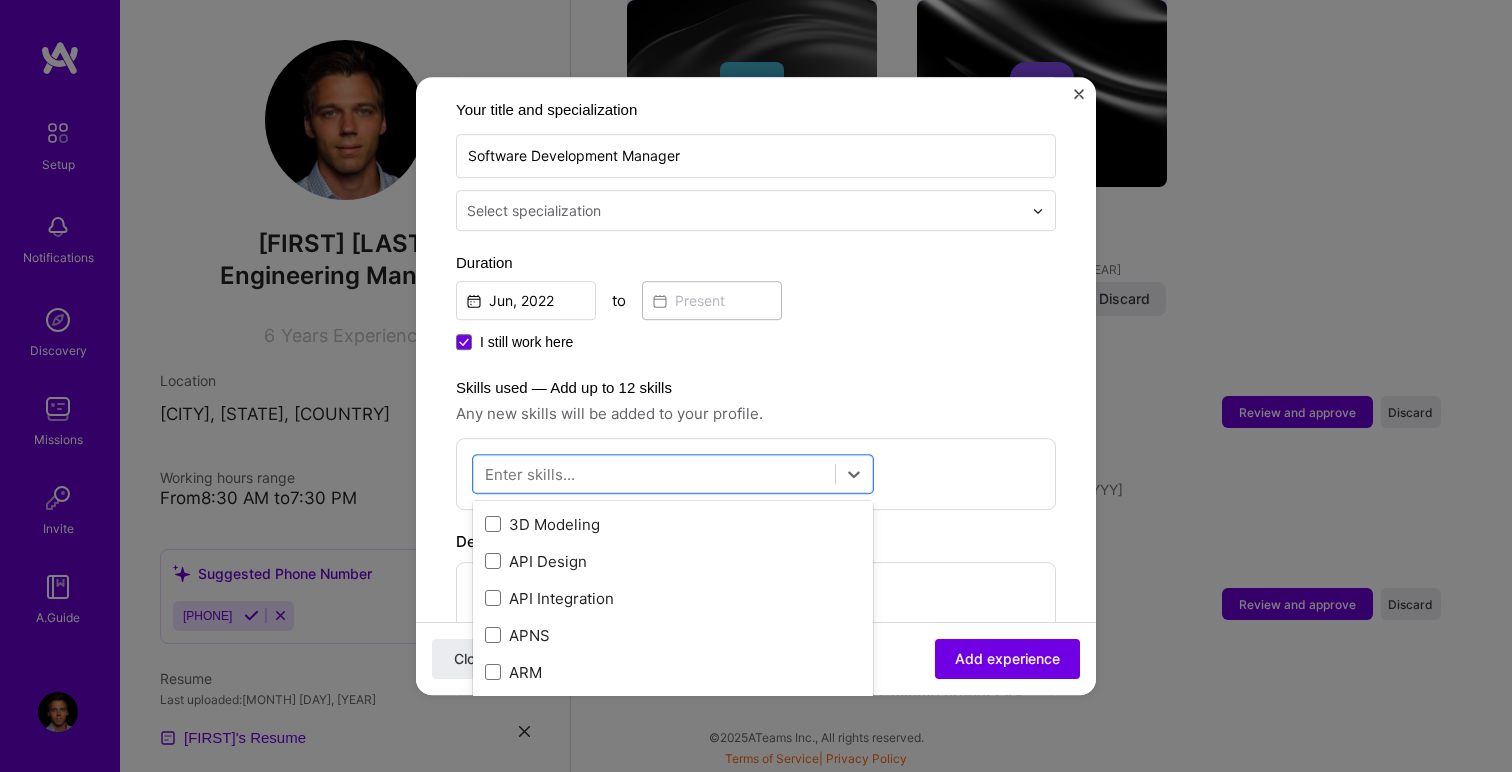 scroll, scrollTop: 107, scrollLeft: 0, axis: vertical 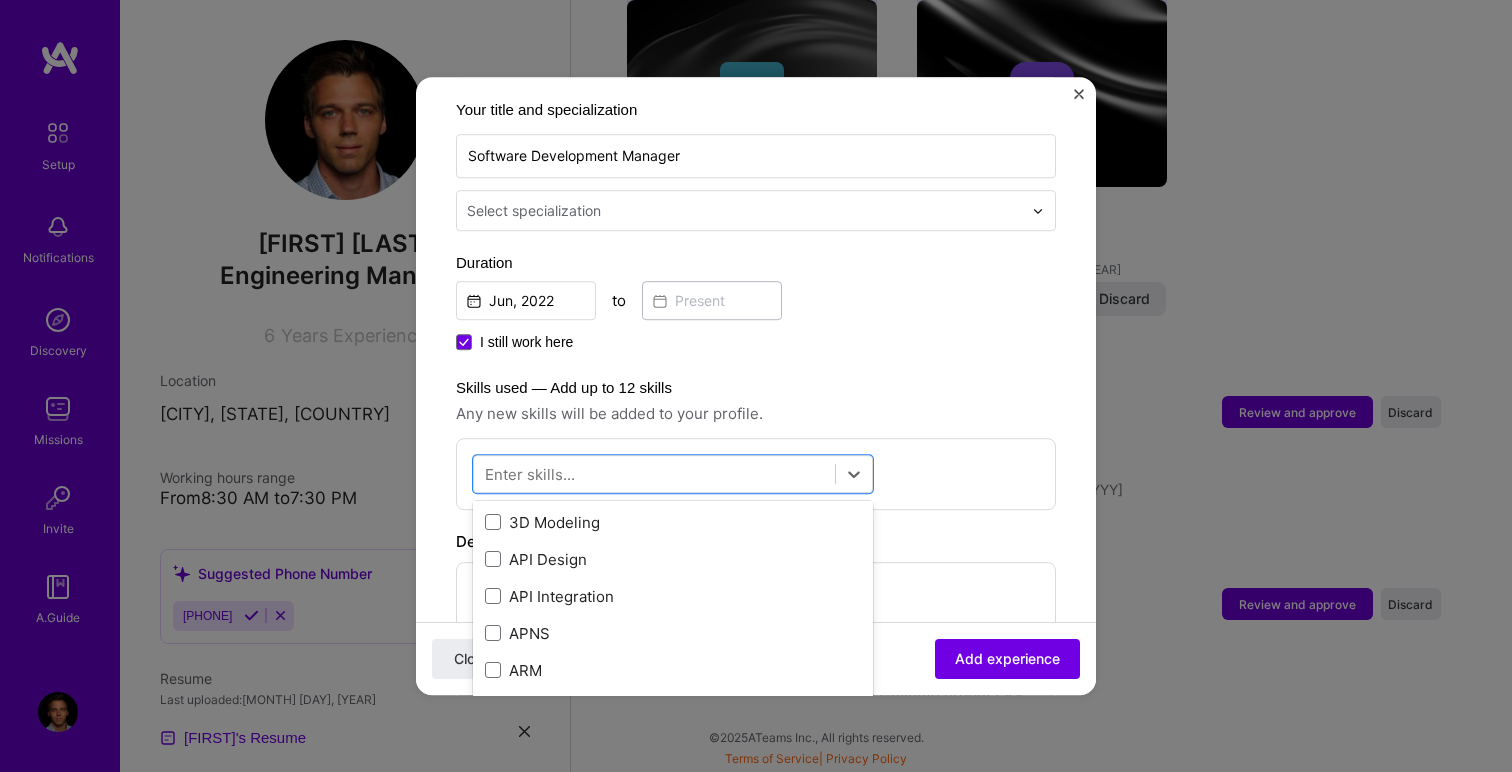 click on "API Design" at bounding box center [673, 559] 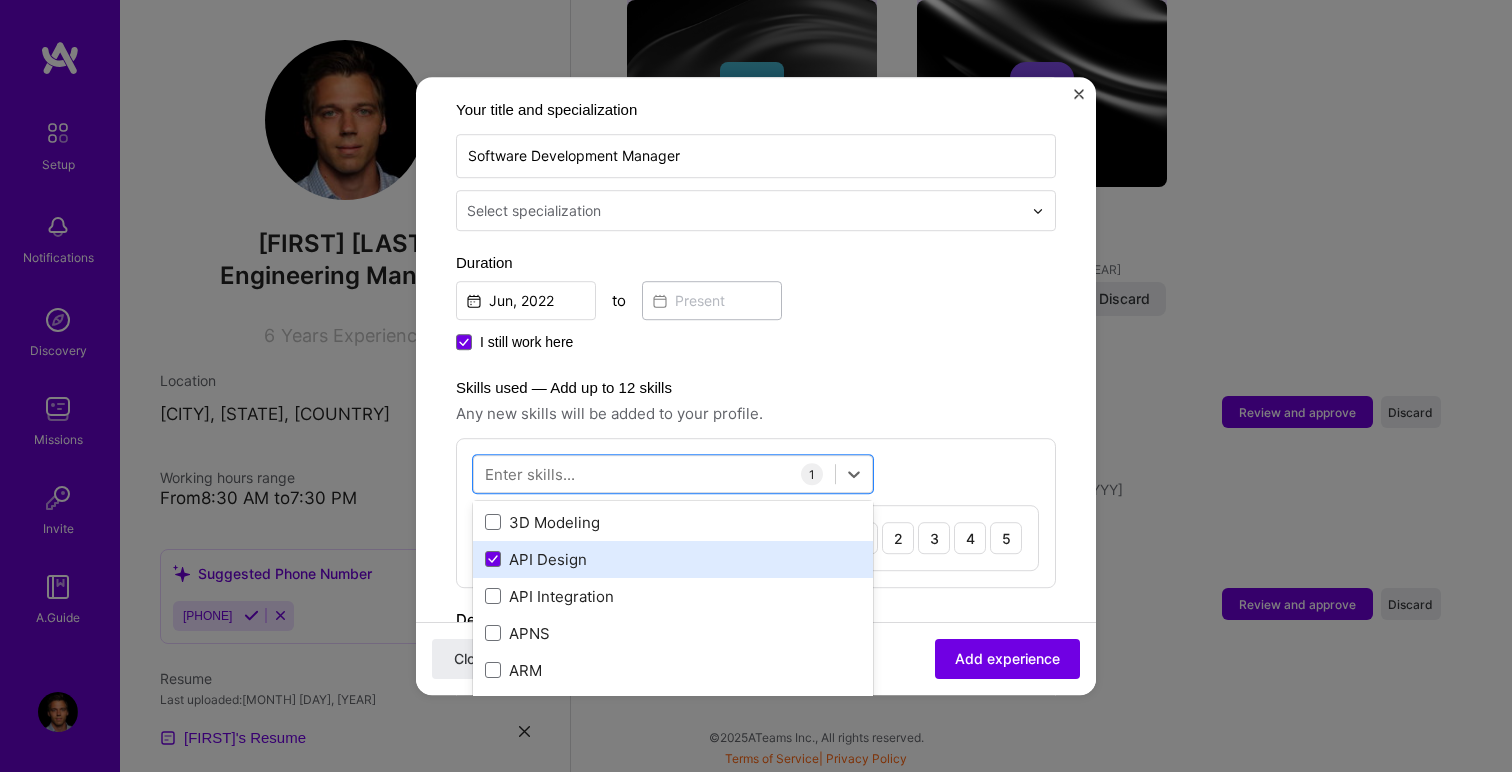 click on "API Design" at bounding box center (673, 559) 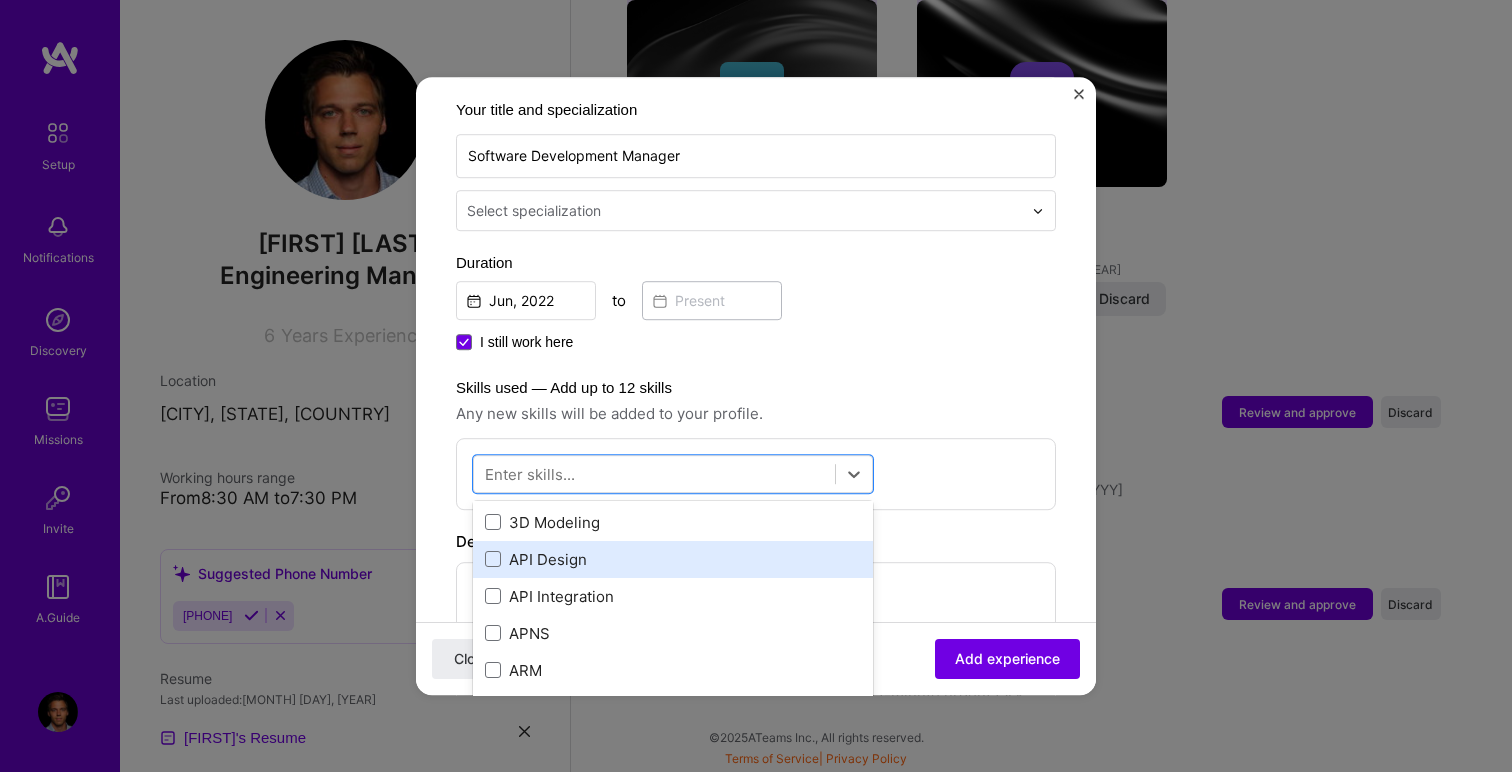 click on "API Design" at bounding box center [673, 559] 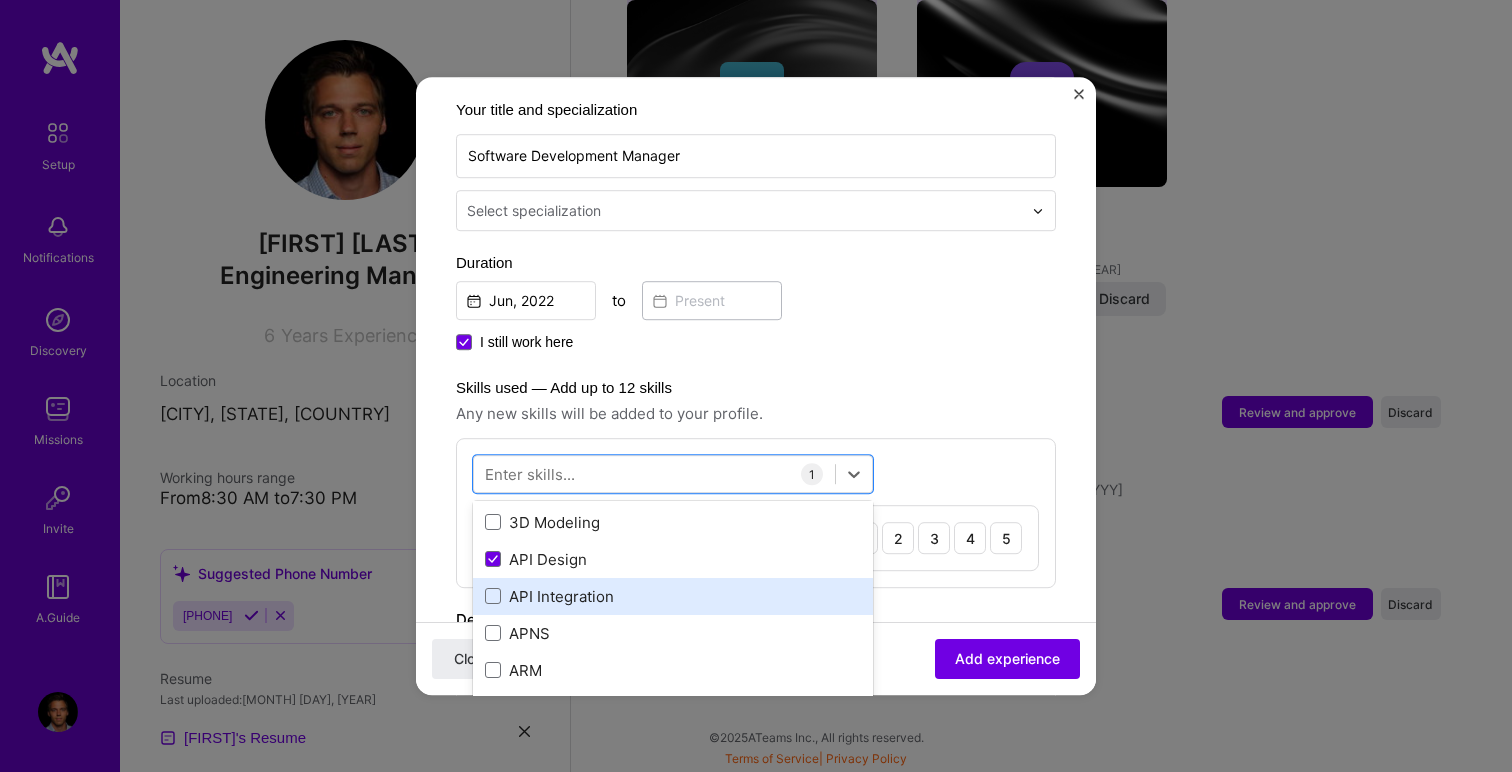 click on "API Integration" at bounding box center (673, 596) 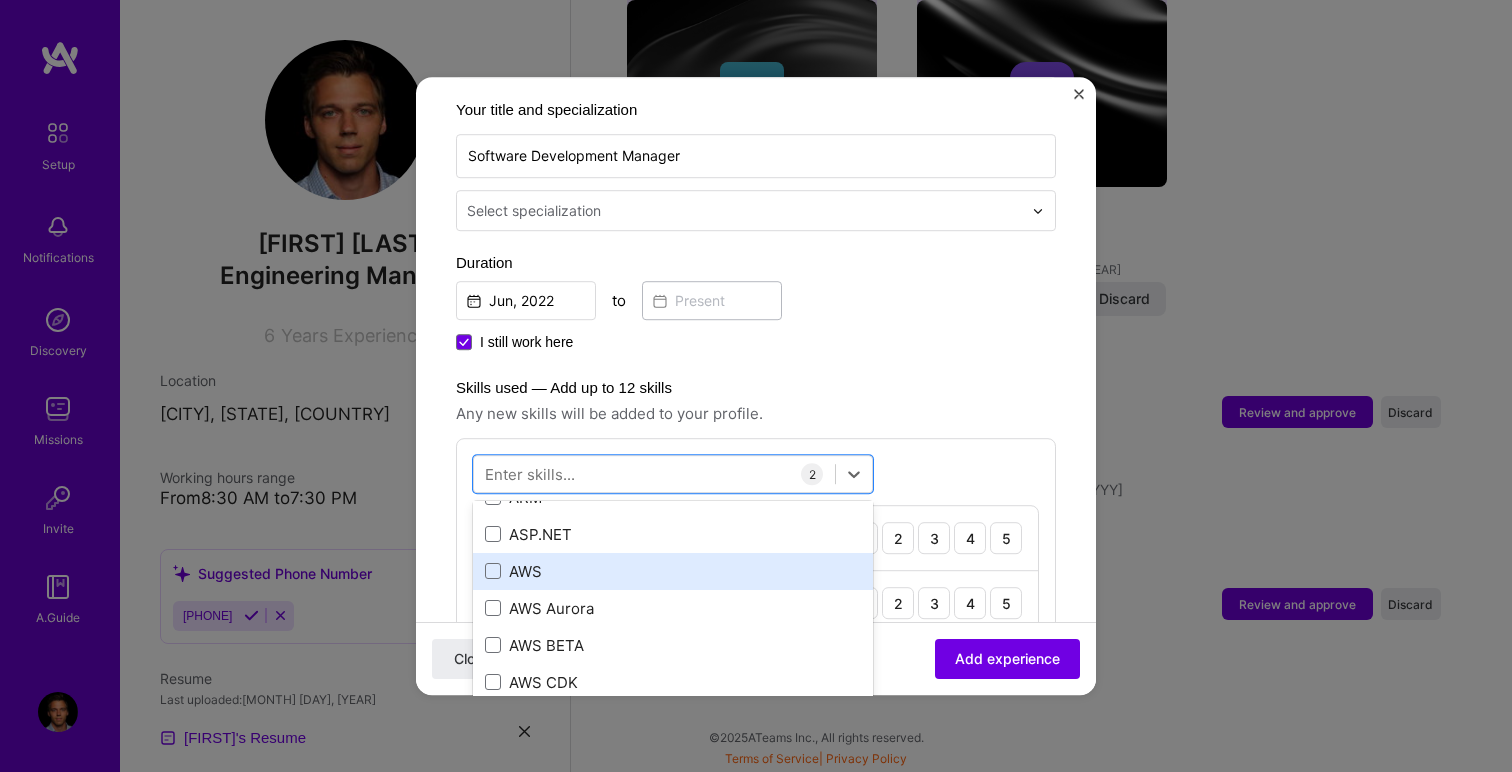 click on "AWS" at bounding box center [673, 571] 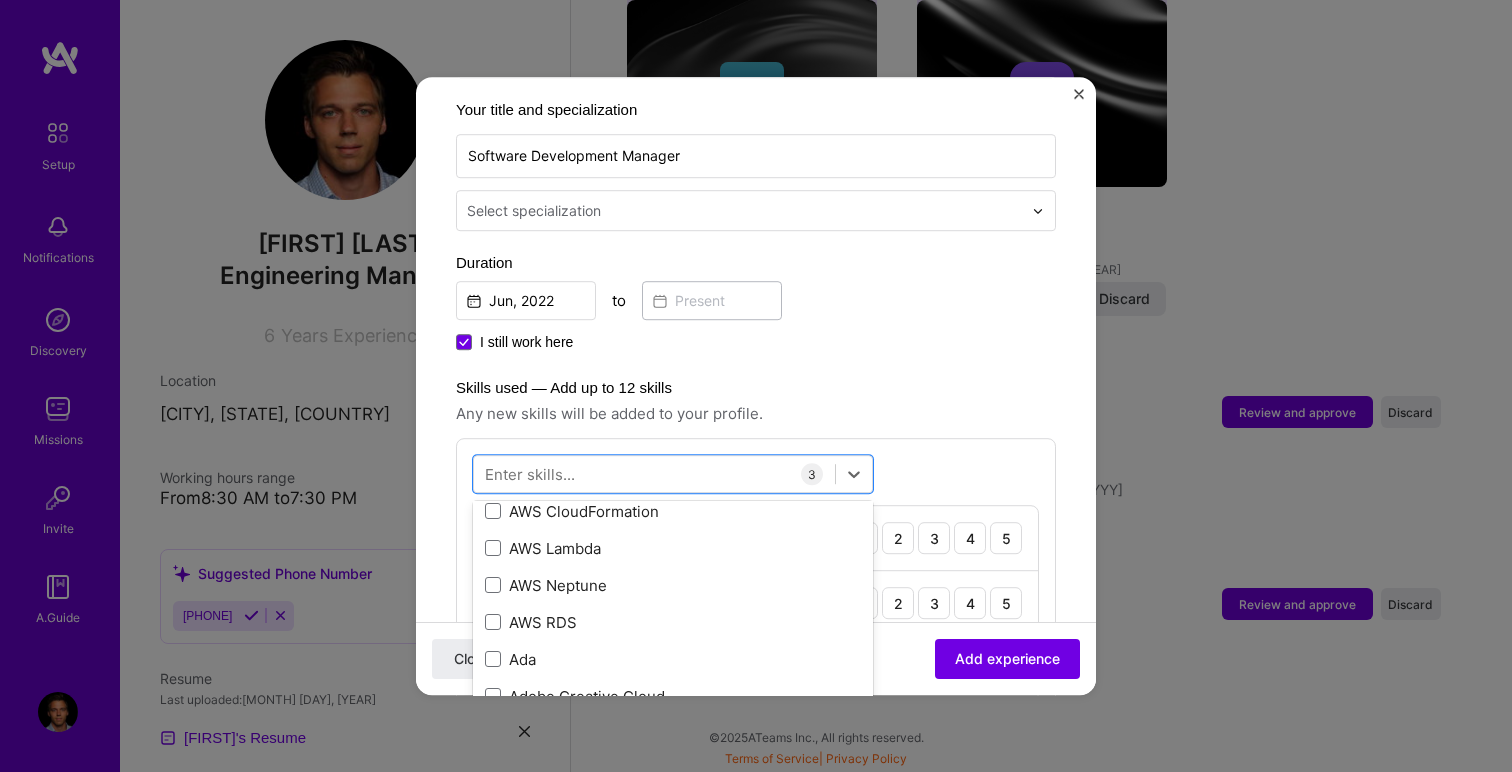 scroll, scrollTop: 475, scrollLeft: 0, axis: vertical 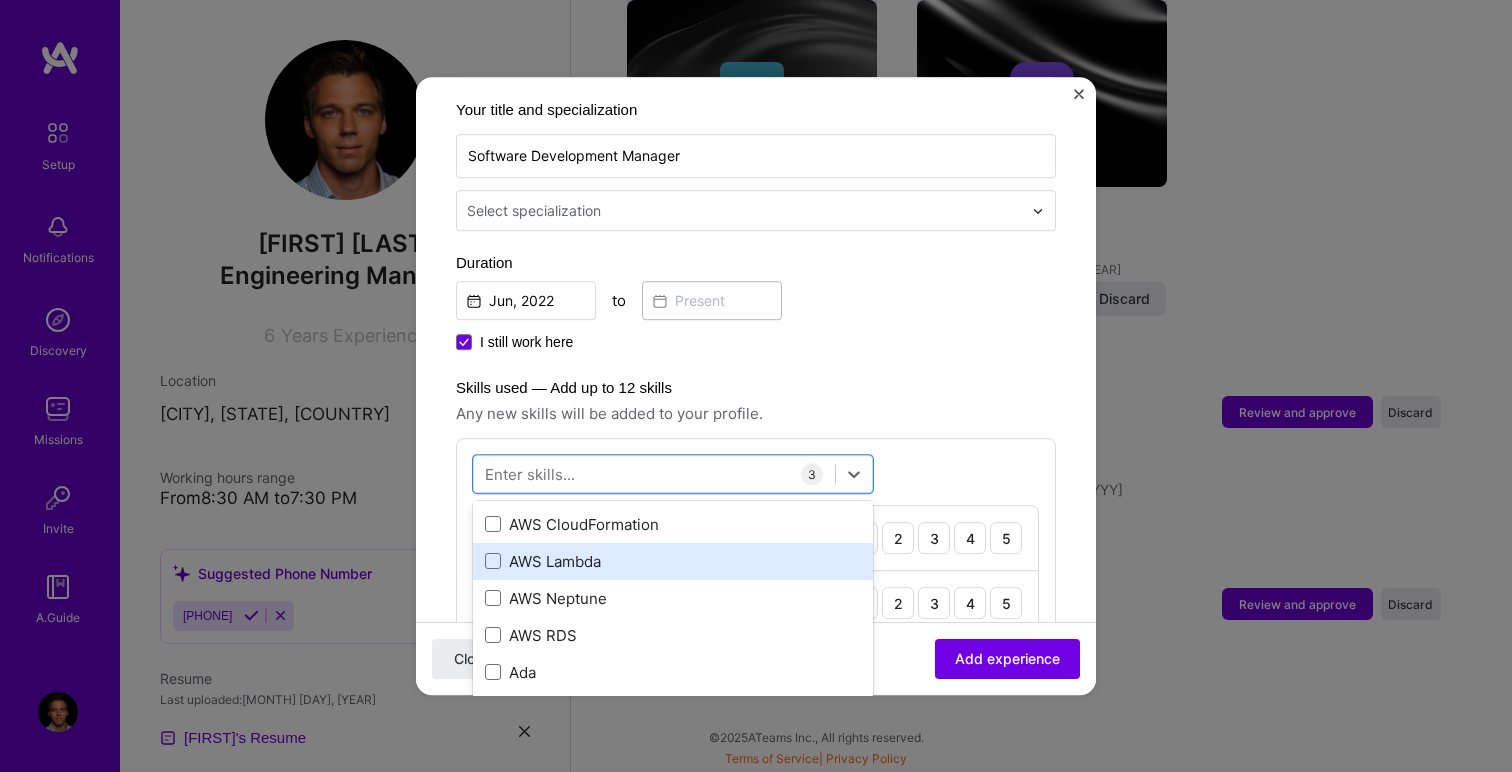 click on "AWS Lambda" at bounding box center [673, 561] 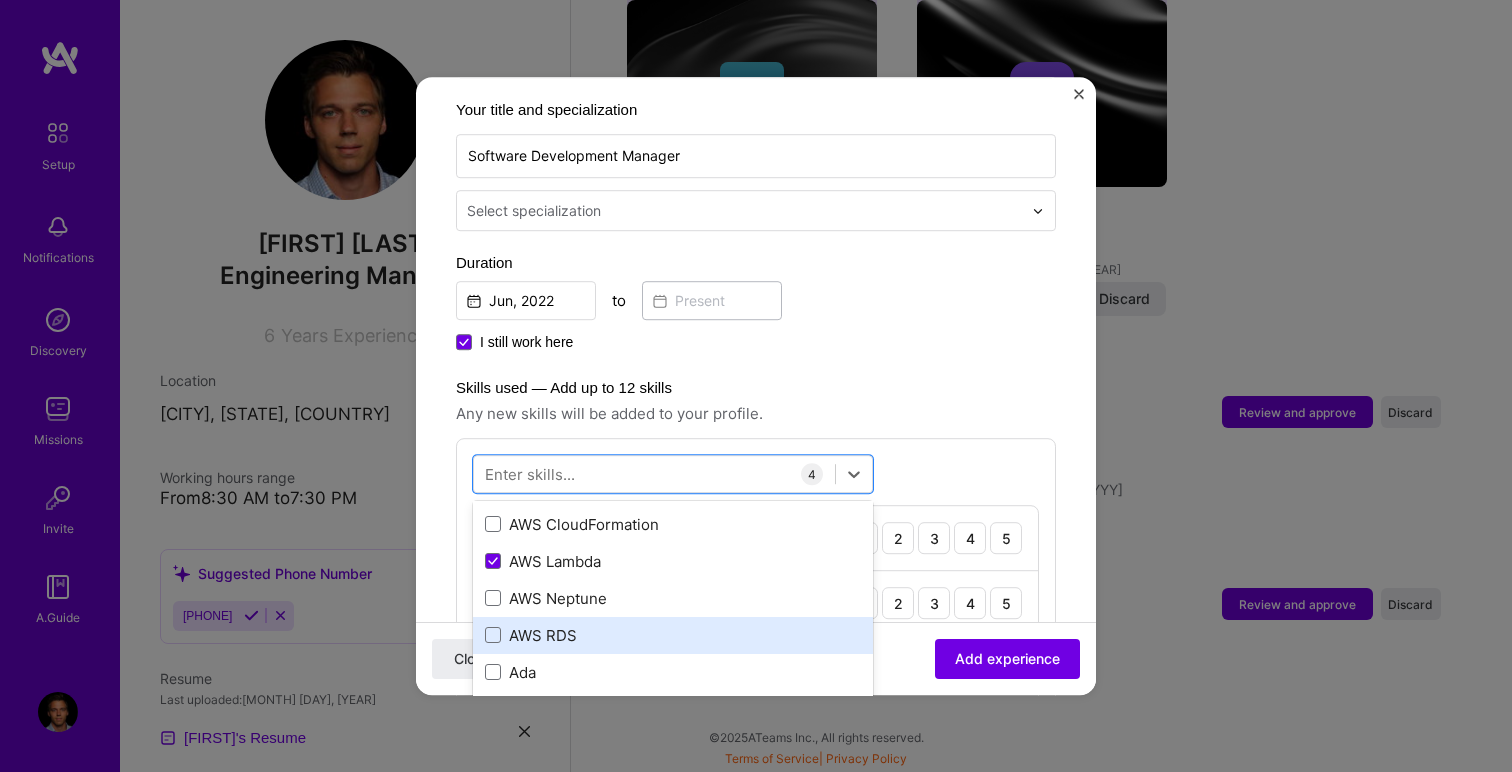 click on "AWS RDS" at bounding box center [673, 635] 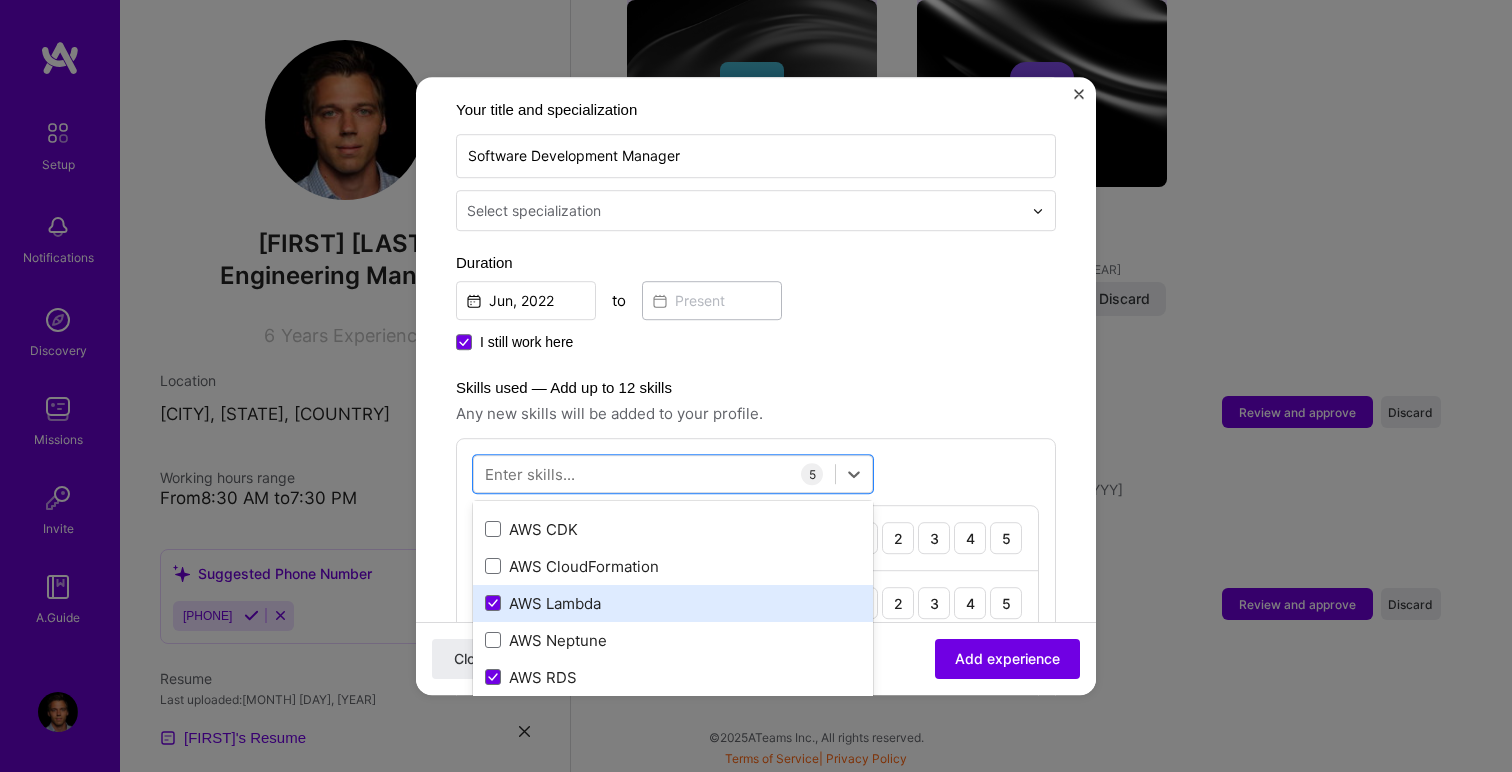 scroll, scrollTop: 434, scrollLeft: 0, axis: vertical 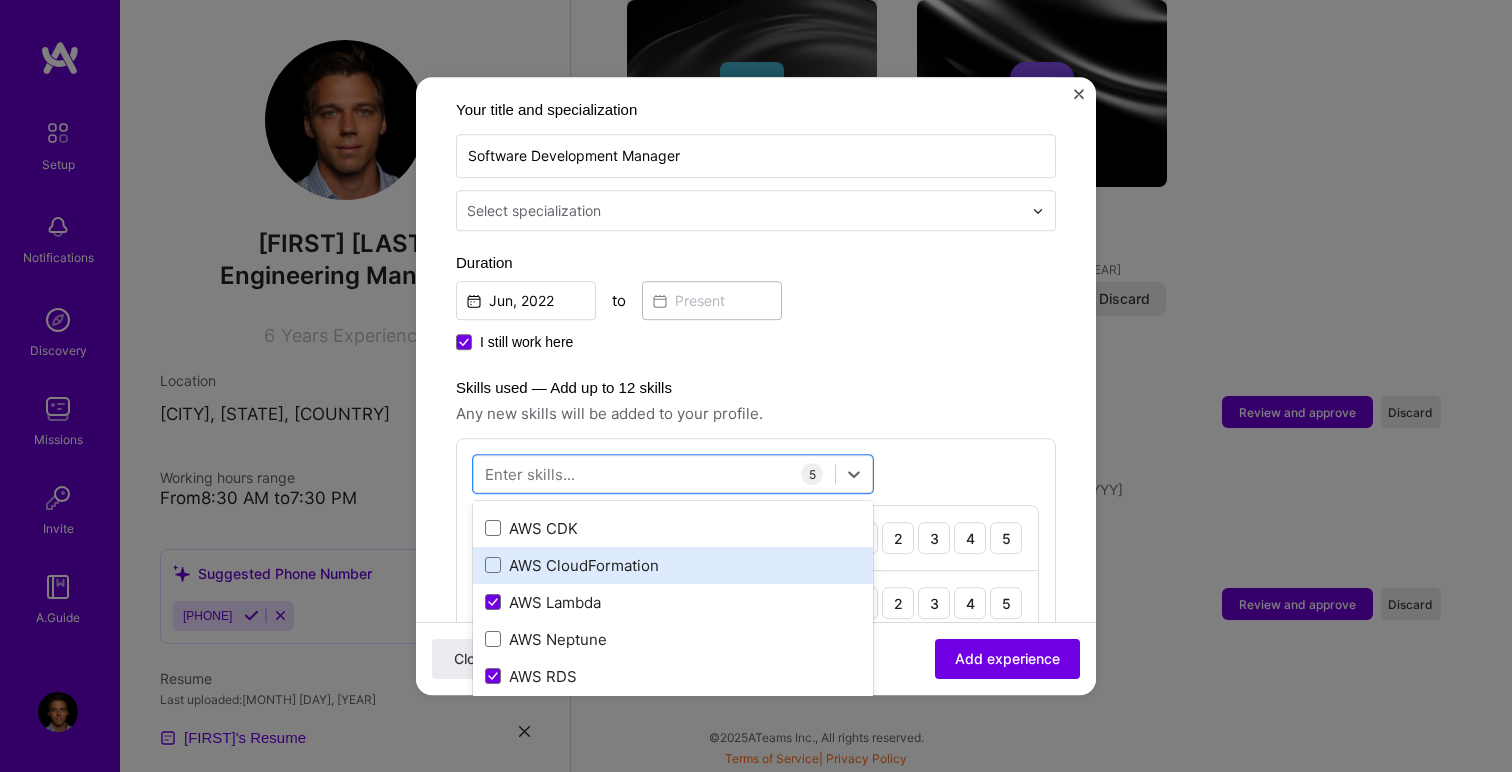 click on "AWS CloudFormation" at bounding box center (673, 565) 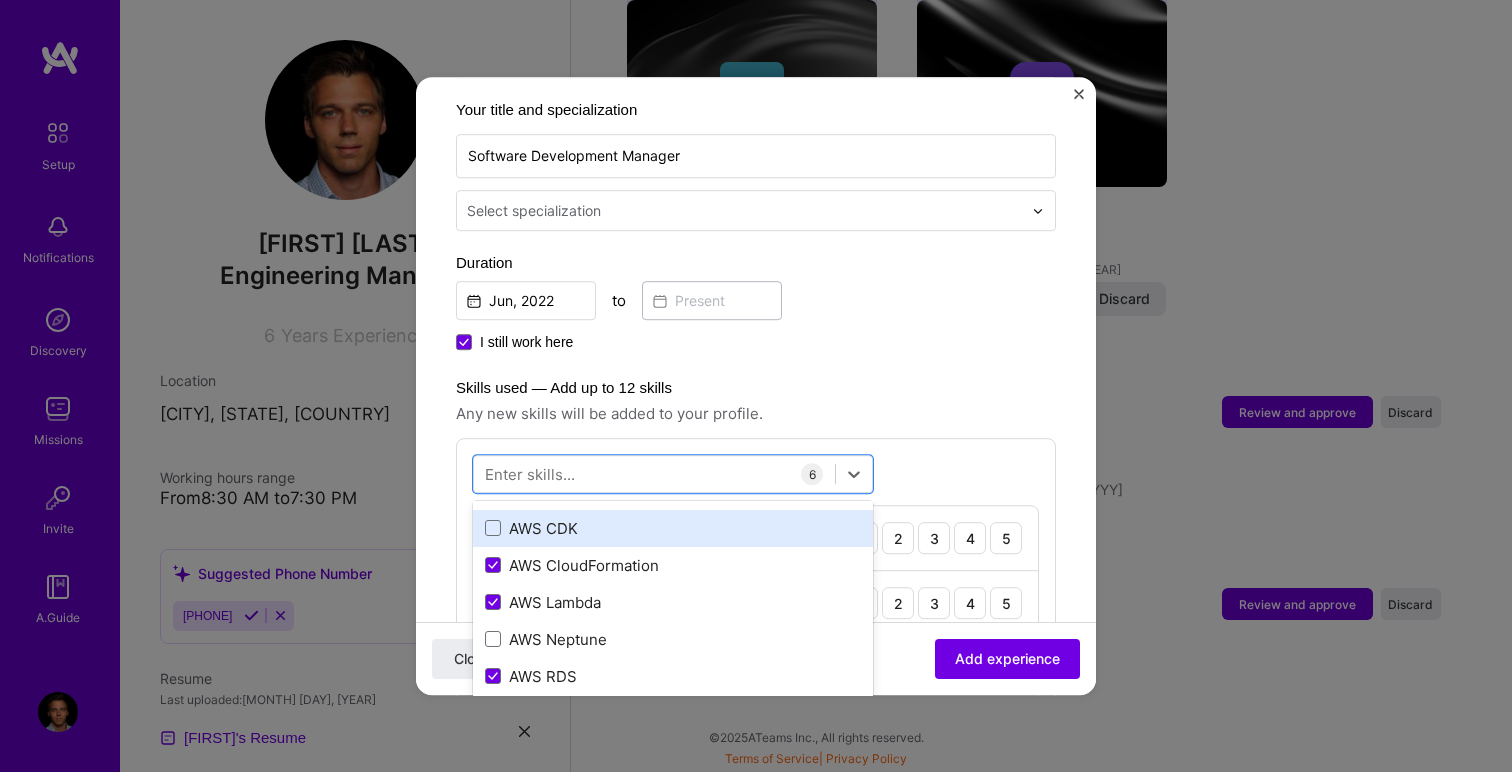 click on "AWS CDK" at bounding box center [673, 528] 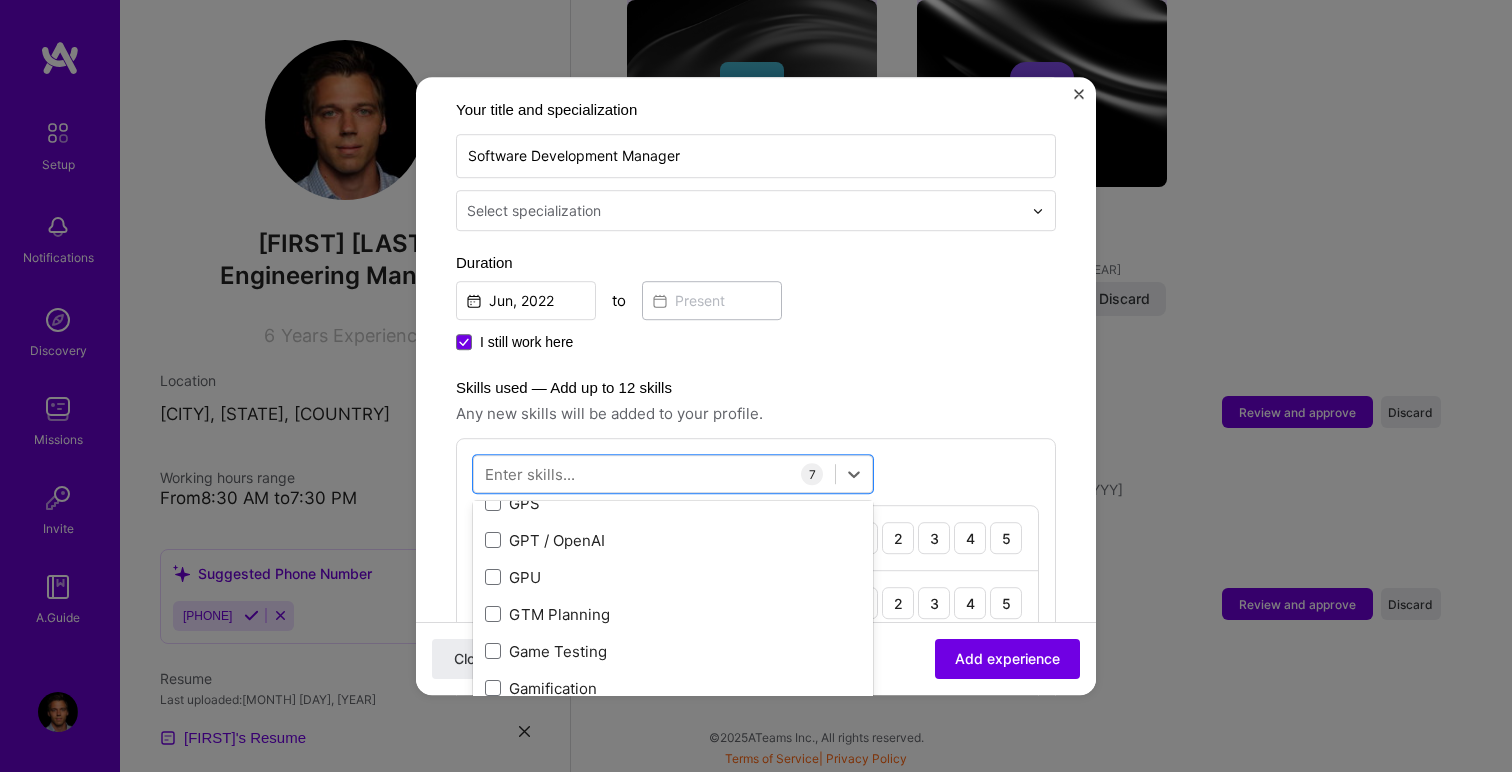 scroll, scrollTop: 5172, scrollLeft: 0, axis: vertical 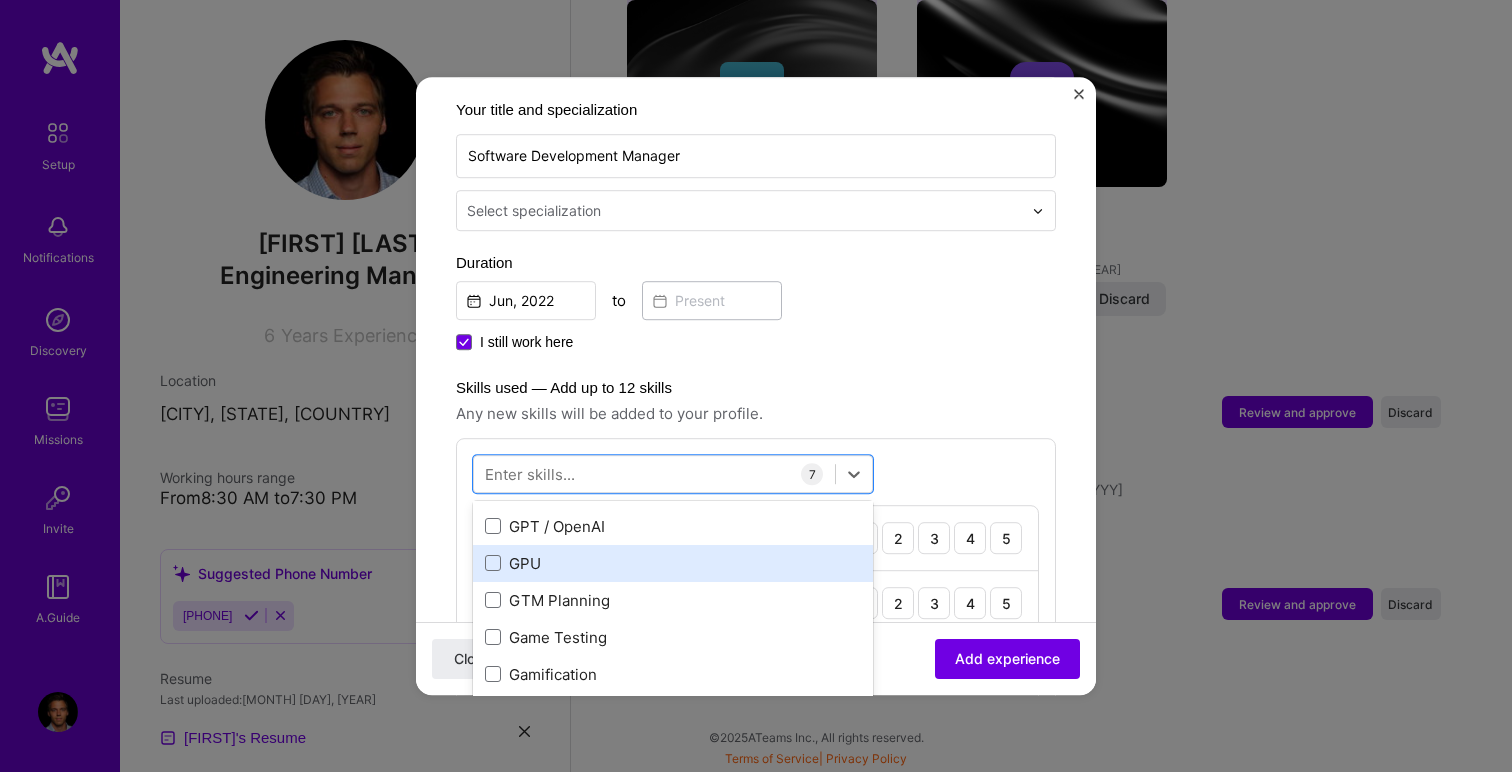 click on "GPU" at bounding box center [673, 563] 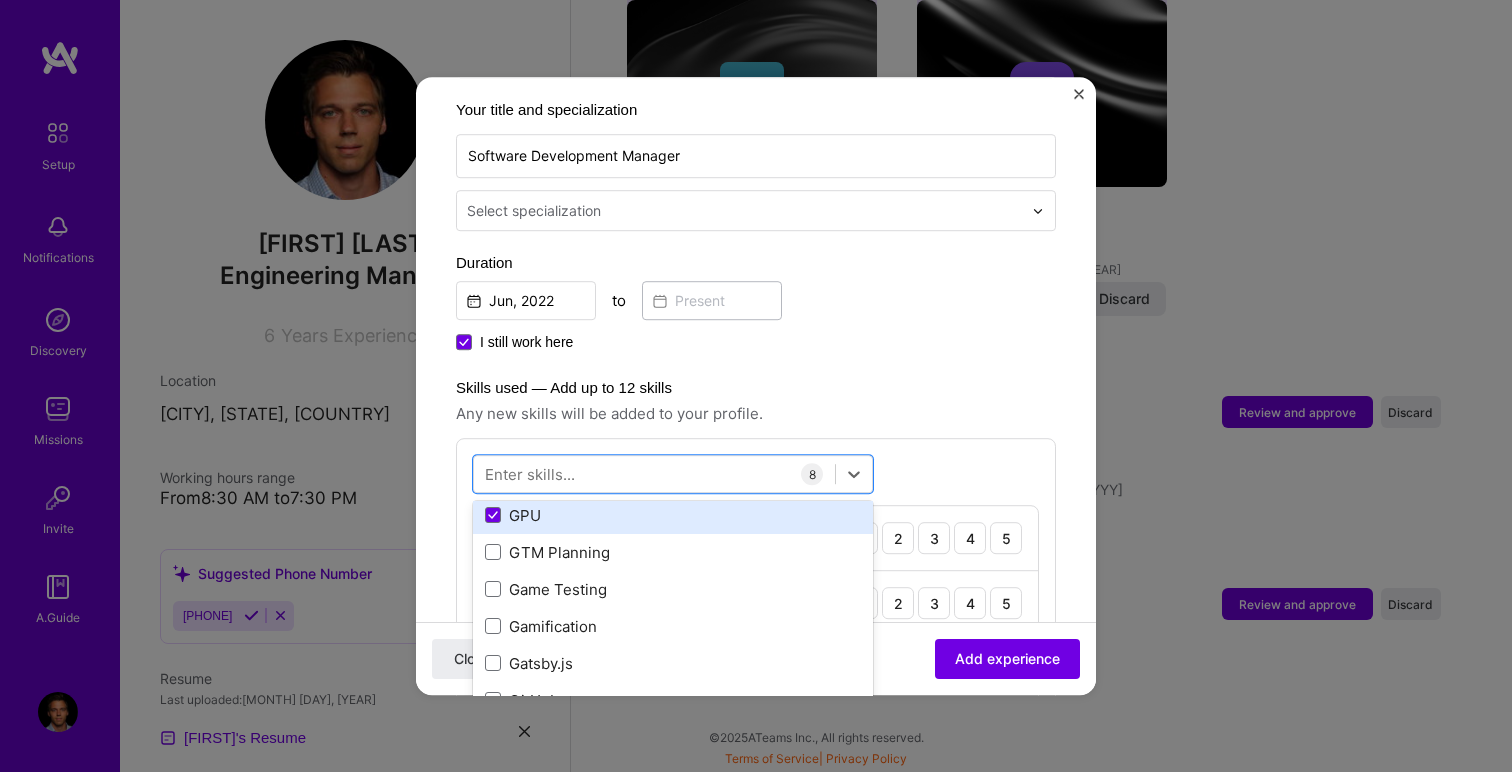 scroll, scrollTop: 5085, scrollLeft: 0, axis: vertical 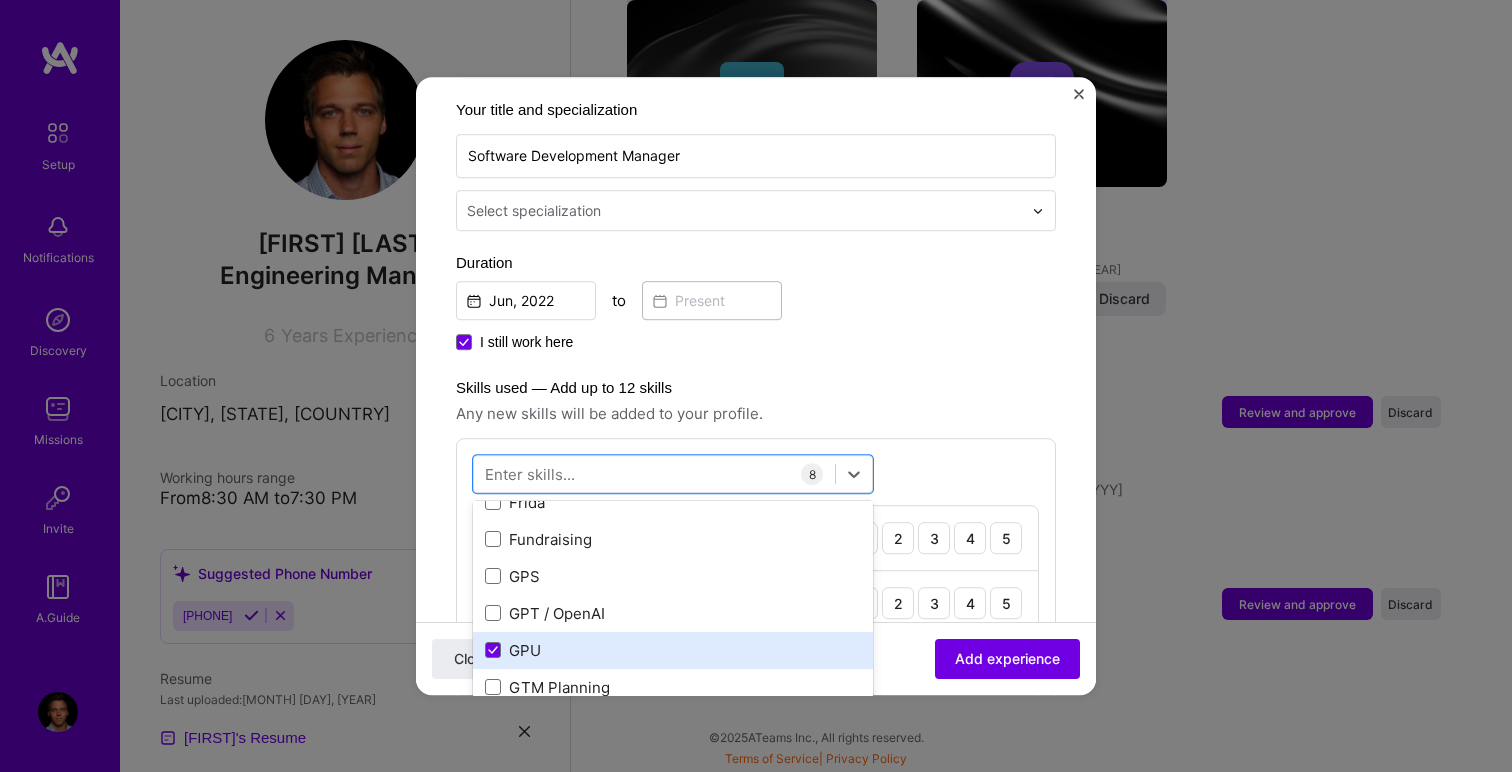 click on "GPU" at bounding box center [673, 650] 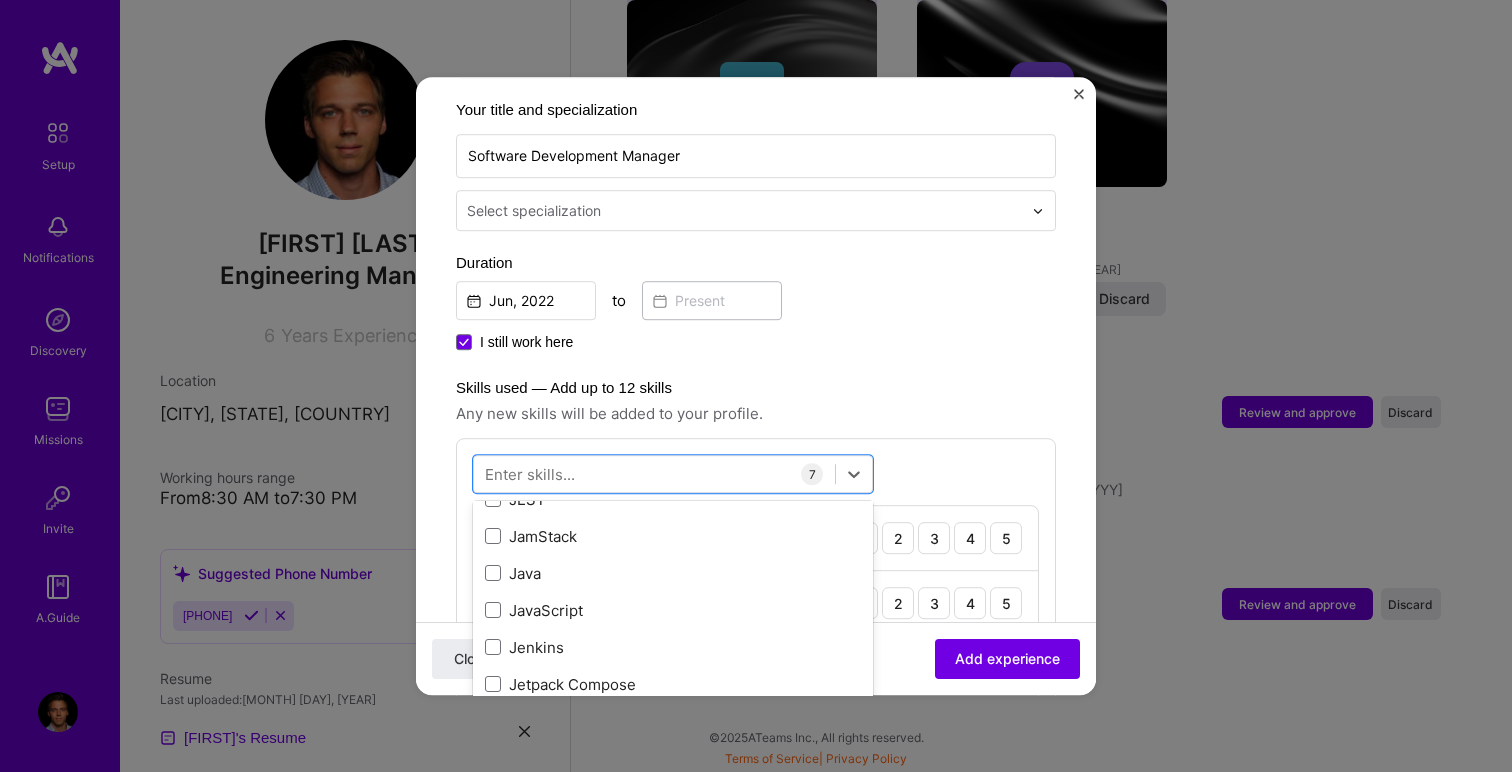 scroll, scrollTop: 6416, scrollLeft: 0, axis: vertical 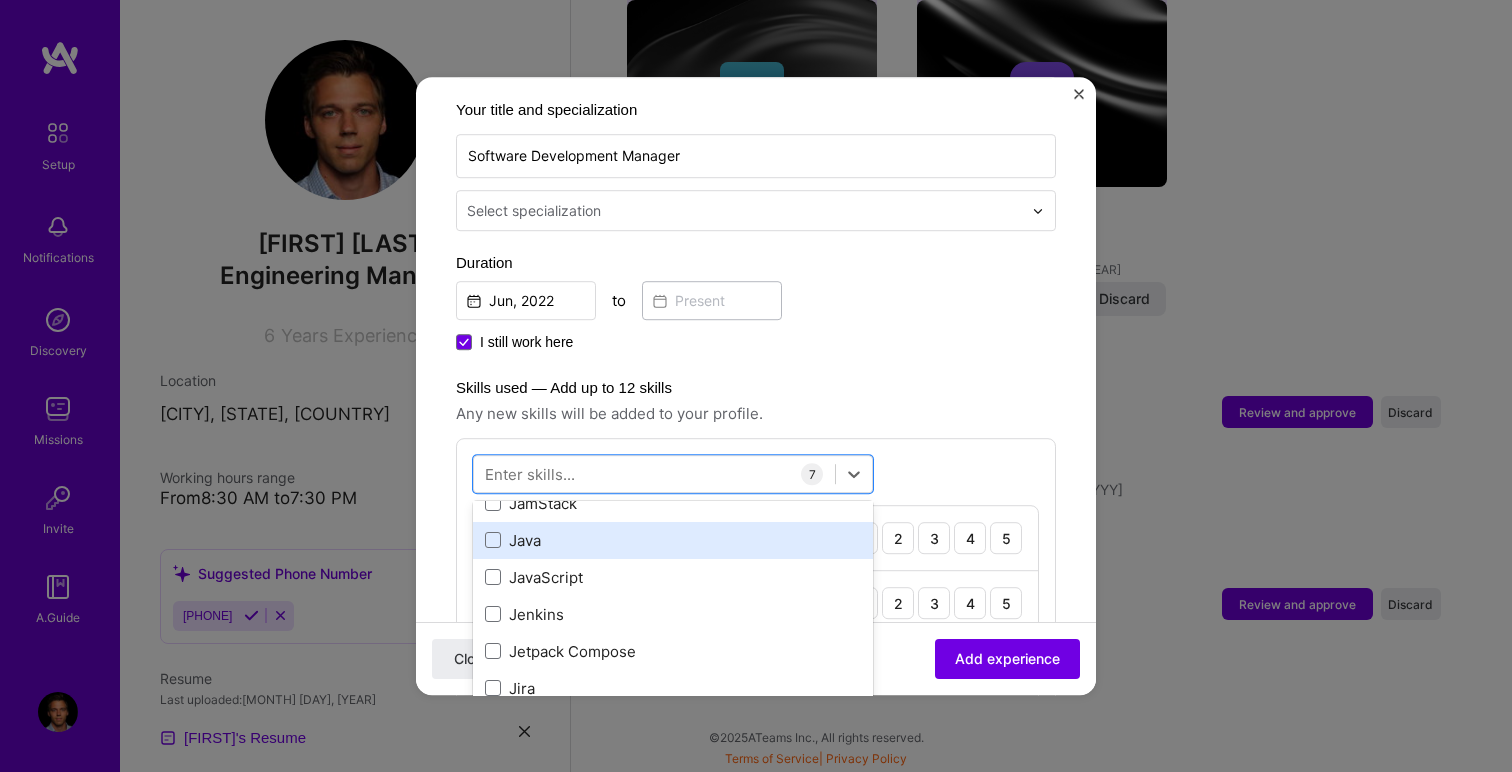 click on "Java" at bounding box center (673, 540) 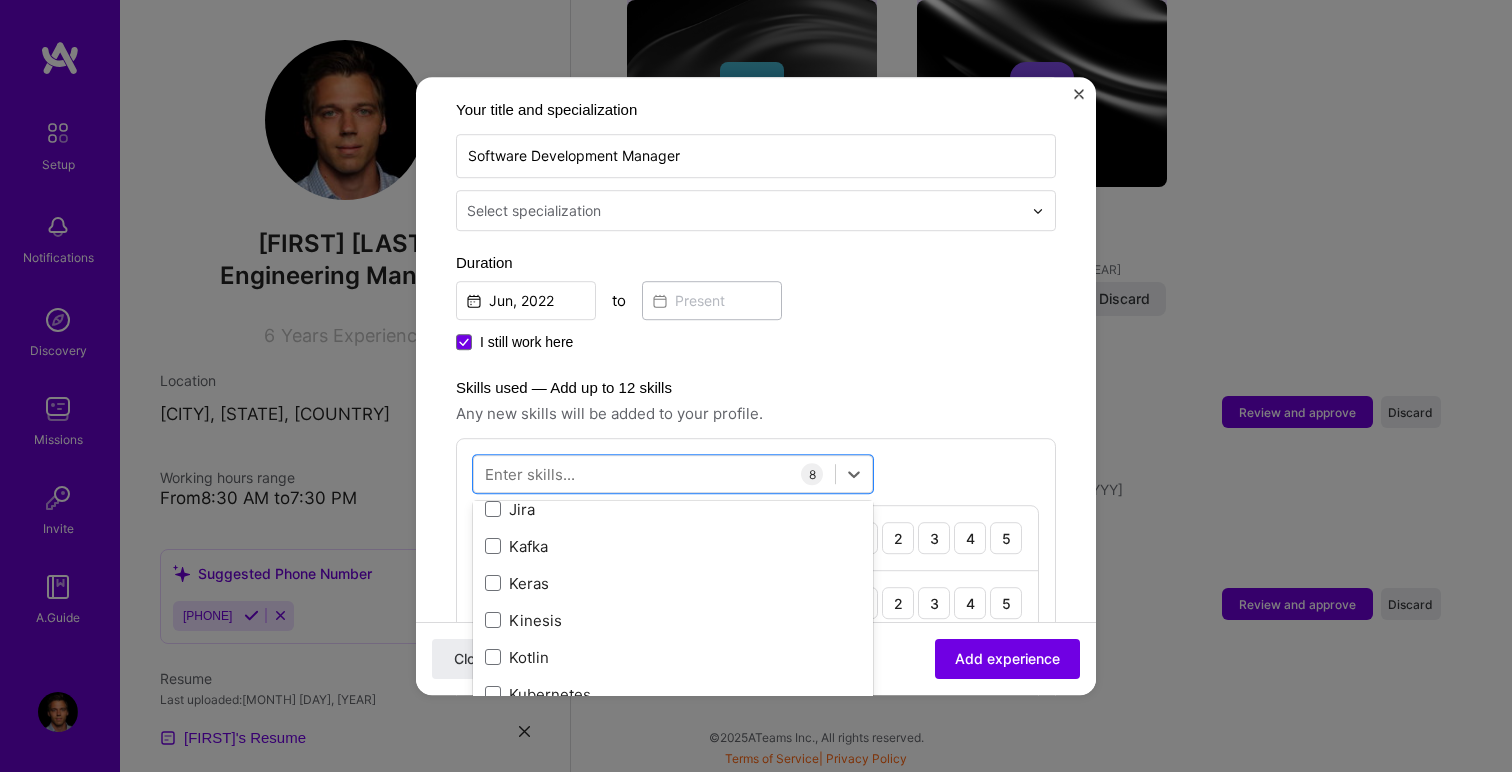 scroll, scrollTop: 6596, scrollLeft: 0, axis: vertical 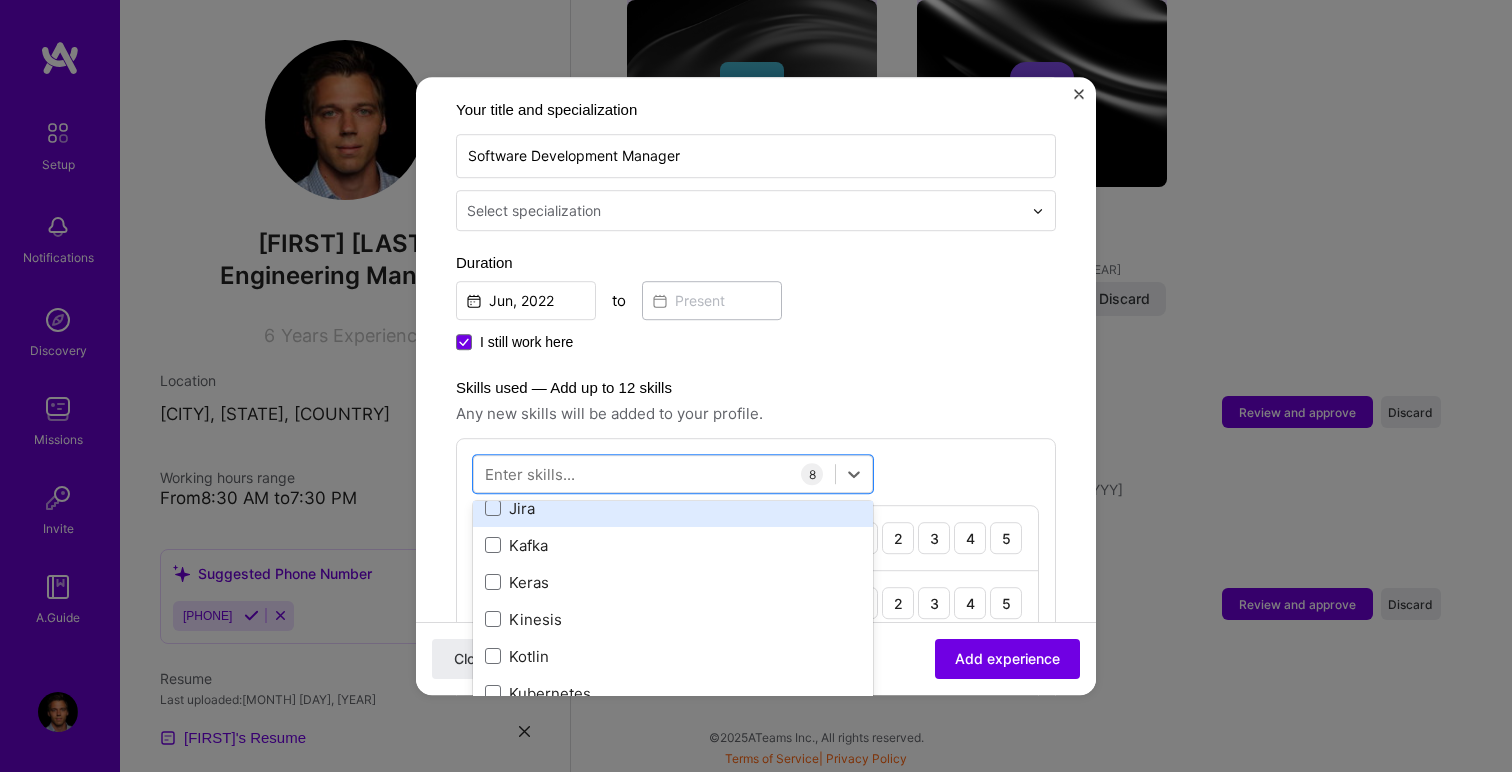 click on "Jira" at bounding box center (673, 508) 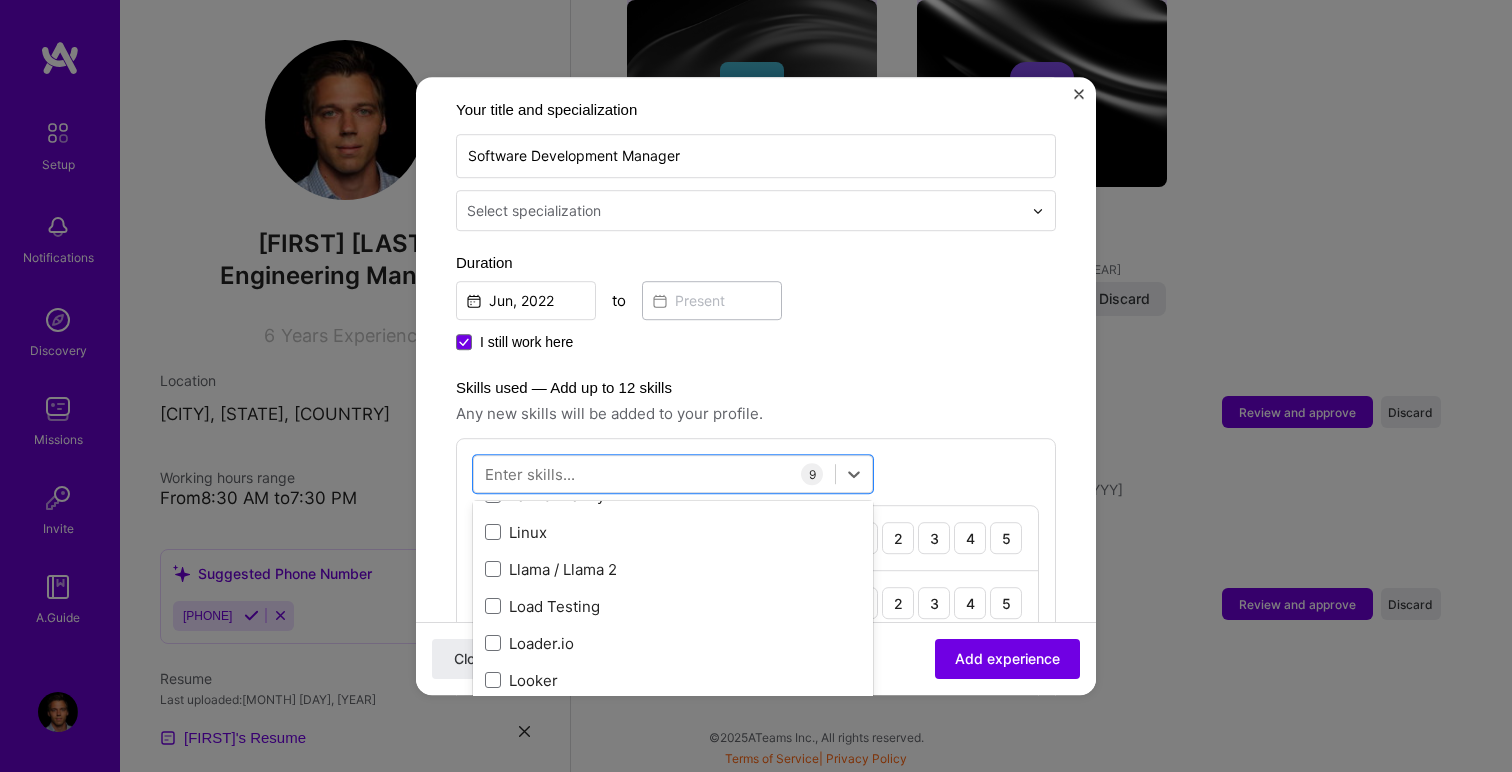 scroll, scrollTop: 7000, scrollLeft: 0, axis: vertical 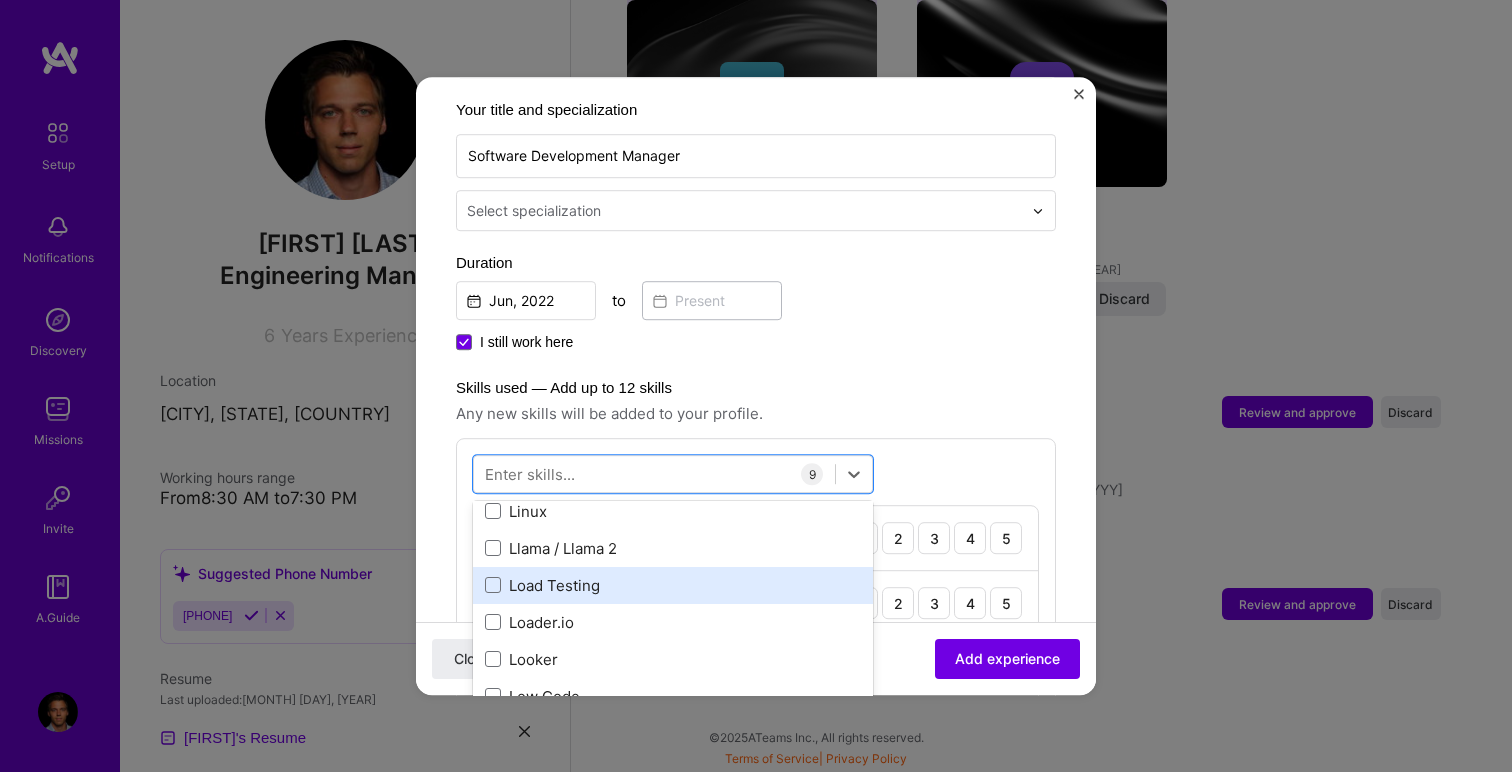 click on "Load Testing" at bounding box center [673, 585] 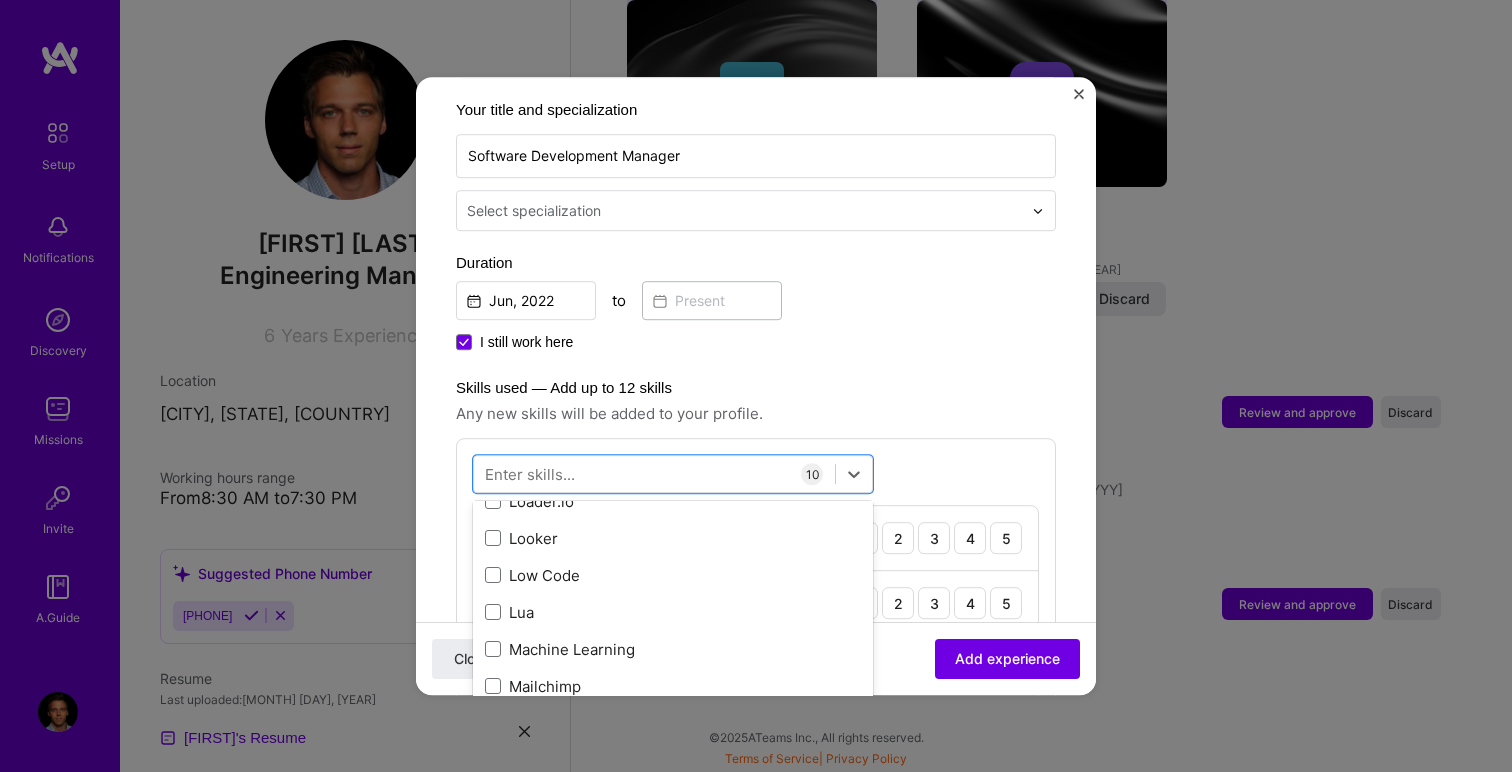 scroll, scrollTop: 7133, scrollLeft: 0, axis: vertical 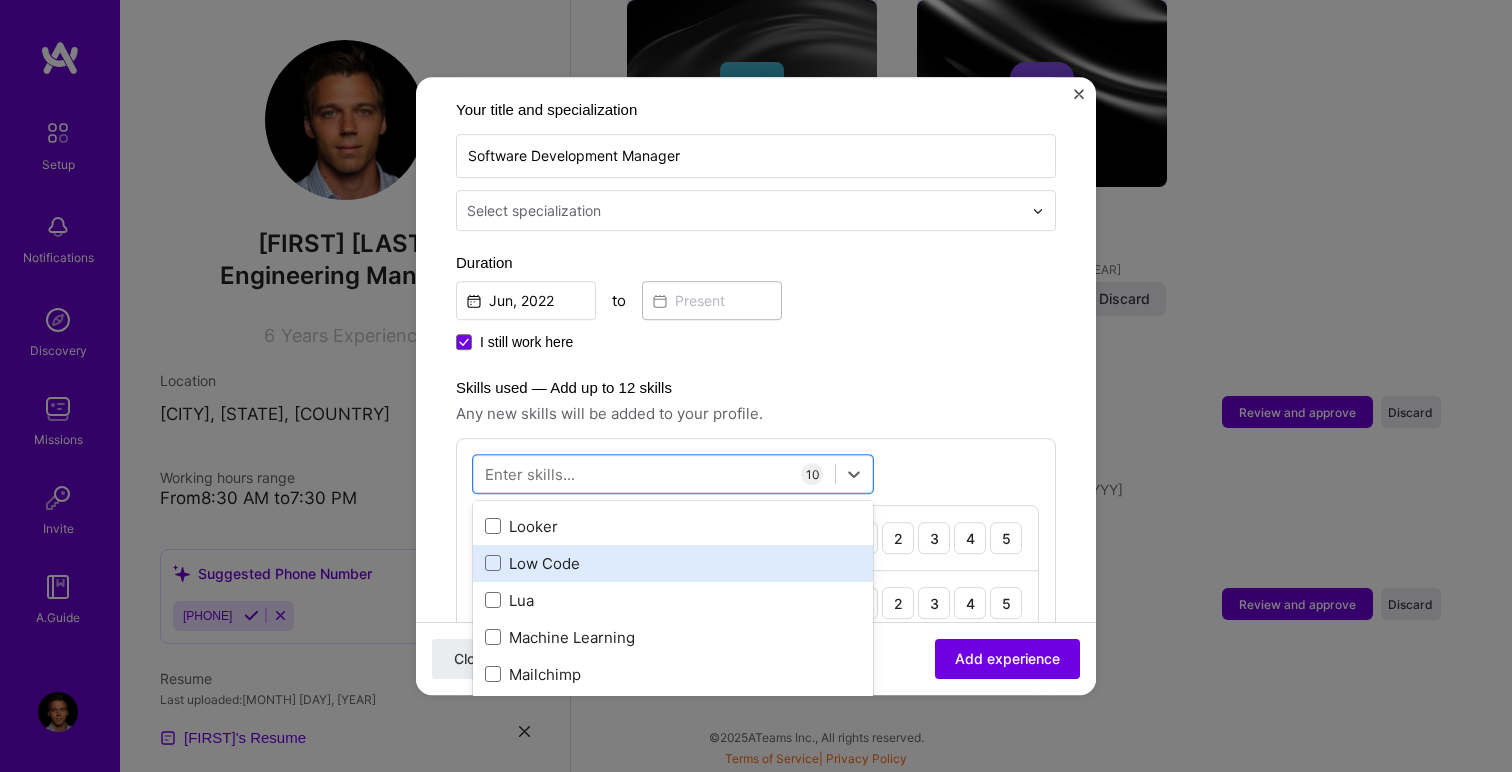 click on "Low Code" at bounding box center [673, 563] 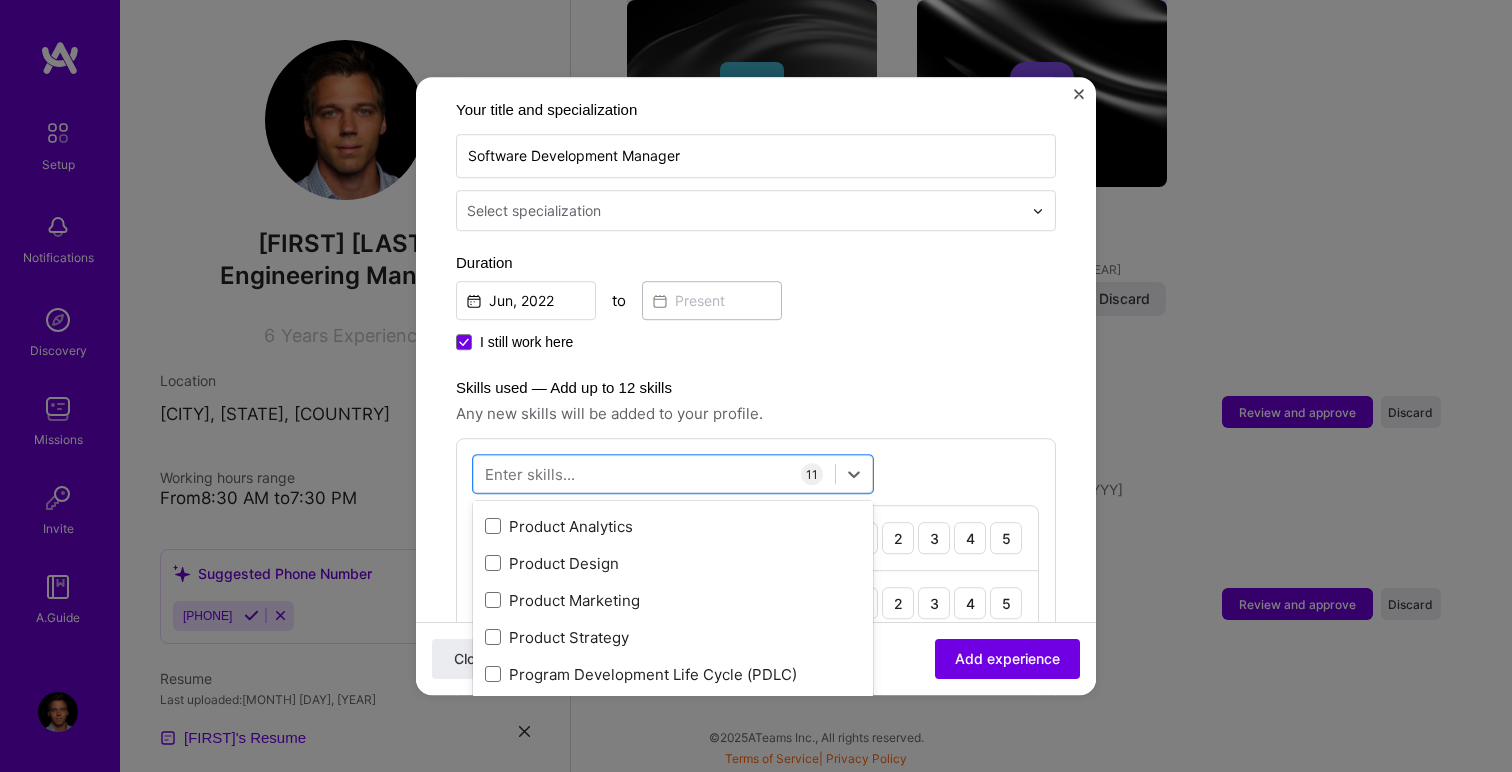 scroll, scrollTop: 9220, scrollLeft: 0, axis: vertical 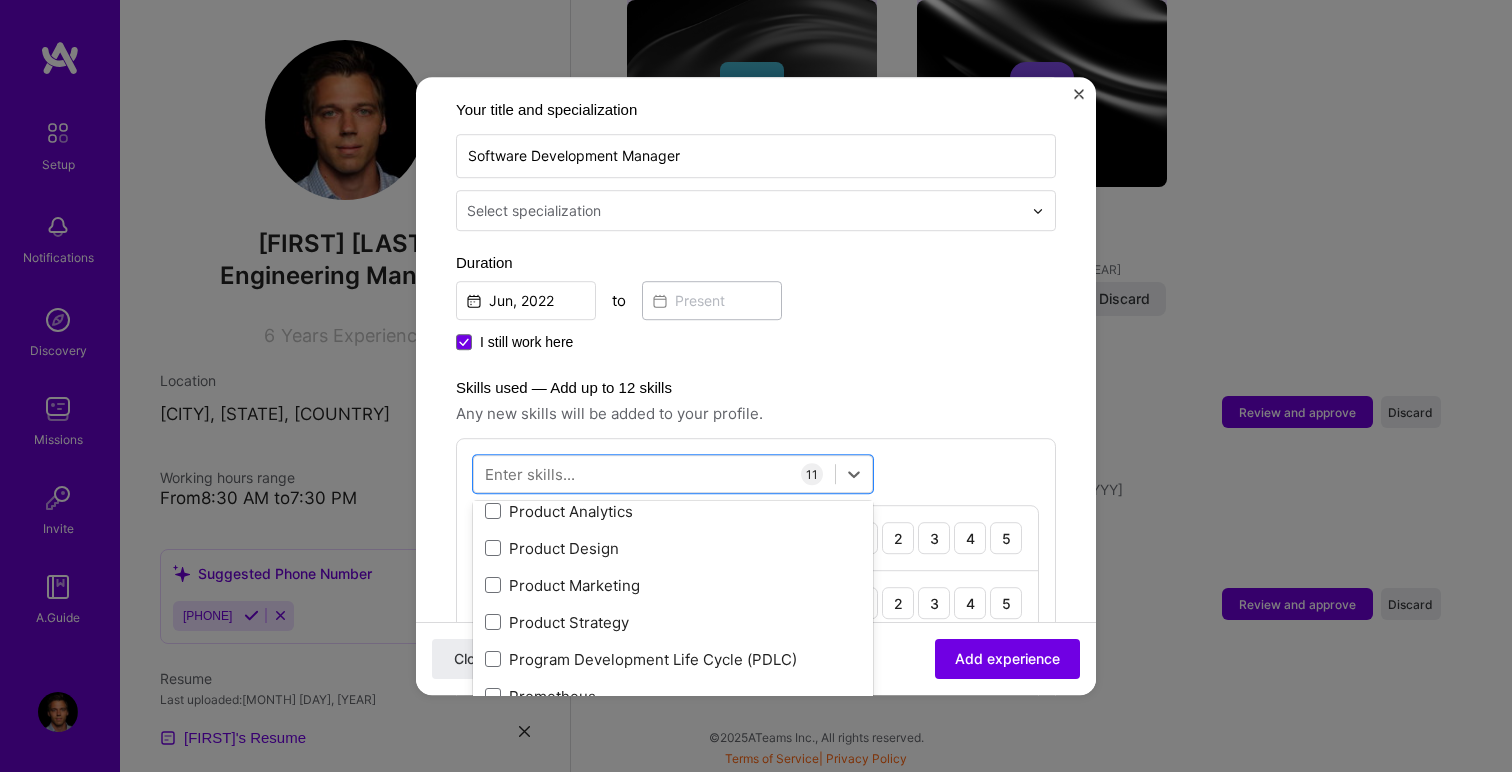 click on "Product Design" at bounding box center [673, 548] 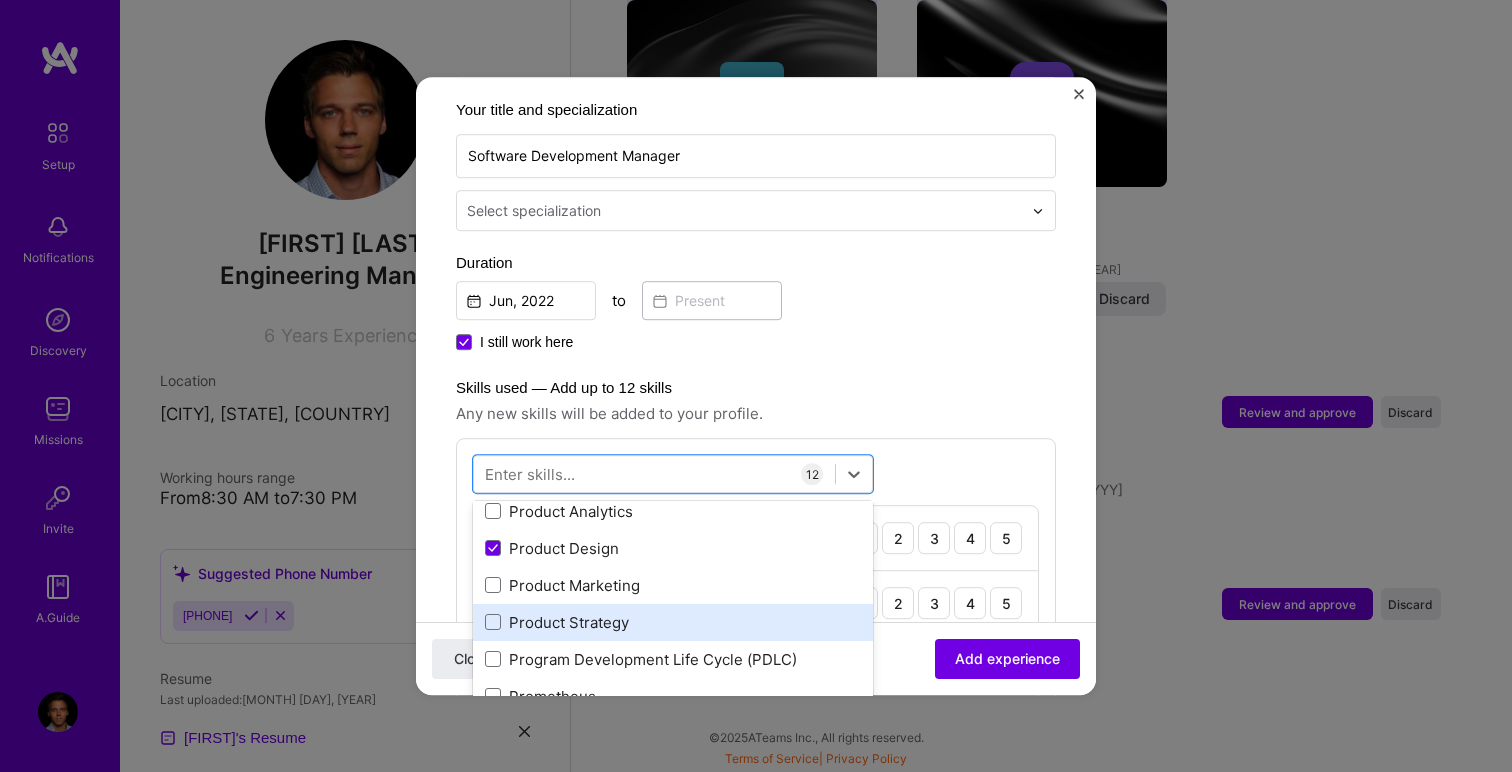 click on "Product Strategy" at bounding box center (673, 622) 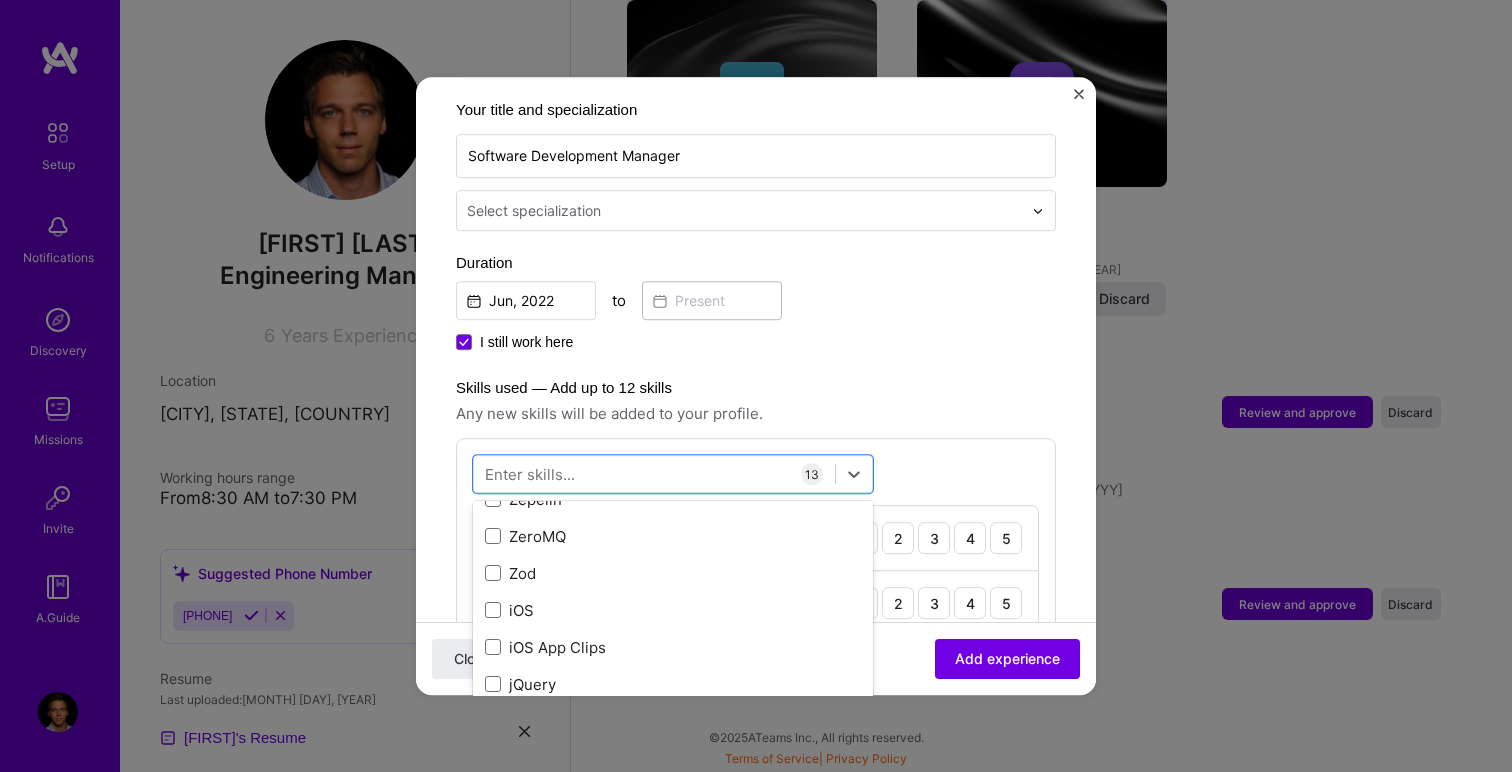 scroll, scrollTop: 13781, scrollLeft: 0, axis: vertical 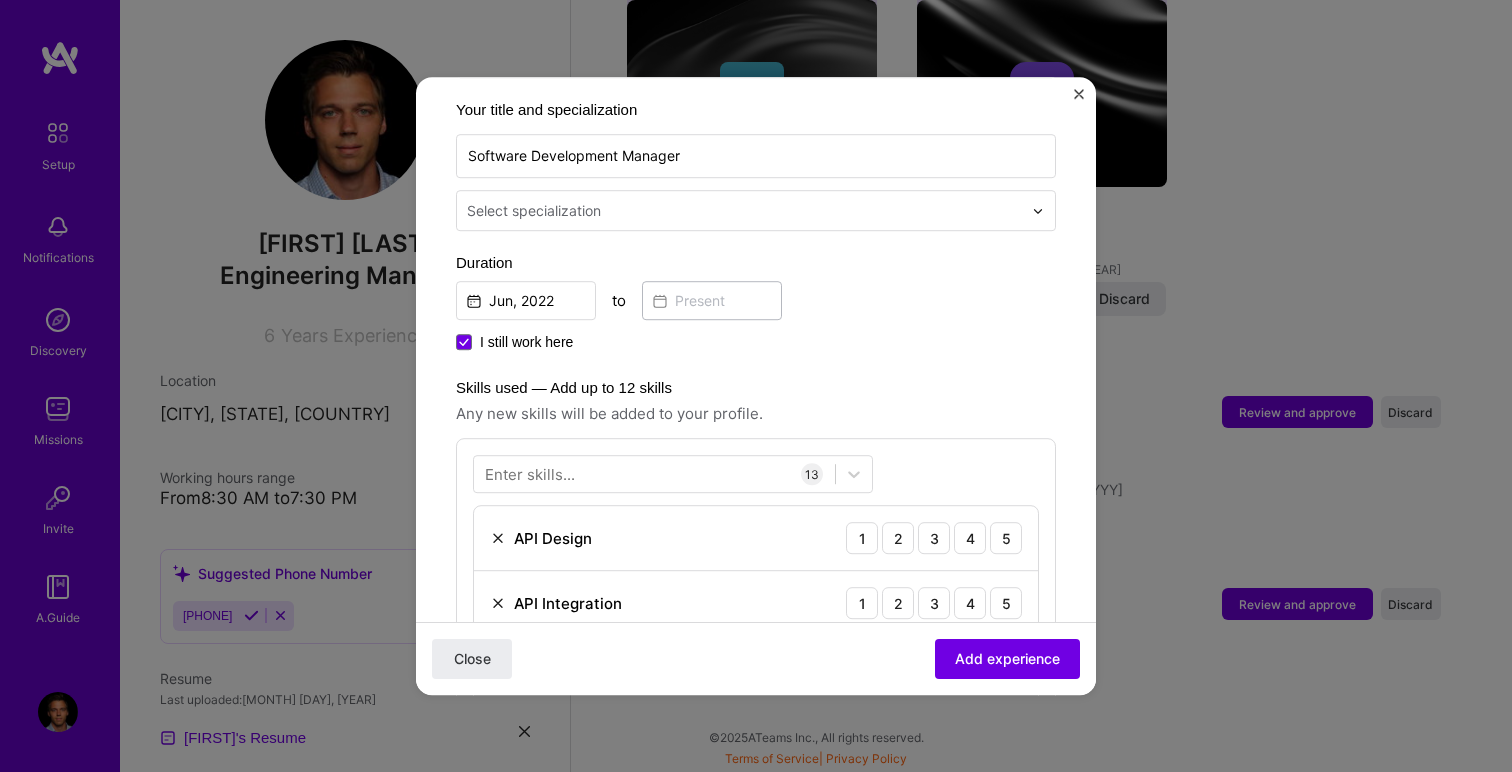 click on "Skills used — Add up to 12 skills" at bounding box center (756, 388) 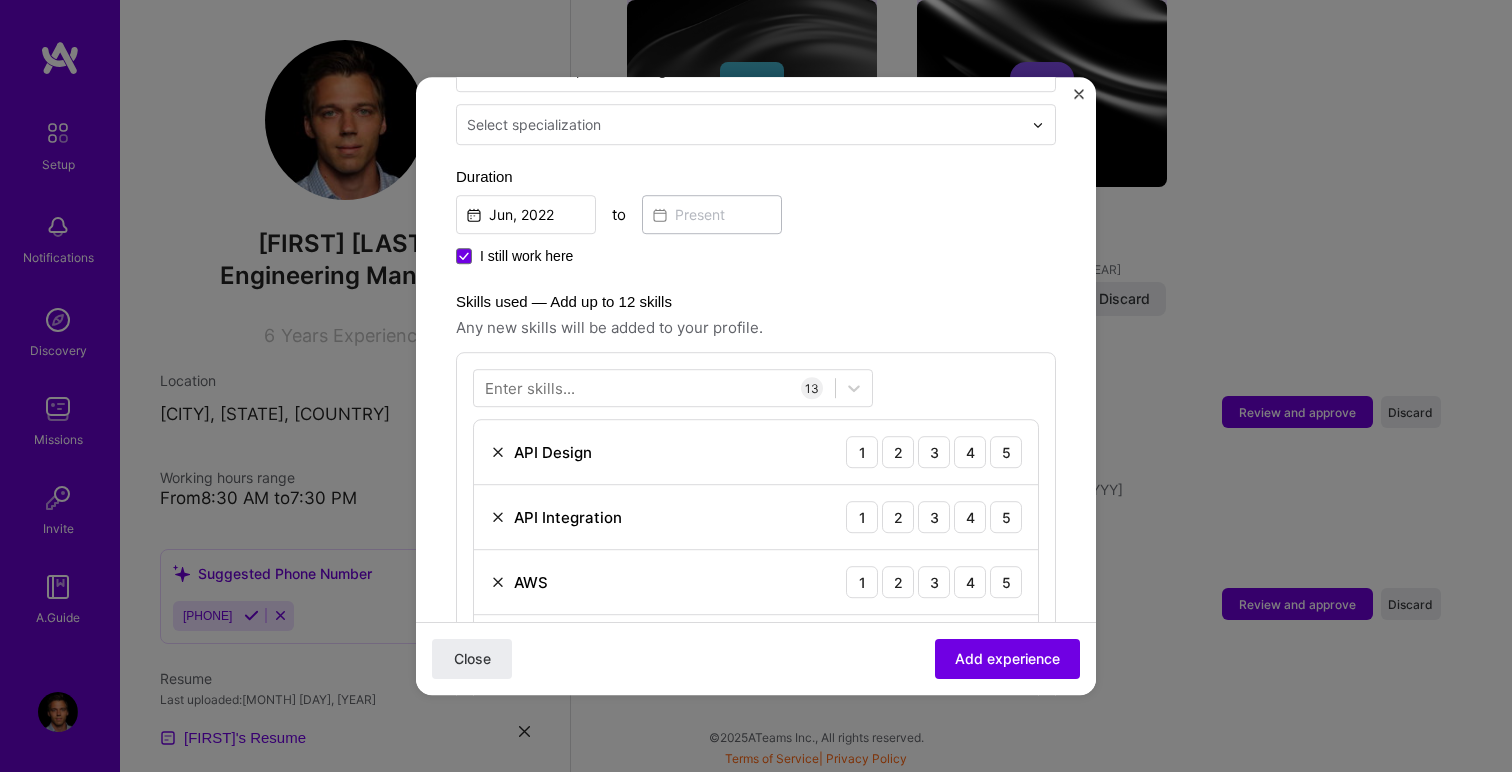 scroll, scrollTop: 549, scrollLeft: 0, axis: vertical 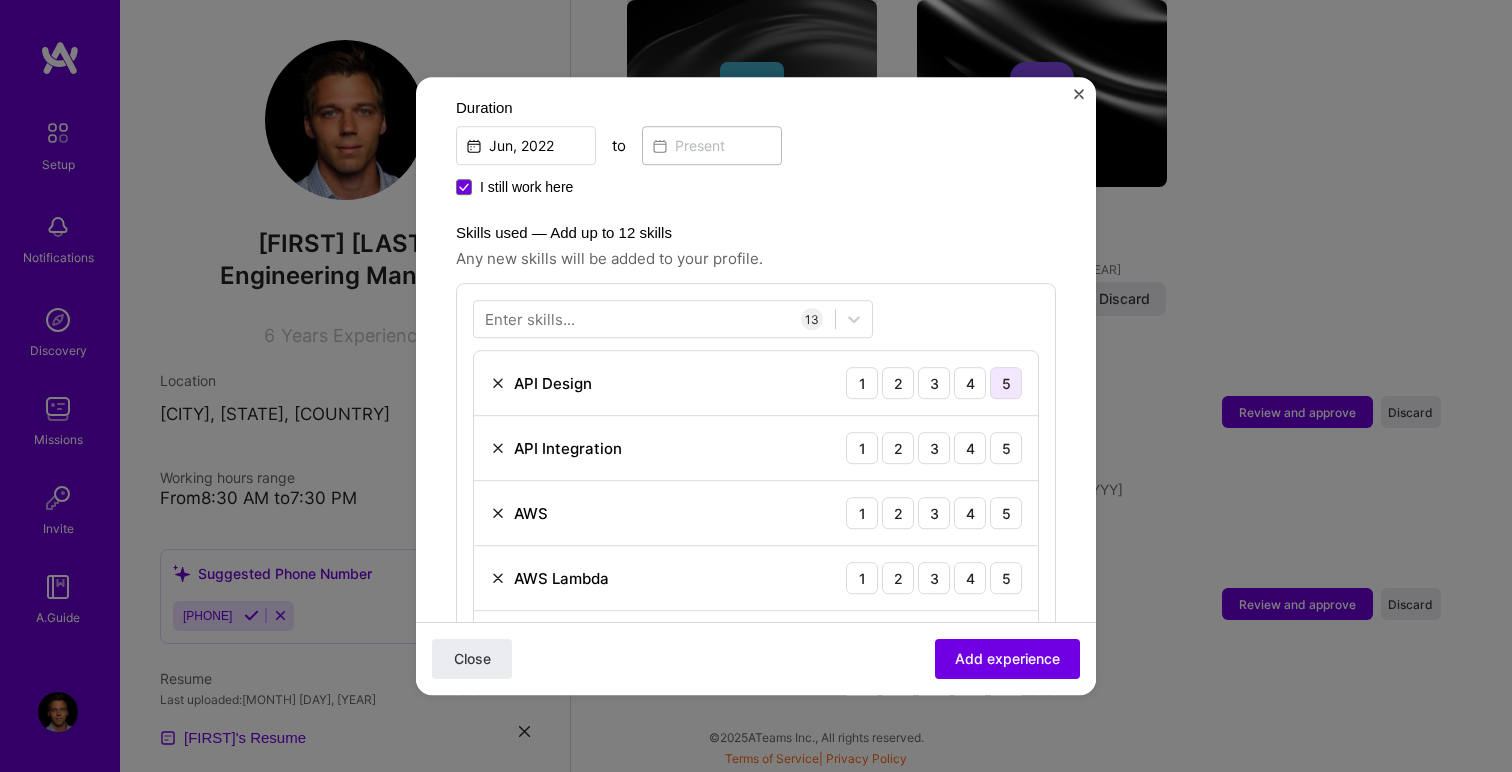 click on "5" at bounding box center (1006, 383) 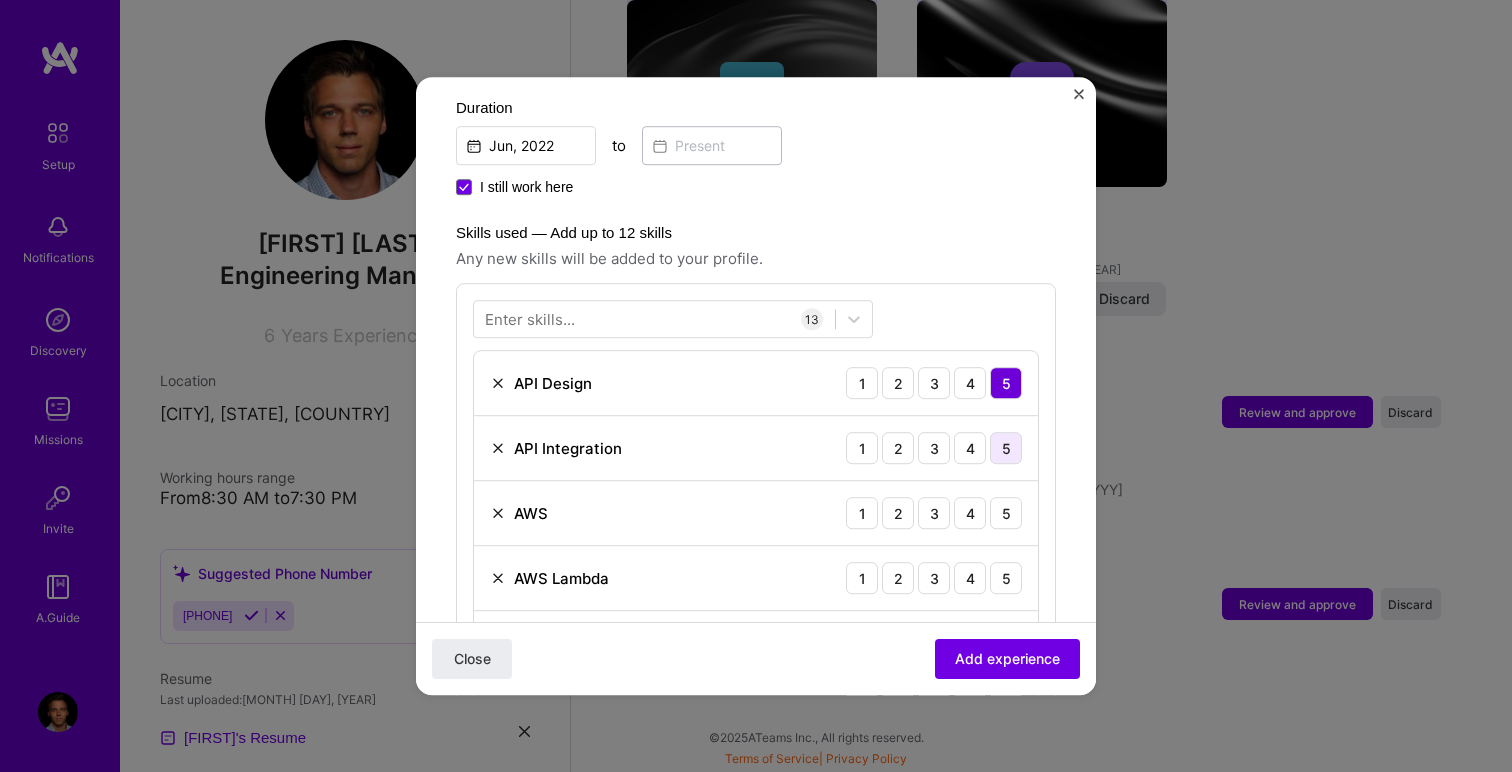 click on "5" at bounding box center (1006, 448) 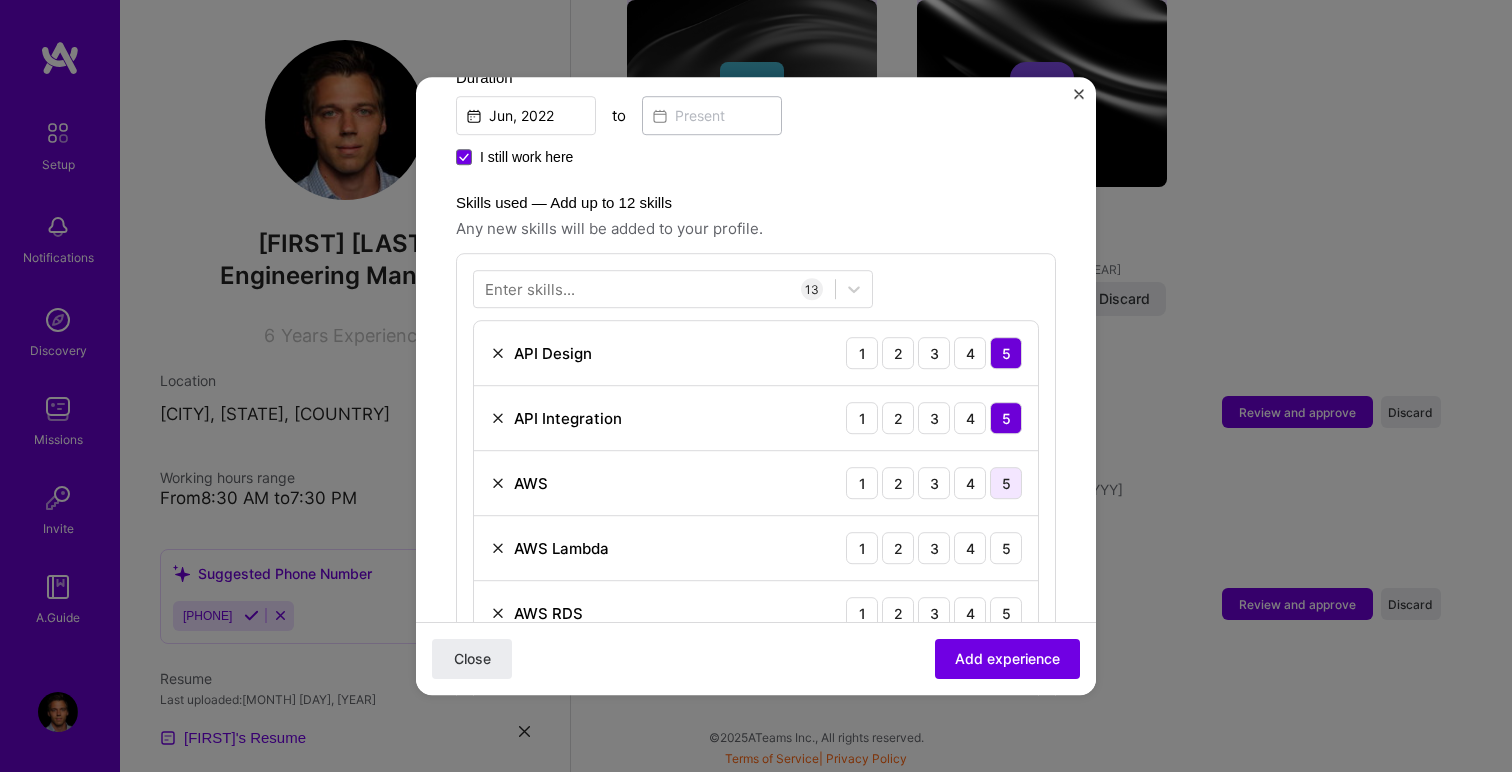 click on "5" at bounding box center [1006, 483] 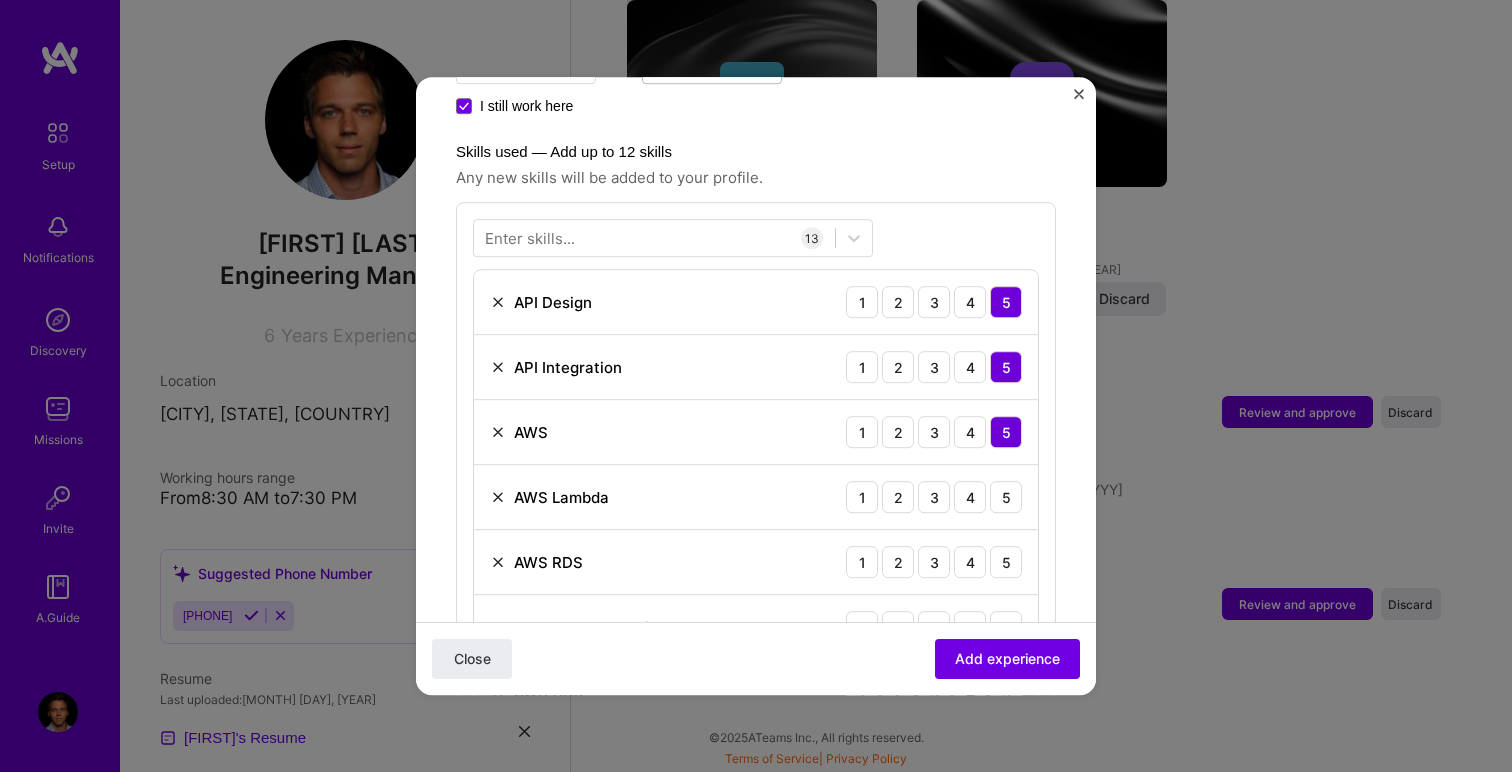 scroll, scrollTop: 632, scrollLeft: 0, axis: vertical 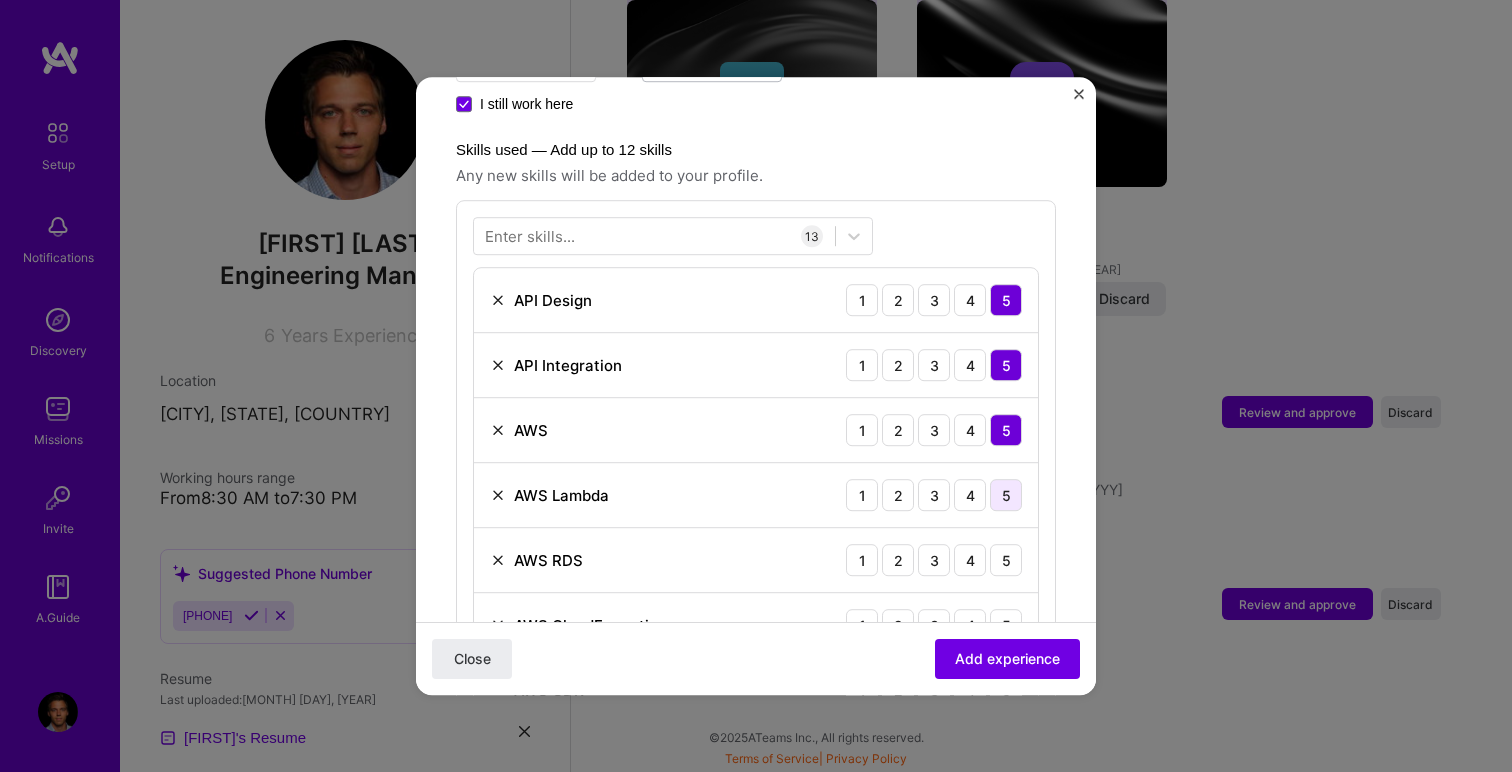 click on "5" at bounding box center (1006, 495) 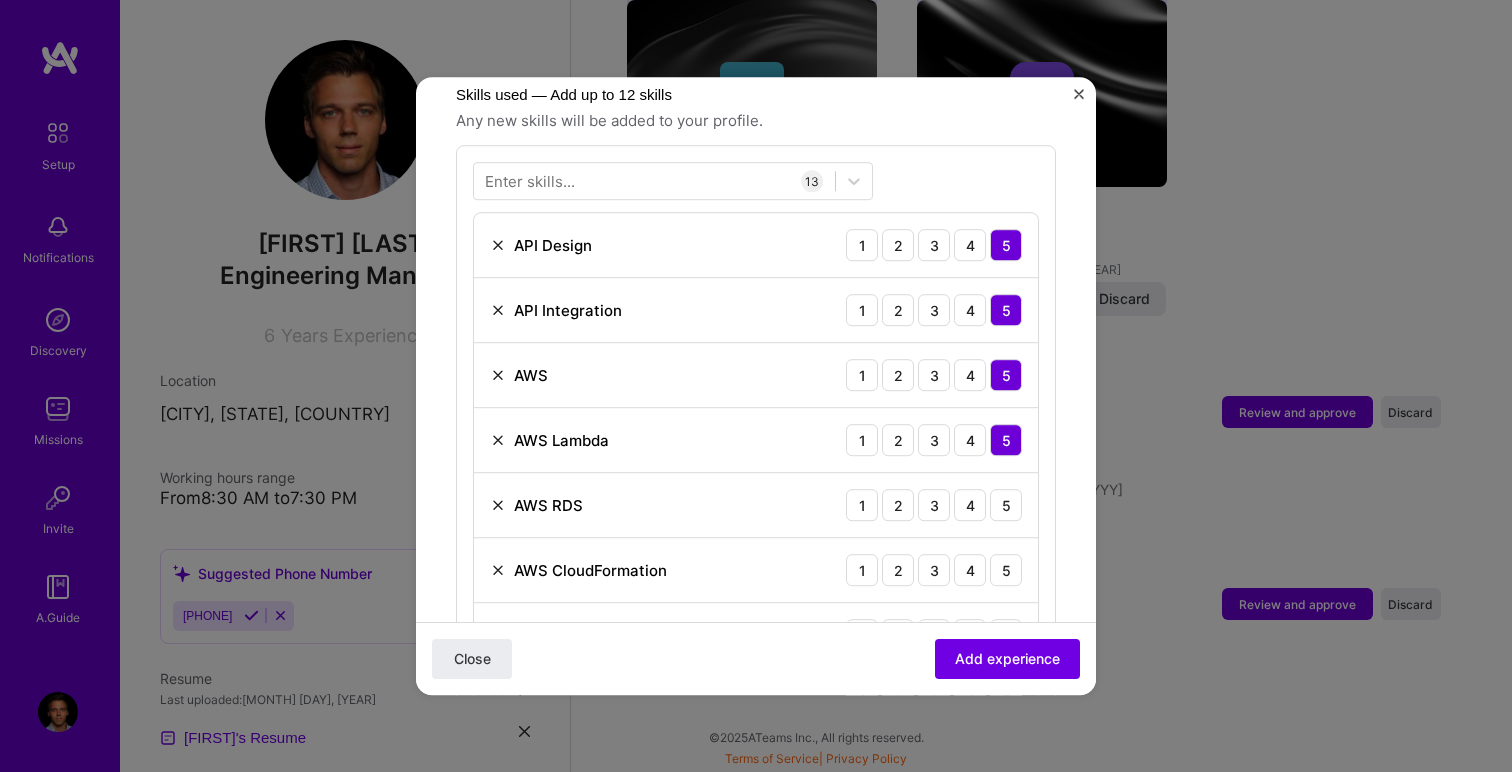 scroll, scrollTop: 689, scrollLeft: 0, axis: vertical 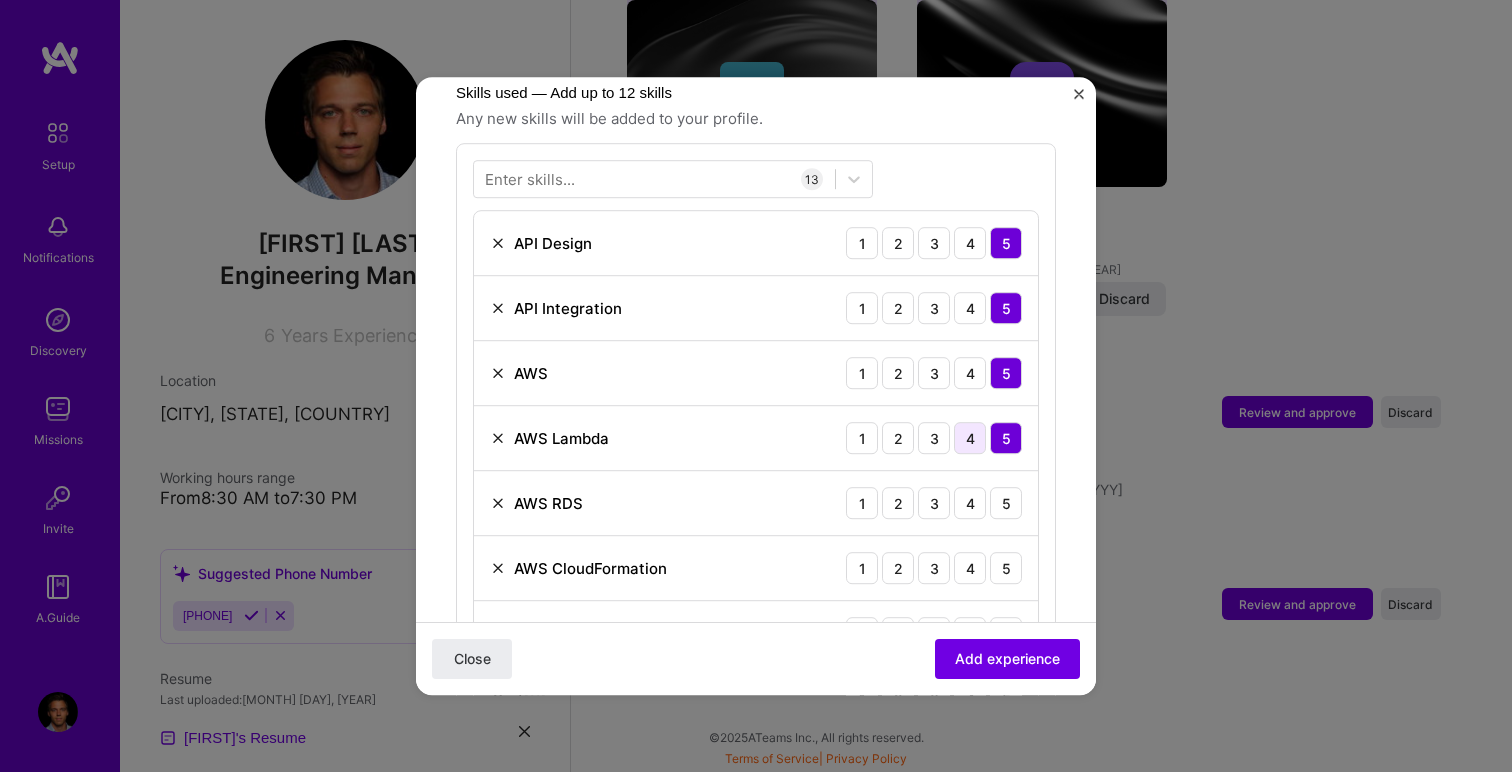 click on "4" at bounding box center (970, 438) 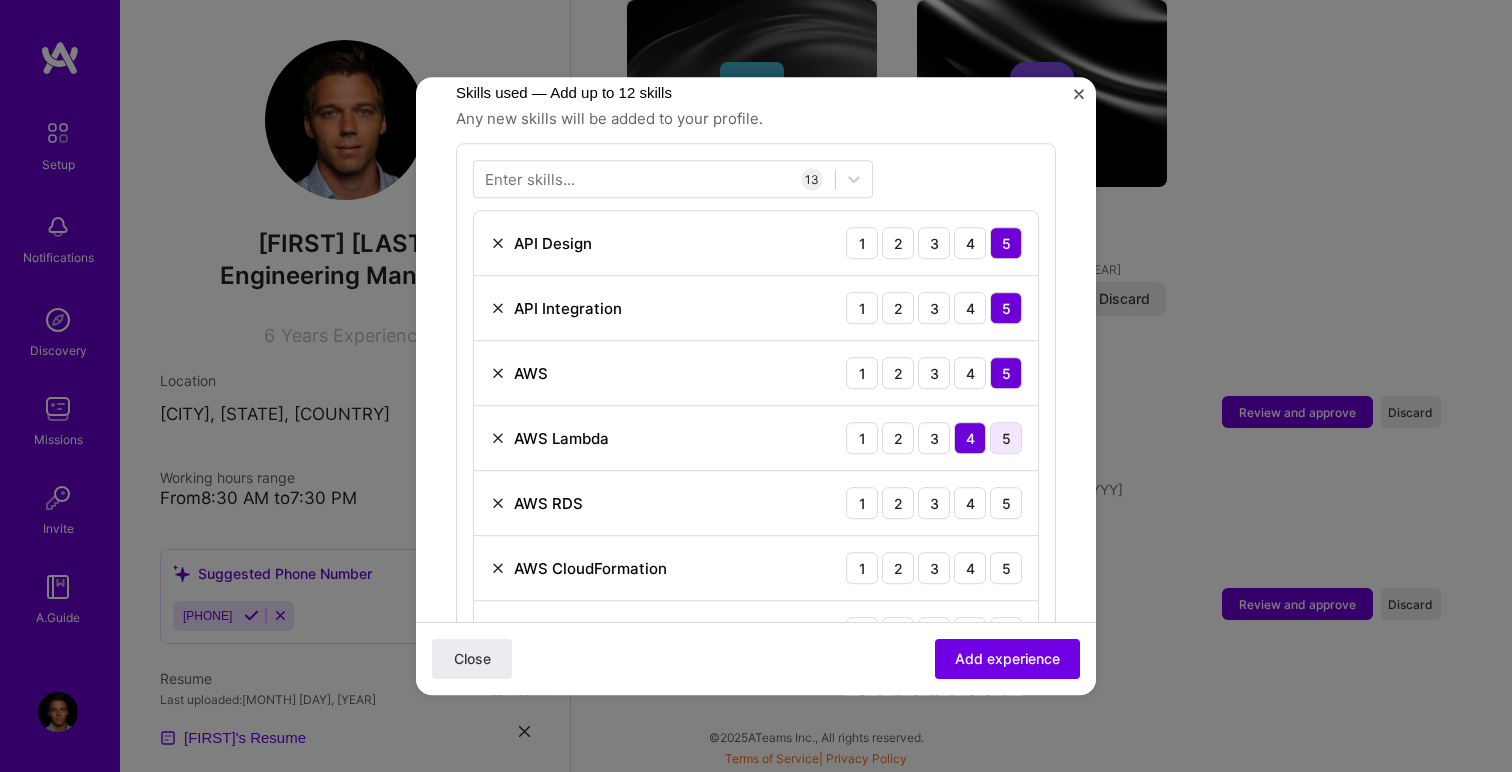 click on "5" at bounding box center [1006, 438] 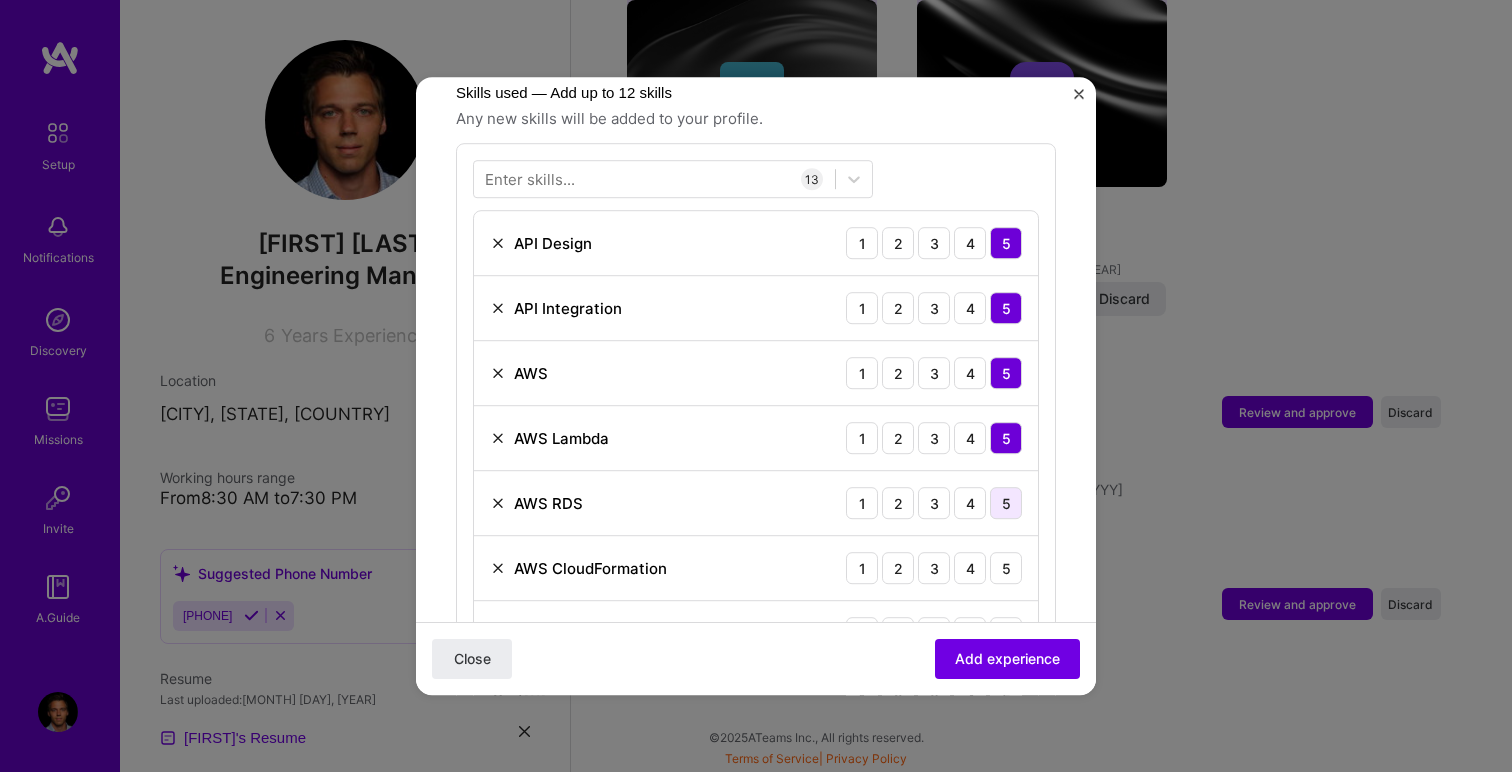 click on "5" at bounding box center [1006, 503] 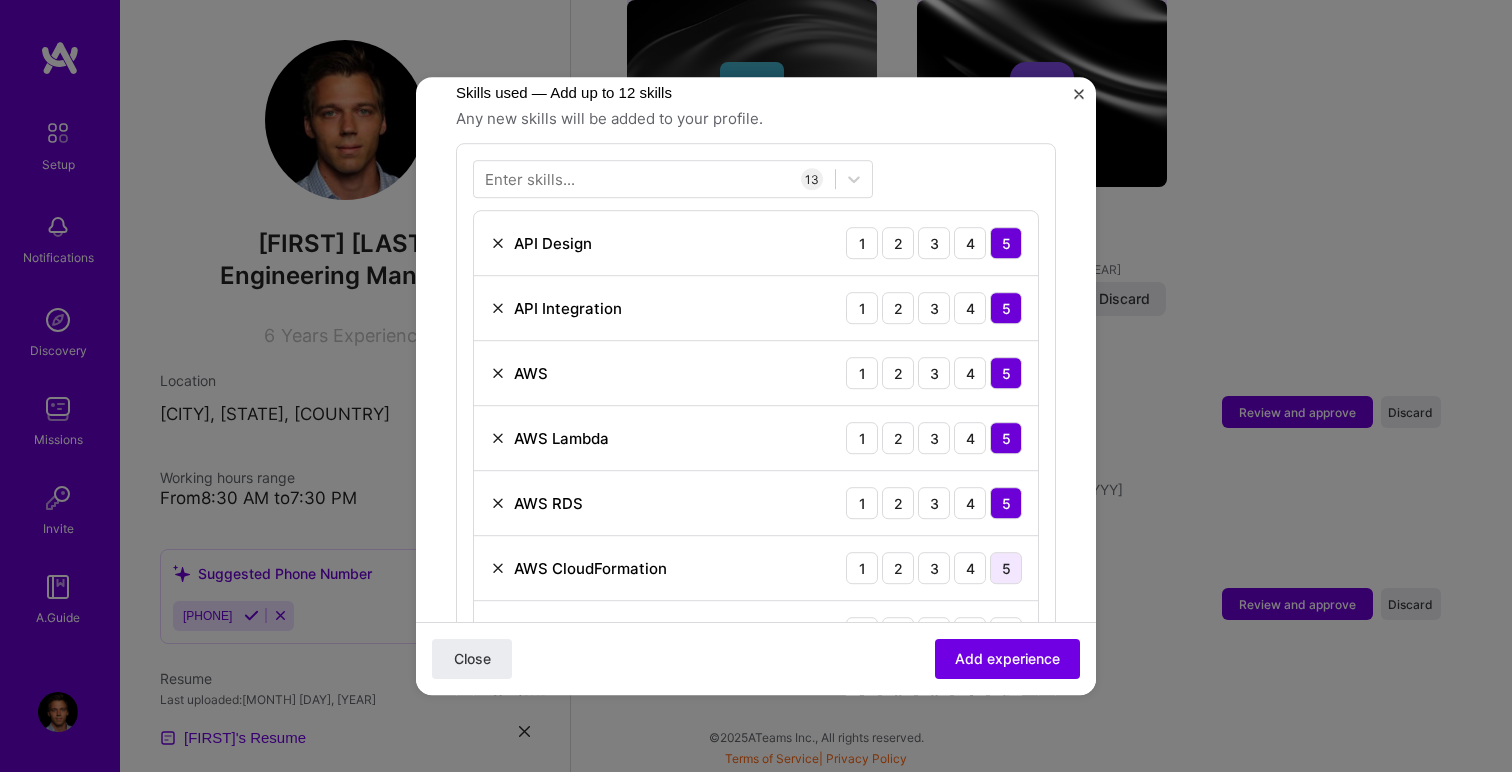click on "5" at bounding box center (1006, 568) 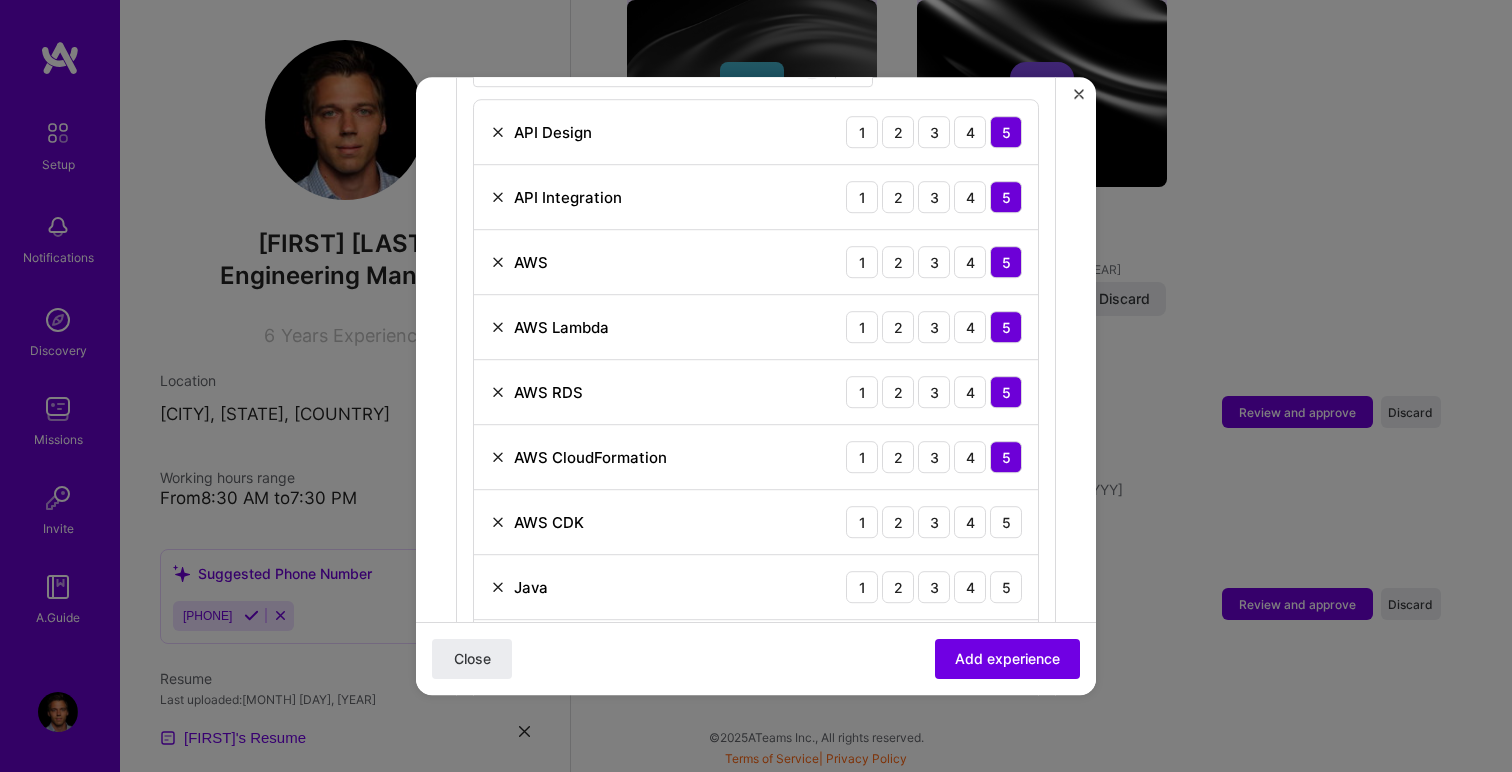 scroll, scrollTop: 806, scrollLeft: 0, axis: vertical 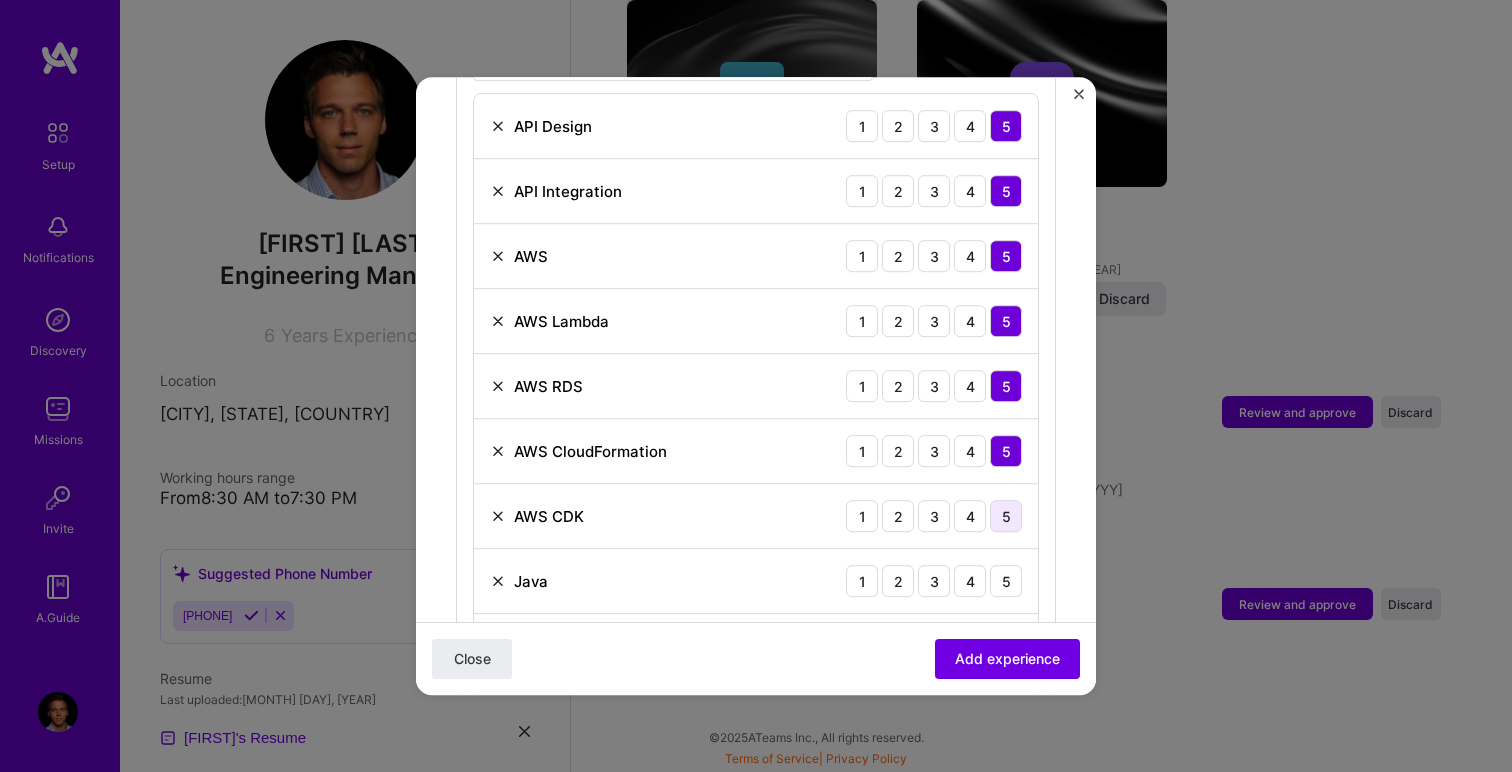 click on "5" at bounding box center (1006, 516) 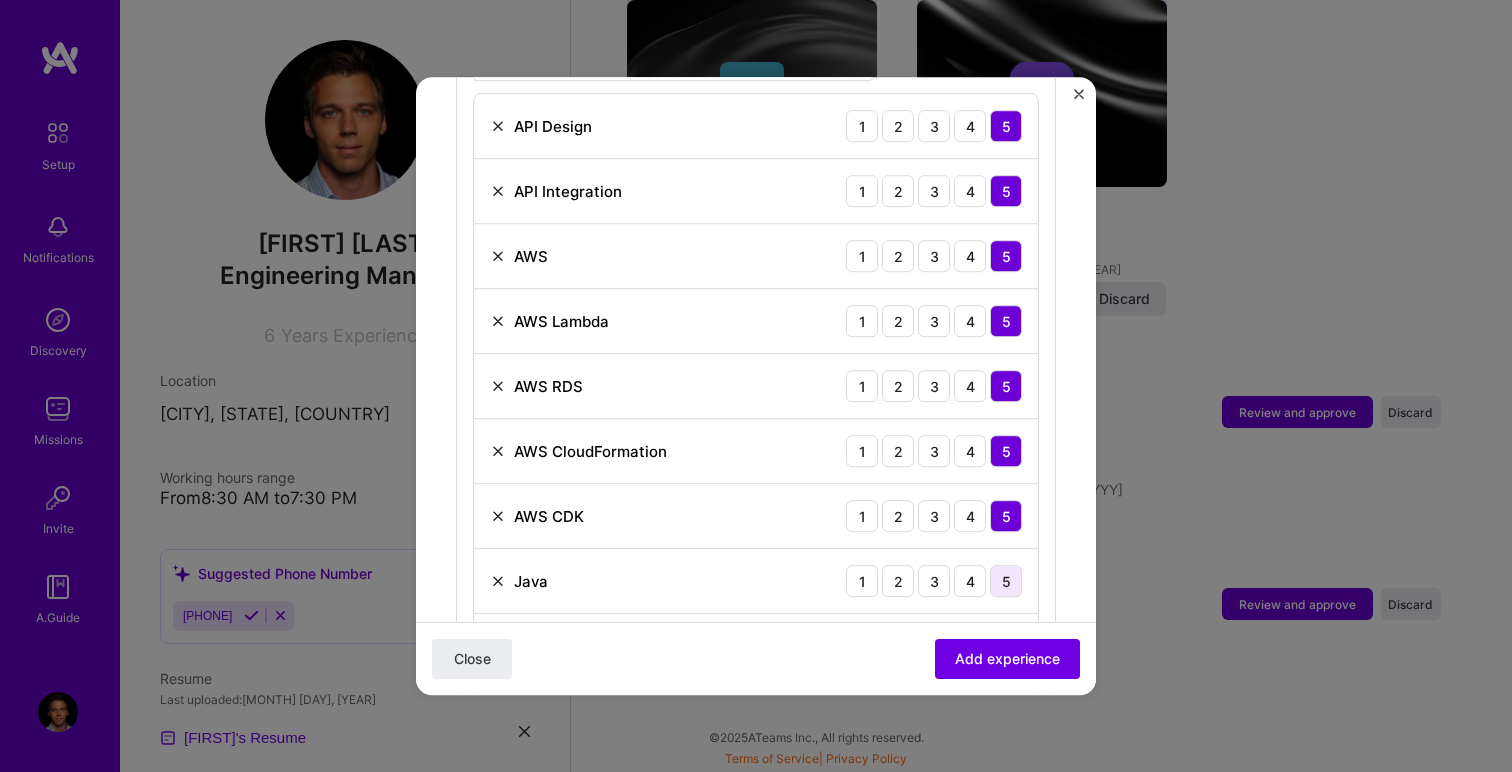 click on "5" at bounding box center [1006, 581] 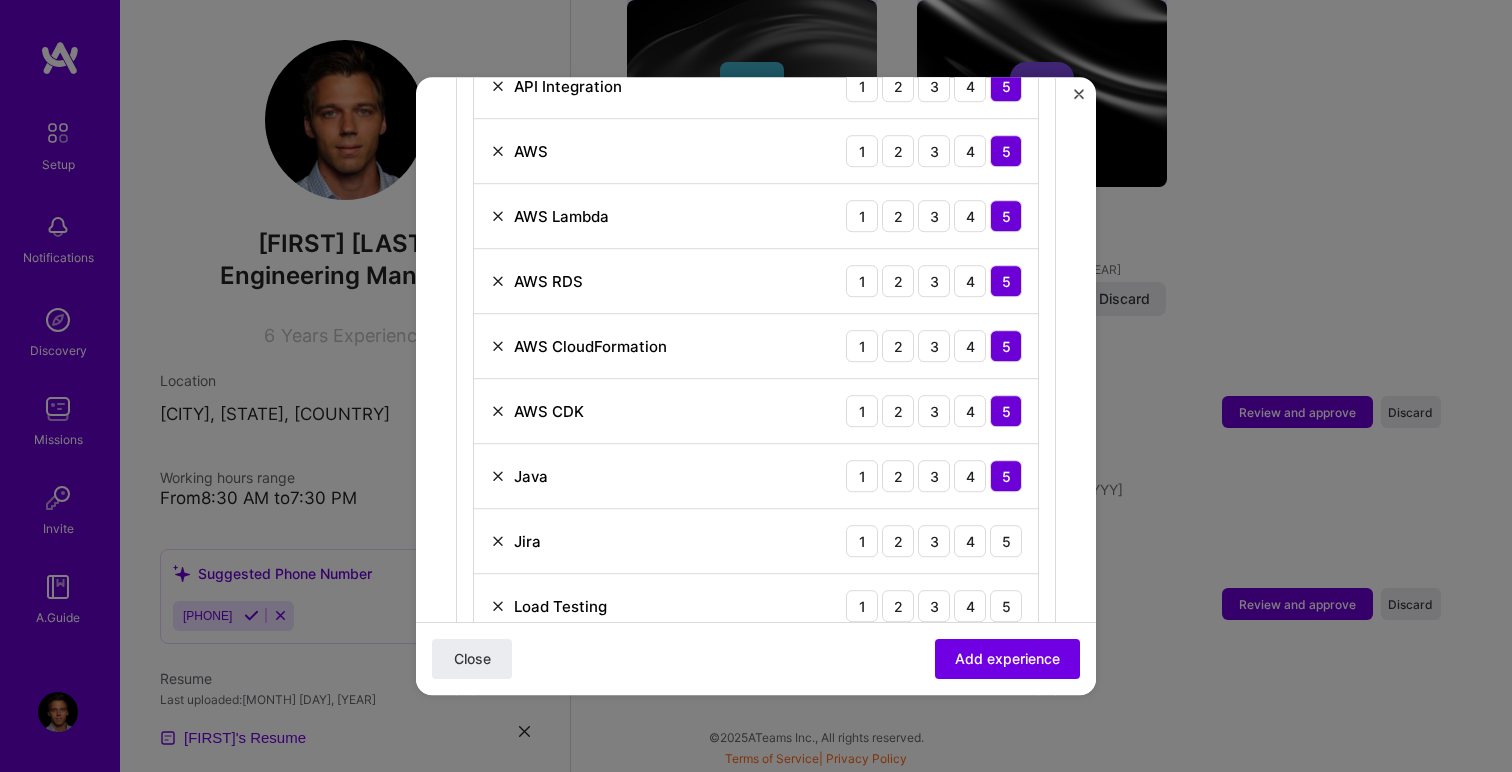 scroll, scrollTop: 914, scrollLeft: 0, axis: vertical 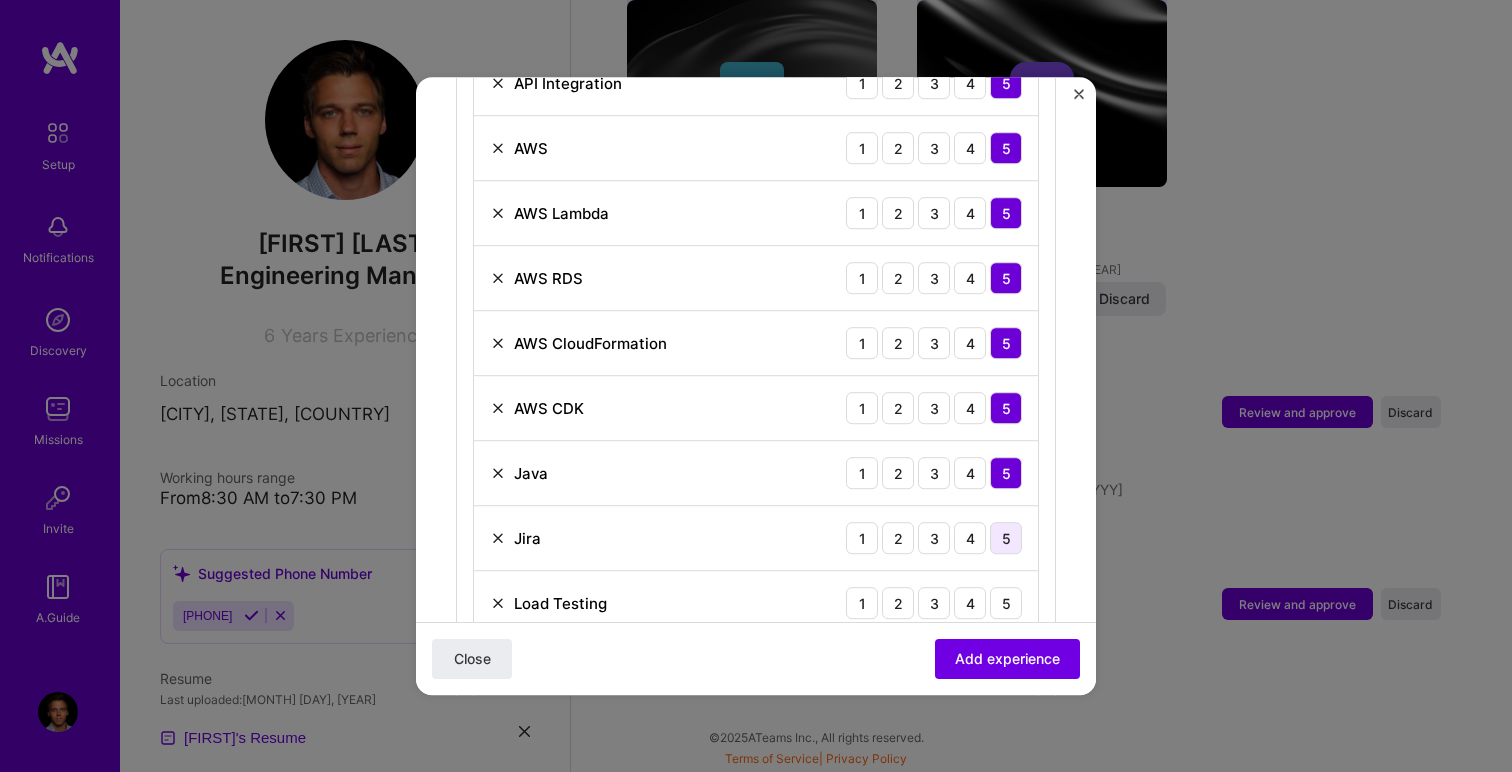 click on "5" at bounding box center [1006, 538] 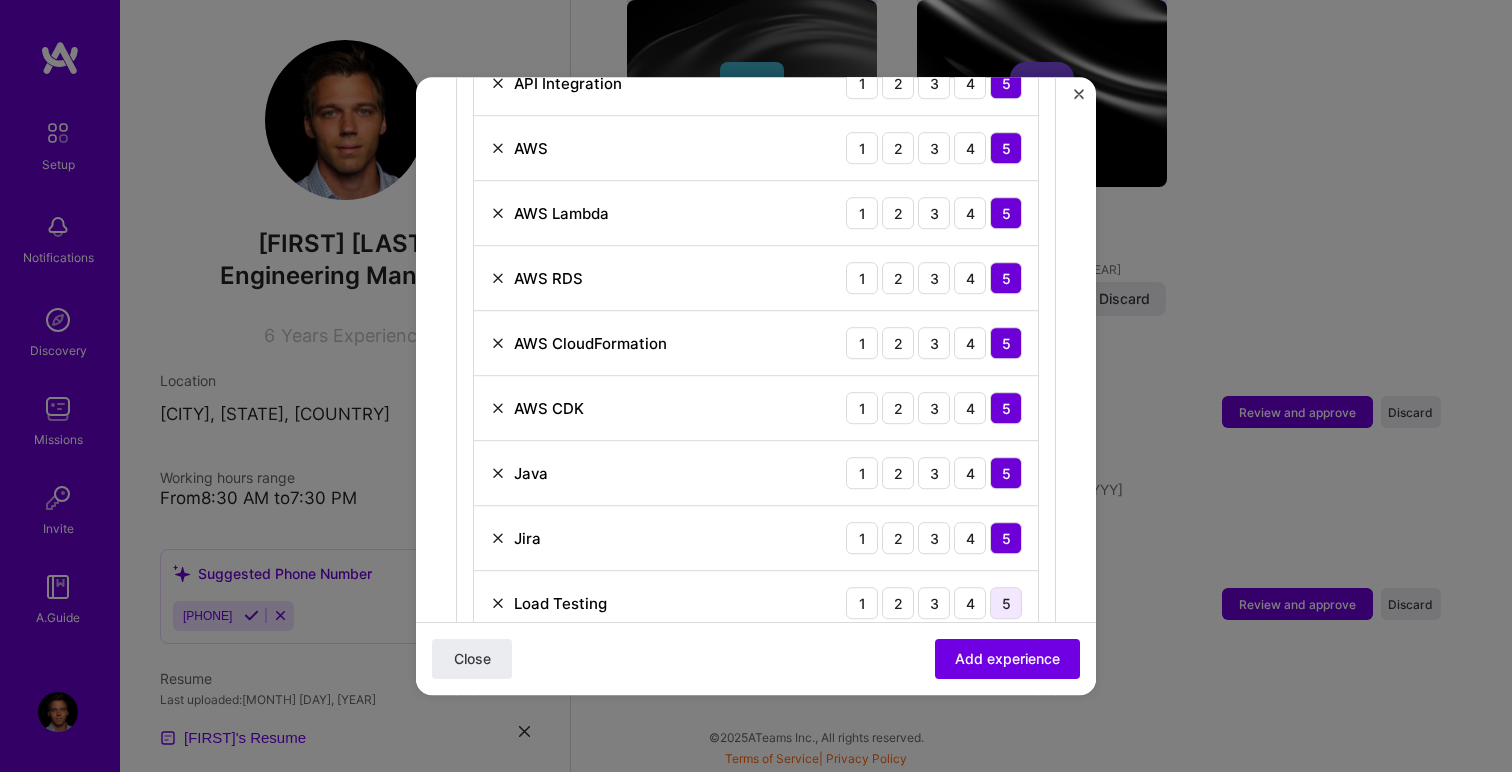 click on "5" at bounding box center (1006, 603) 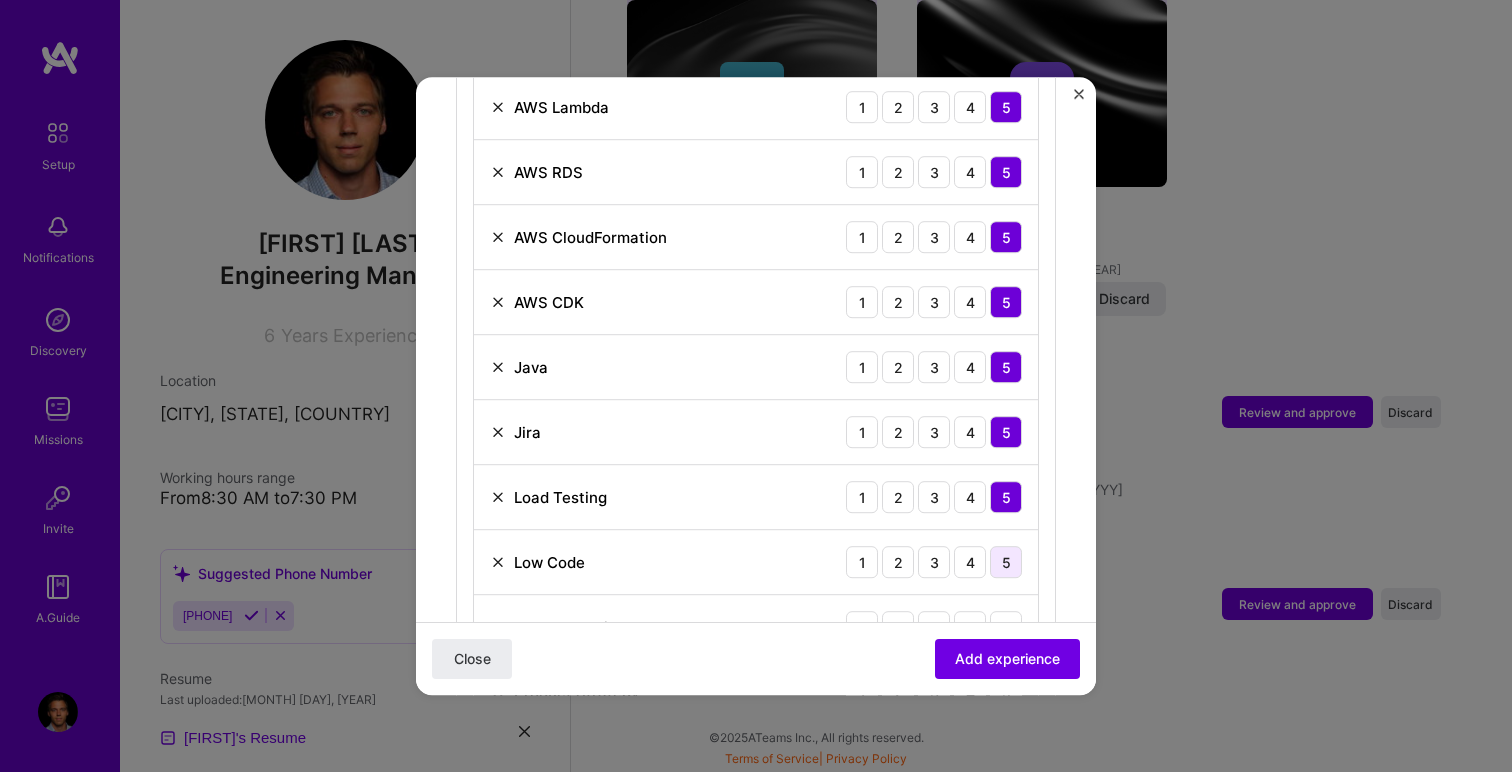 click on "5" at bounding box center (1006, 562) 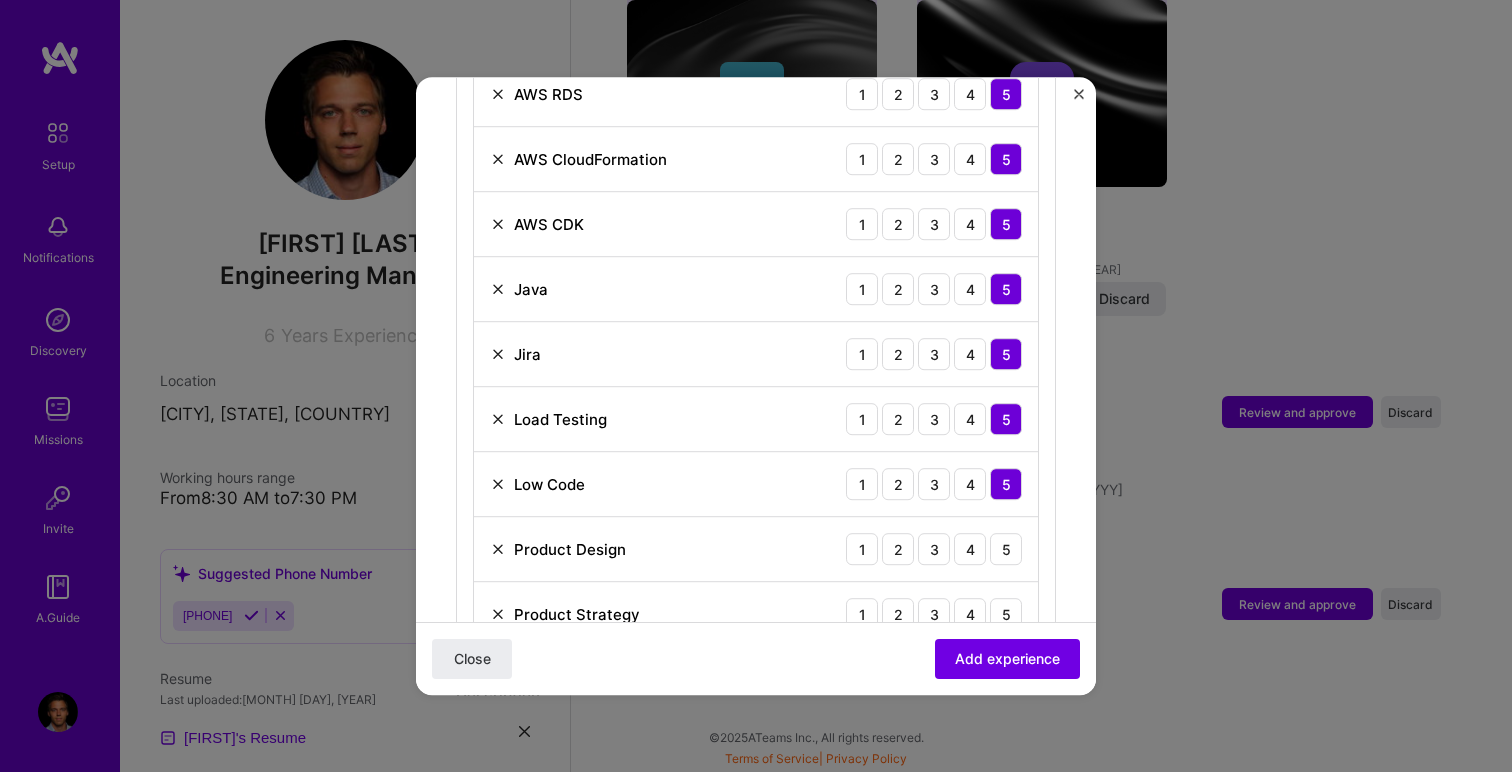 scroll, scrollTop: 1099, scrollLeft: 0, axis: vertical 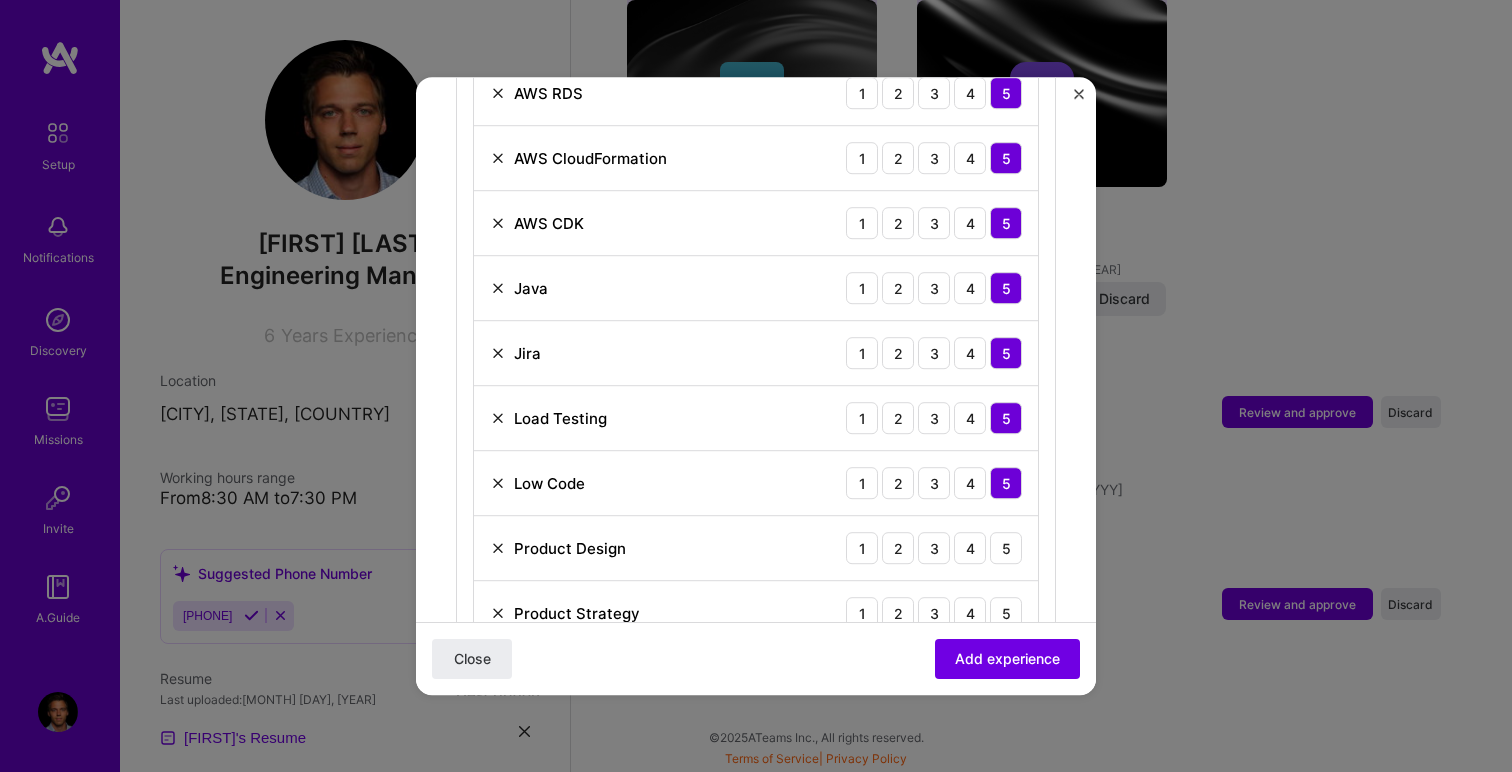 click at bounding box center [498, 483] 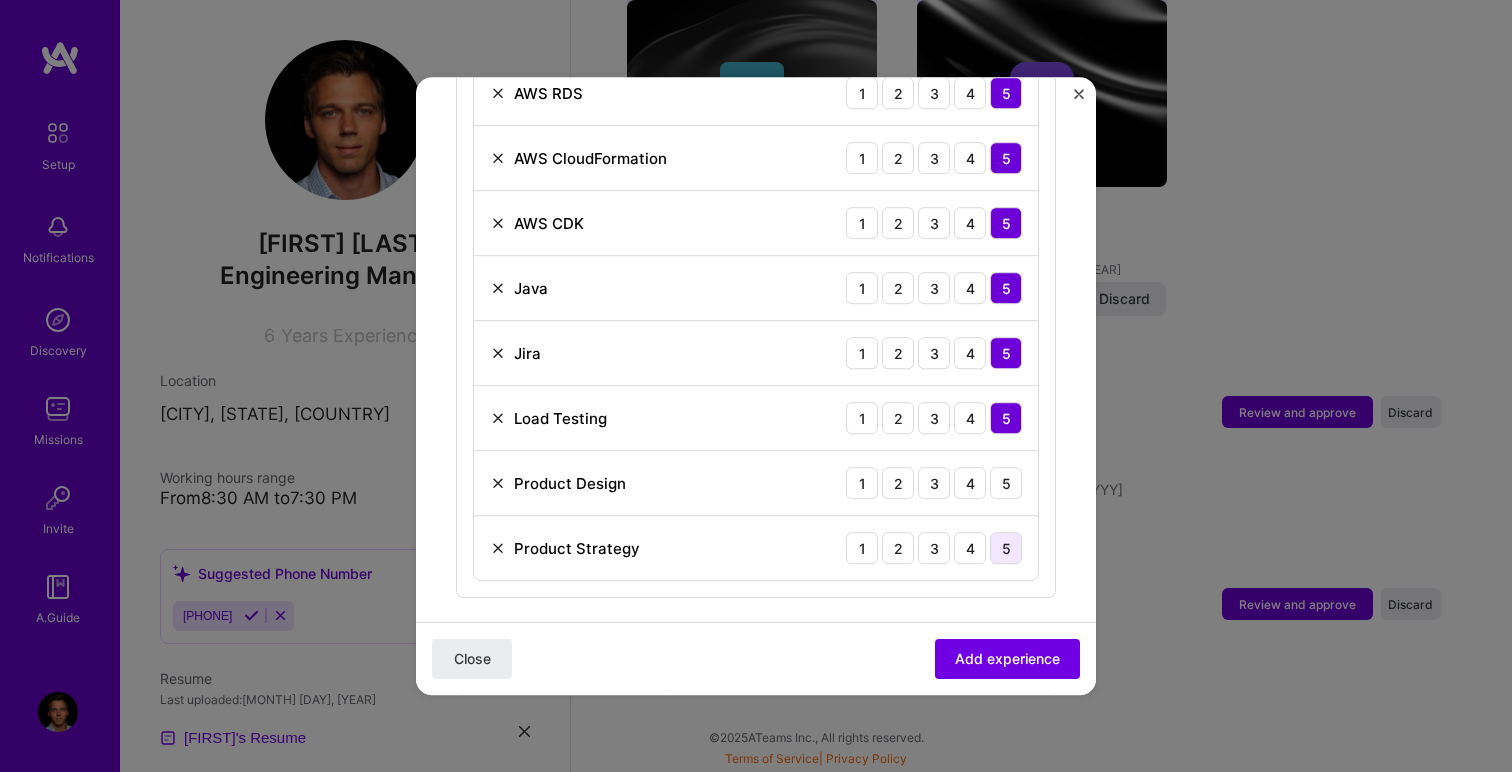 click on "5" at bounding box center [1006, 548] 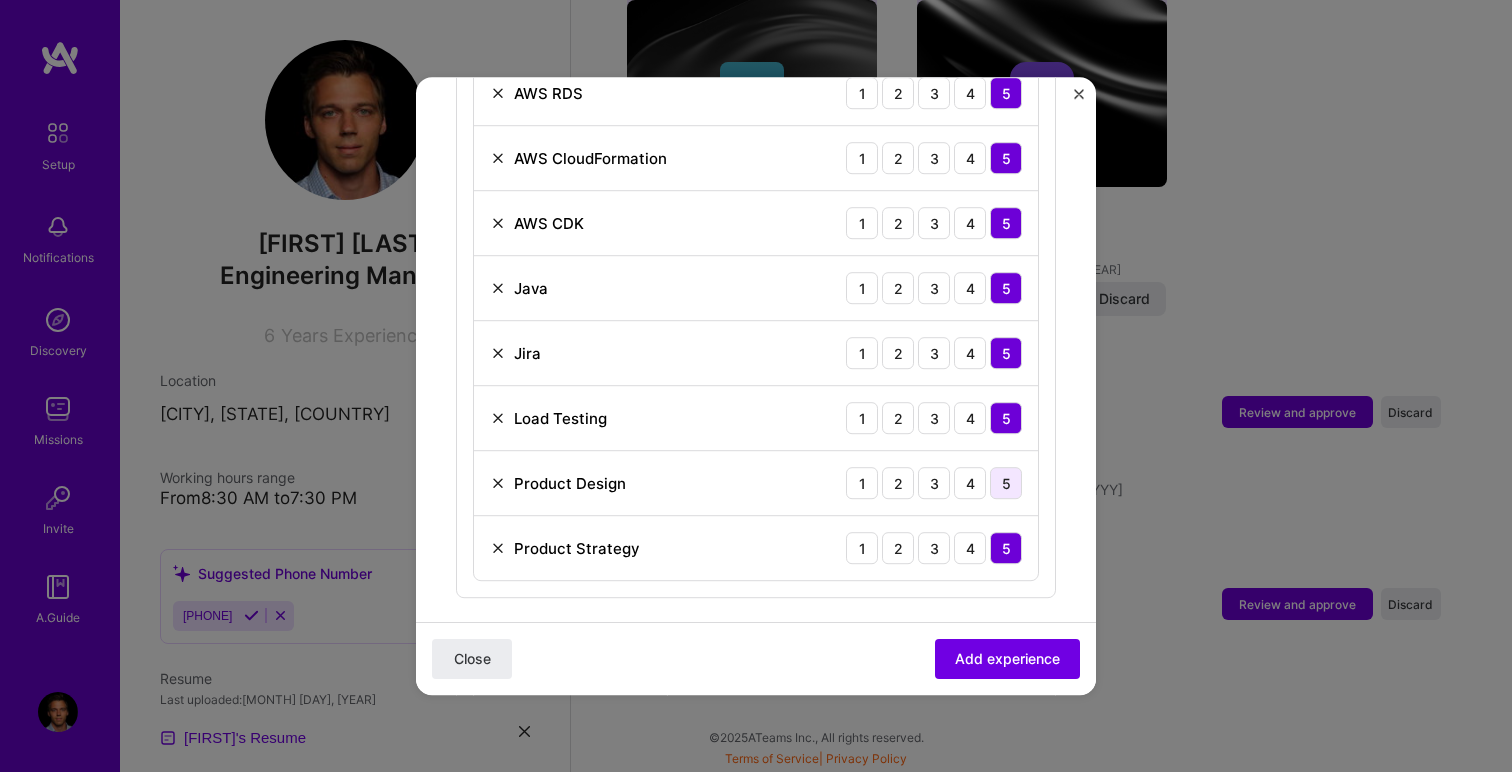 click on "5" at bounding box center (1006, 483) 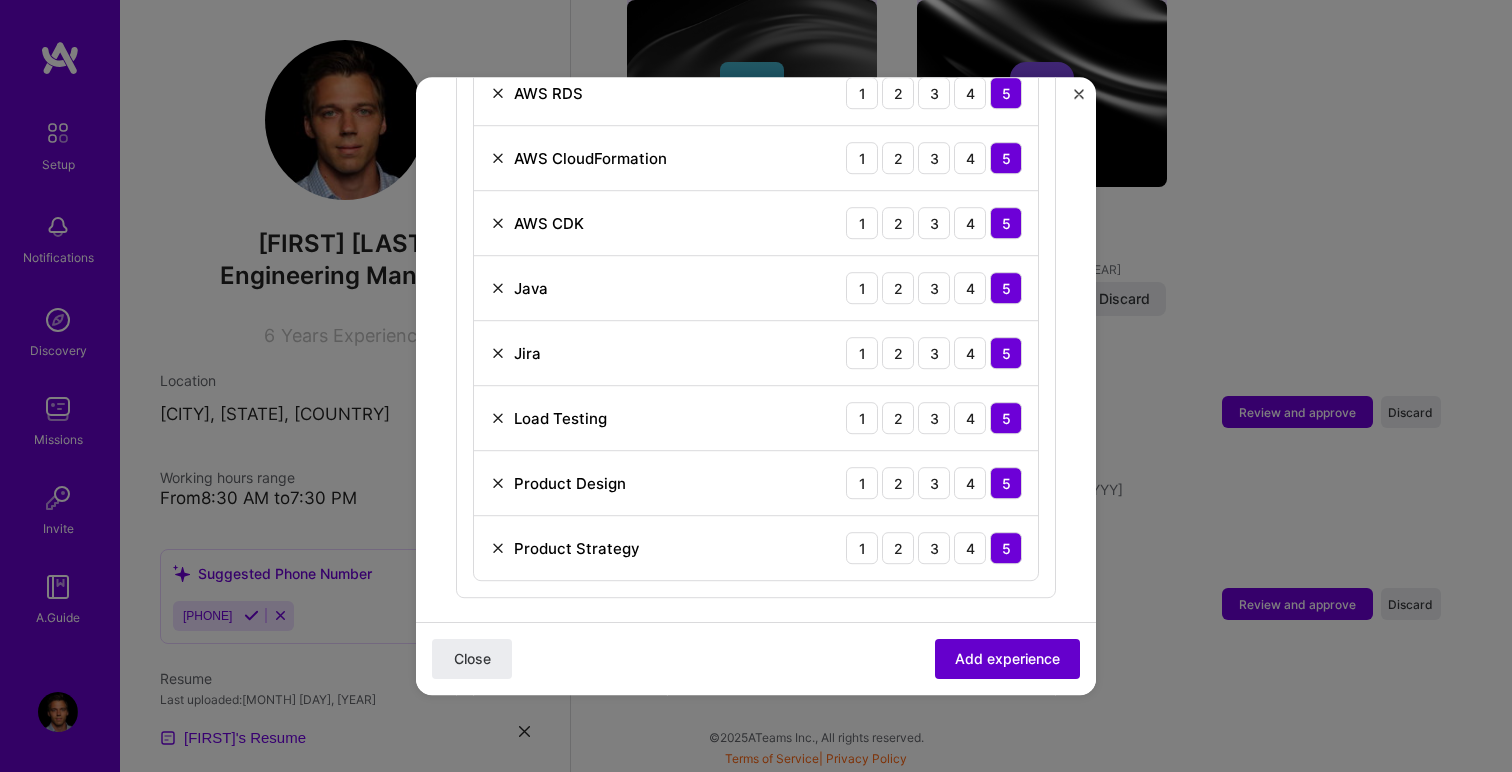 click on "Add experience" at bounding box center [1007, 659] 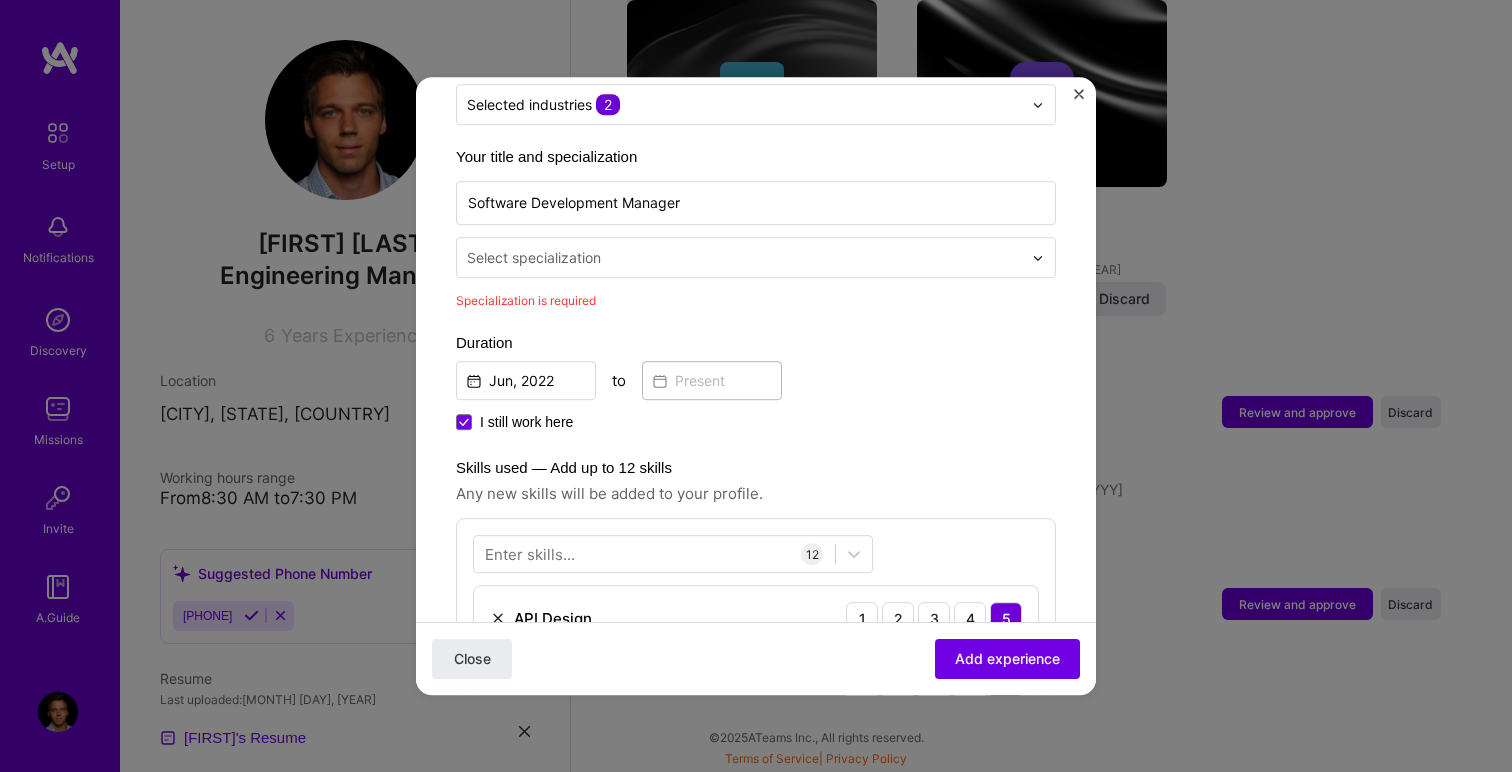 scroll, scrollTop: 323, scrollLeft: 0, axis: vertical 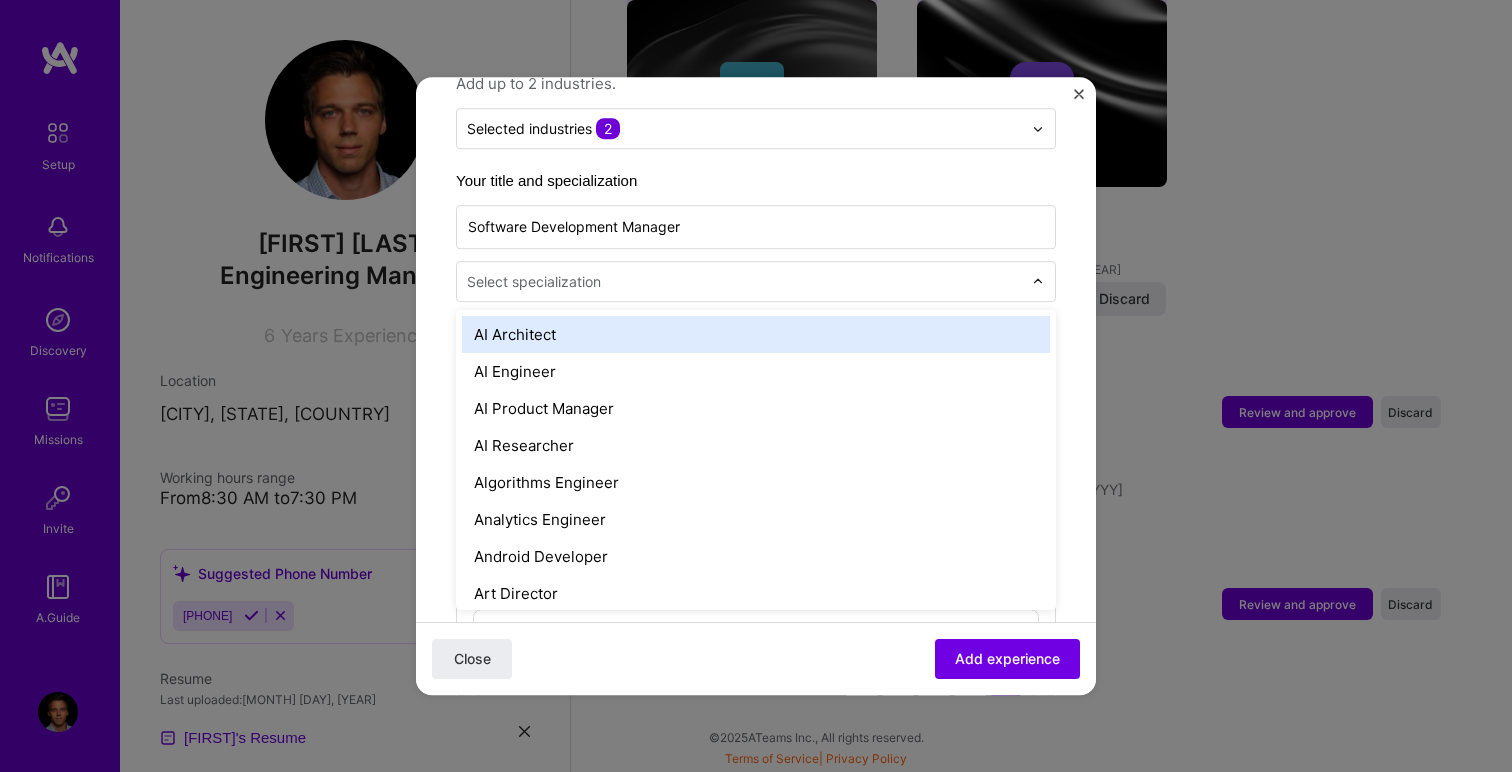 click at bounding box center (746, 281) 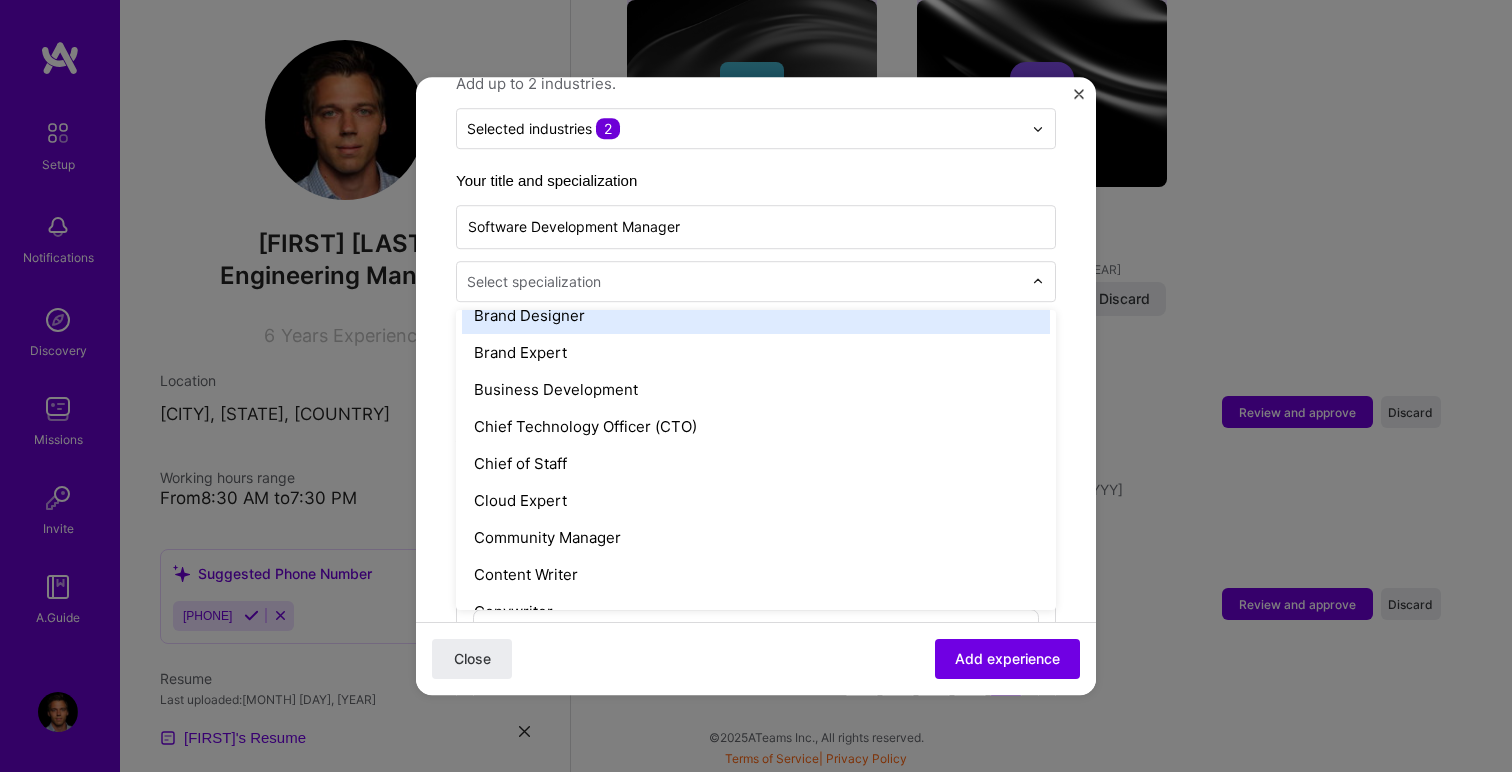 scroll, scrollTop: 430, scrollLeft: 0, axis: vertical 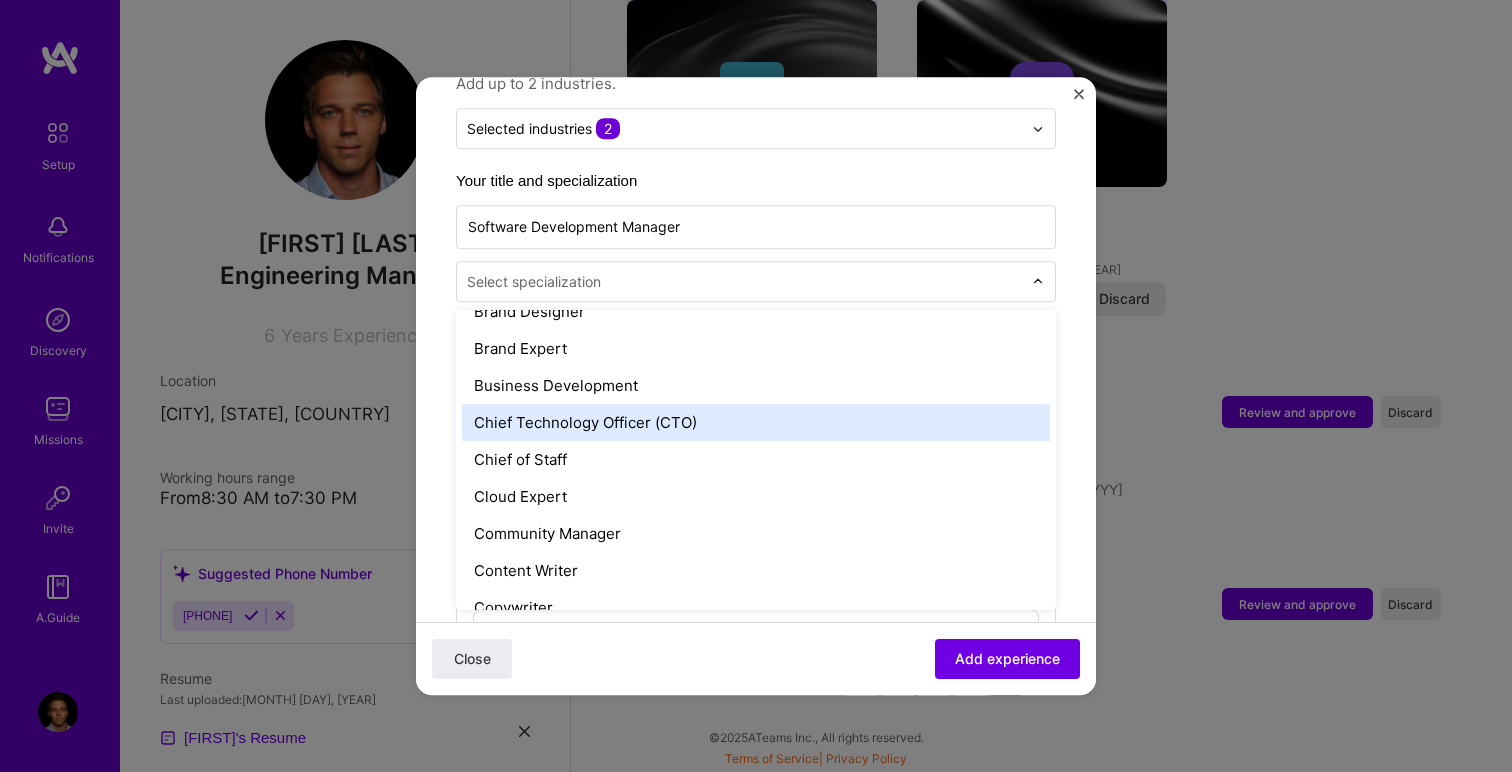 type on "a" 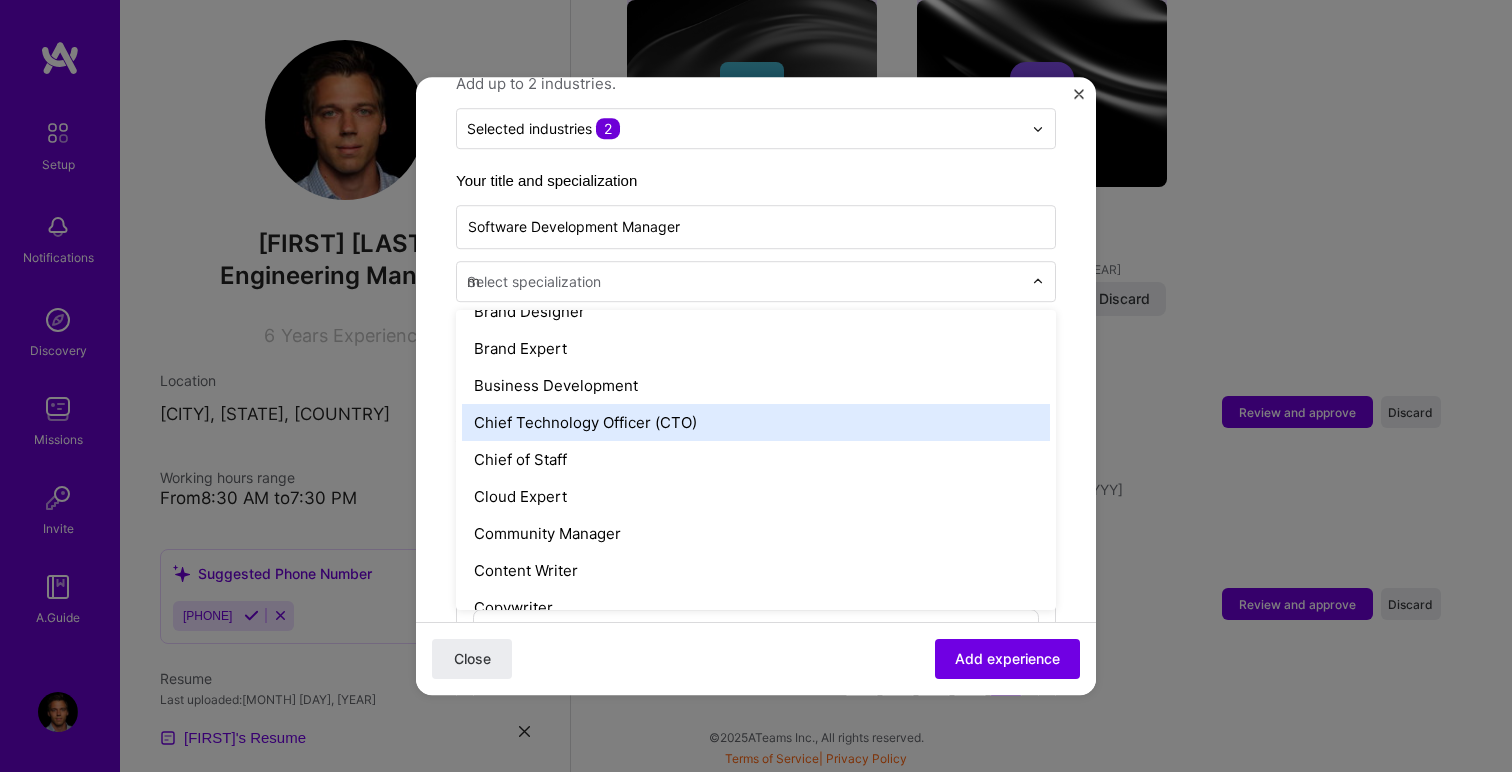 scroll, scrollTop: 23, scrollLeft: 0, axis: vertical 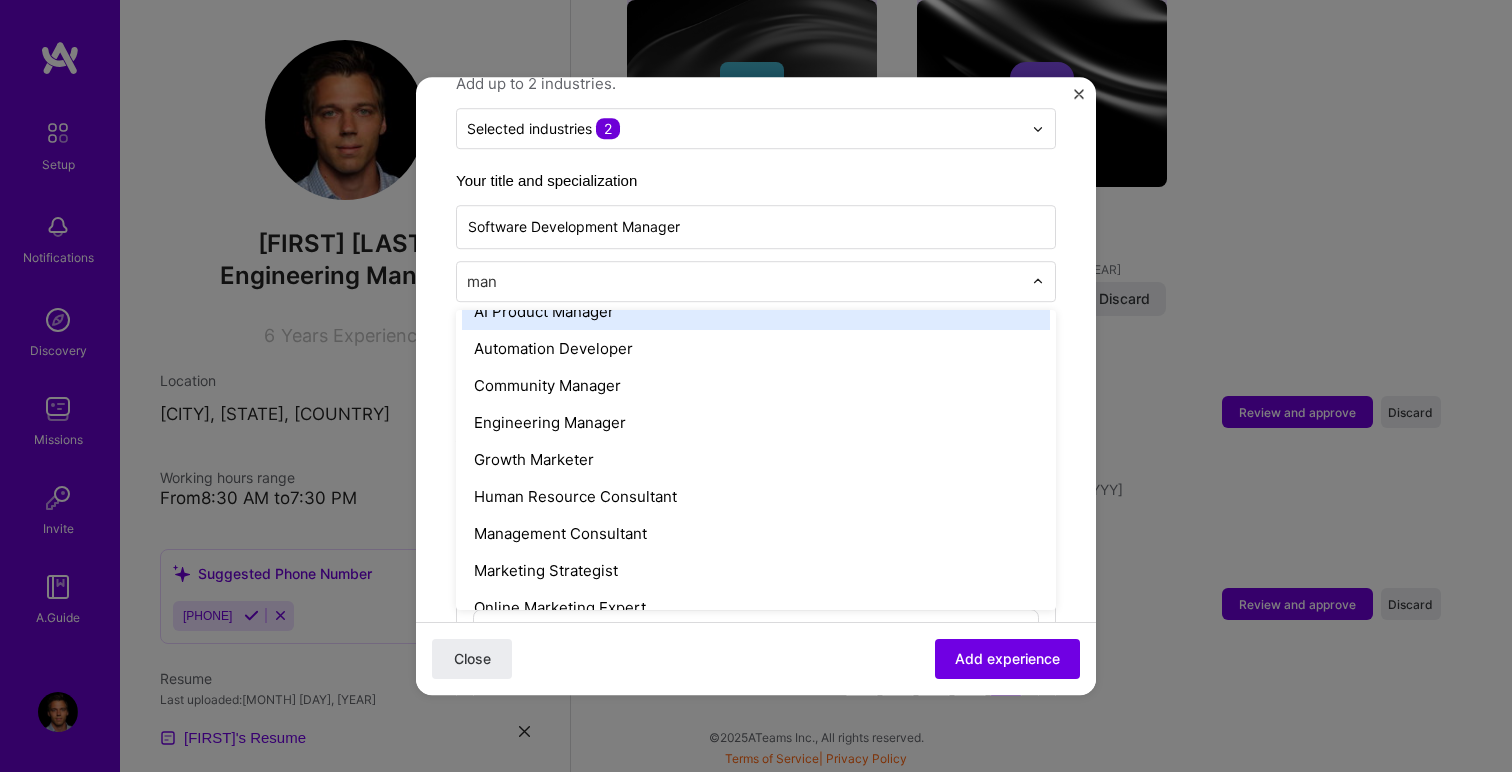 type on "mana" 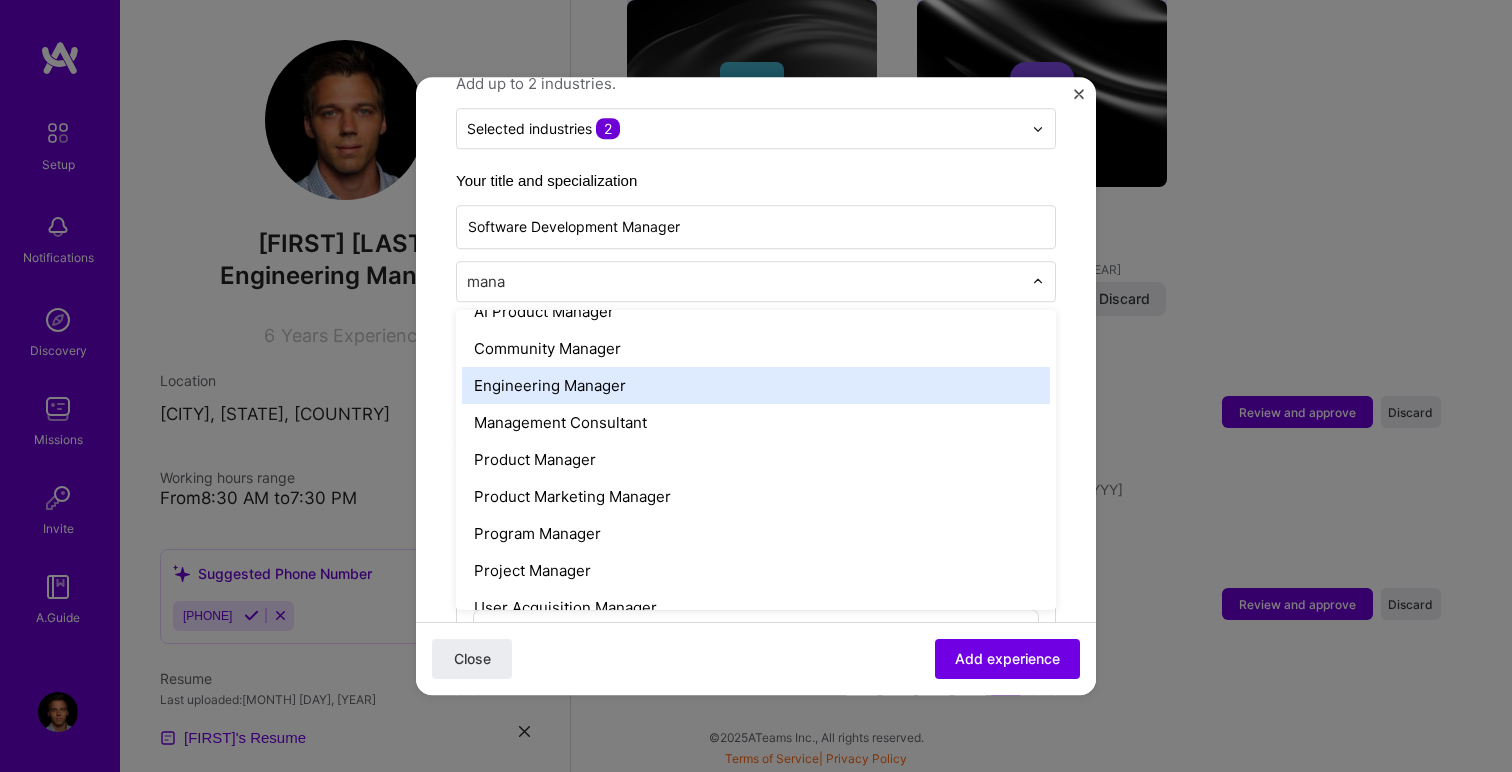 click on "Engineering Manager" at bounding box center (756, 385) 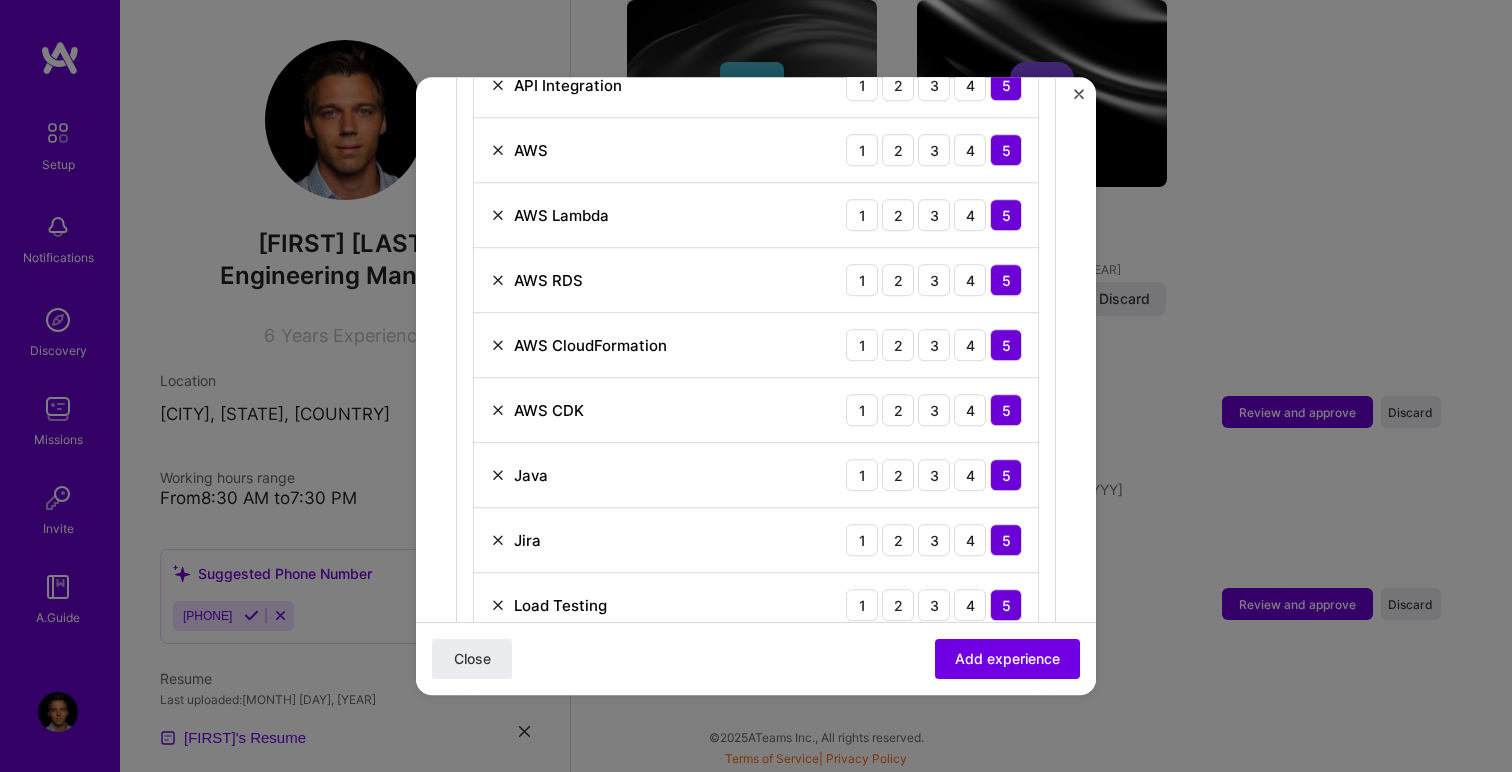 scroll, scrollTop: 1165, scrollLeft: 0, axis: vertical 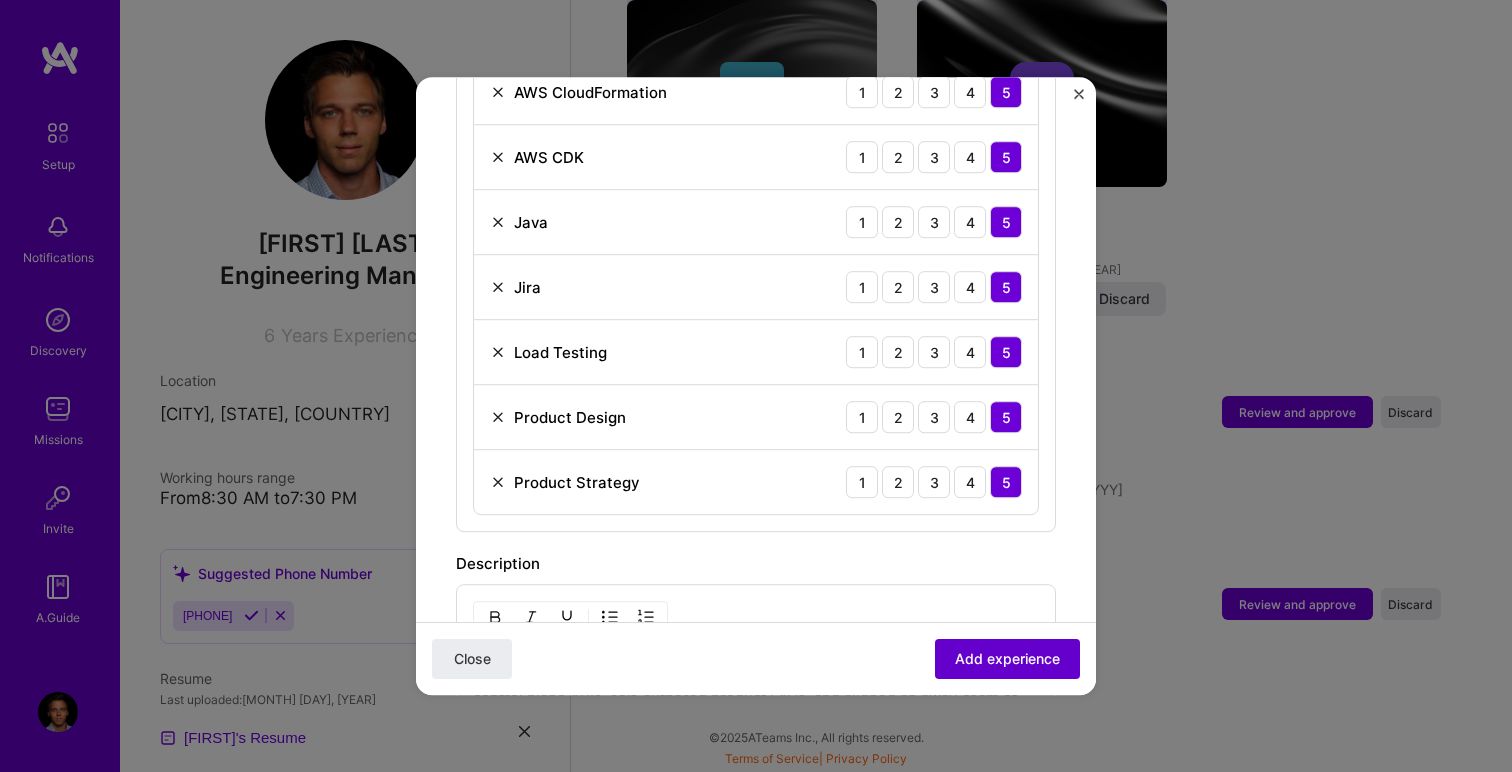 click on "Add experience" at bounding box center (1007, 659) 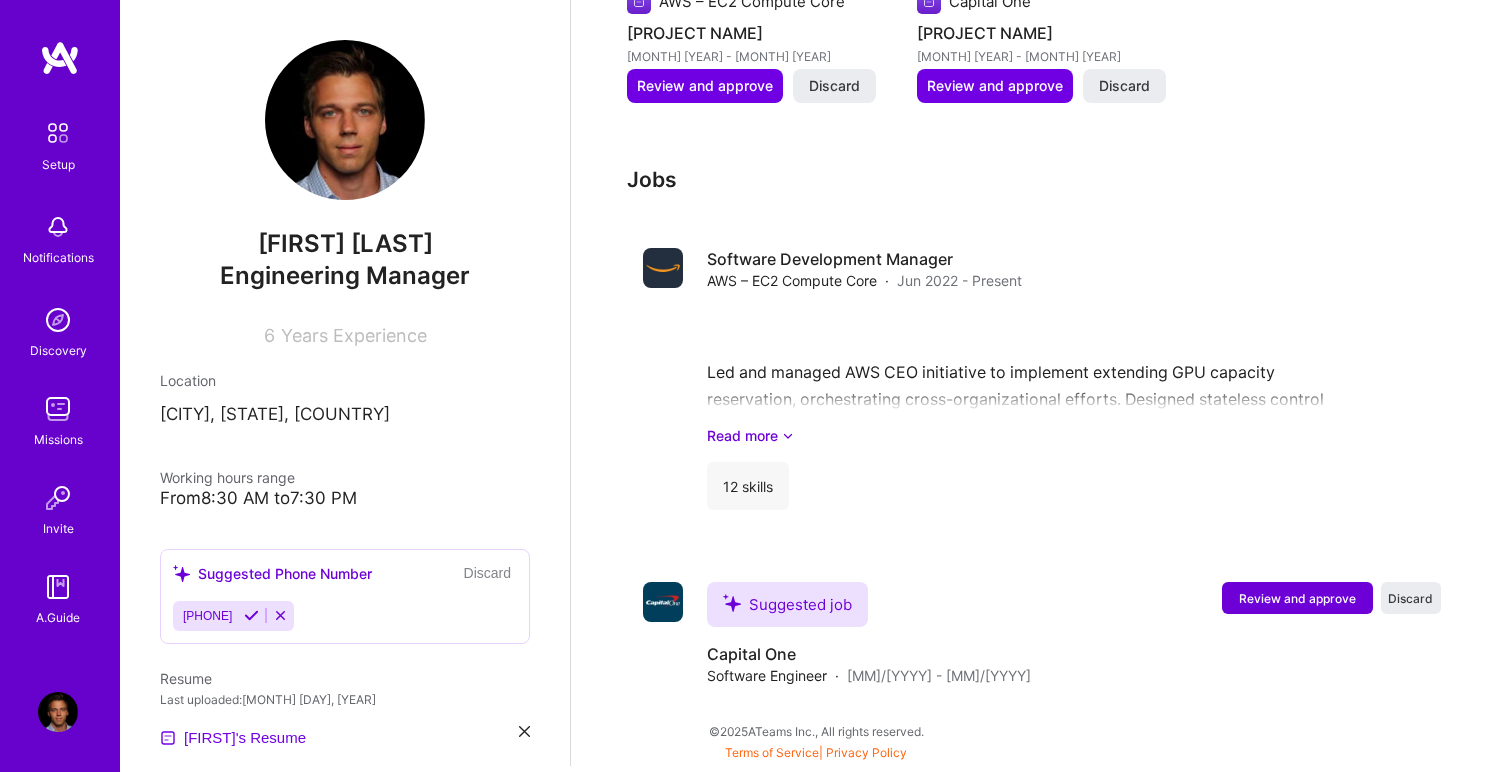 scroll, scrollTop: 1274, scrollLeft: 0, axis: vertical 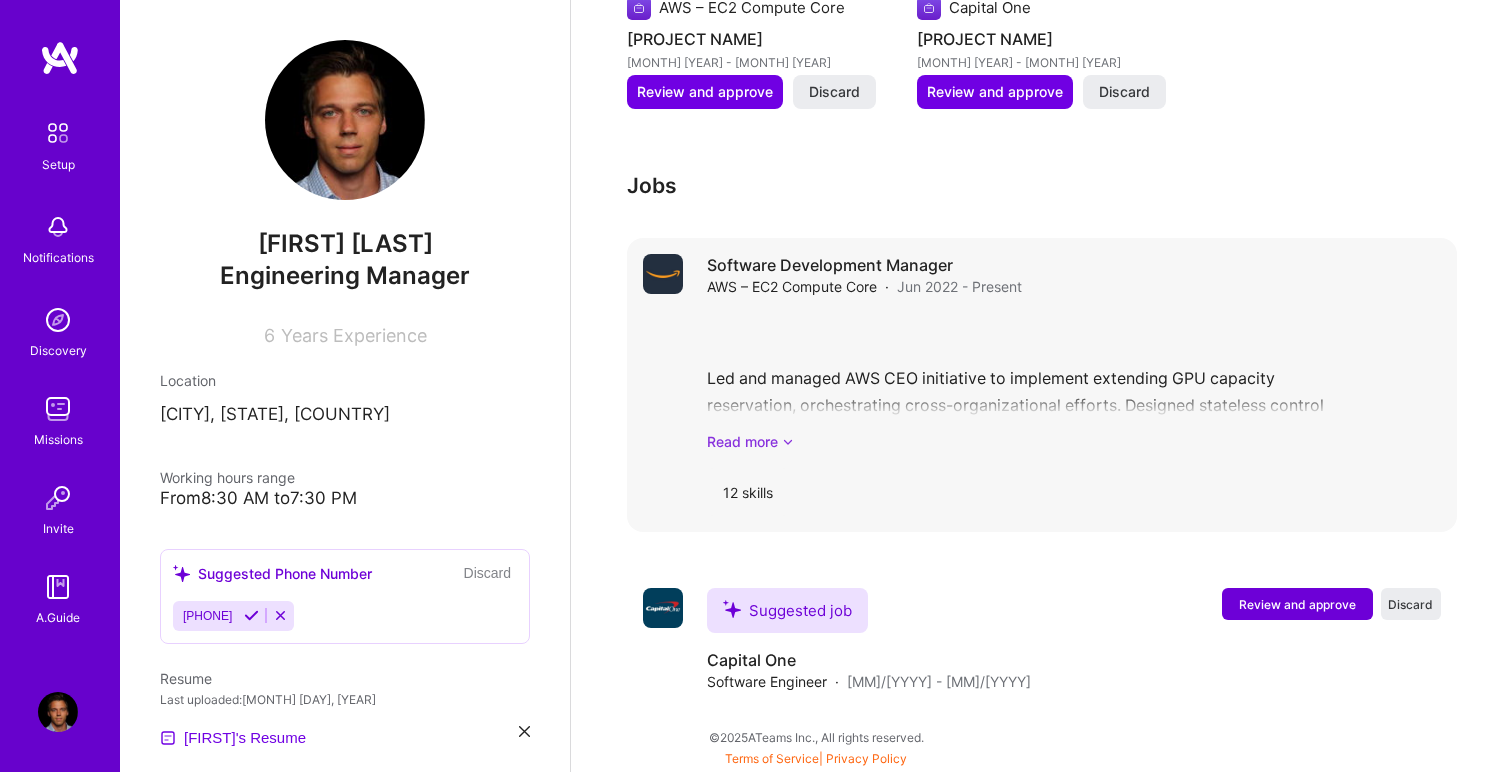 click on "Read more" at bounding box center [1074, 441] 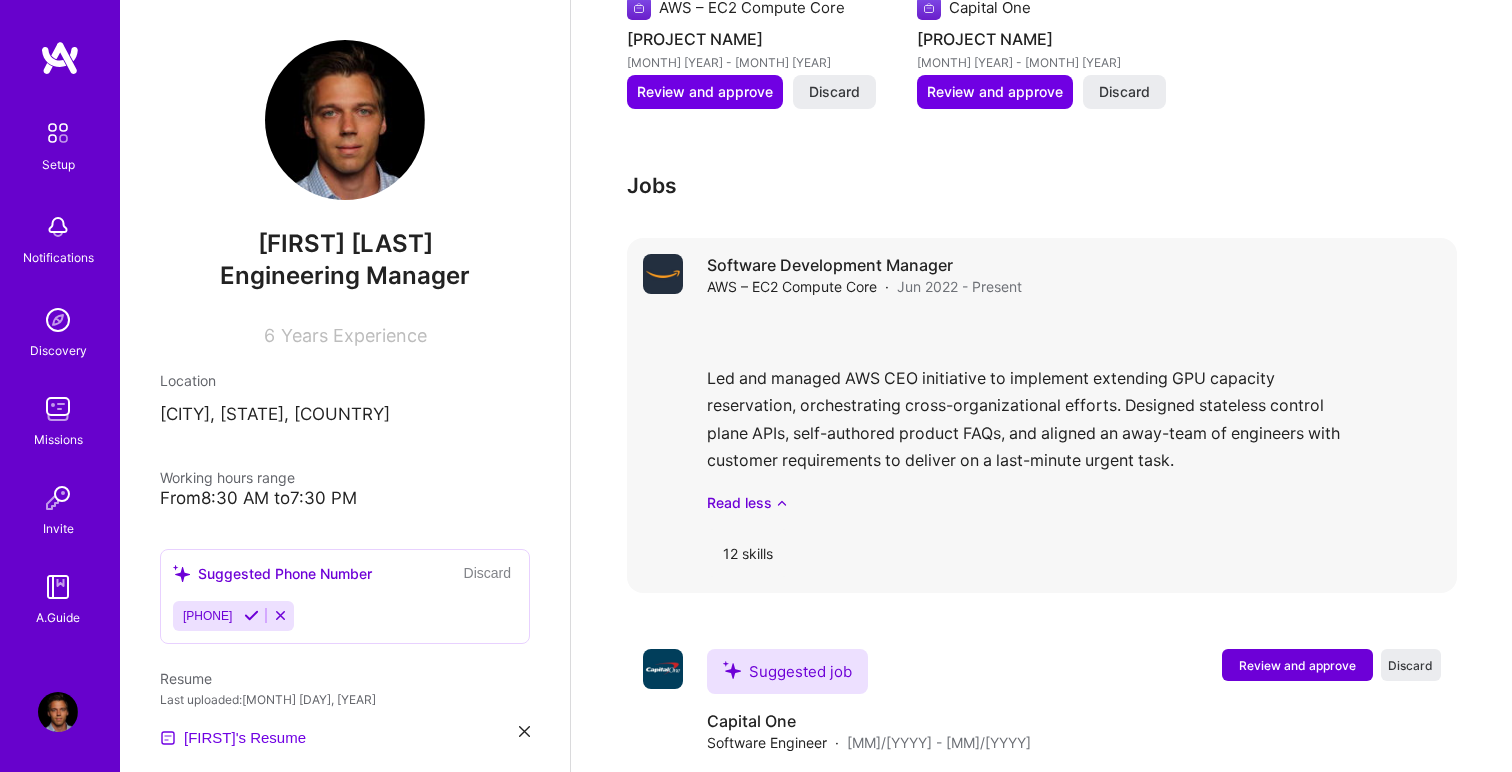 click on "Led and managed AWS CEO initiative to implement extending GPU capacity reservation, orchestrating cross-organizational efforts. Designed stateless control plane APIs, self-authored product FAQs, and aligned an away-team of engineers with customer requirements to deliver on a last-minute urgent task. Read less" at bounding box center (1074, 413) 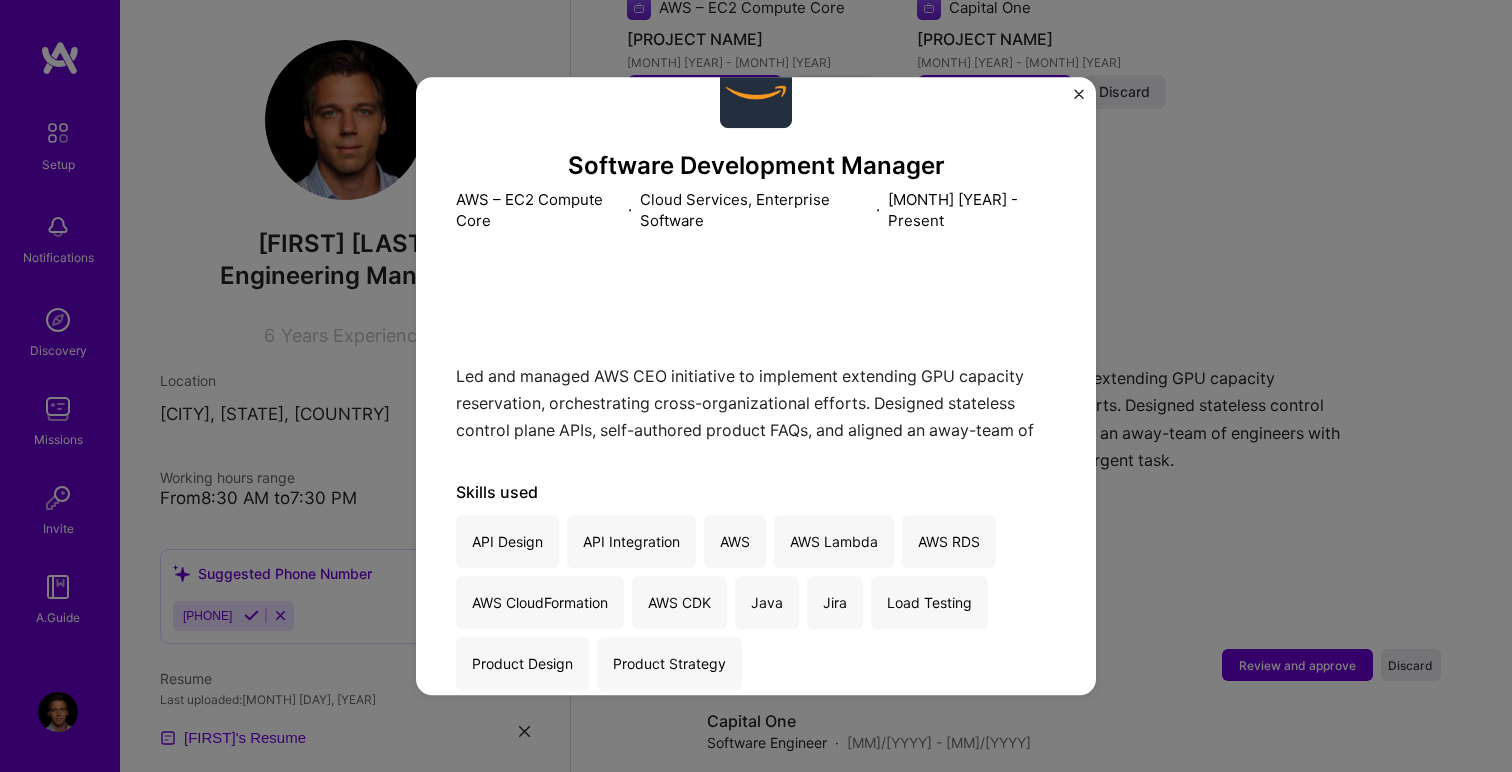 scroll, scrollTop: 96, scrollLeft: 0, axis: vertical 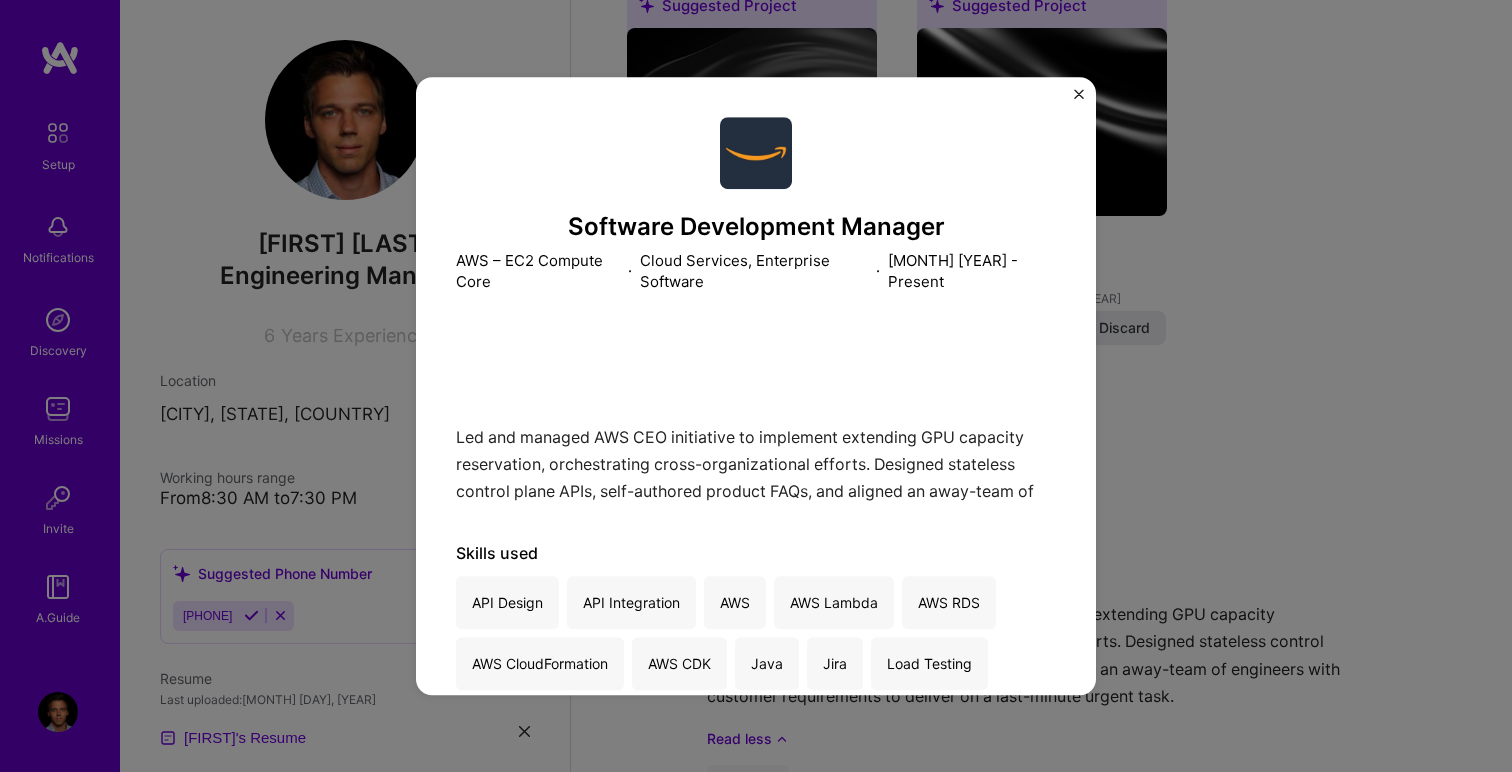 click on "Led and managed AWS CEO initiative to implement extending GPU capacity reservation, orchestrating cross-organizational efforts. Designed stateless control plane APIs, self-authored product FAQs, and aligned an away-team of engineers with customer requirements to deliver on a last-minute urgent task." at bounding box center [756, 417] 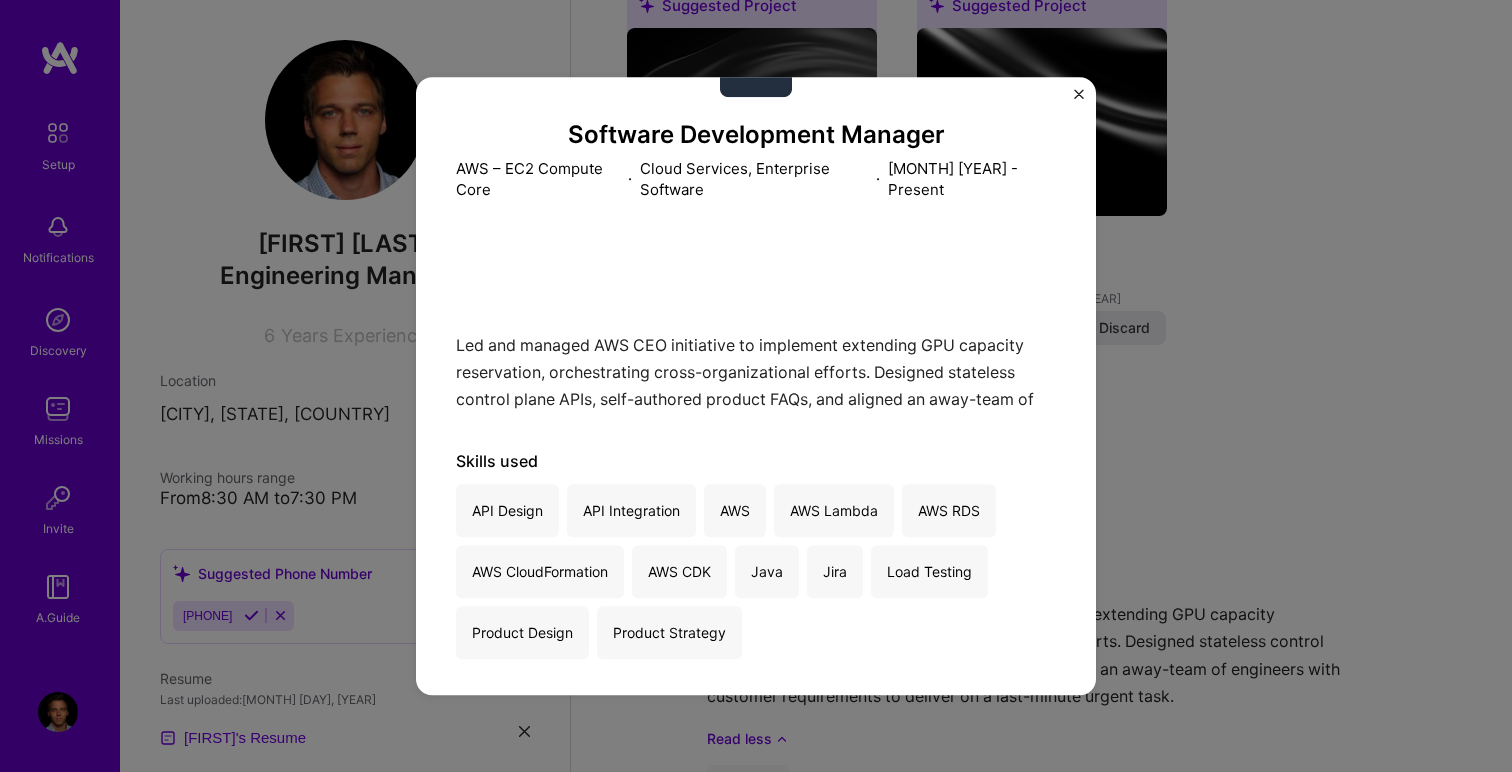 scroll, scrollTop: 96, scrollLeft: 0, axis: vertical 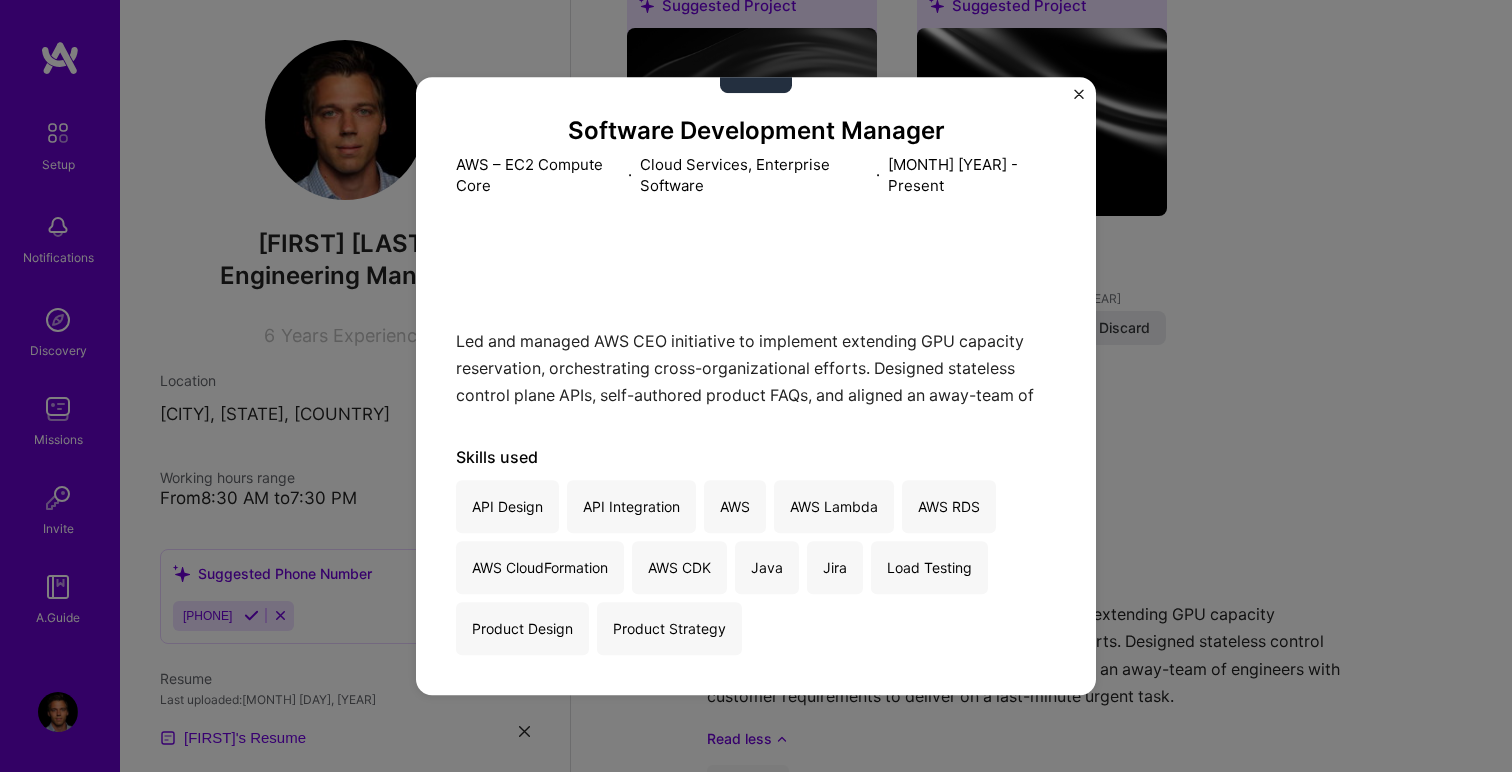 click at bounding box center [1079, 94] 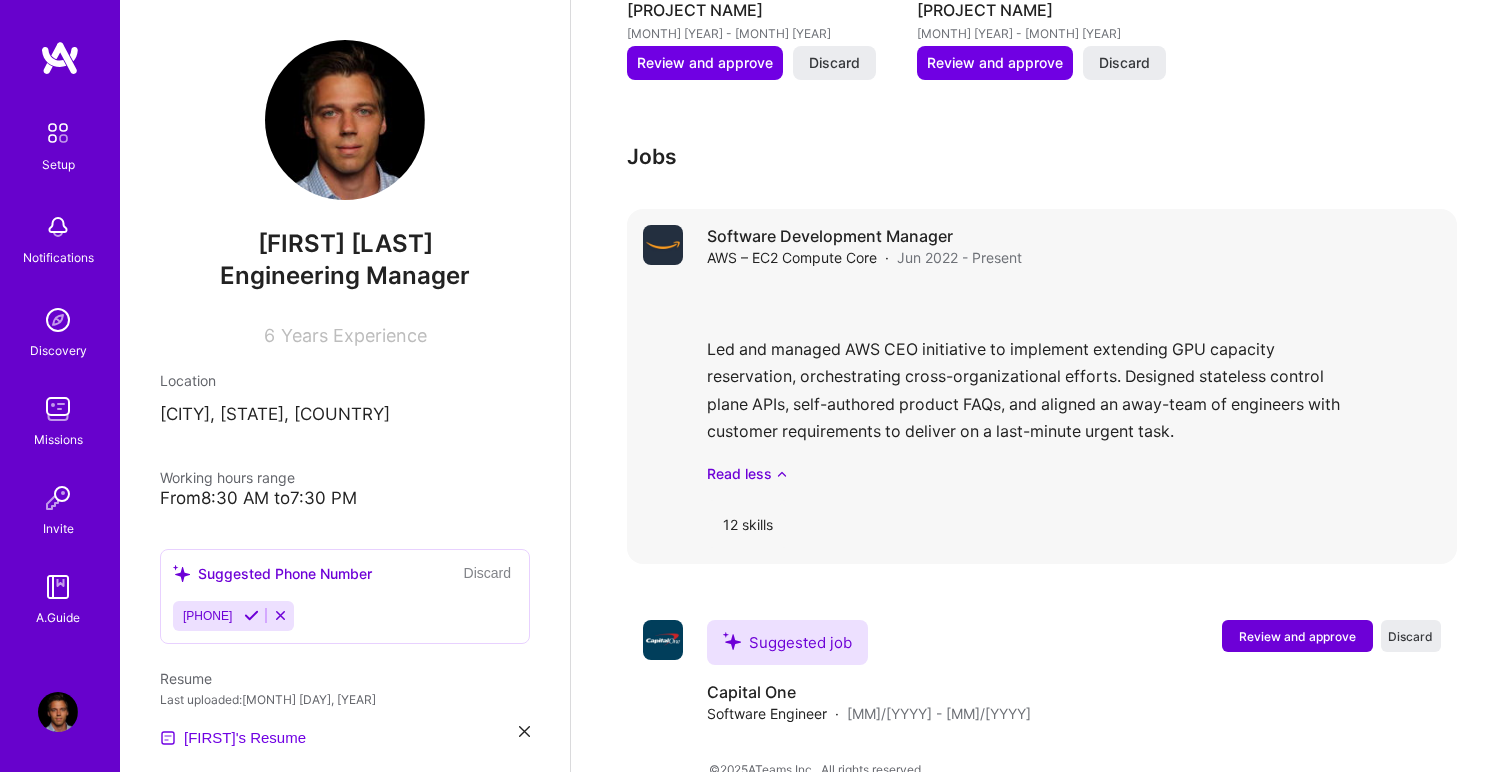 scroll, scrollTop: 1335, scrollLeft: 0, axis: vertical 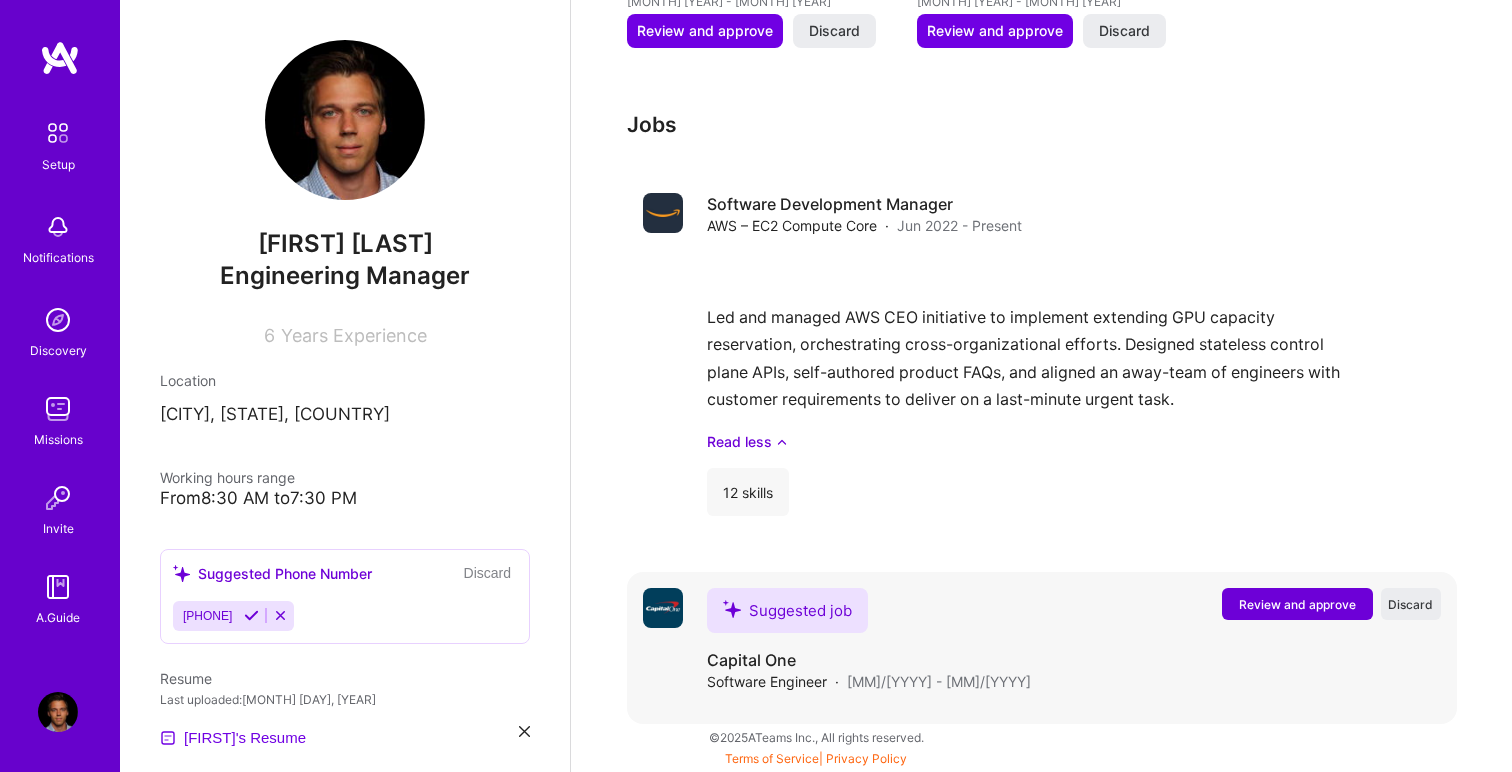 click on "Review and approve" at bounding box center [1297, 604] 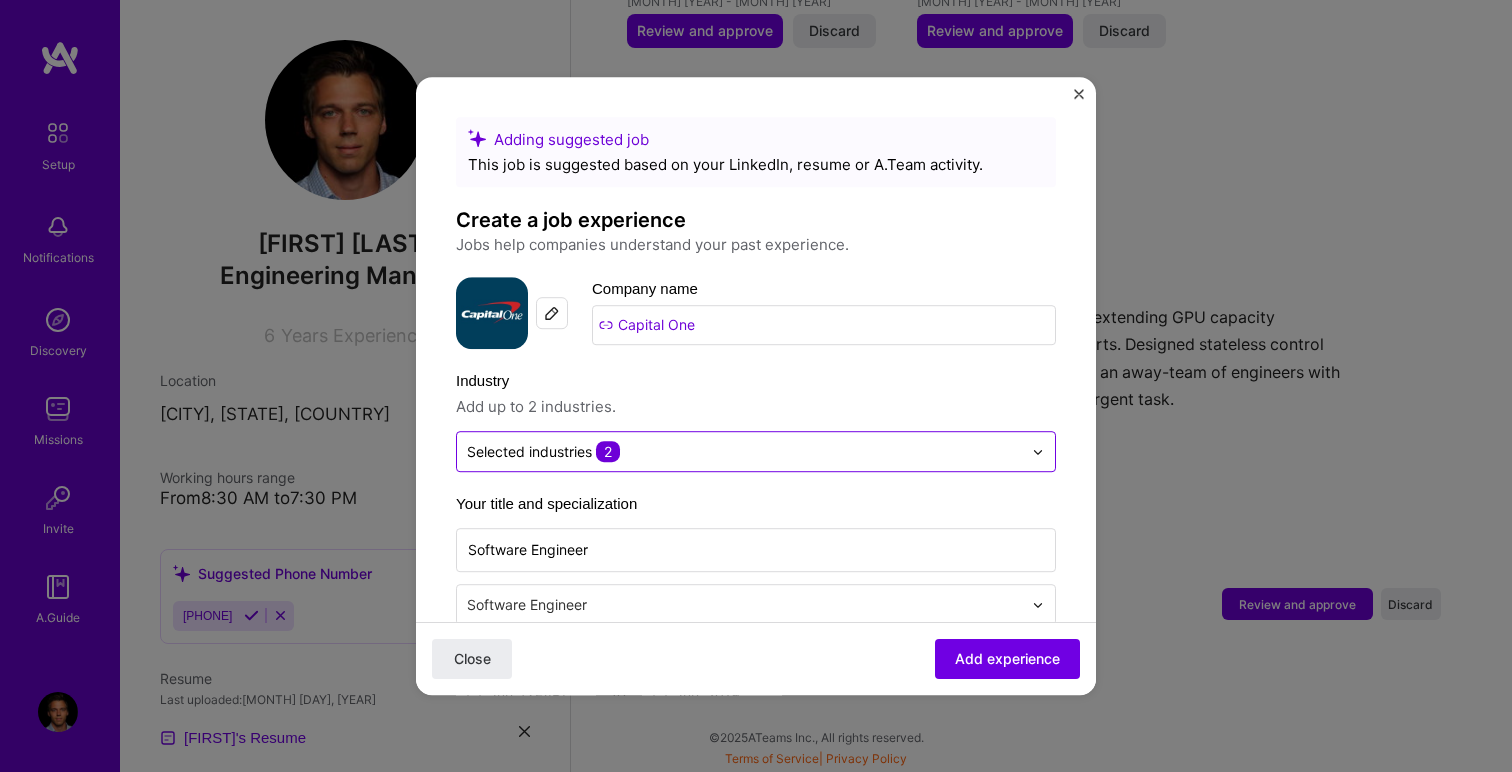 click at bounding box center (744, 451) 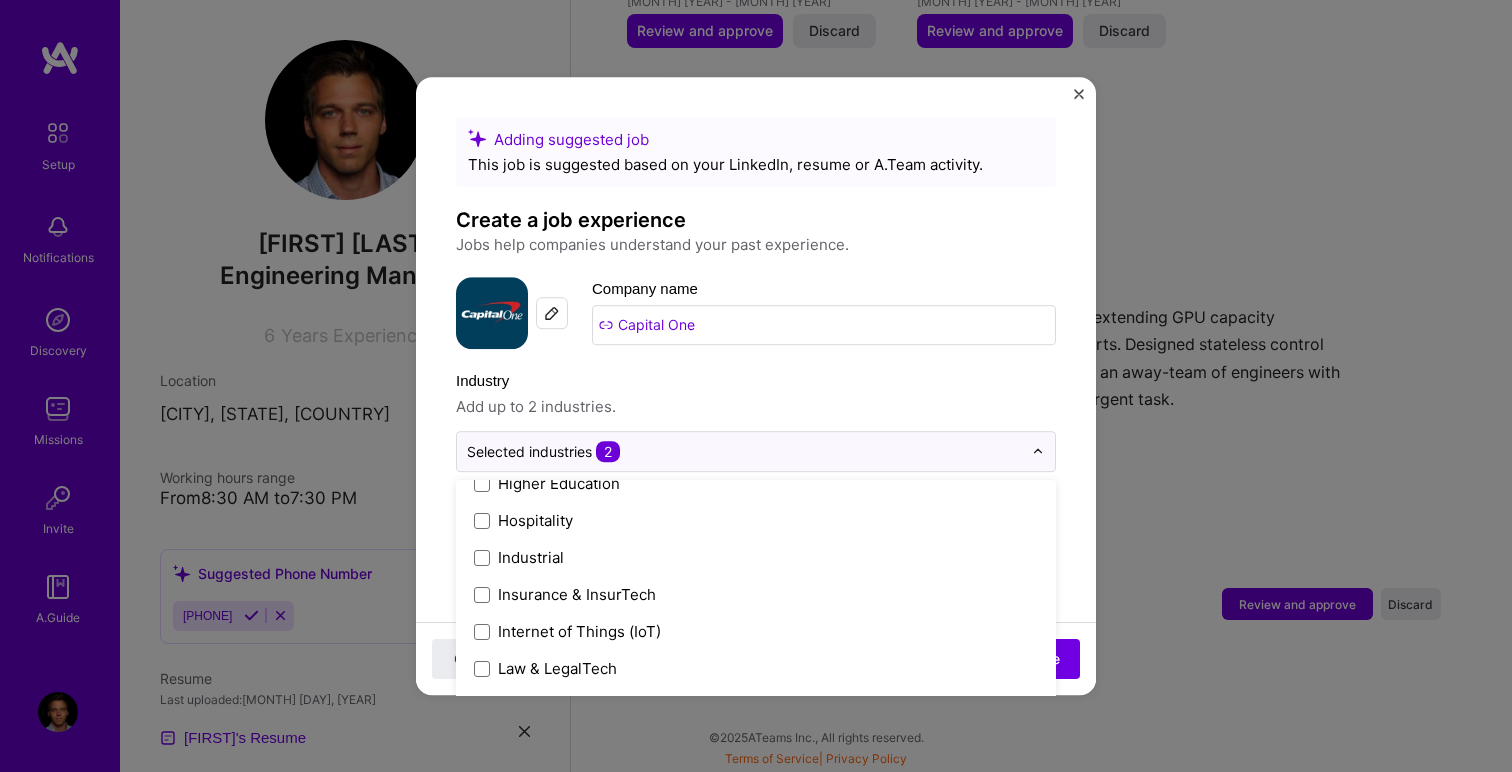 scroll, scrollTop: 2744, scrollLeft: 0, axis: vertical 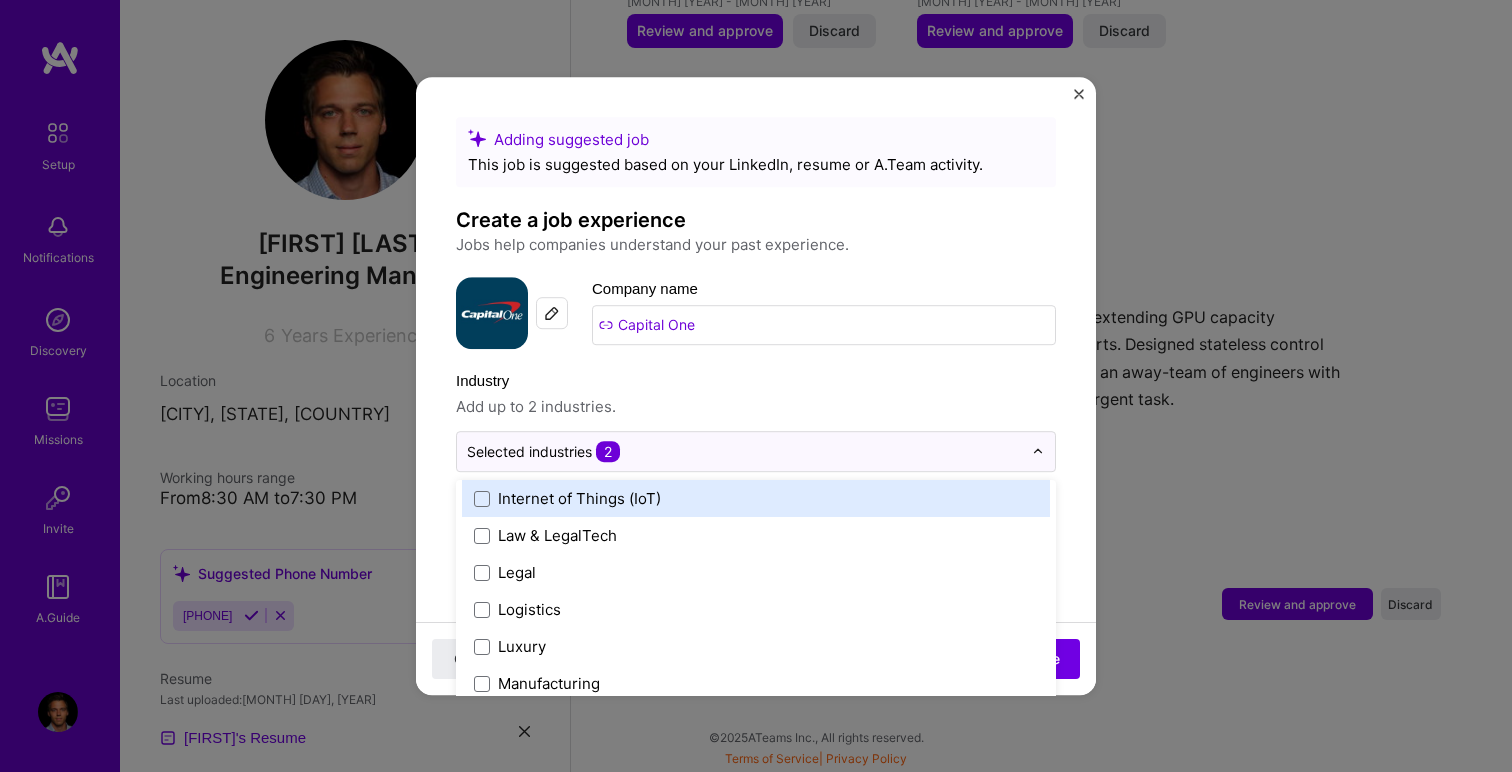 click on "Industry" at bounding box center [756, 381] 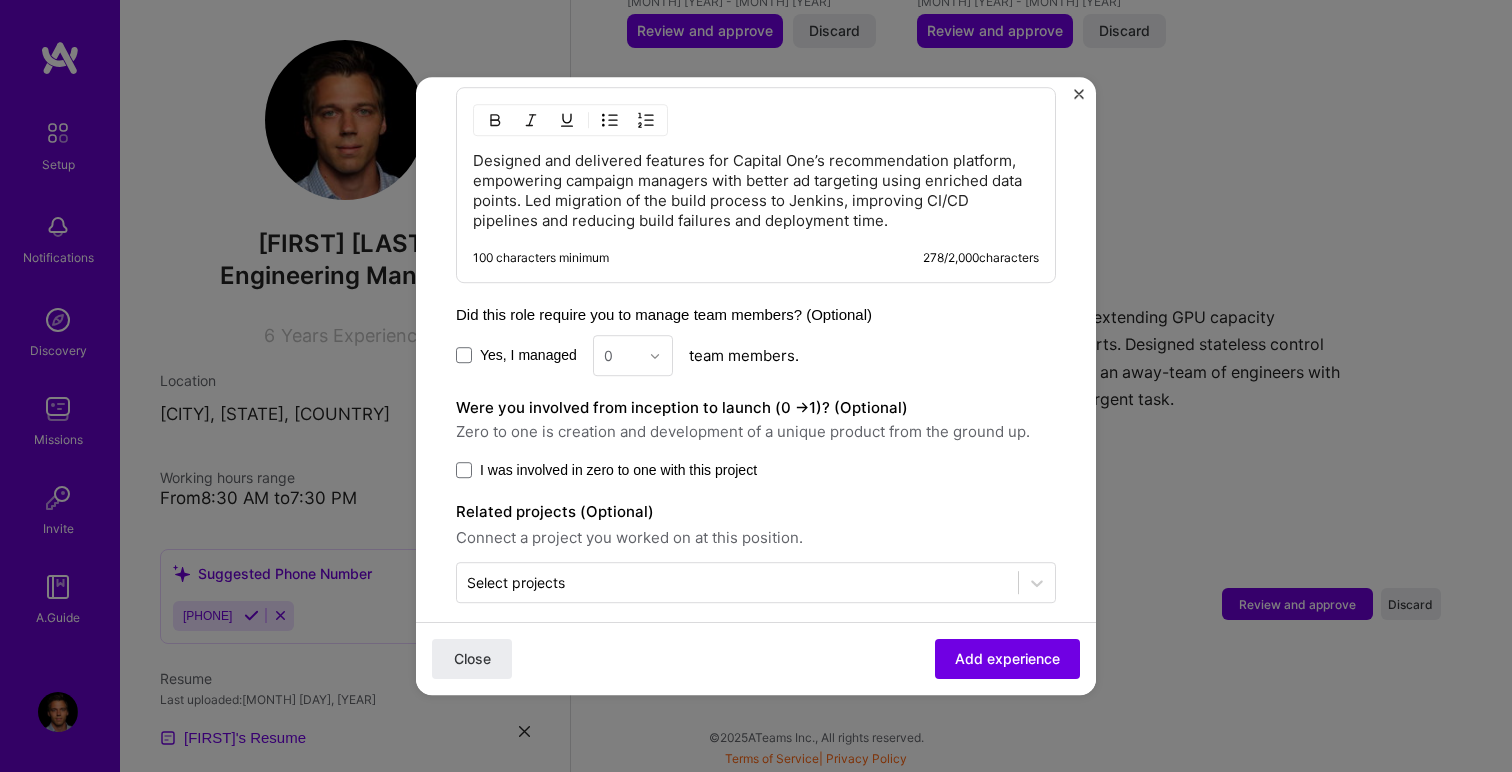 scroll, scrollTop: 967, scrollLeft: 0, axis: vertical 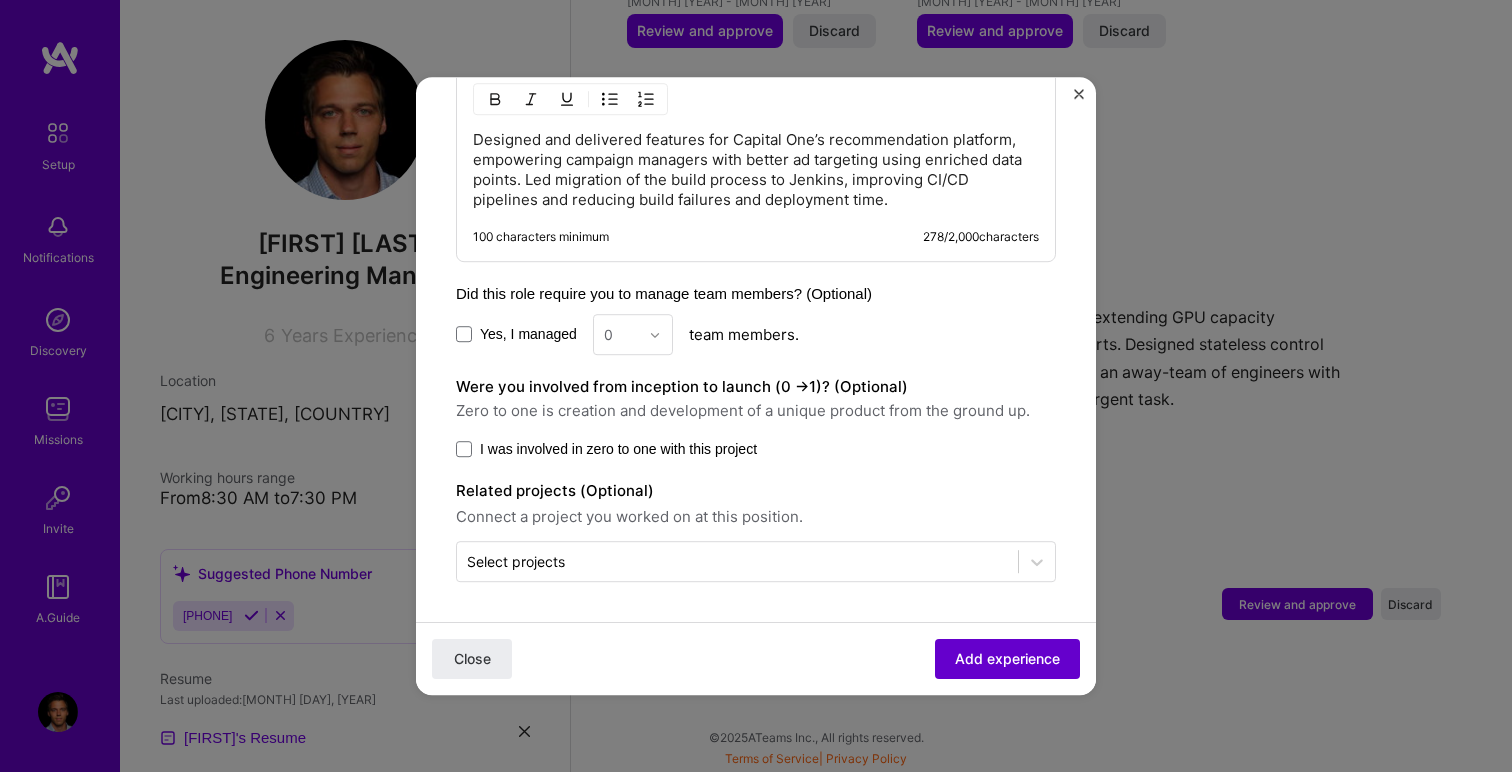 click on "Add experience" at bounding box center (1007, 659) 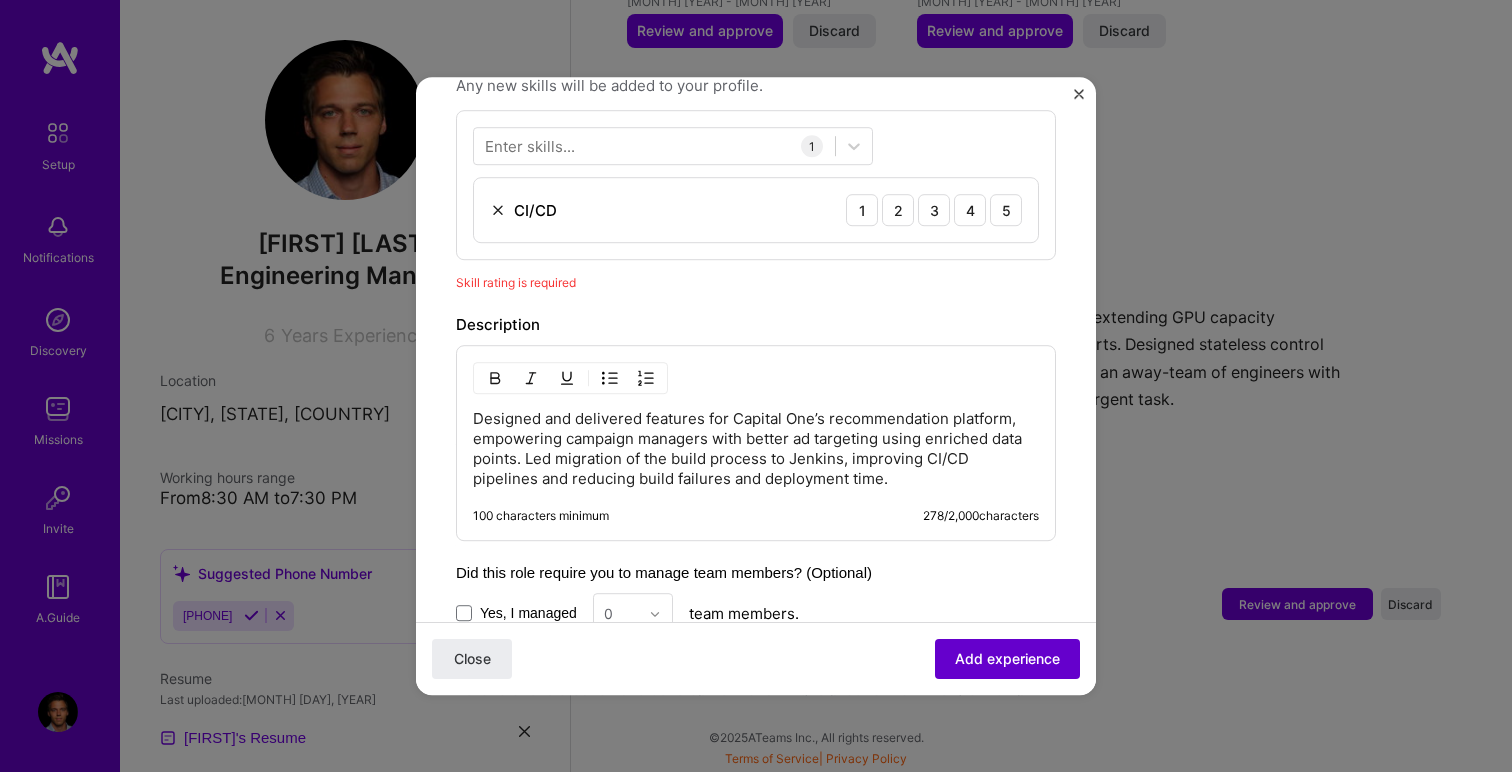 scroll, scrollTop: 692, scrollLeft: 0, axis: vertical 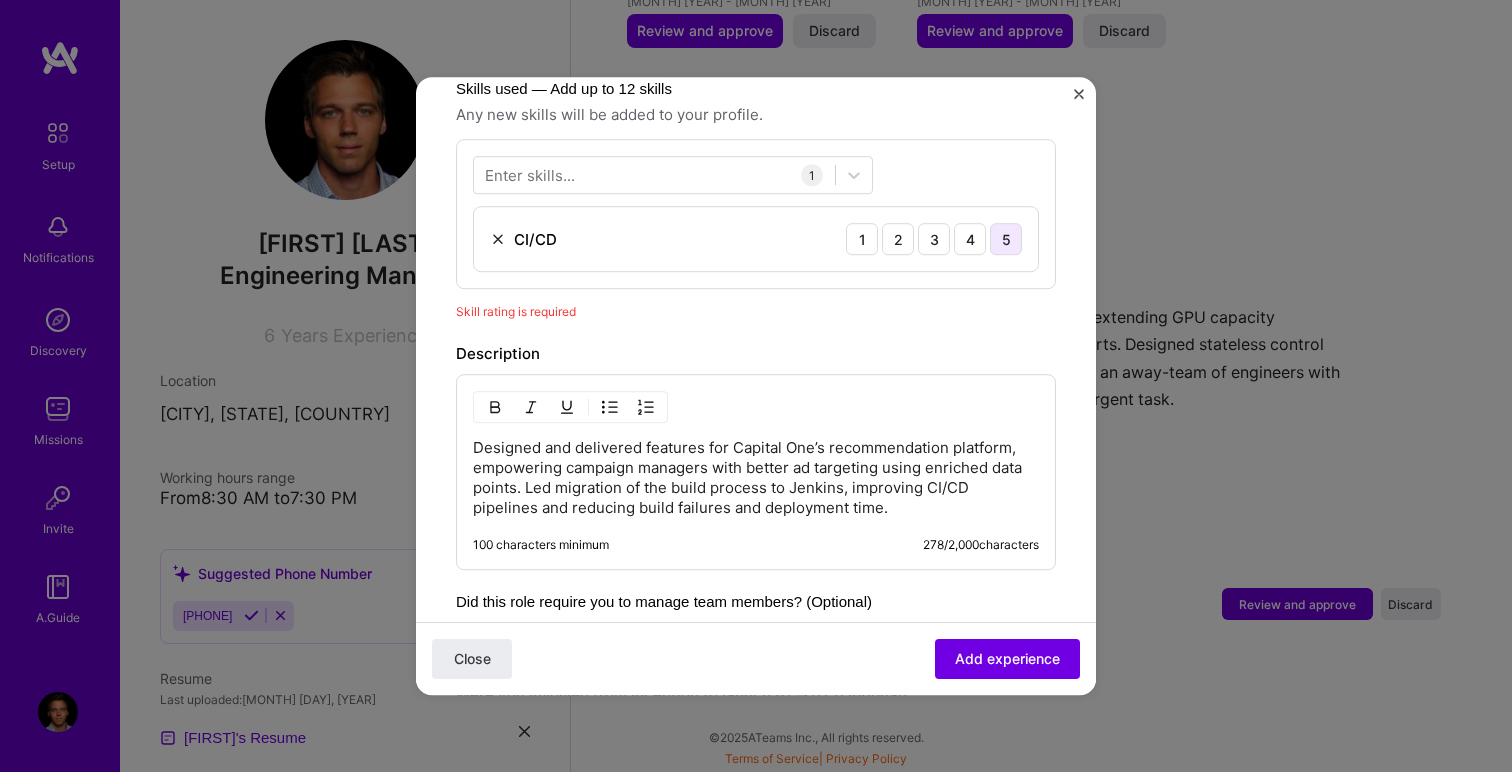 click on "5" at bounding box center (1006, 239) 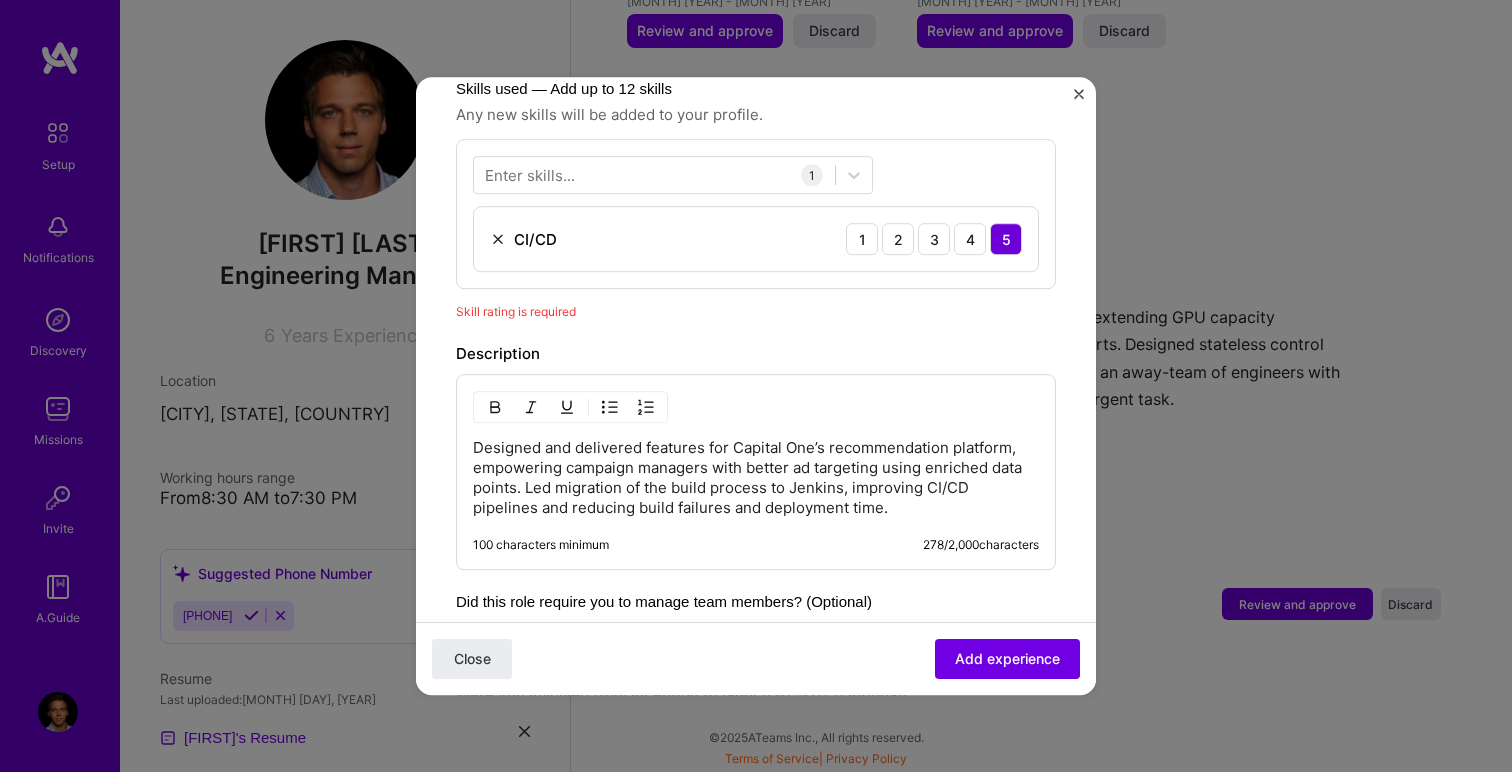 scroll, scrollTop: 646, scrollLeft: 0, axis: vertical 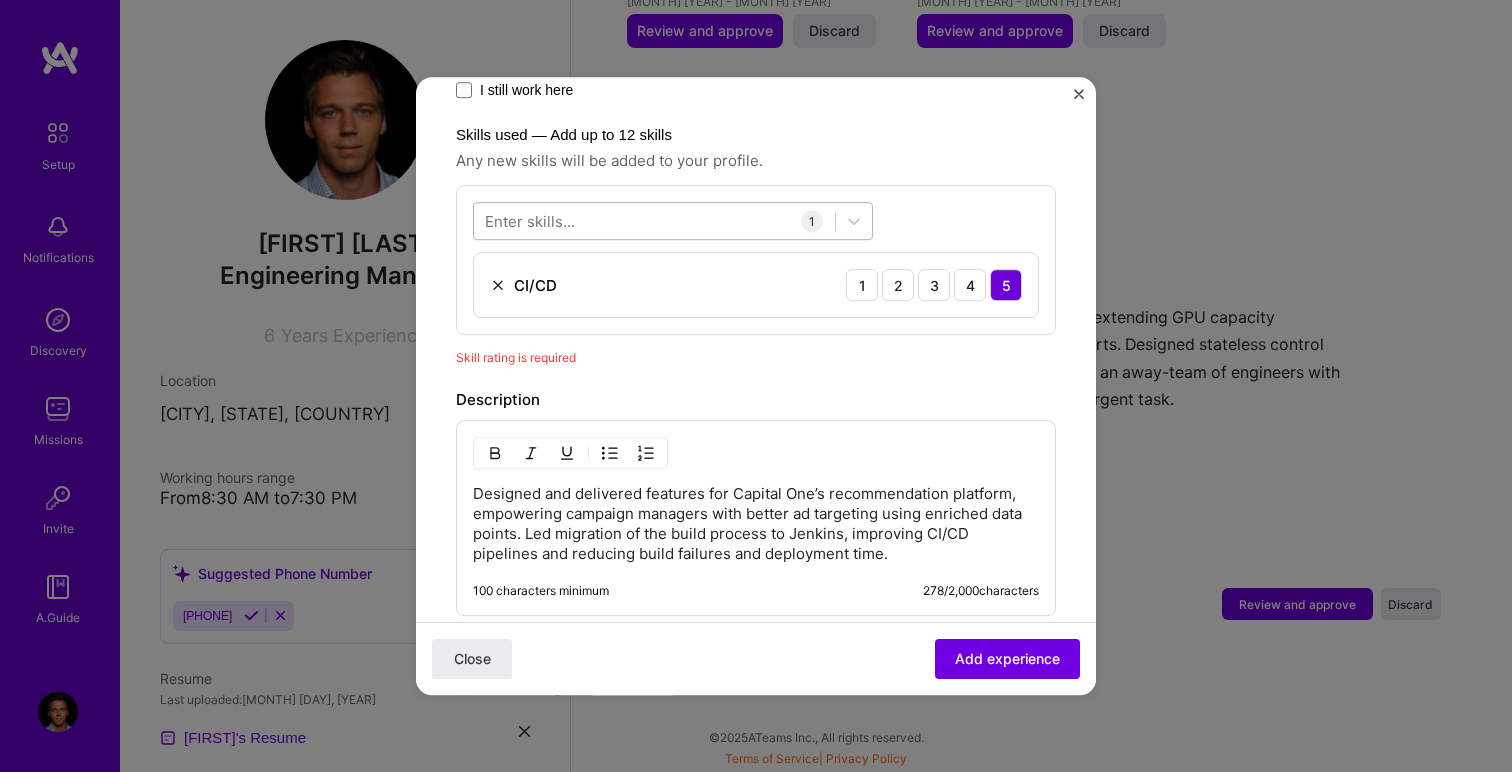 click at bounding box center (673, 221) 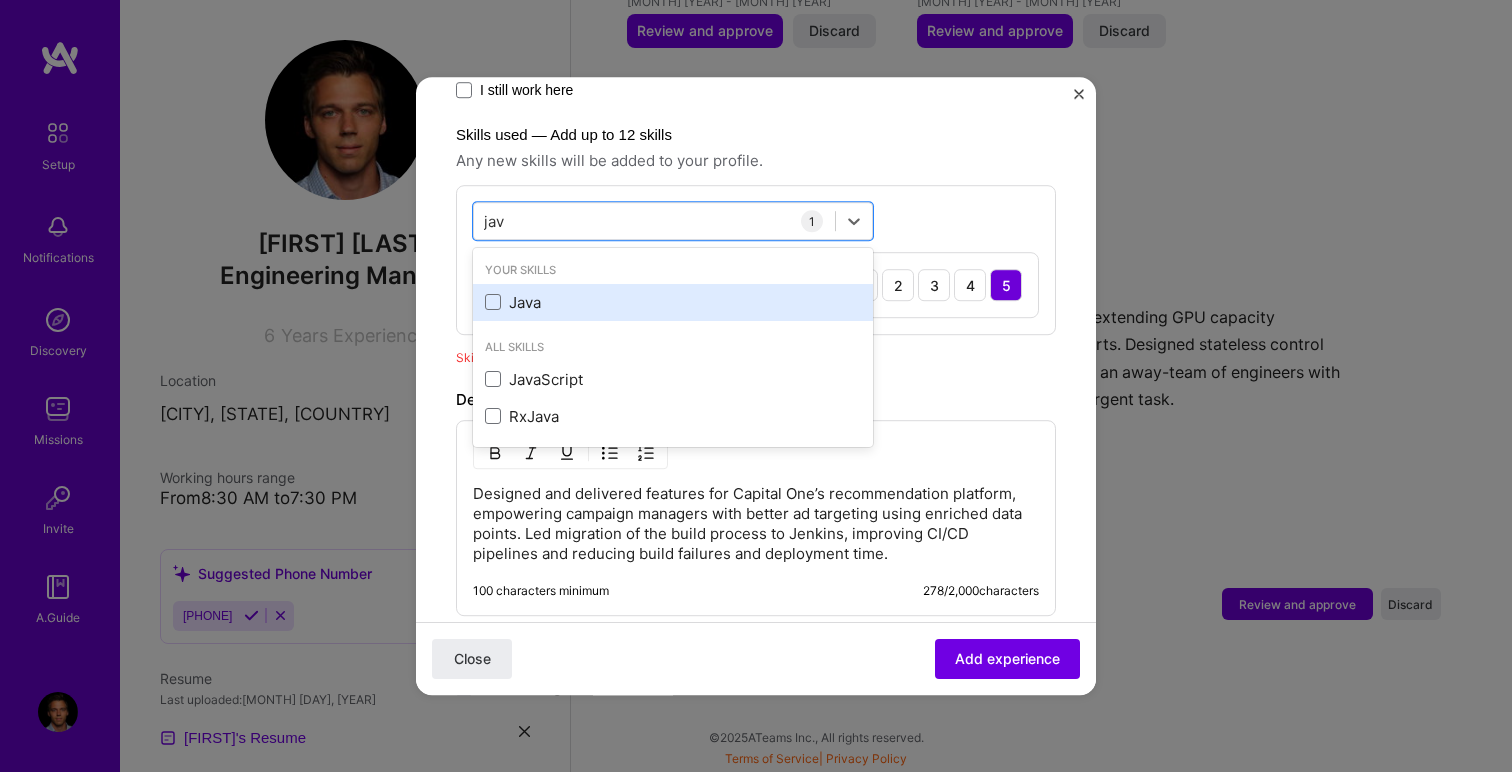 click on "Java" at bounding box center (673, 302) 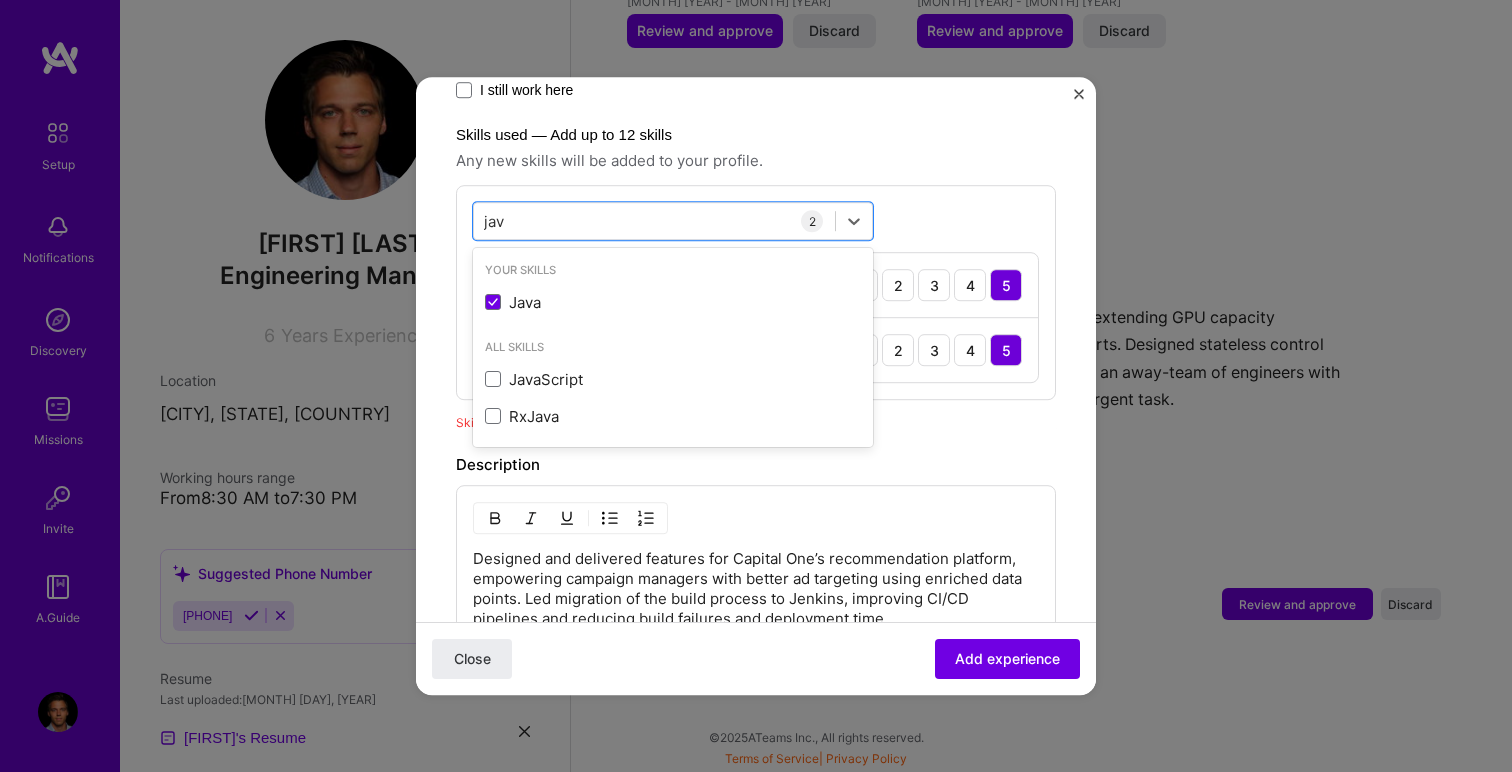 click on "Any new skills will be added to your profile." at bounding box center (756, 161) 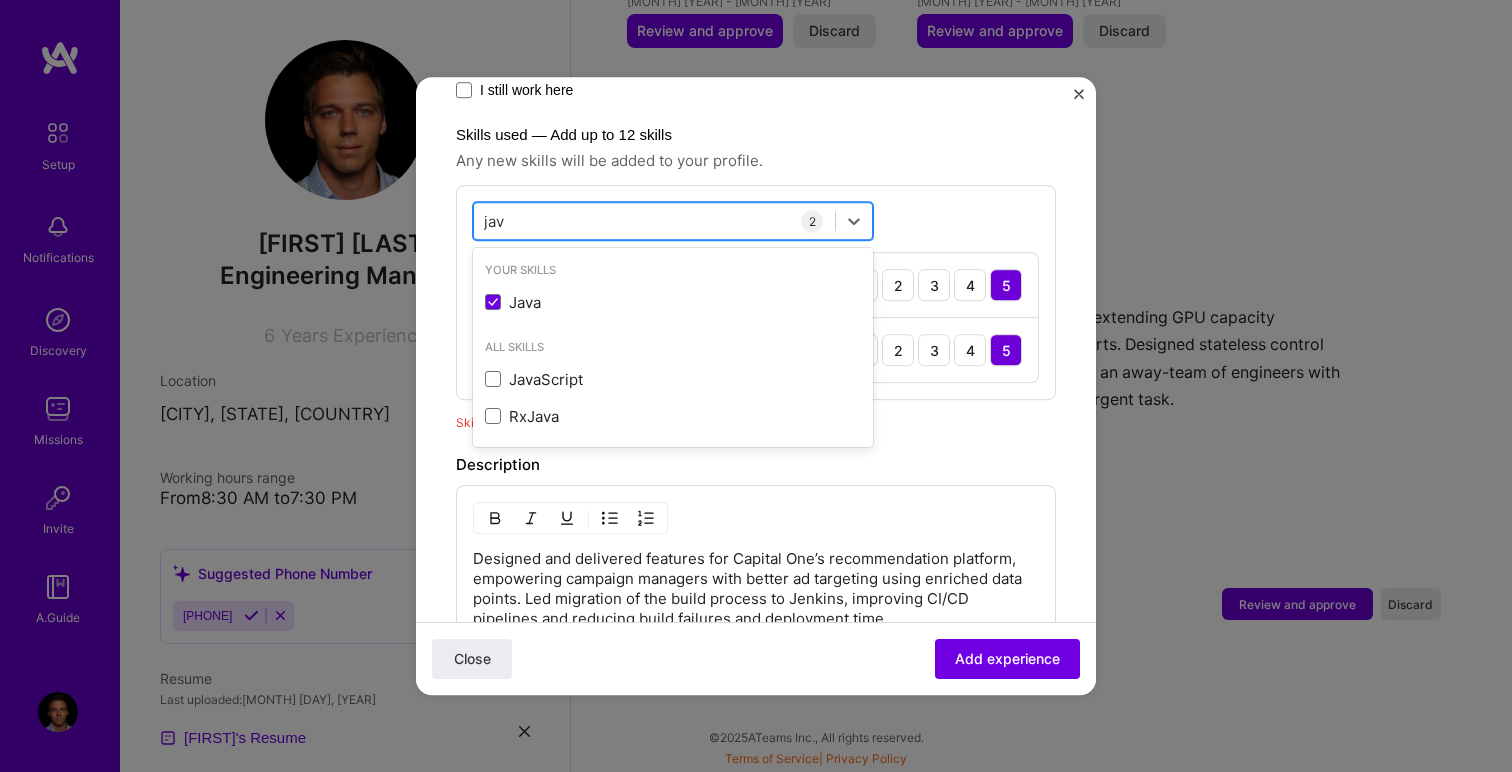 click on "[FIRST] [LAST]" at bounding box center (654, 221) 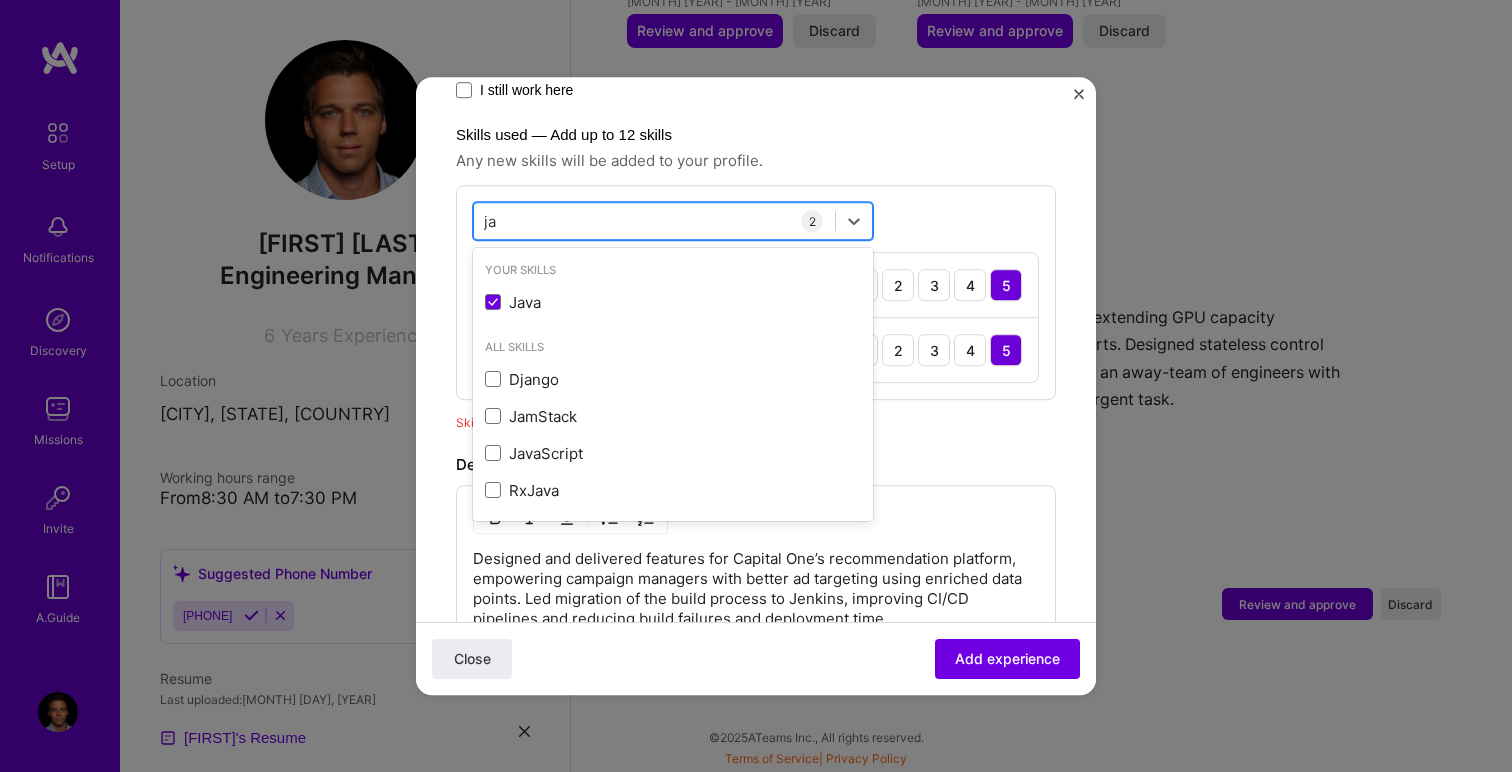 type on "j" 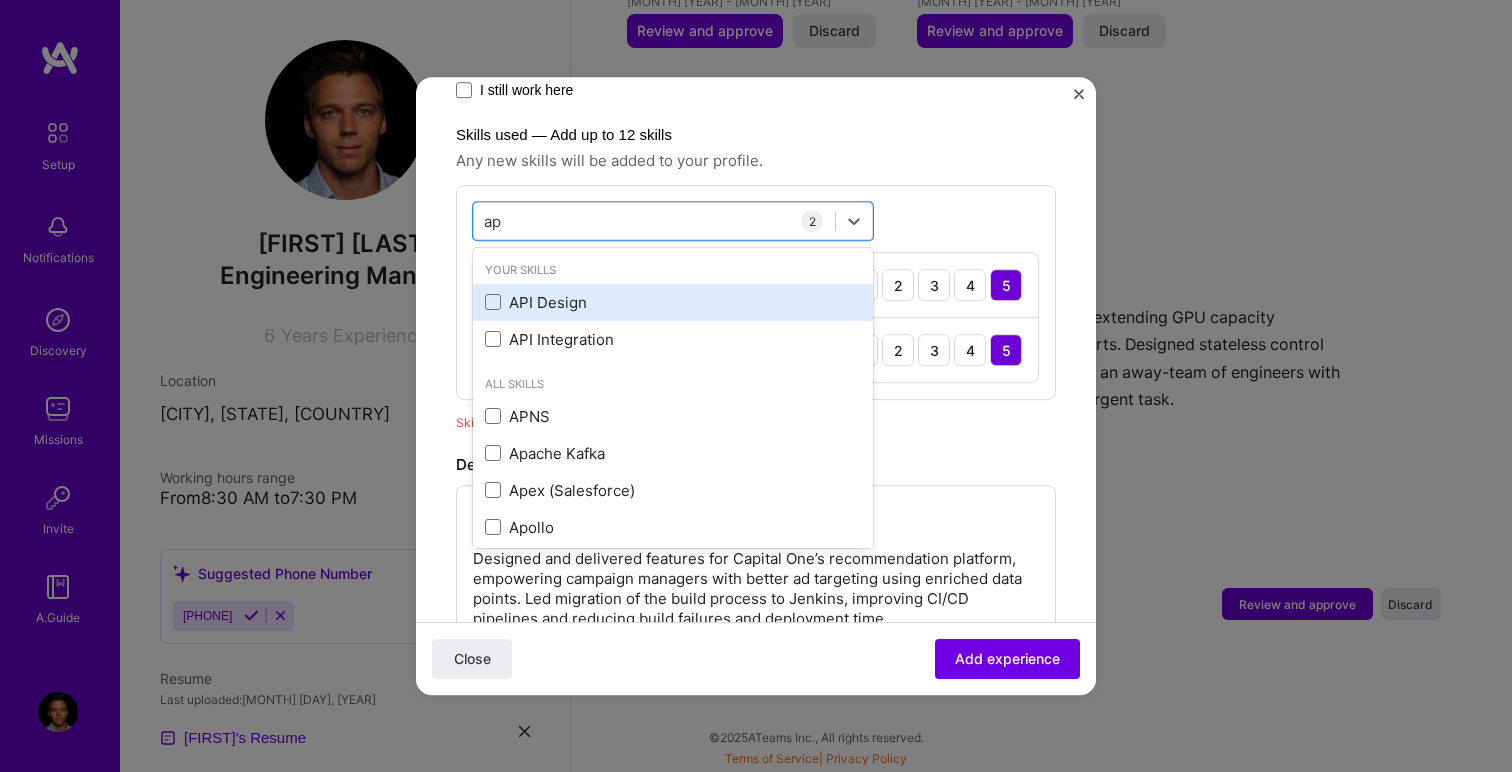 click on "API Design" at bounding box center [673, 302] 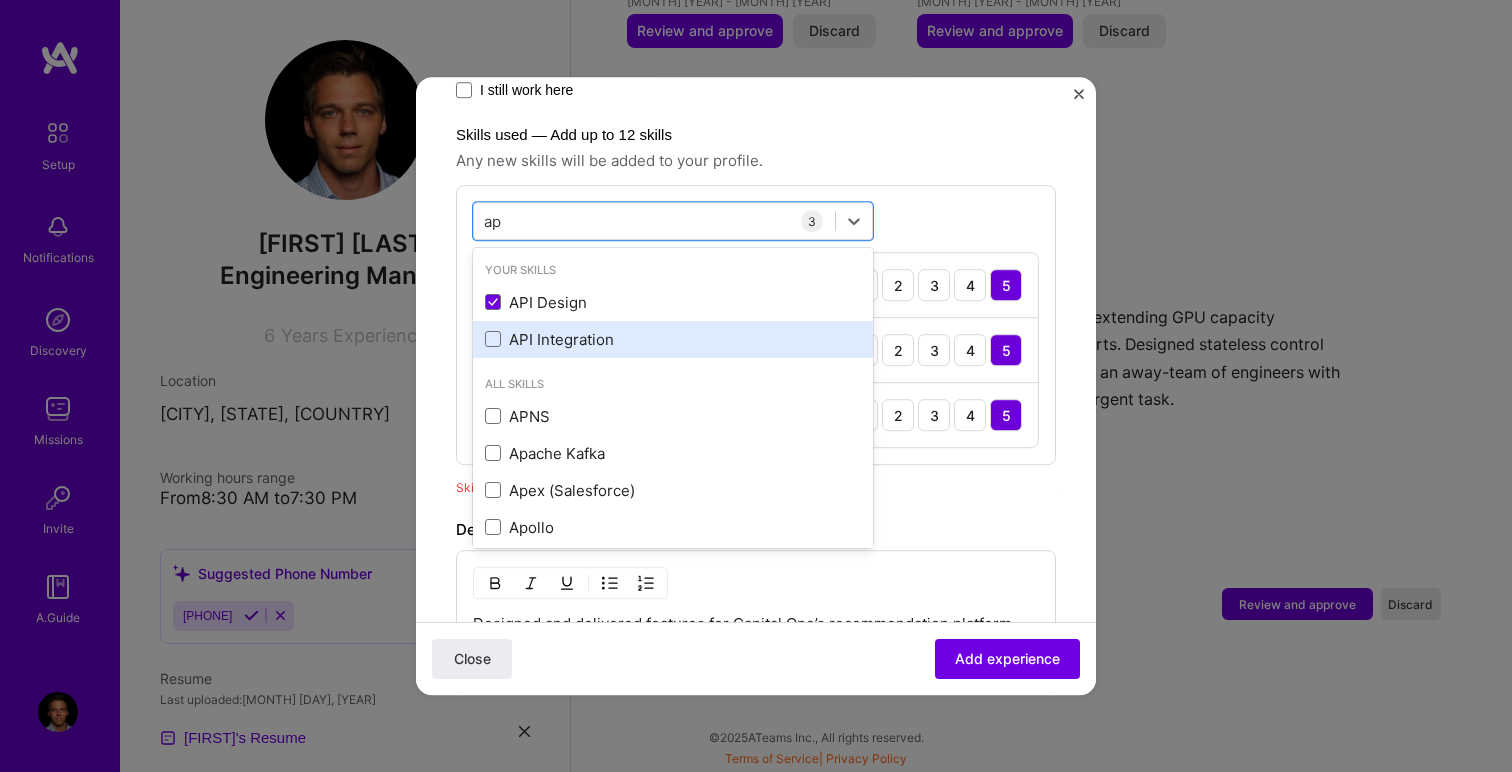 click on "API Integration" at bounding box center (673, 339) 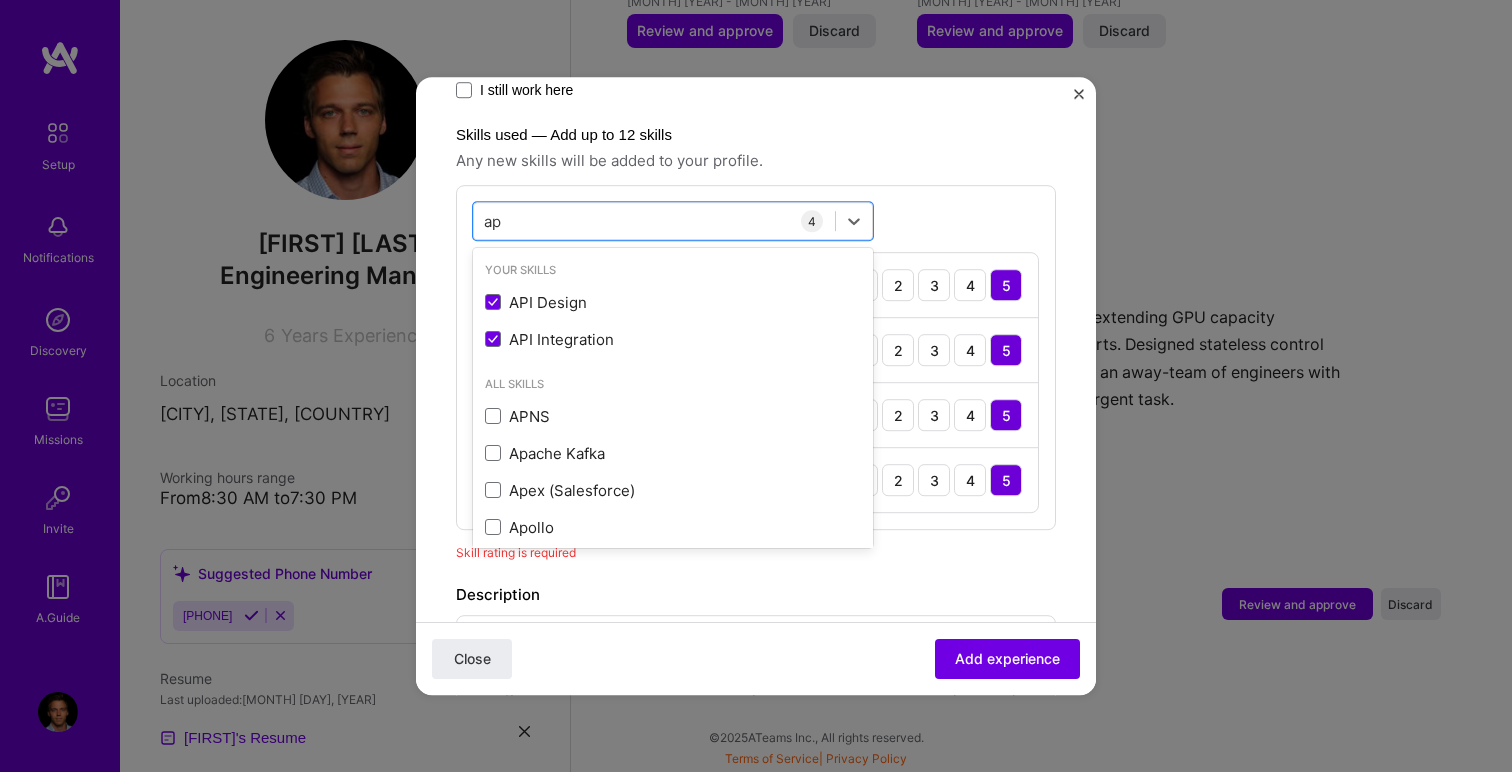 type on "ap" 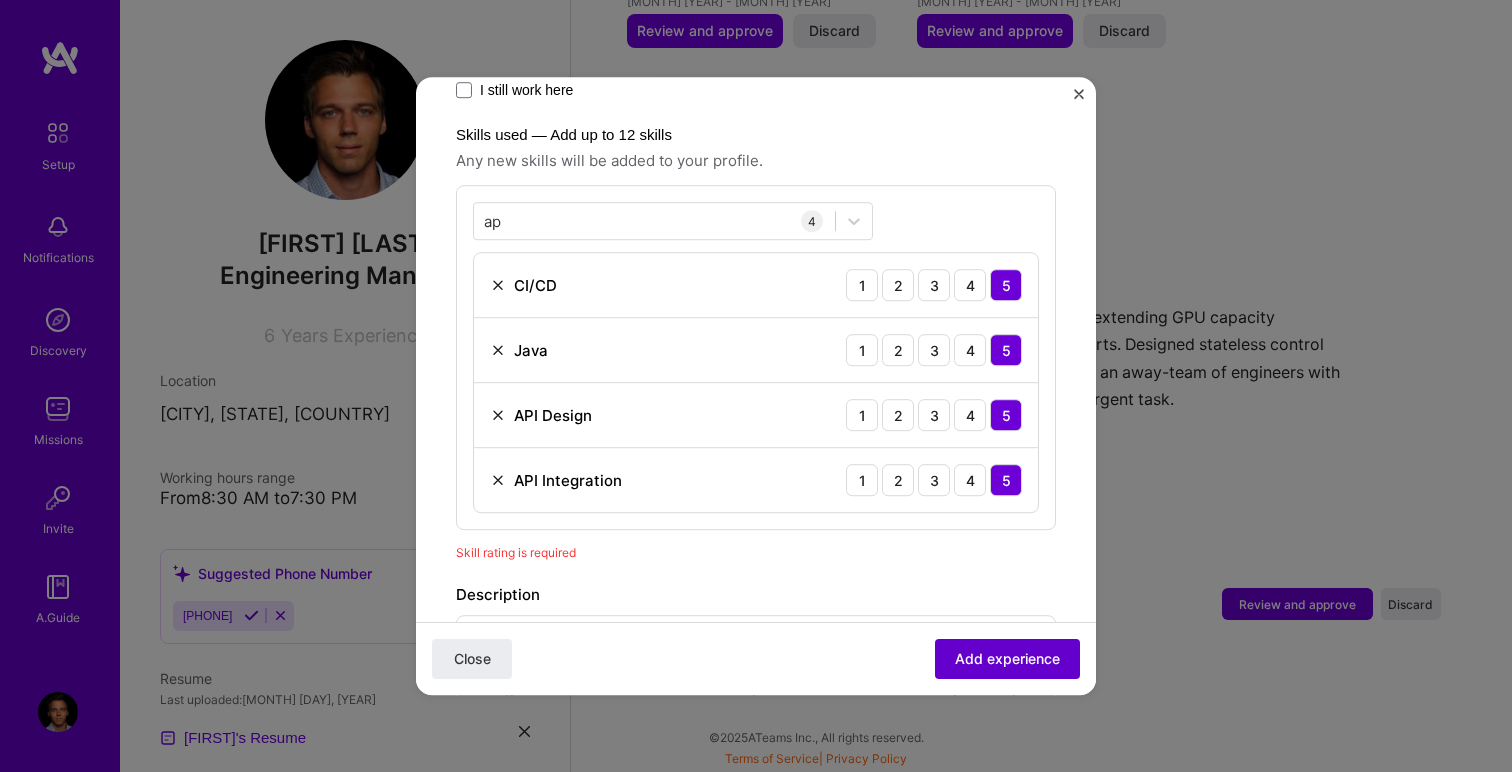 click on "Add experience" at bounding box center (1007, 659) 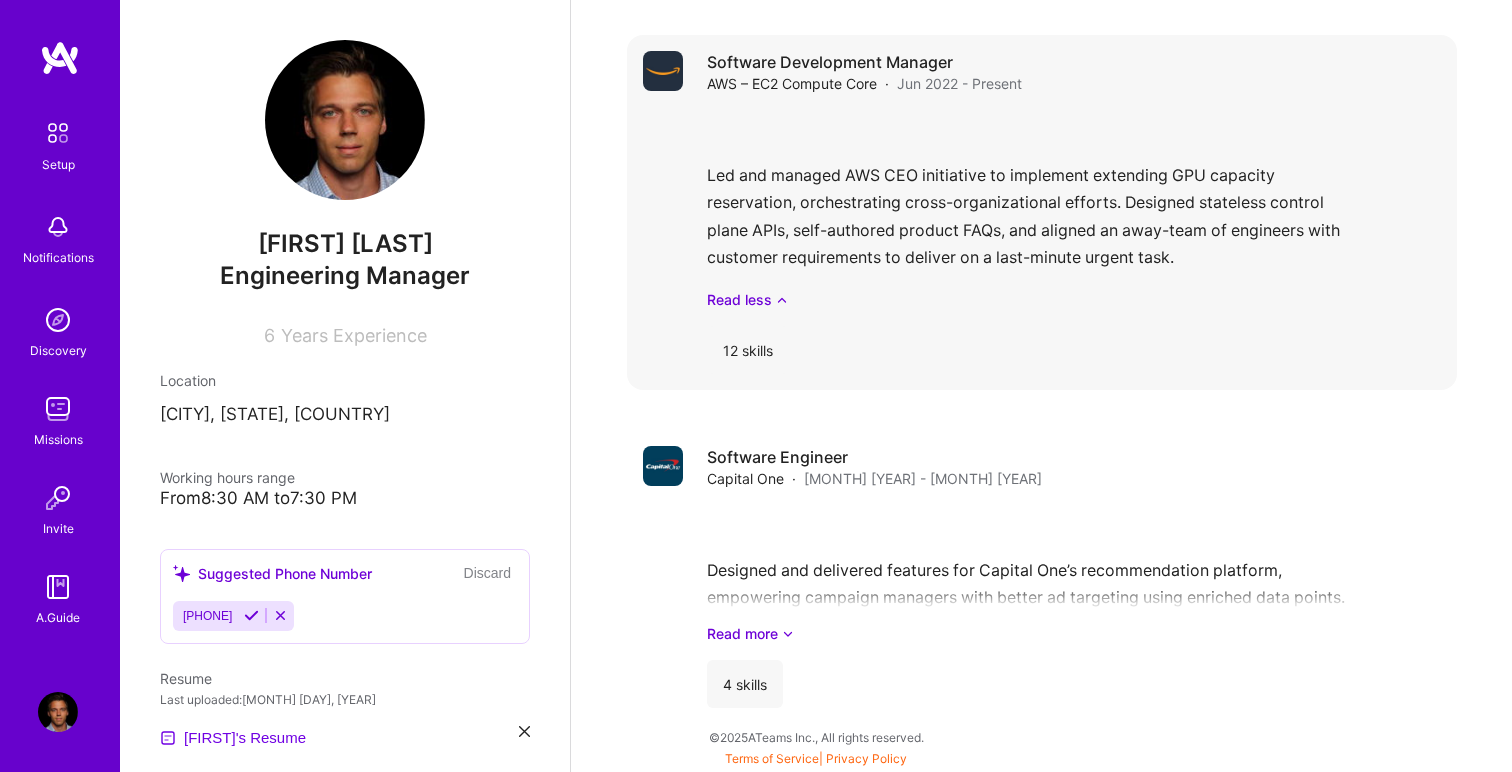 scroll, scrollTop: 1396, scrollLeft: 0, axis: vertical 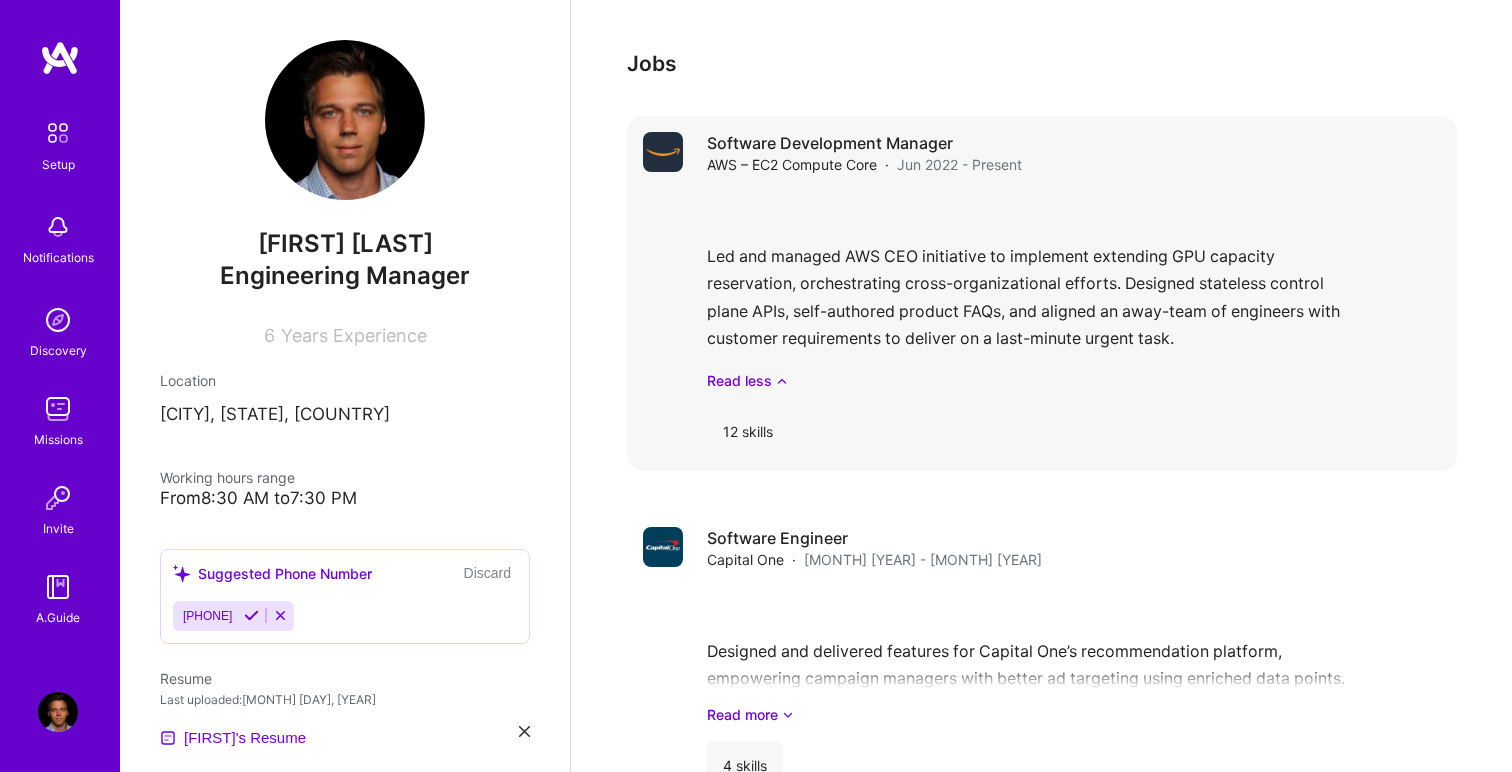 click on "Led and managed AWS CEO initiative to implement extending GPU capacity reservation, orchestrating cross-organizational efforts. Designed stateless control plane APIs, self-authored product FAQs, and aligned an away-team of engineers with customer requirements to deliver on a last-minute urgent task. Read less" at bounding box center [1074, 291] 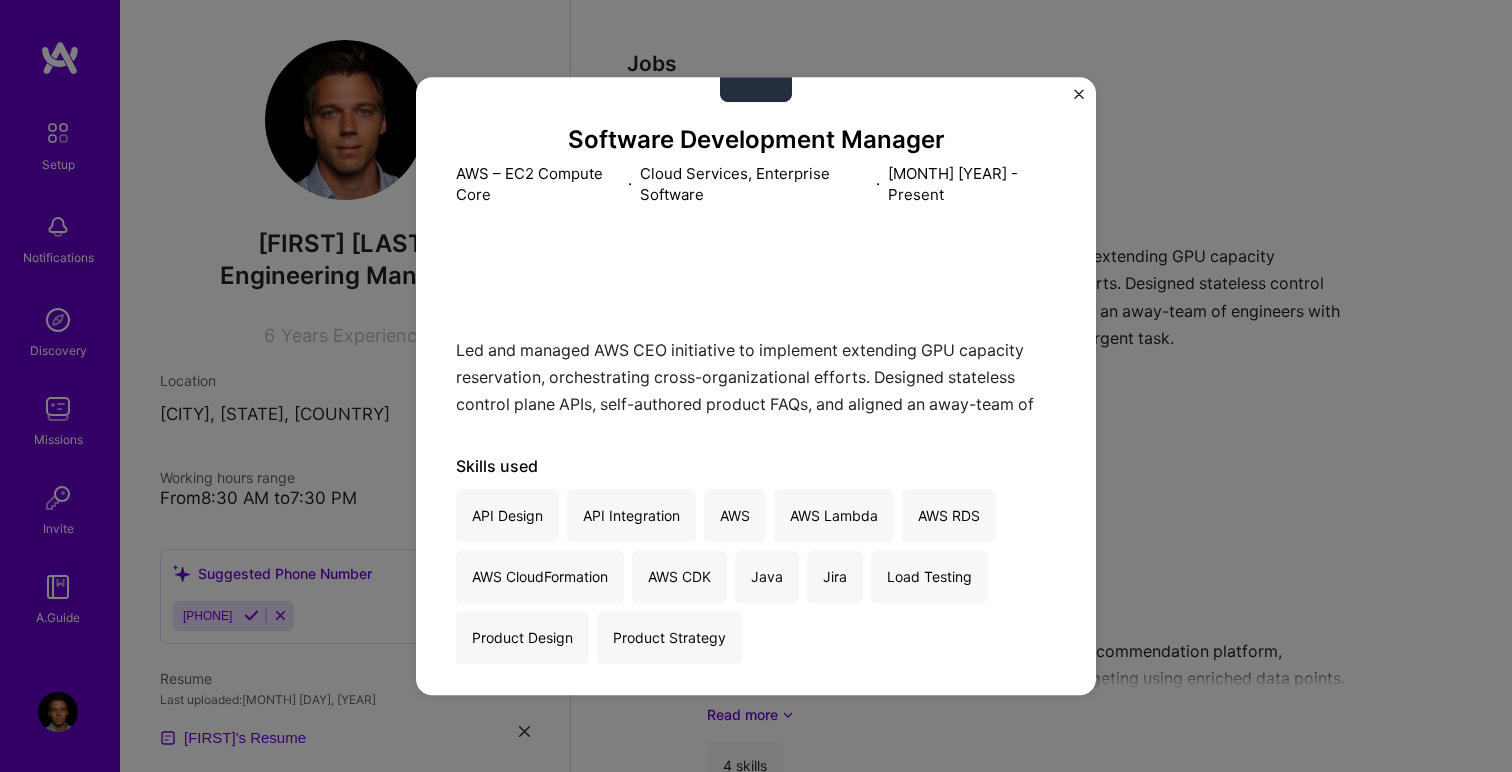 scroll, scrollTop: 96, scrollLeft: 0, axis: vertical 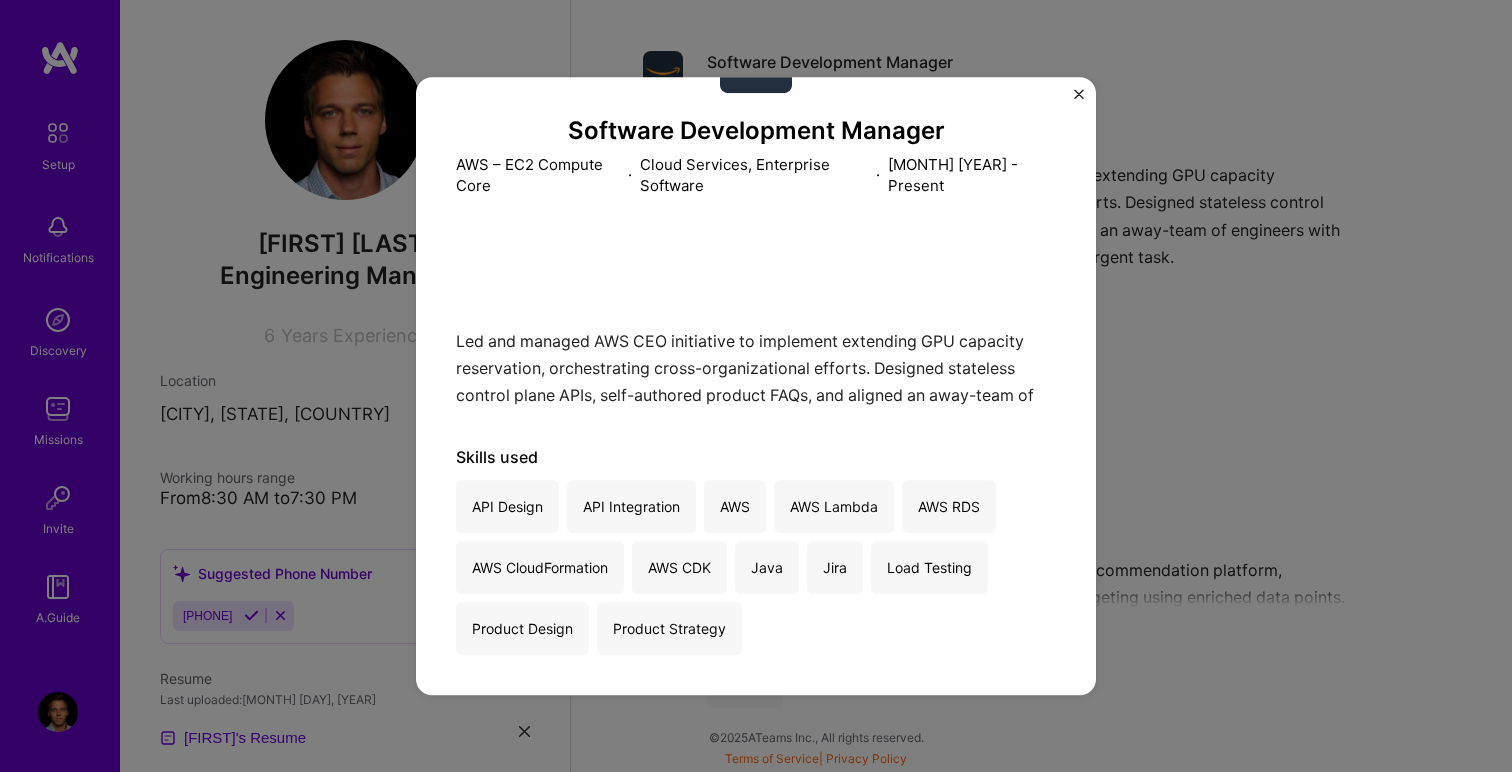 click at bounding box center [1079, 99] 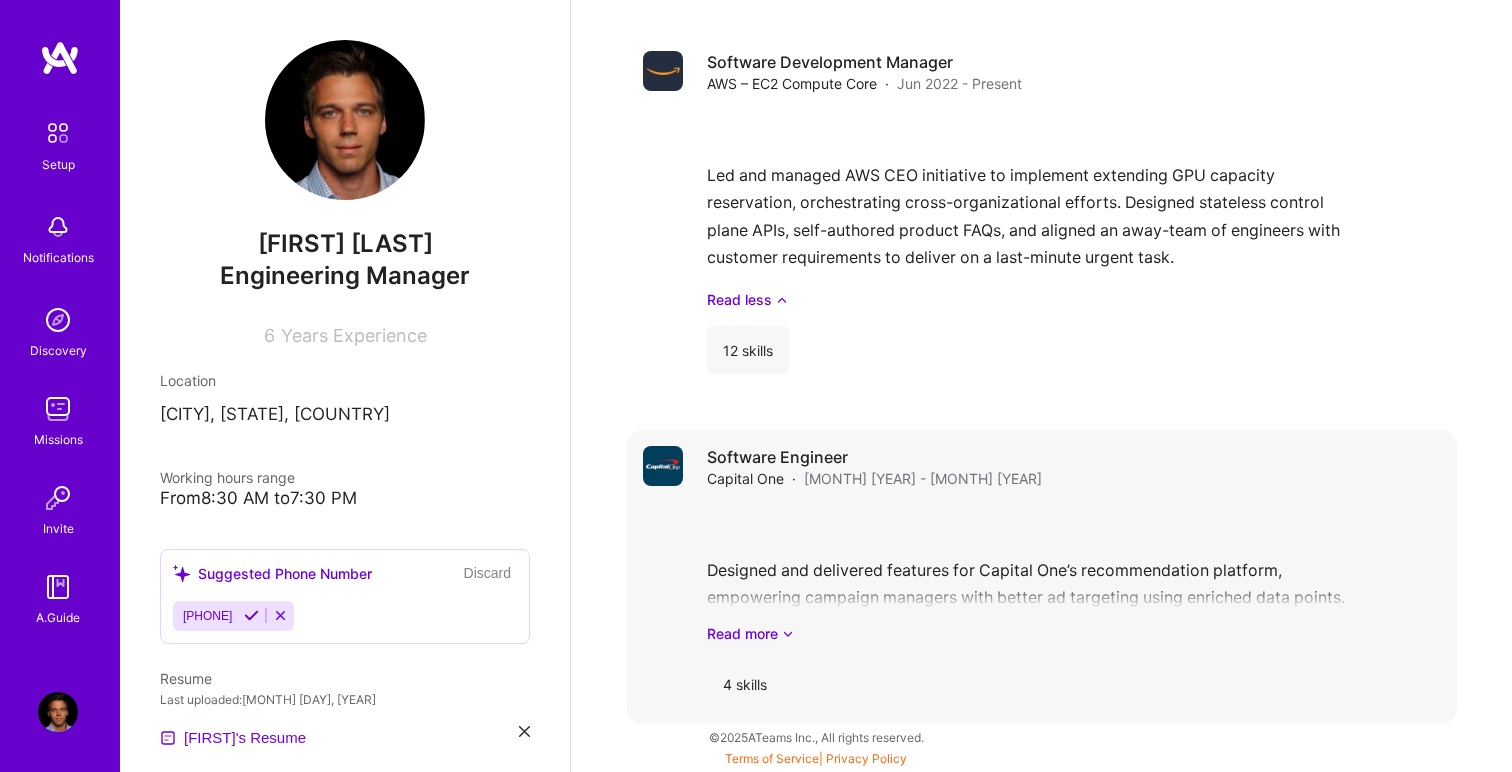 click on "Software Engineer Capital One · [MONTH] [YEAR] - [MONTH] [YEAR] Designed and delivered features for Capital One’s recommendation platform, empowering campaign managers with better ad targeting using enriched data points. Led migration of the build process to Jenkins, improving CI/CD pipelines and reducing build failures and deployment time. Read more 4   skills" at bounding box center (1074, 577) 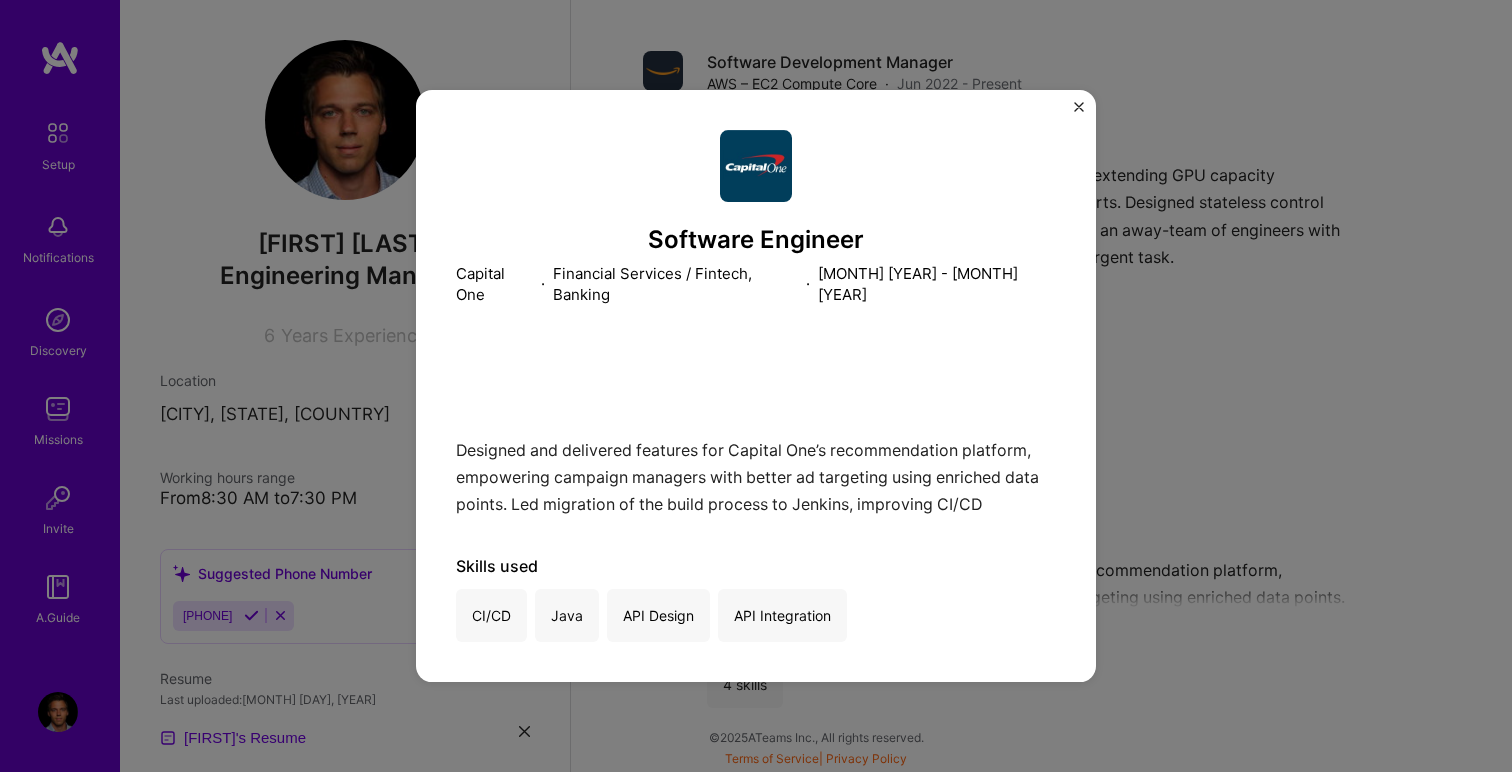 scroll, scrollTop: 1176, scrollLeft: 0, axis: vertical 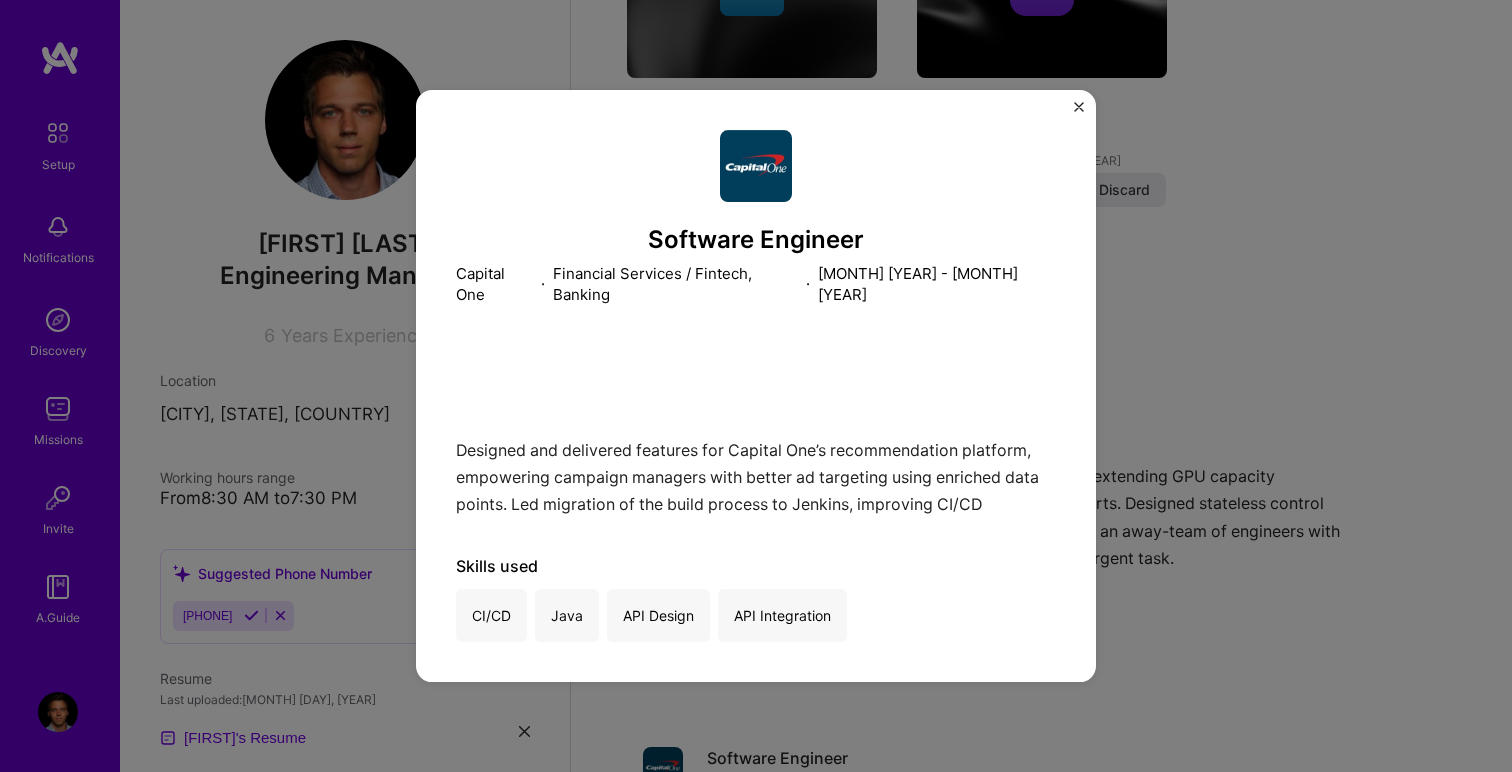 click at bounding box center (1079, 107) 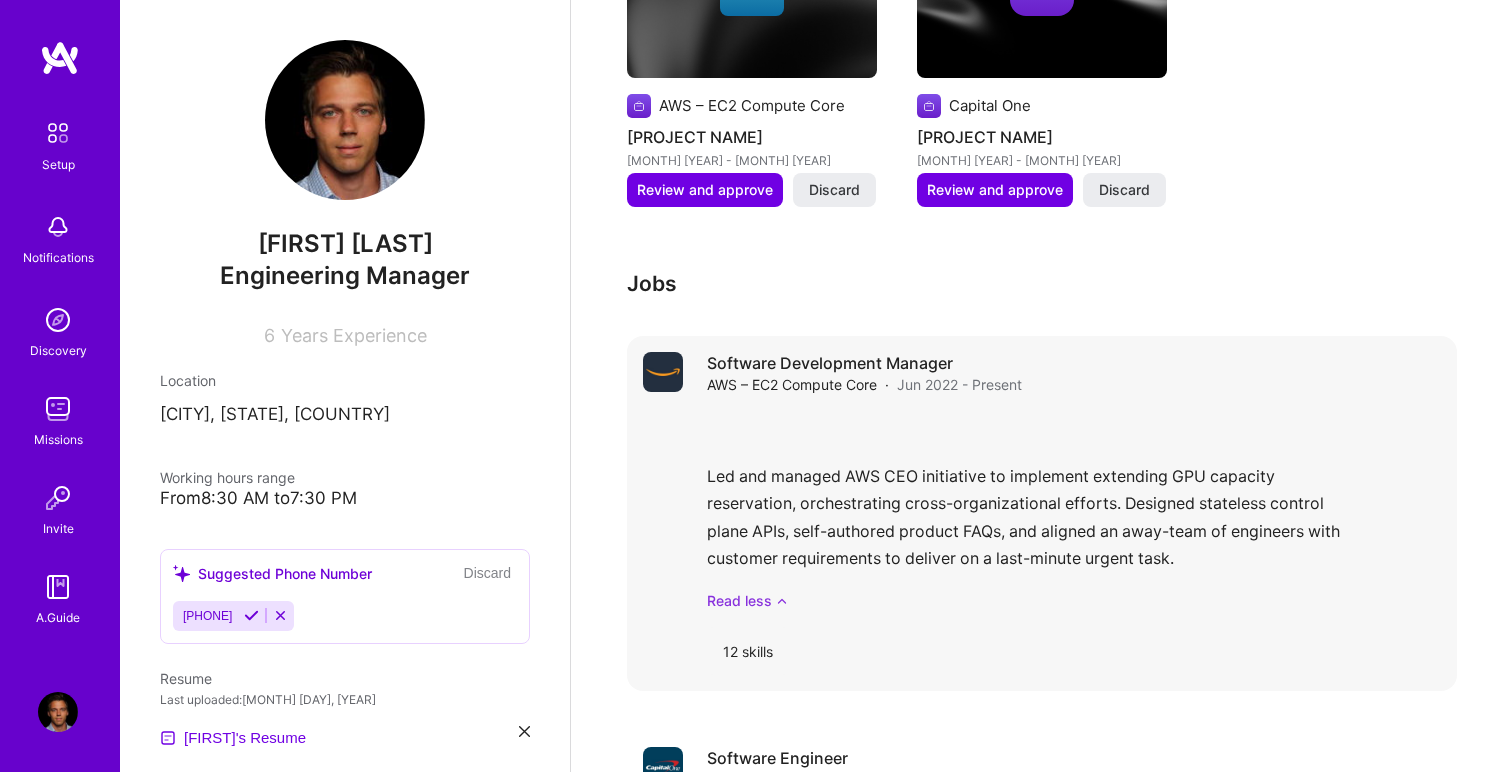 click on "Read less" at bounding box center [1074, 600] 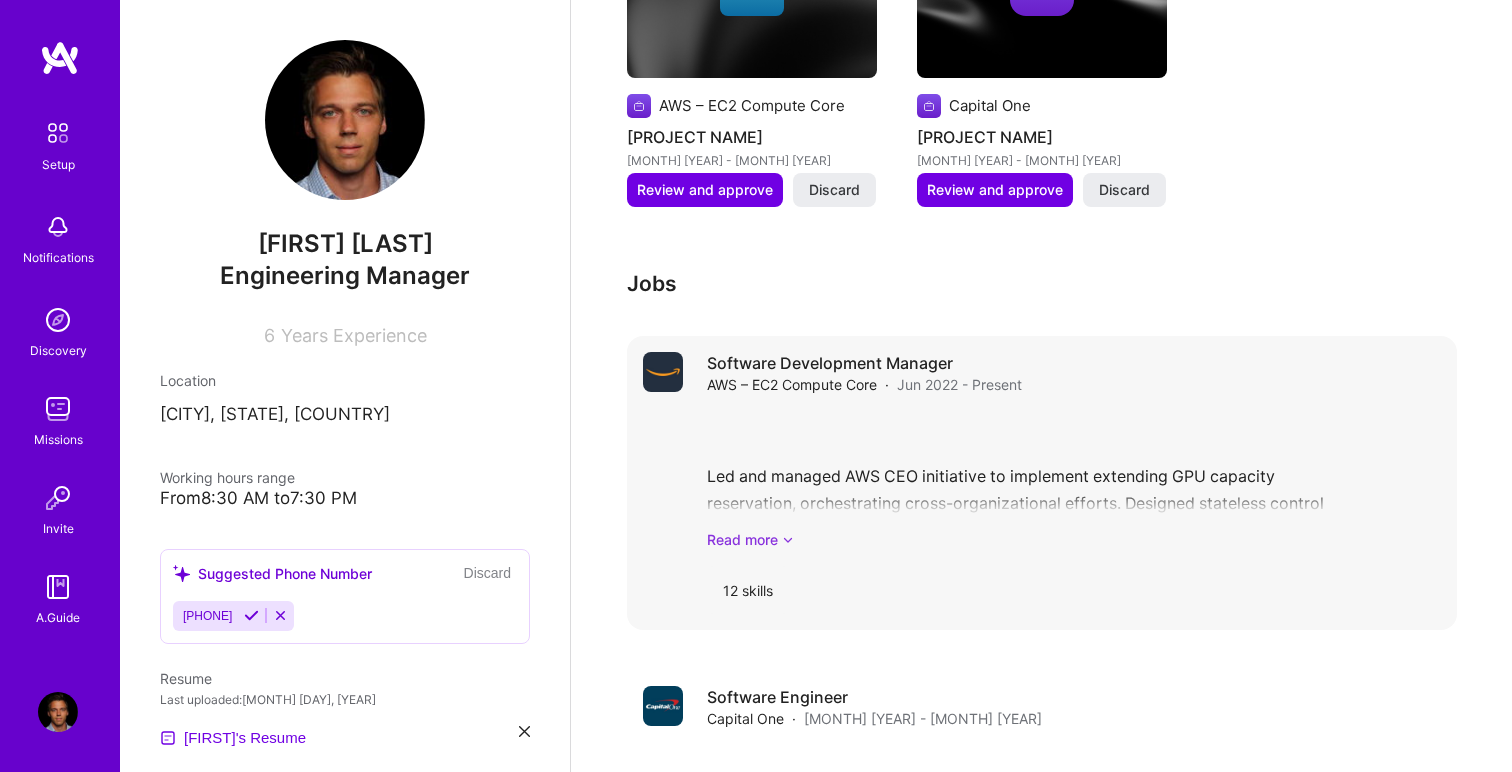 click on "Read more" at bounding box center [1074, 539] 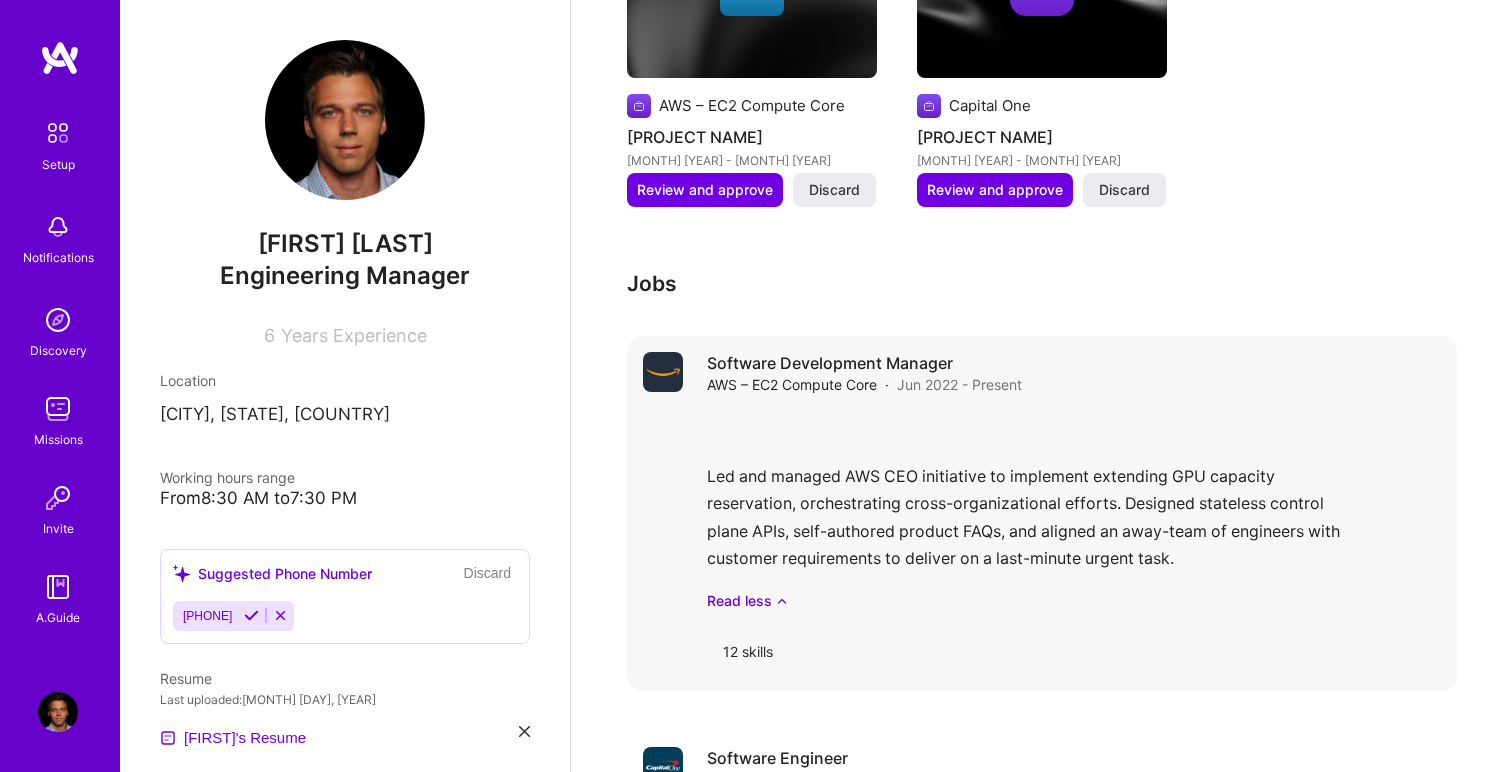 click on "Led and managed AWS CEO initiative to implement extending GPU capacity reservation, orchestrating cross-organizational efforts. Designed stateless control plane APIs, self-authored product FAQs, and aligned an away-team of engineers with customer requirements to deliver on a last-minute urgent task. Read less" at bounding box center (1074, 511) 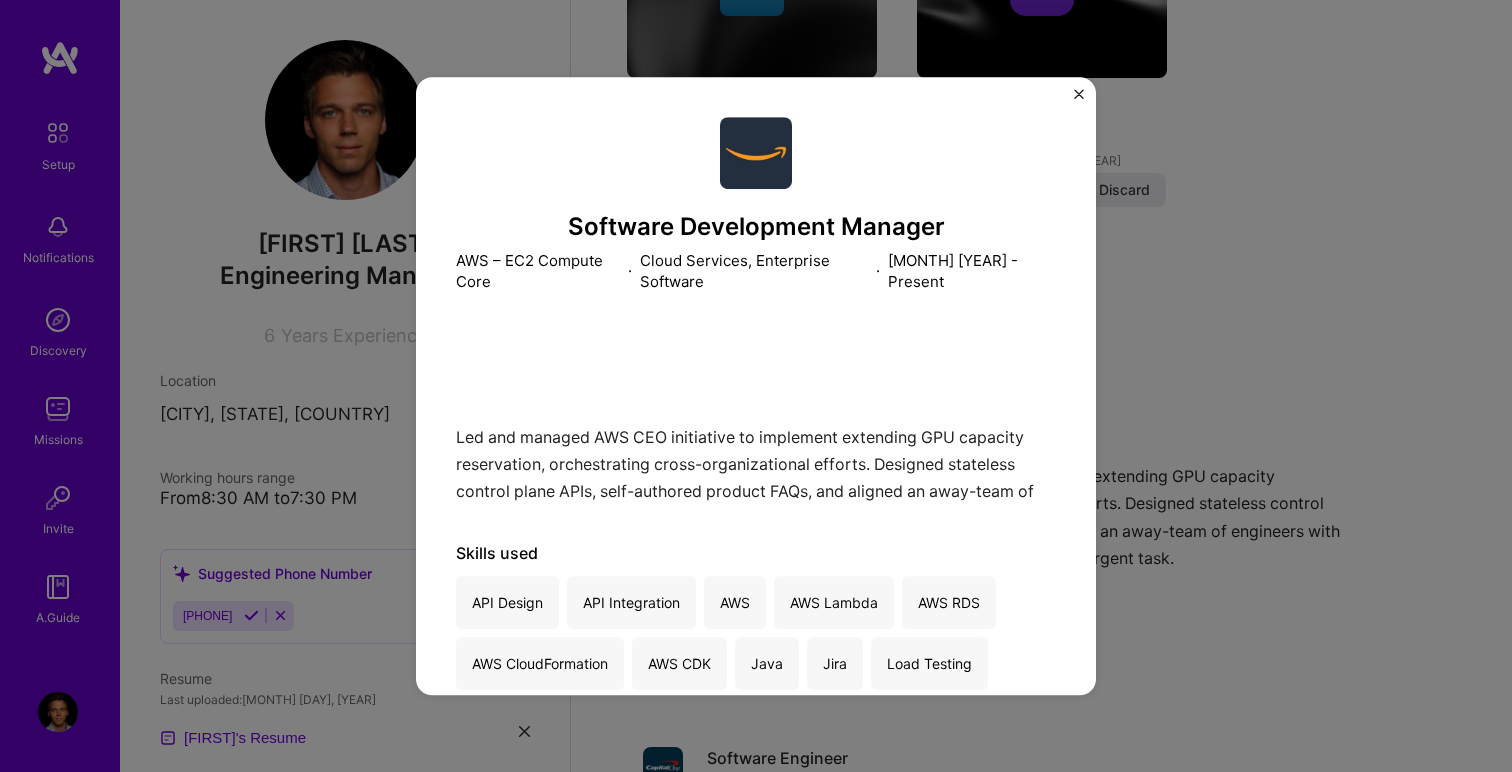 scroll, scrollTop: 96, scrollLeft: 0, axis: vertical 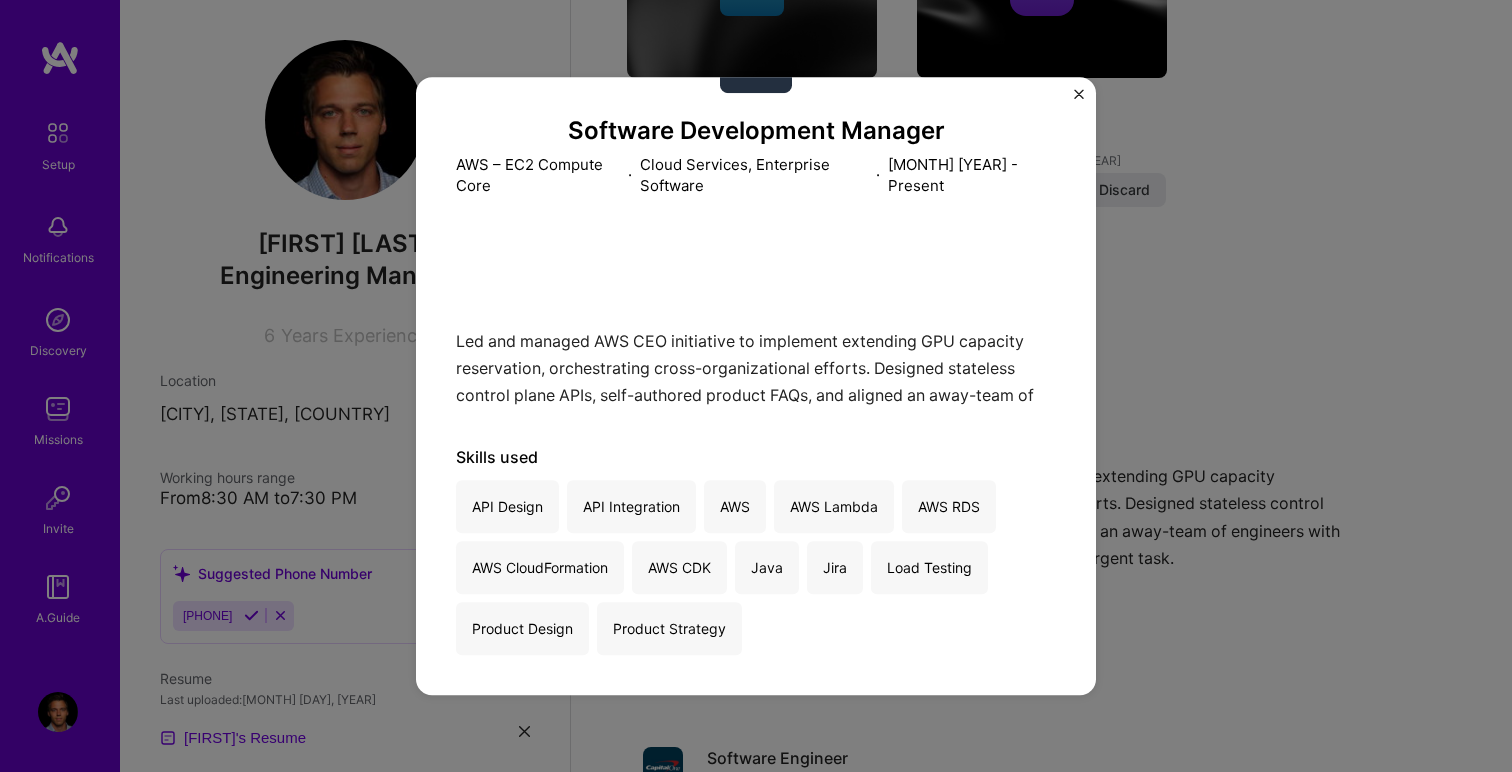 click on "Software Development Manager AWS – EC2 Compute Core   ·     Cloud Services, Enterprise Software     ·   June [YEAR] - Present   Led and managed AWS CEO initiative to implement extending GPU capacity reservation, orchestrating cross-organizational efforts. Designed stateless control plane APIs, self-authored product FAQs, and aligned an away-team of engineers with customer requirements to deliver on a last-minute urgent task. Skills used API Design API Integration AWS AWS Lambda AWS RDS AWS CloudFormation AWS CDK Java Jira Load Testing Product Design Product Strategy" at bounding box center [756, 386] 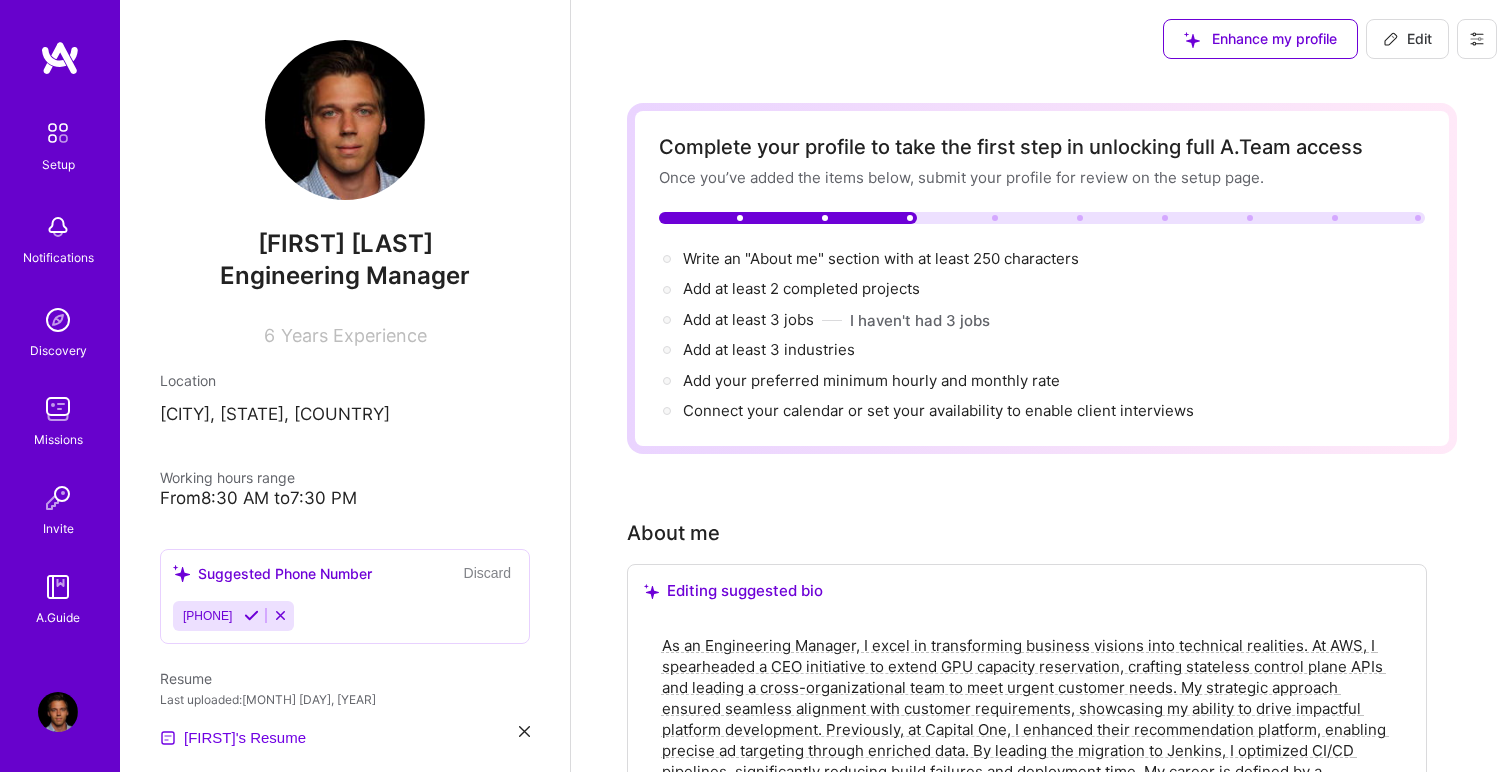scroll, scrollTop: 0, scrollLeft: 0, axis: both 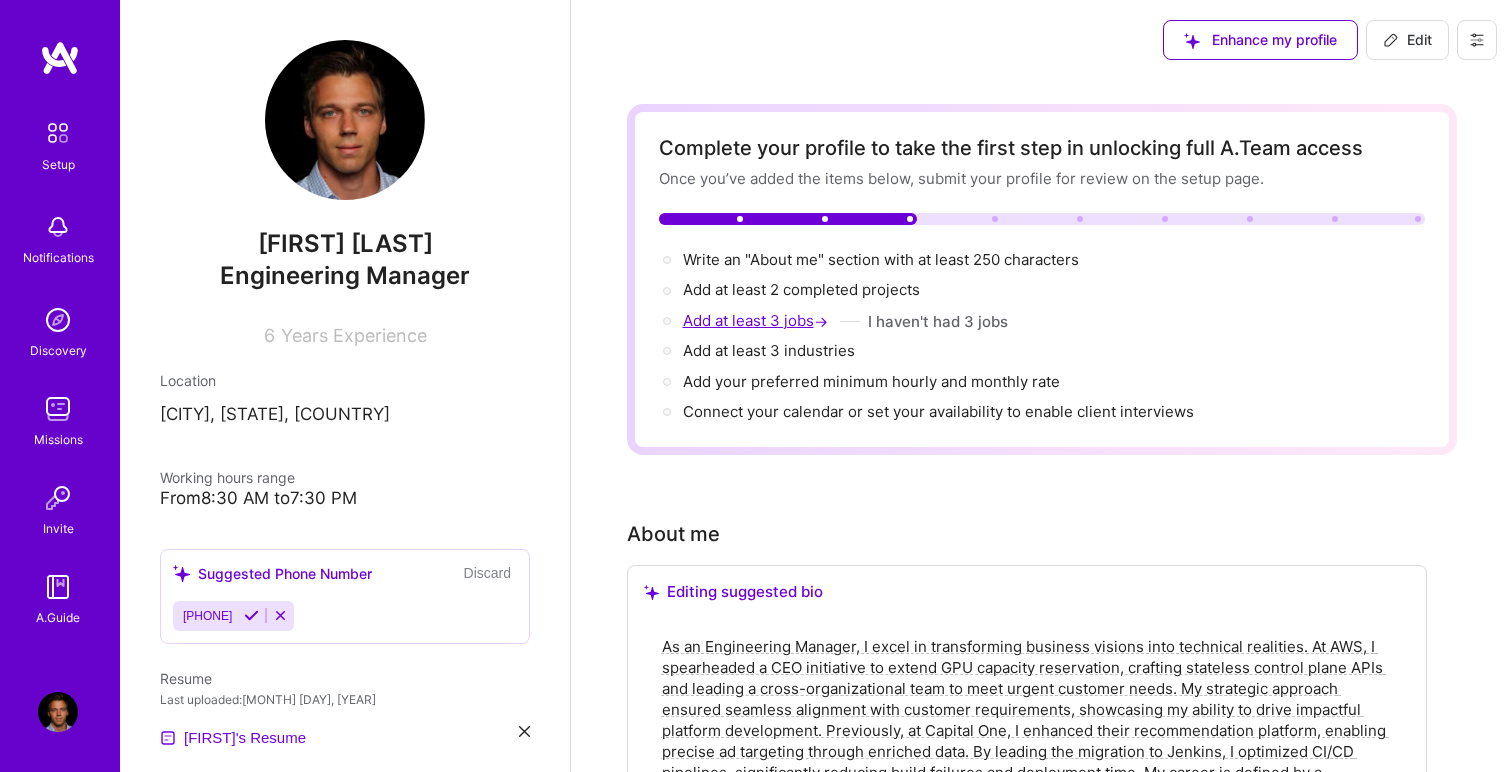 click on "Add at least 3 jobs  →" at bounding box center (757, 320) 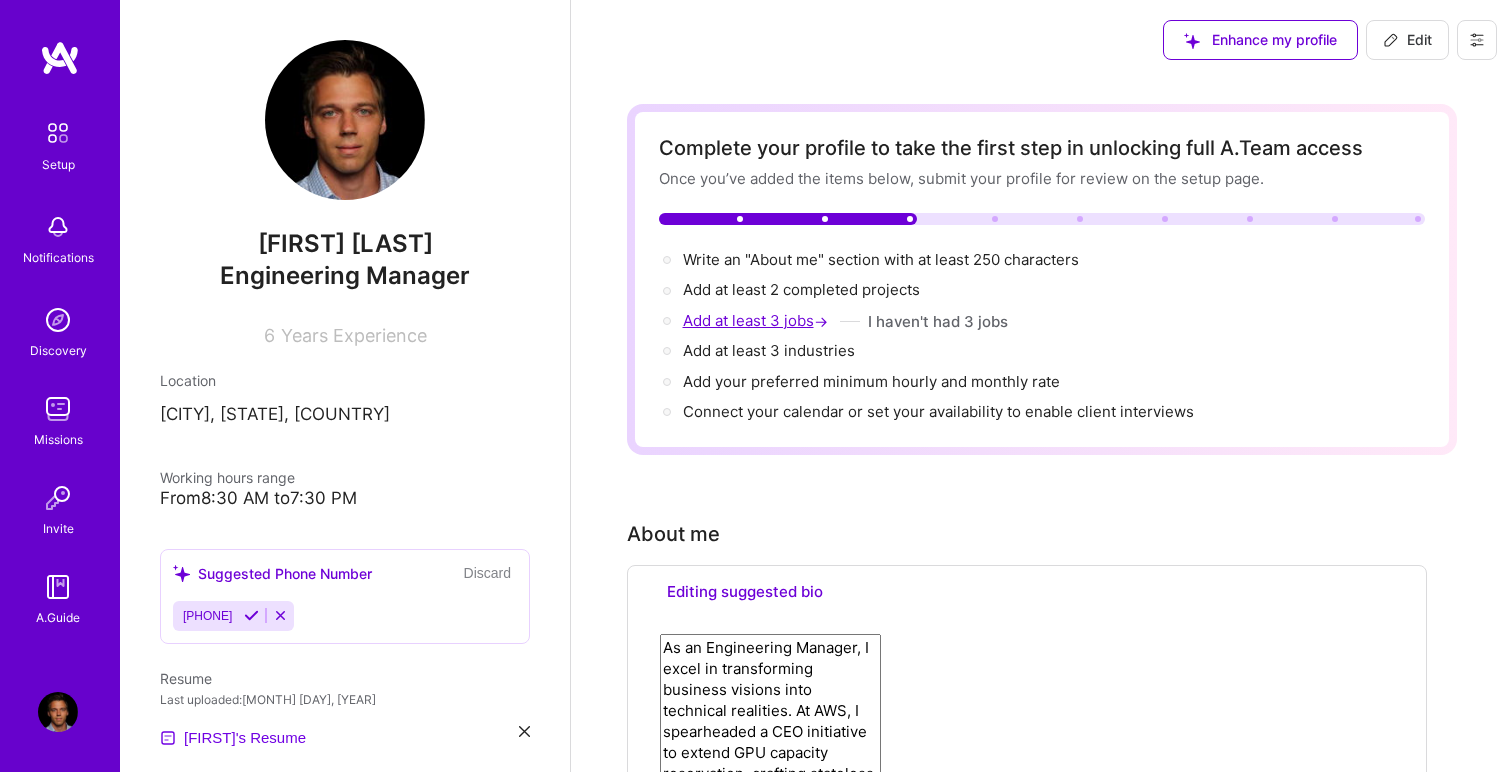 select on "US" 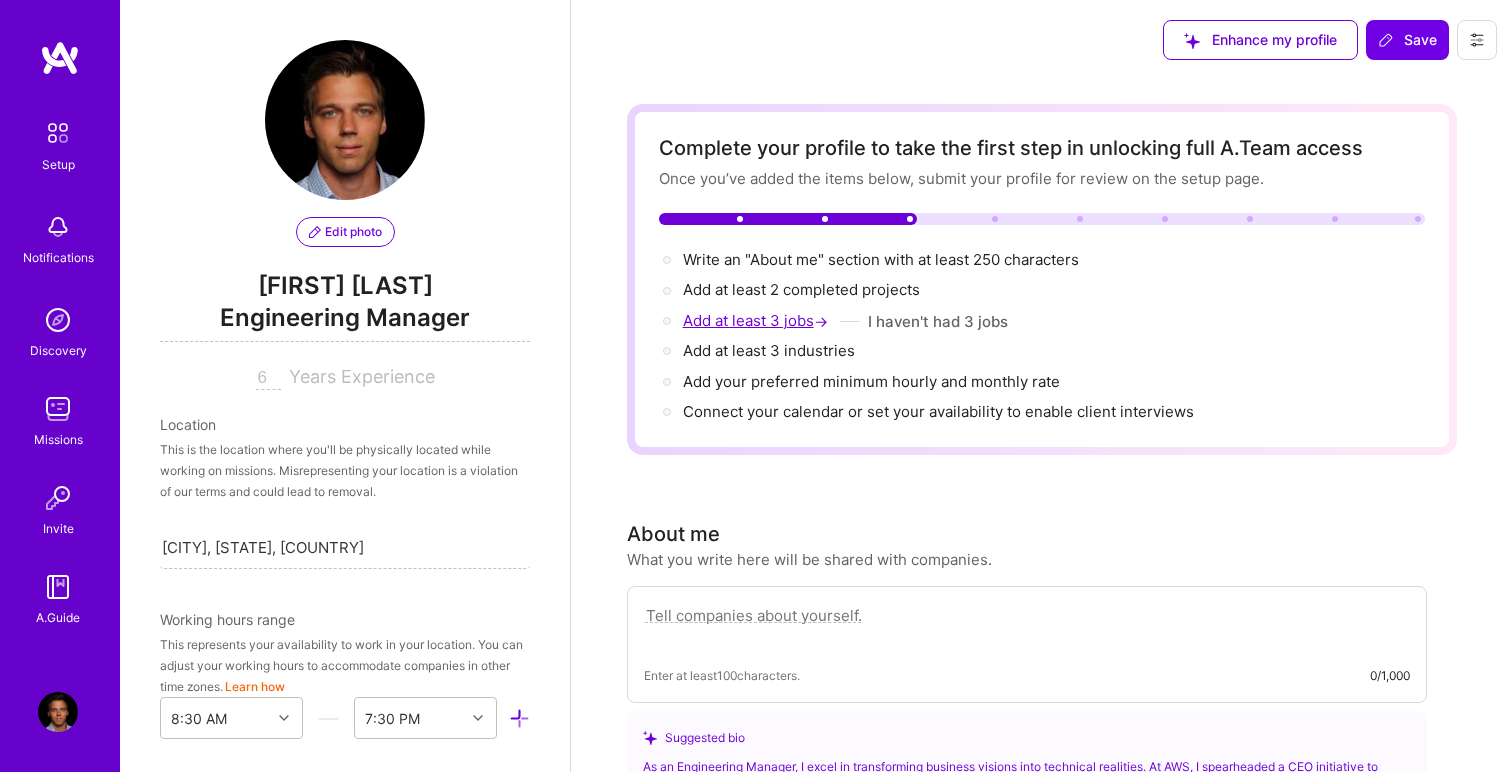 scroll, scrollTop: 902, scrollLeft: 0, axis: vertical 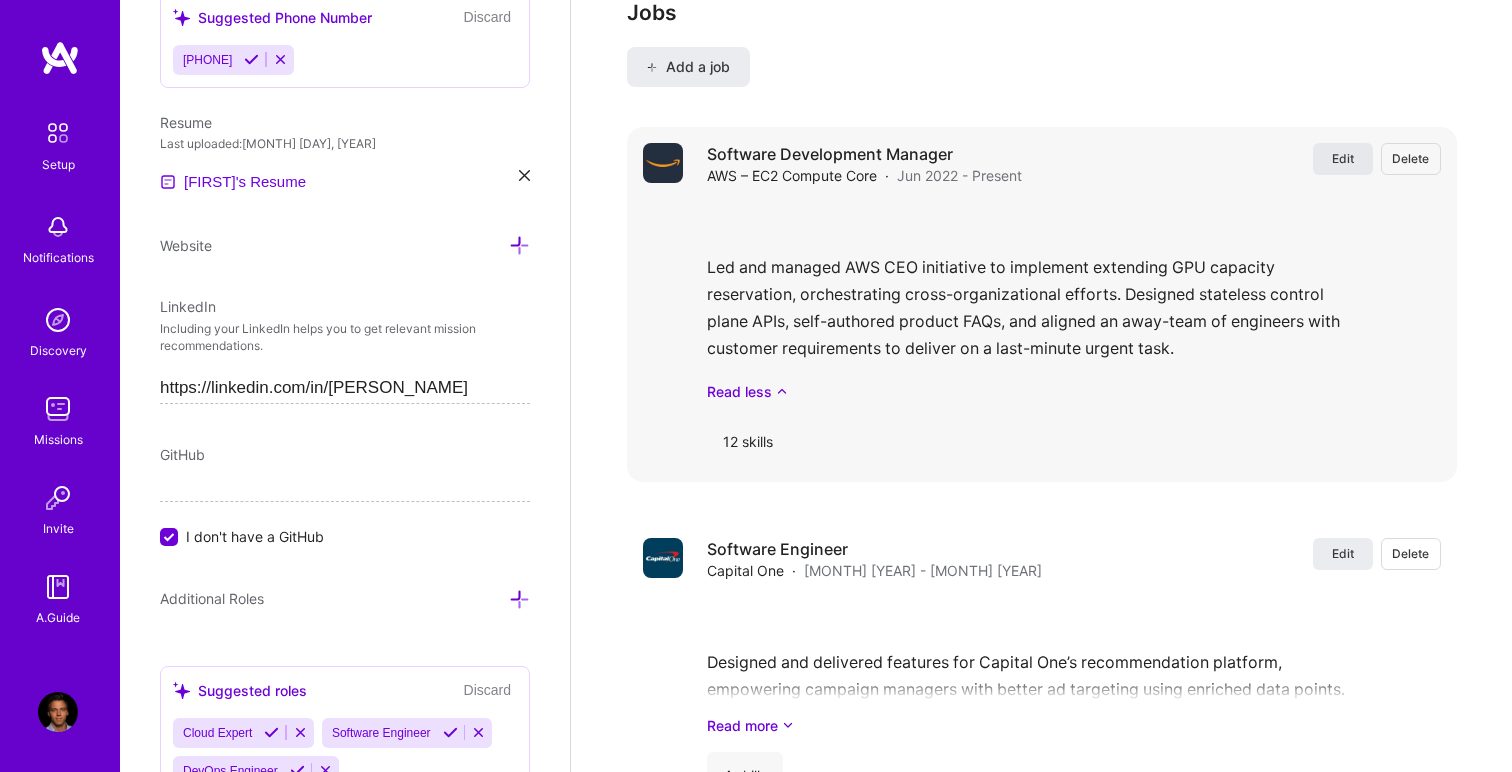 click on "Edit" at bounding box center (1343, 158) 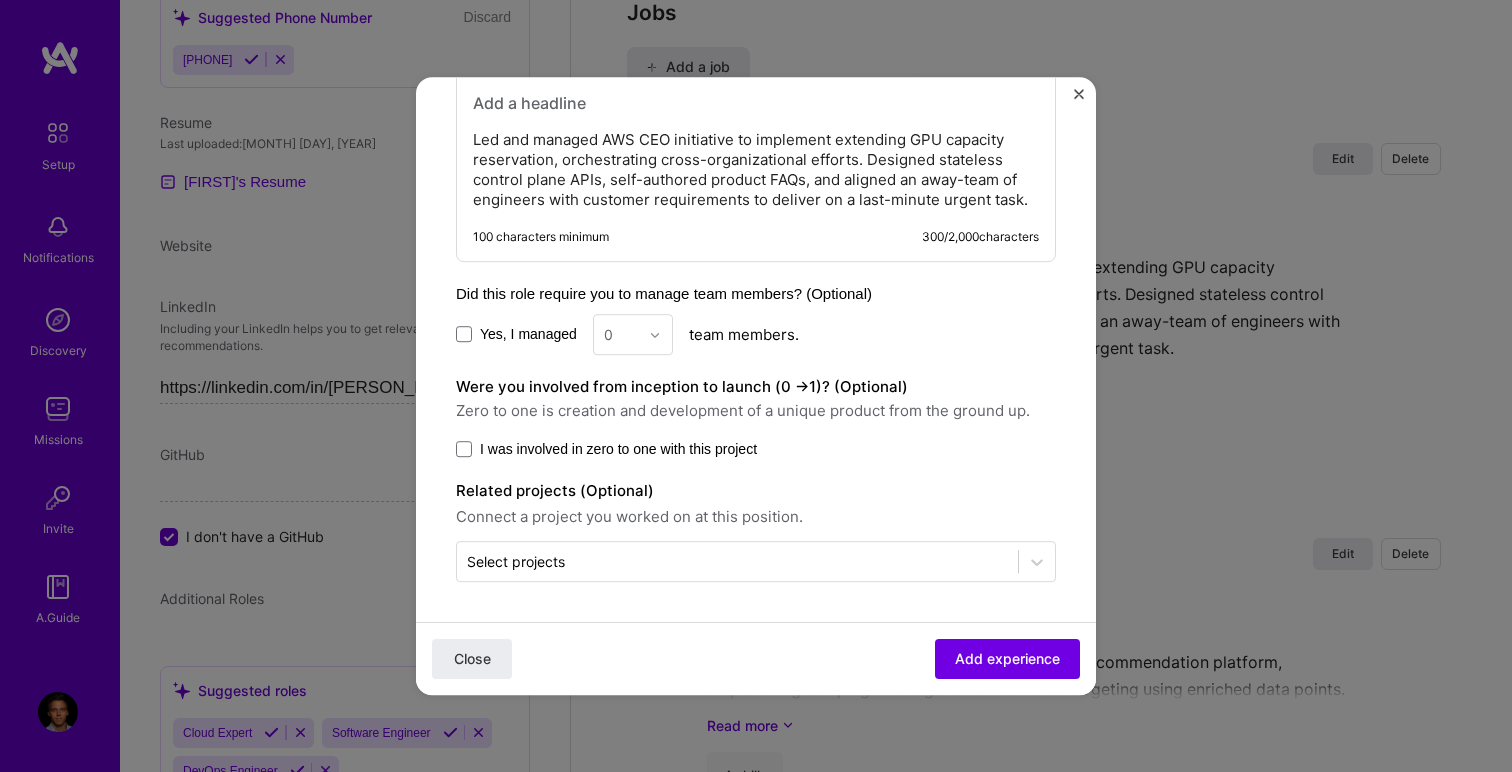 scroll, scrollTop: 1591, scrollLeft: 0, axis: vertical 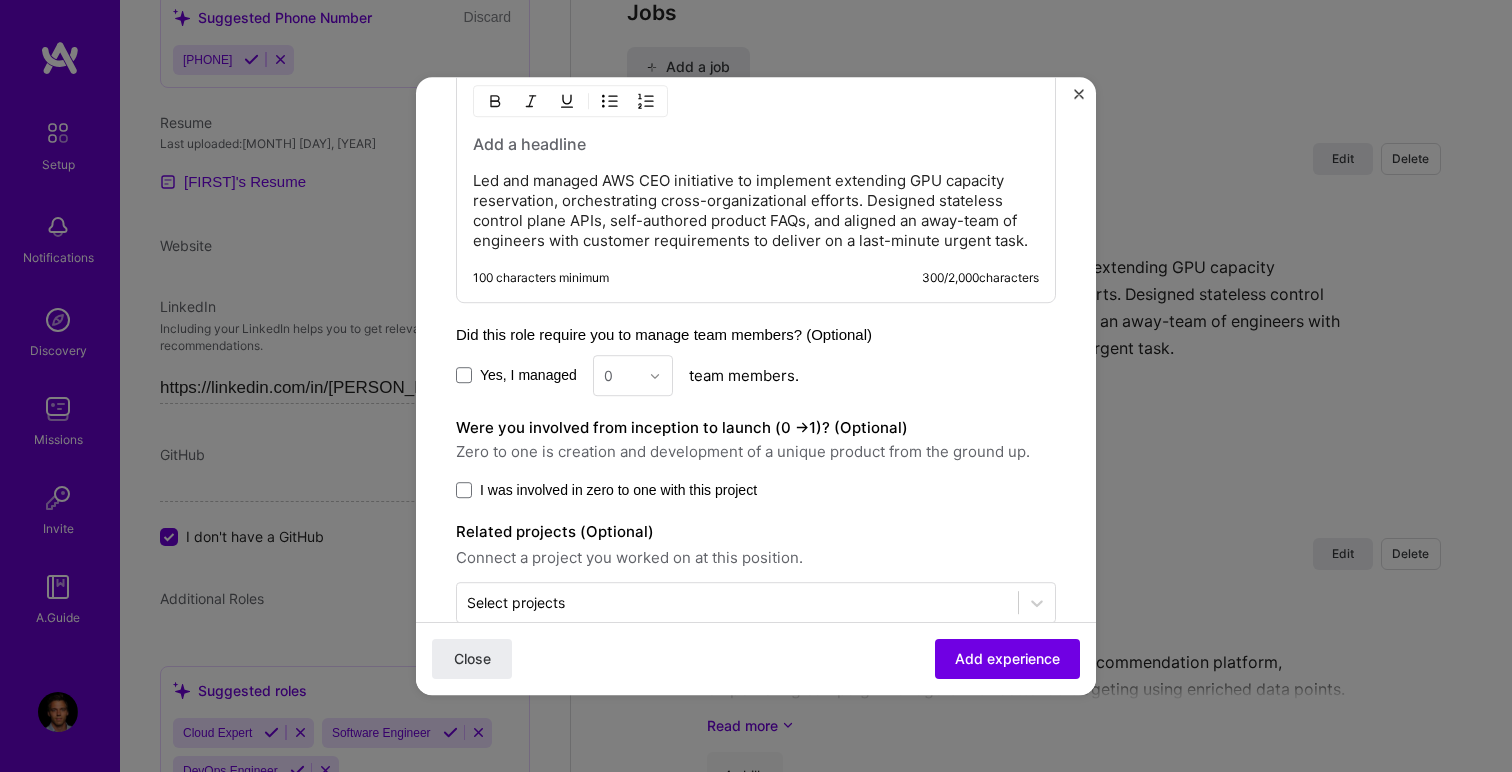 click on "Yes, I managed" at bounding box center [516, 376] 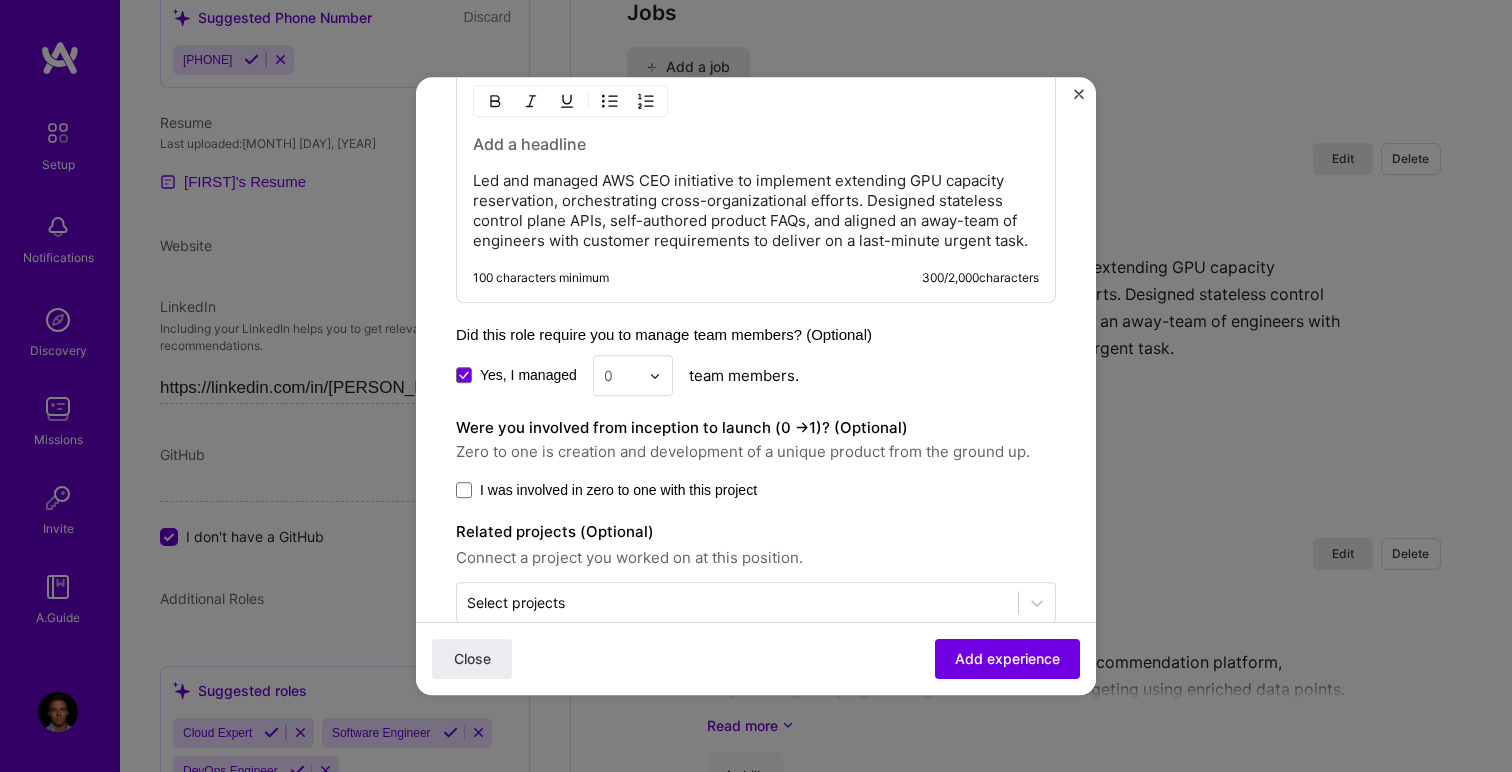 click at bounding box center (660, 375) 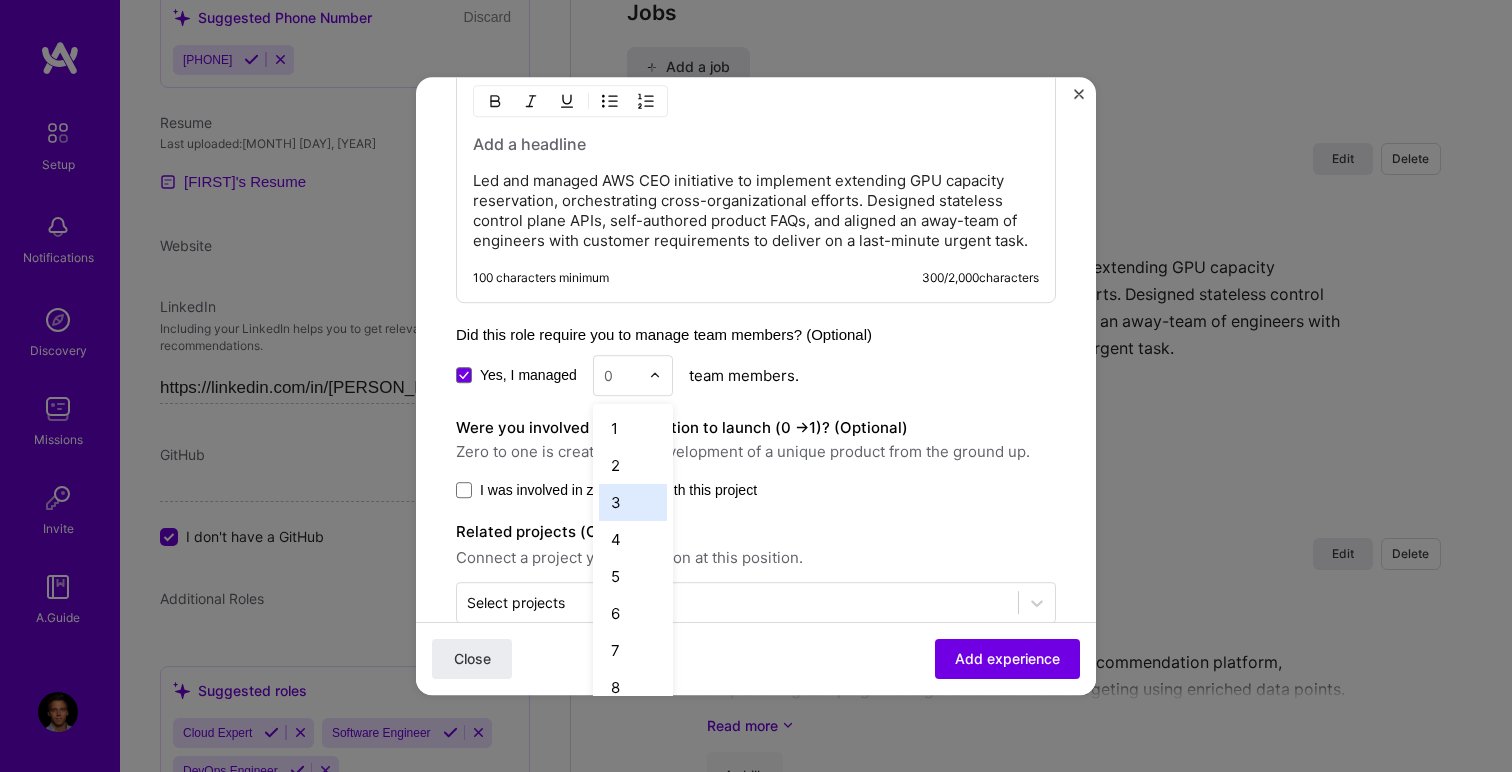 type on "1" 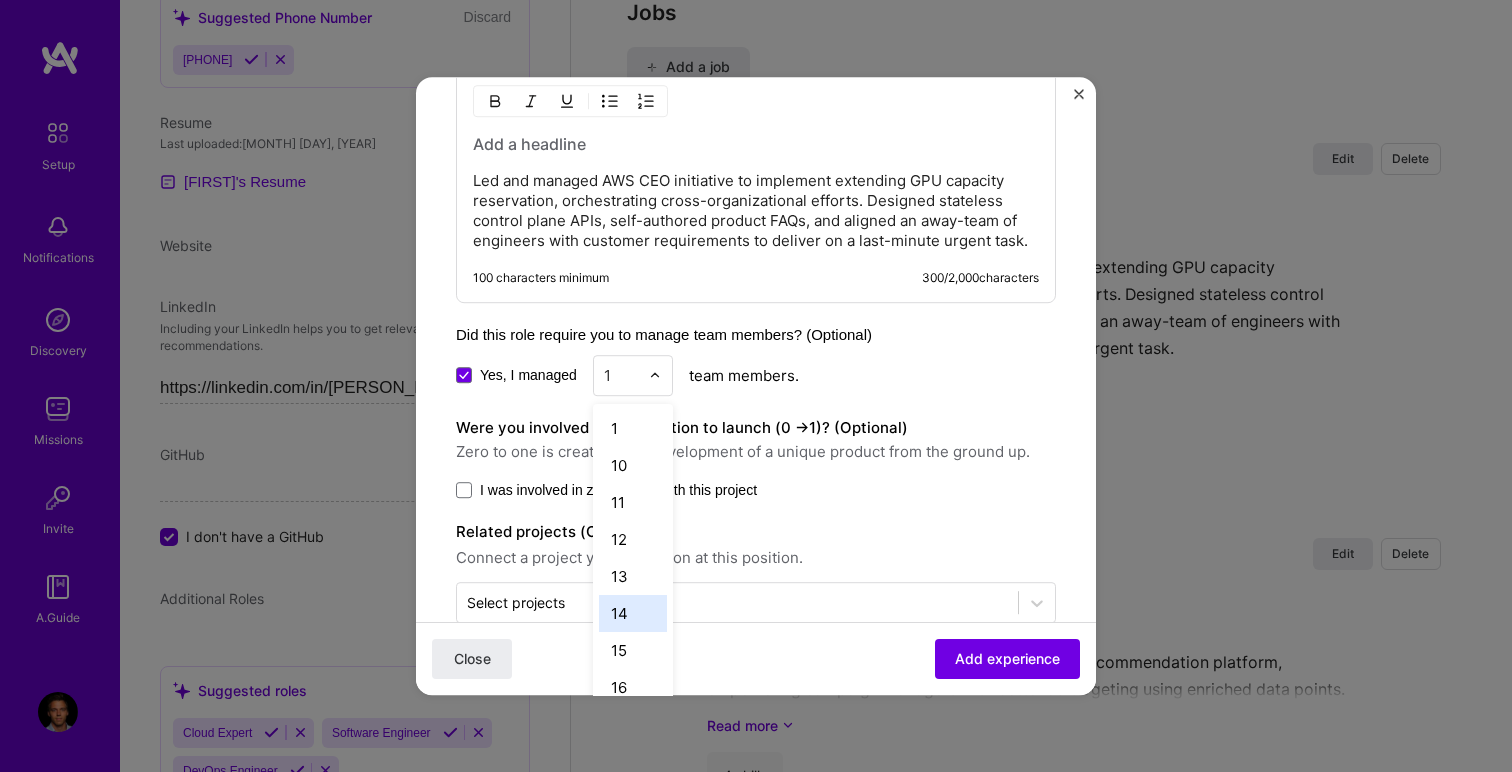 click on "14" at bounding box center (633, 613) 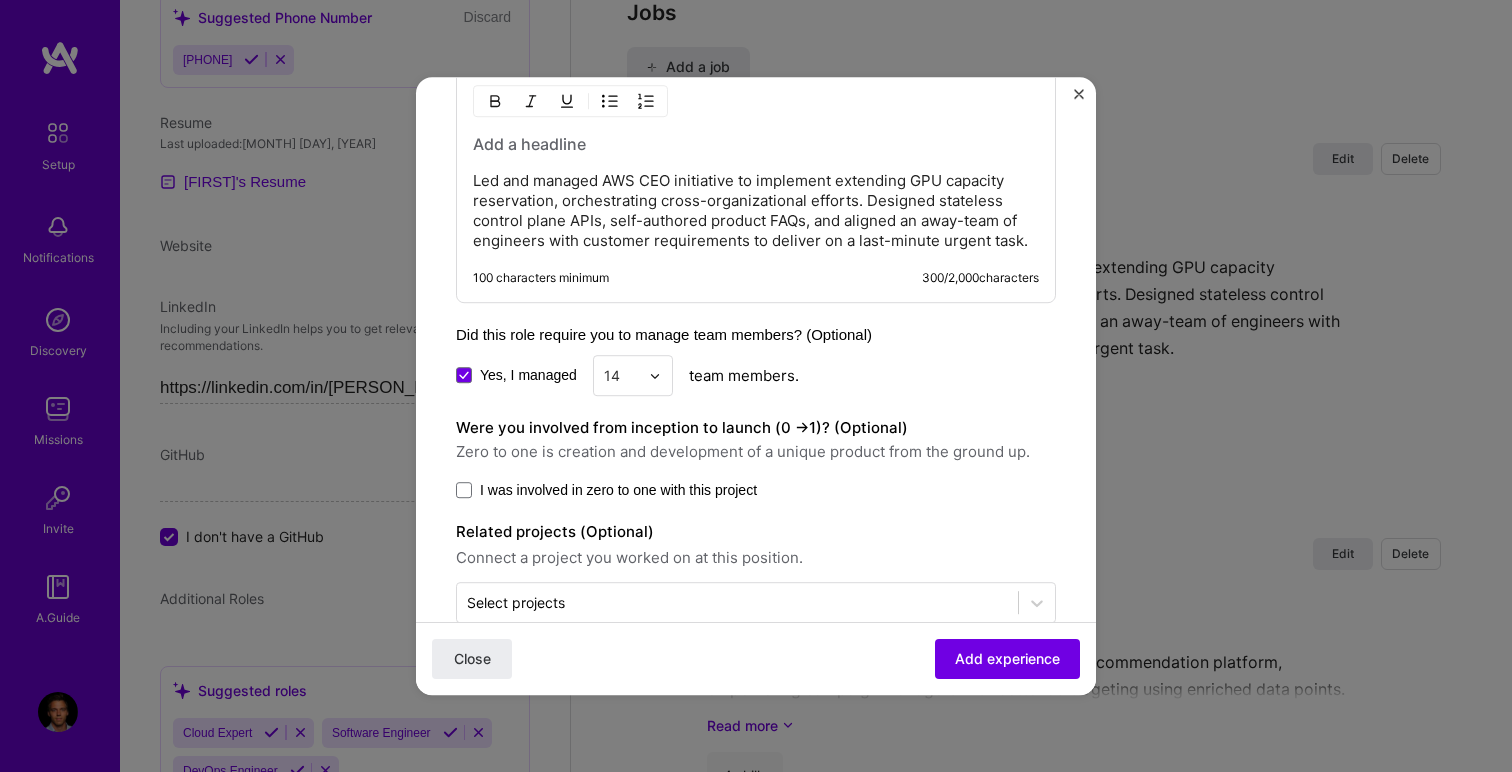 click on "Were you involved from inception to launch (0 - >  1)? (Optional) Zero to one is creation and development of a unique product from the ground up. I was involved in zero to one with this project" at bounding box center [756, 458] 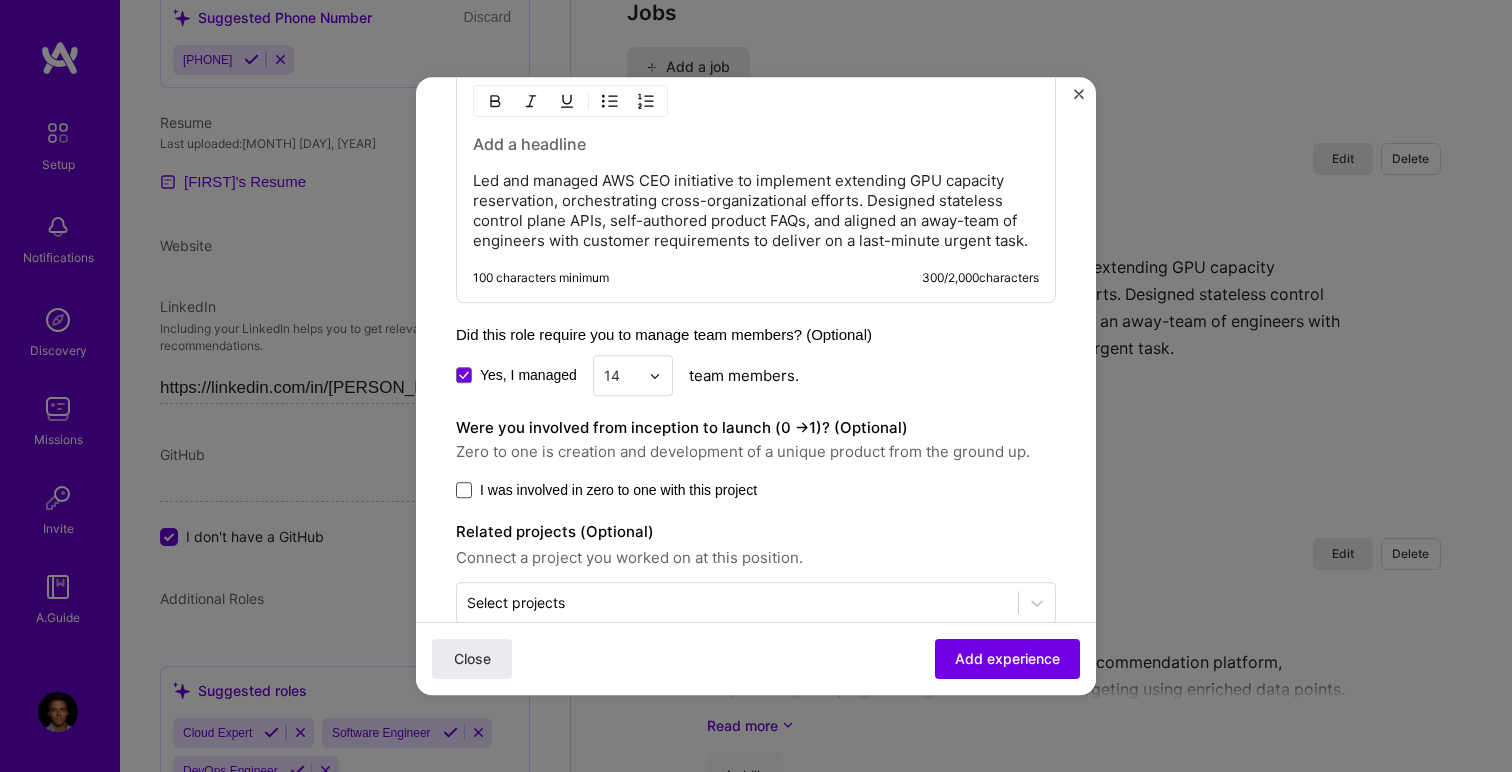 click at bounding box center [464, 490] 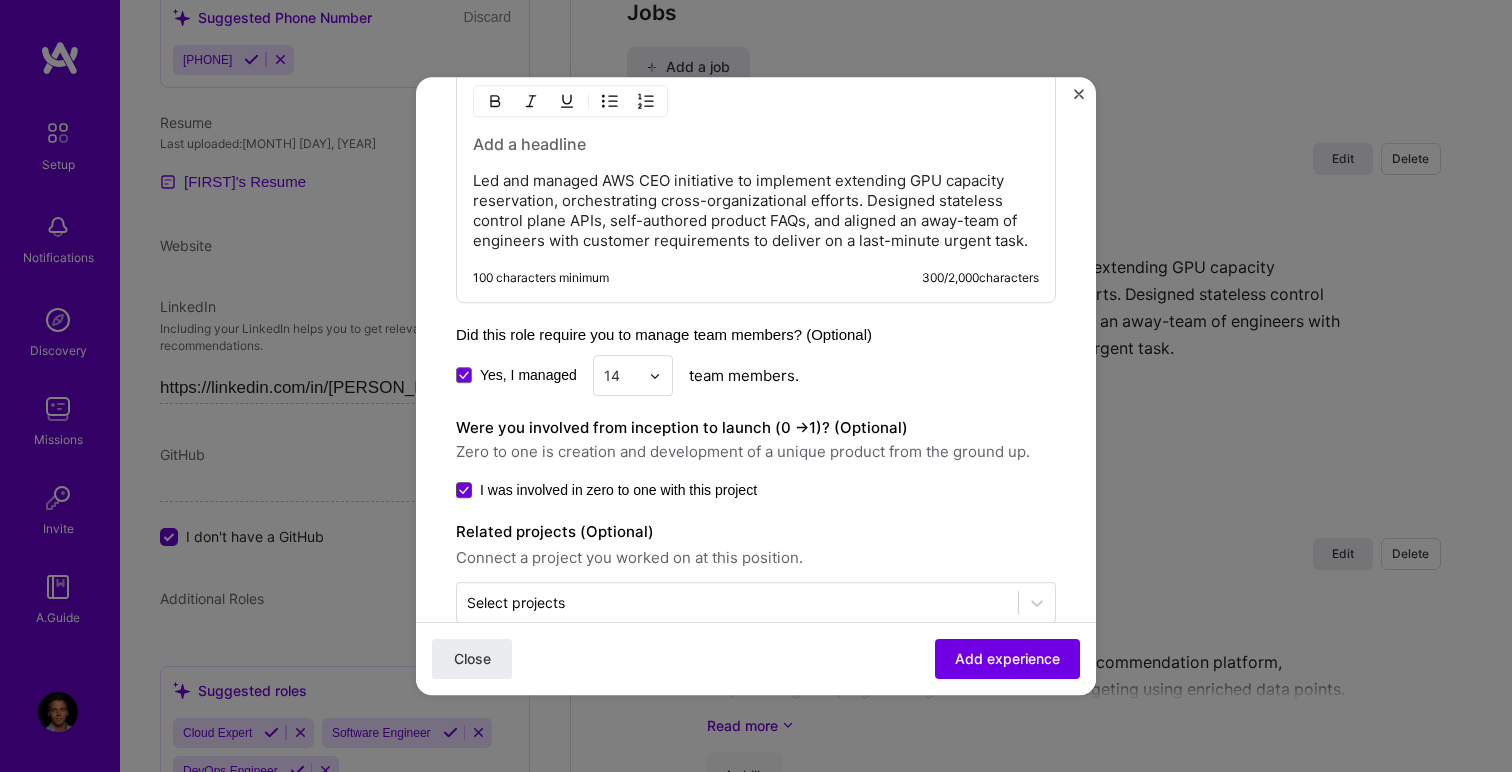 scroll, scrollTop: 1632, scrollLeft: 0, axis: vertical 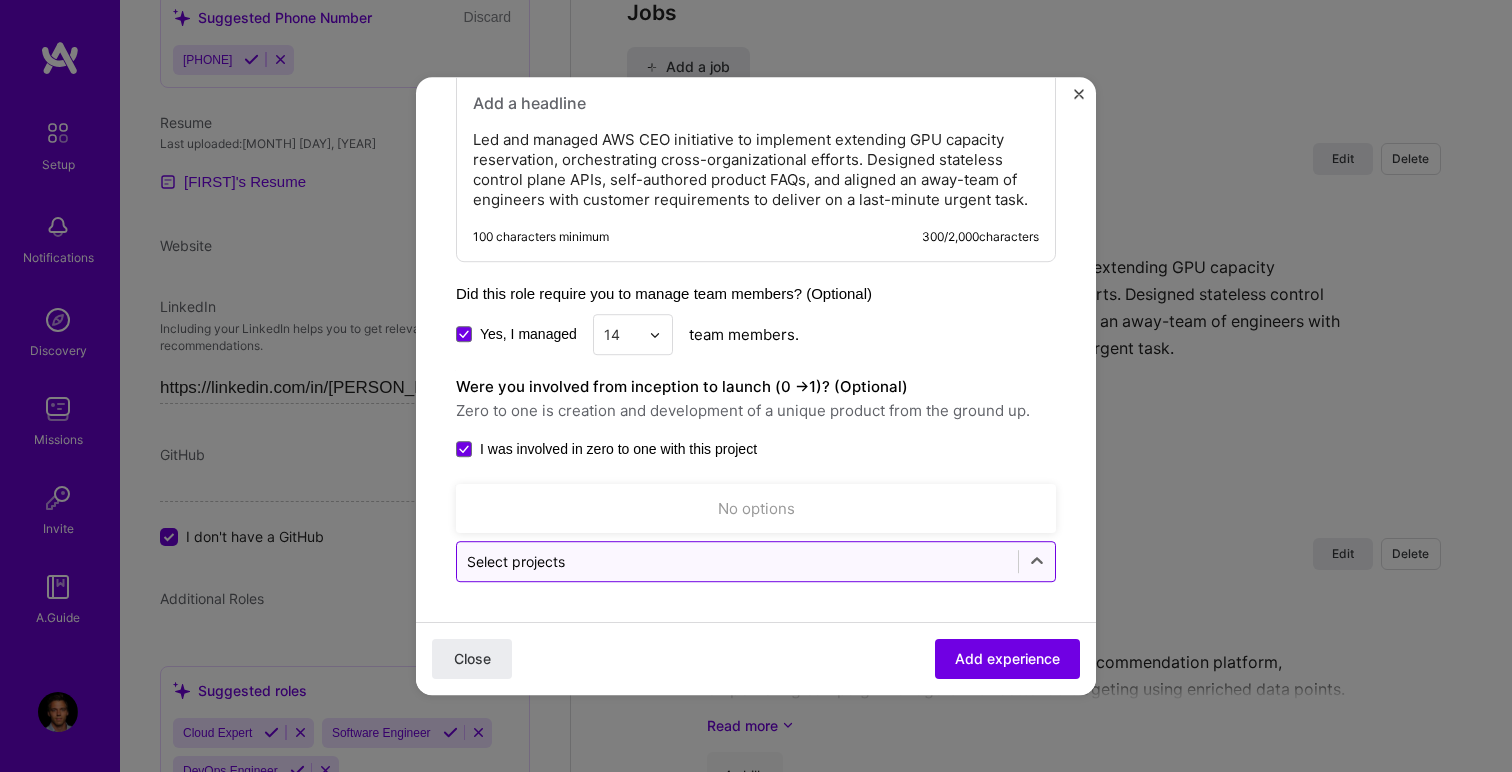 click on "Select projects" at bounding box center (737, 561) 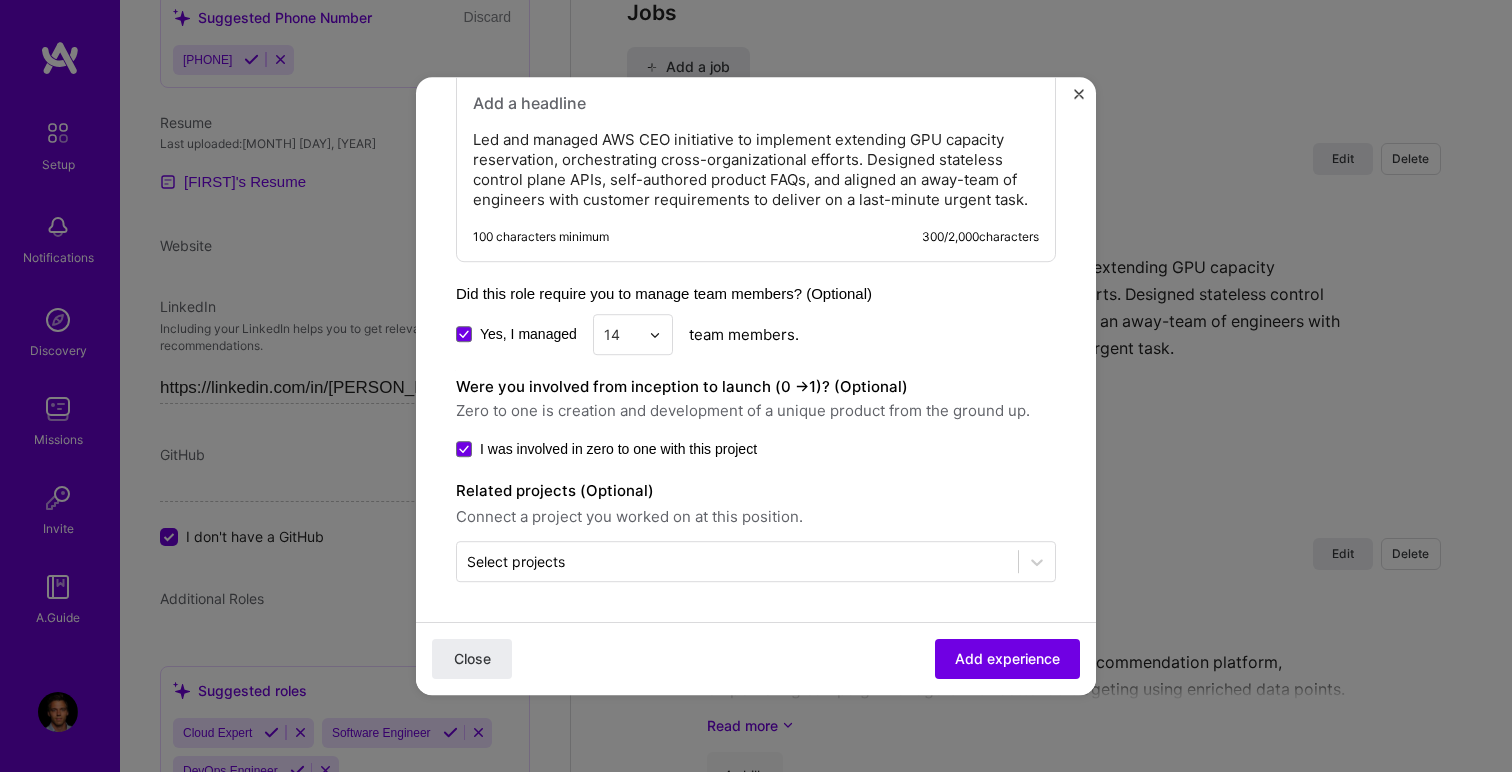 click on "I was involved in zero to one with this project" at bounding box center [618, 449] 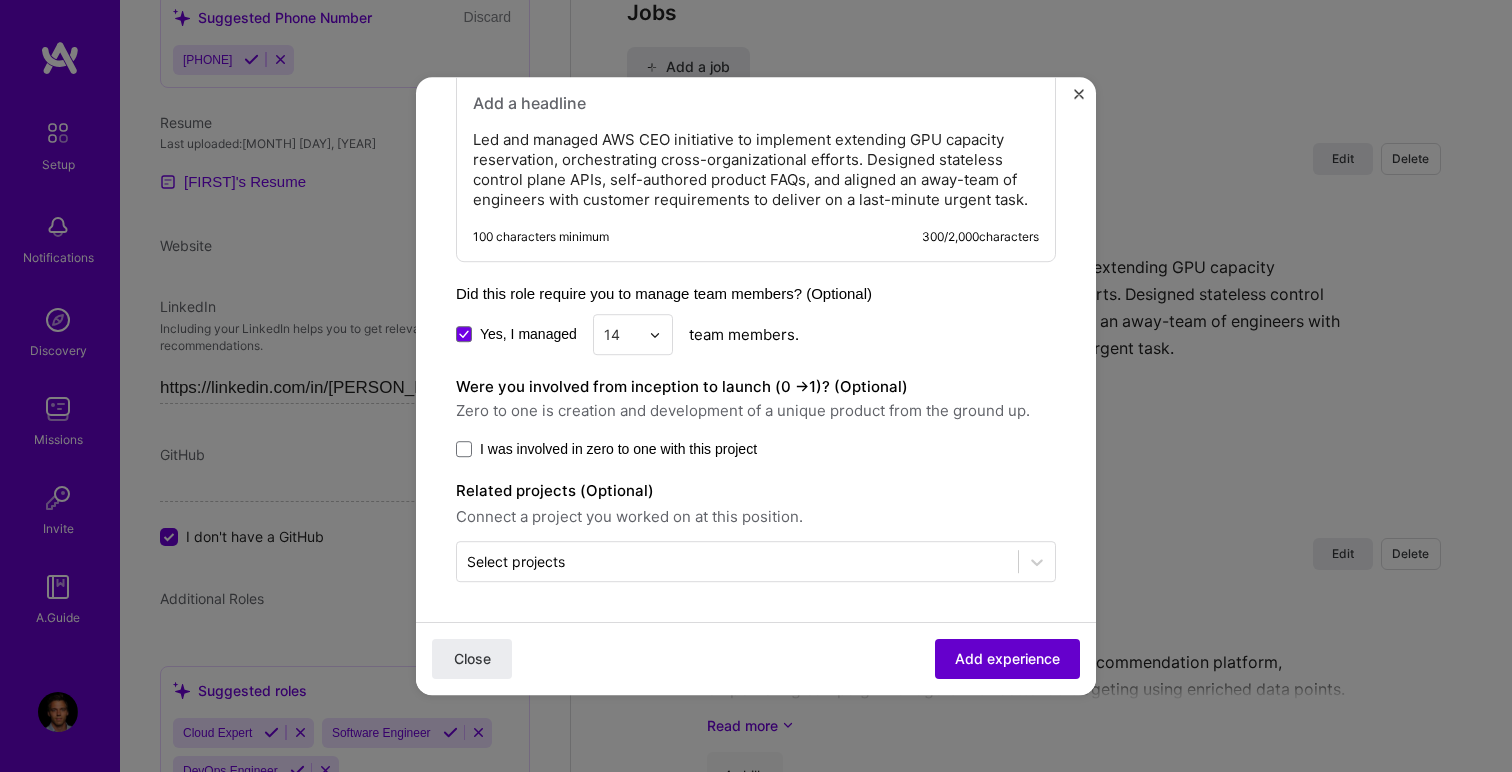 click on "Add experience" at bounding box center [1007, 659] 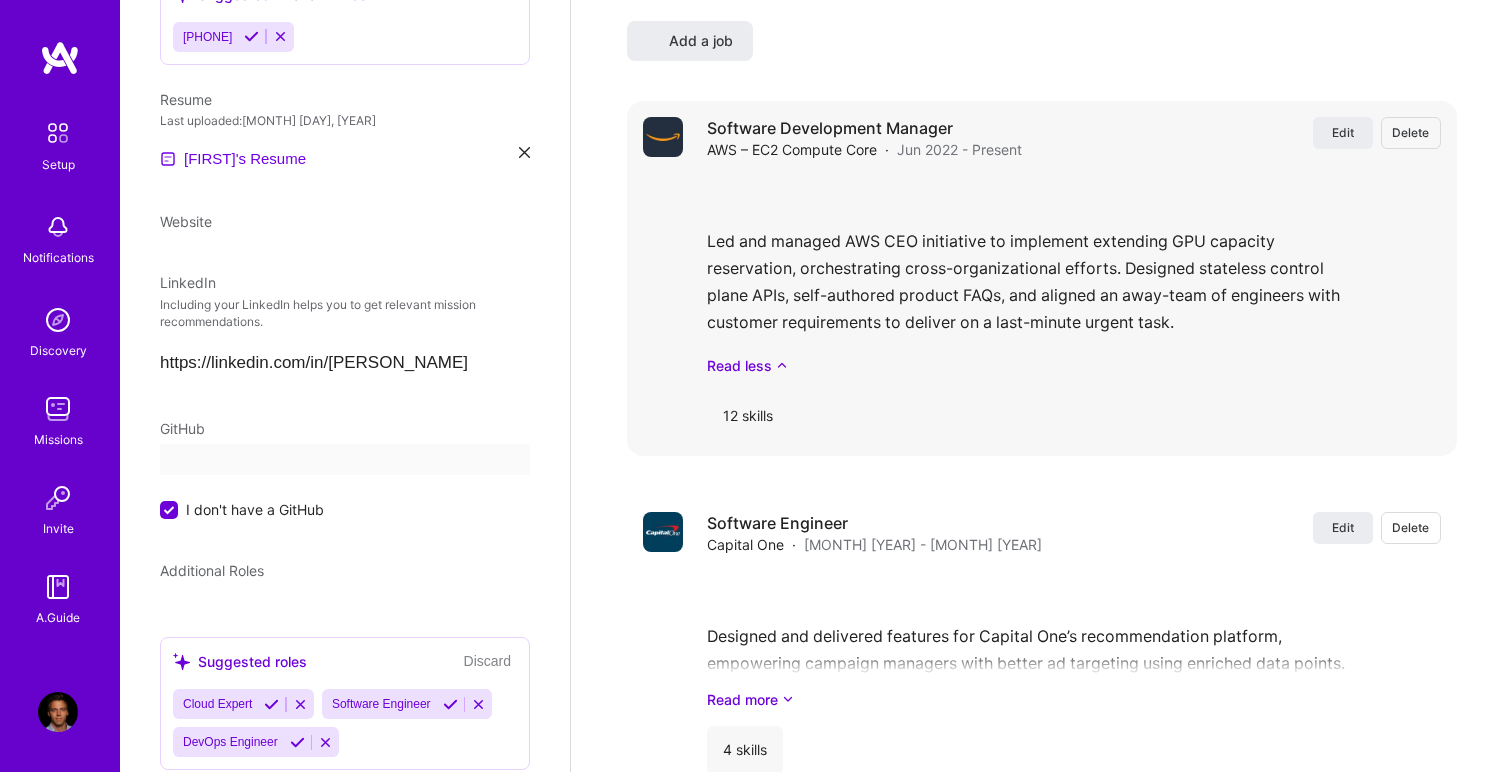 select on "US" 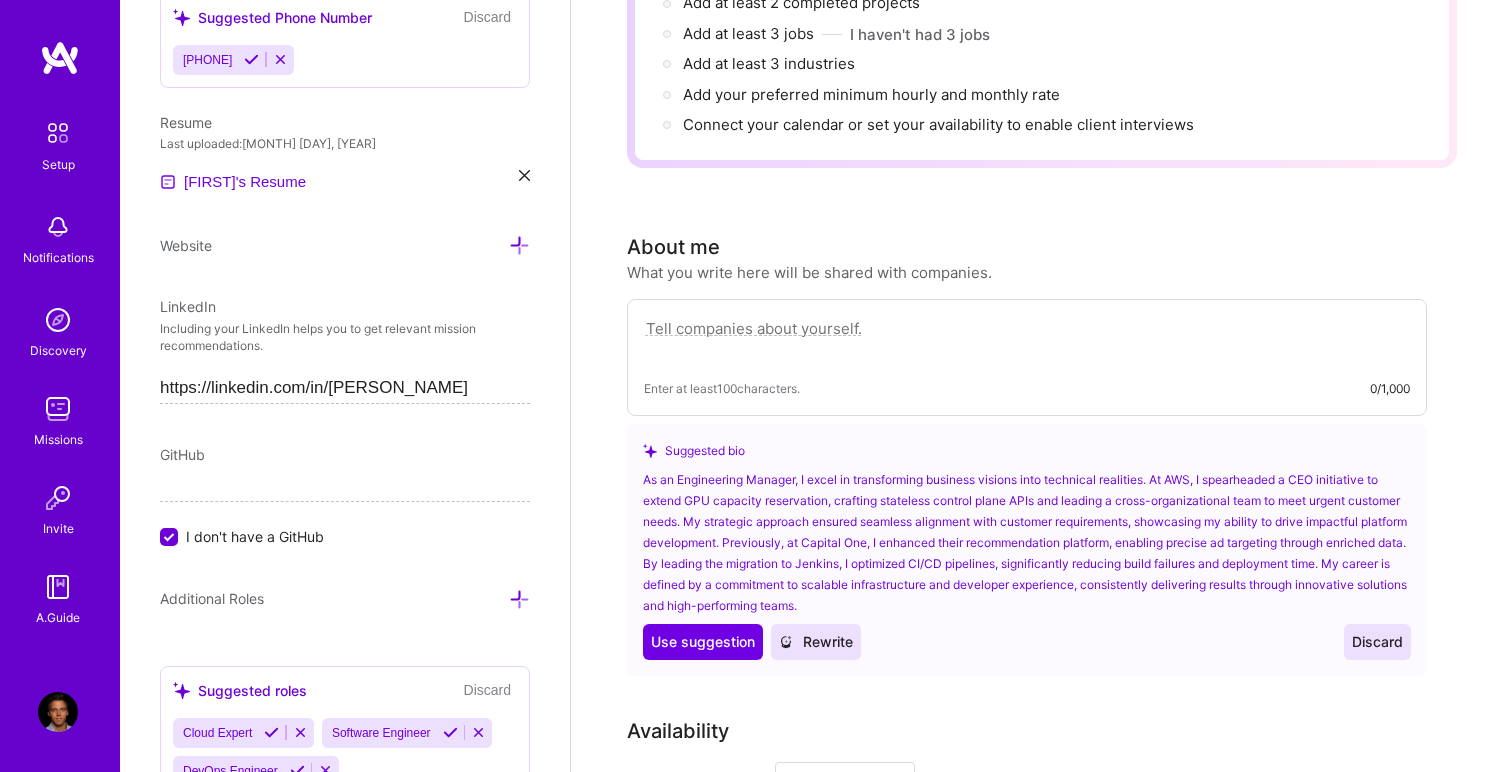 scroll, scrollTop: 288, scrollLeft: 0, axis: vertical 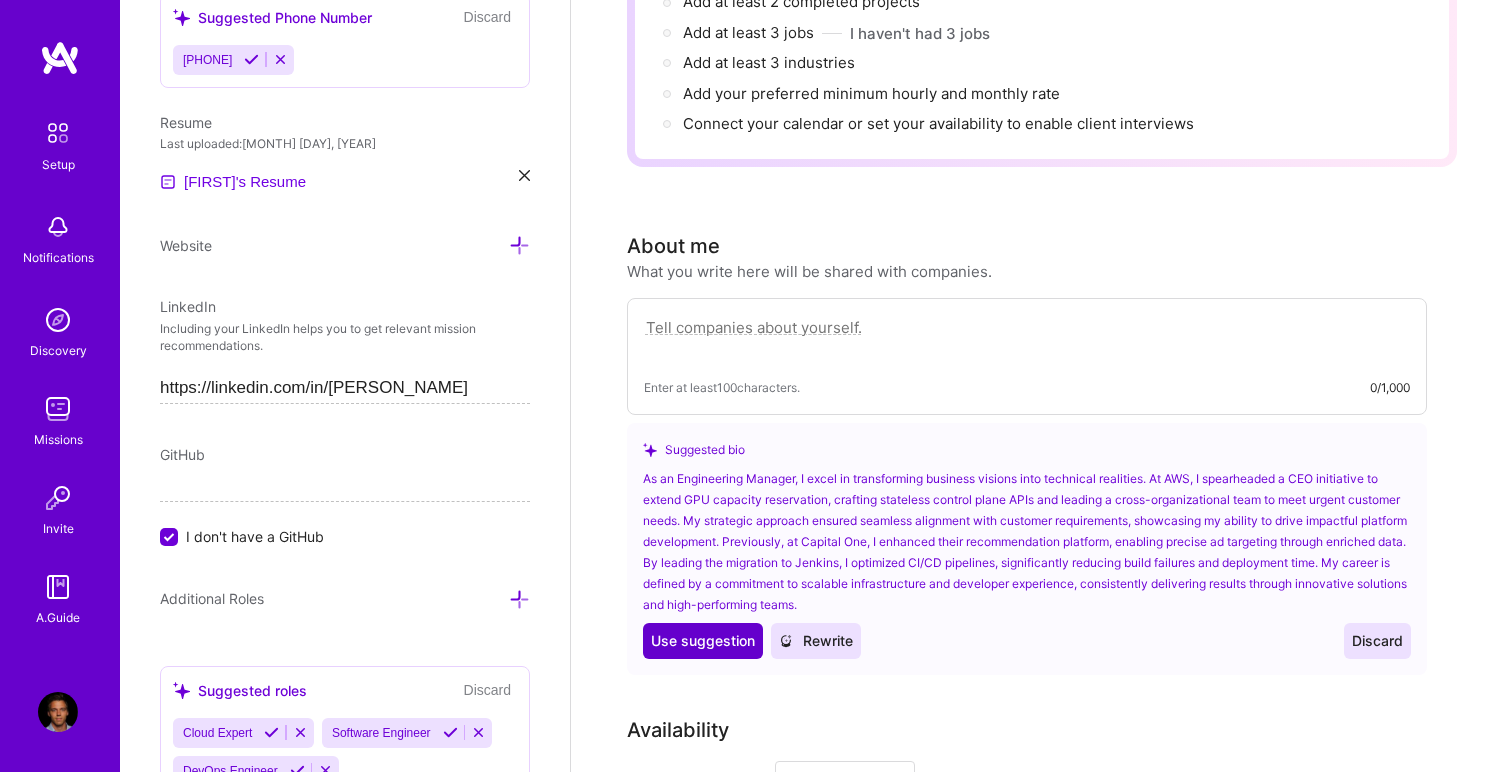 click on "Use suggestion" at bounding box center [703, 641] 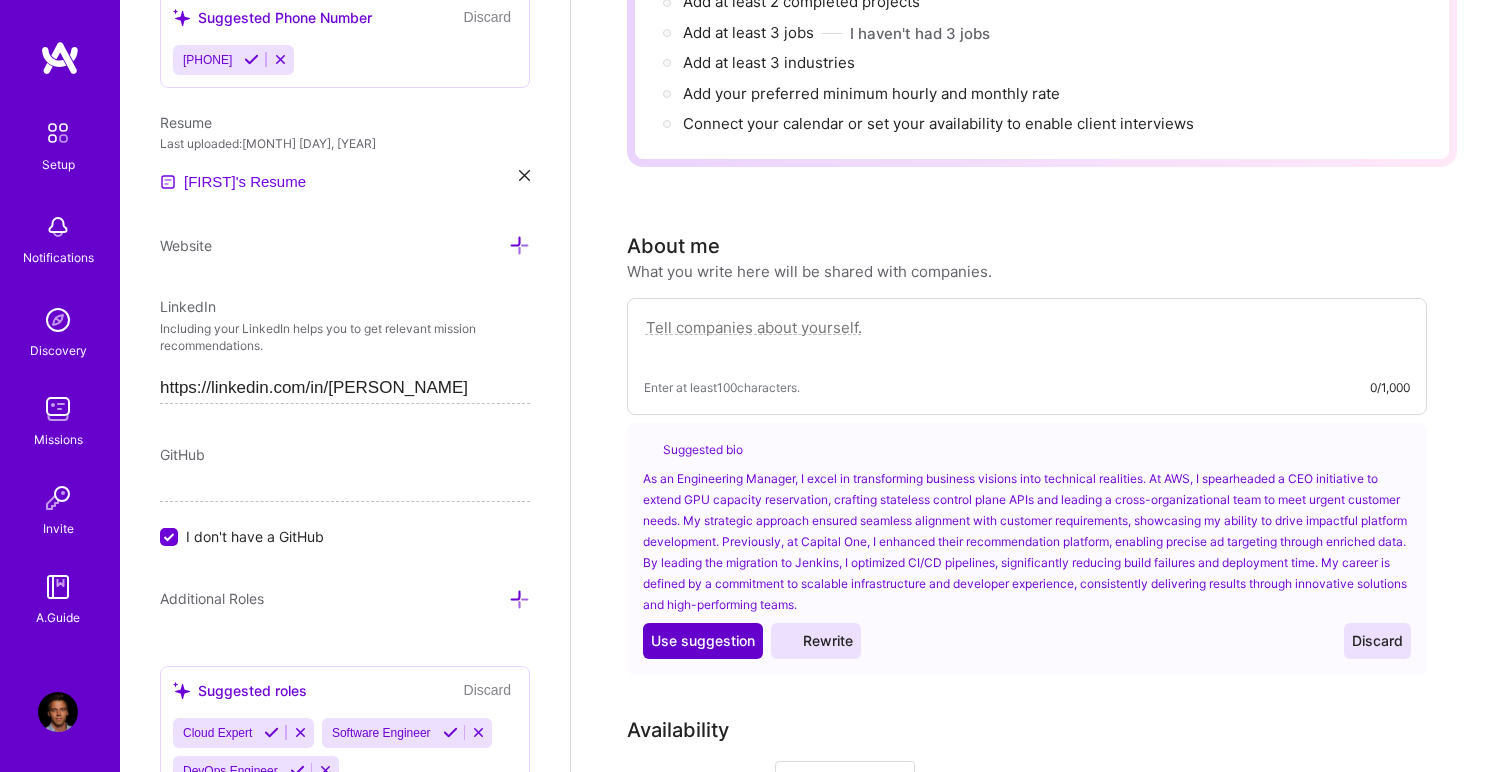 type on "As an Engineering Manager, I excel in transforming business visions into technical realities. At AWS, I spearheaded a CEO initiative to extend GPU capacity reservation, crafting stateless control plane APIs and leading a cross-organizational team to meet urgent customer needs. My strategic approach ensured seamless alignment with customer requirements, showcasing my ability to drive impactful platform development. Previously, at Capital One, I enhanced their recommendation platform, enabling precise ad targeting through enriched data. By leading the migration to Jenkins, I optimized CI/CD pipelines, significantly reducing build failures and deployment time. My career is defined by a commitment to scalable infrastructure and developer experience, consistently delivering results through innovative solutions and high-performing teams." 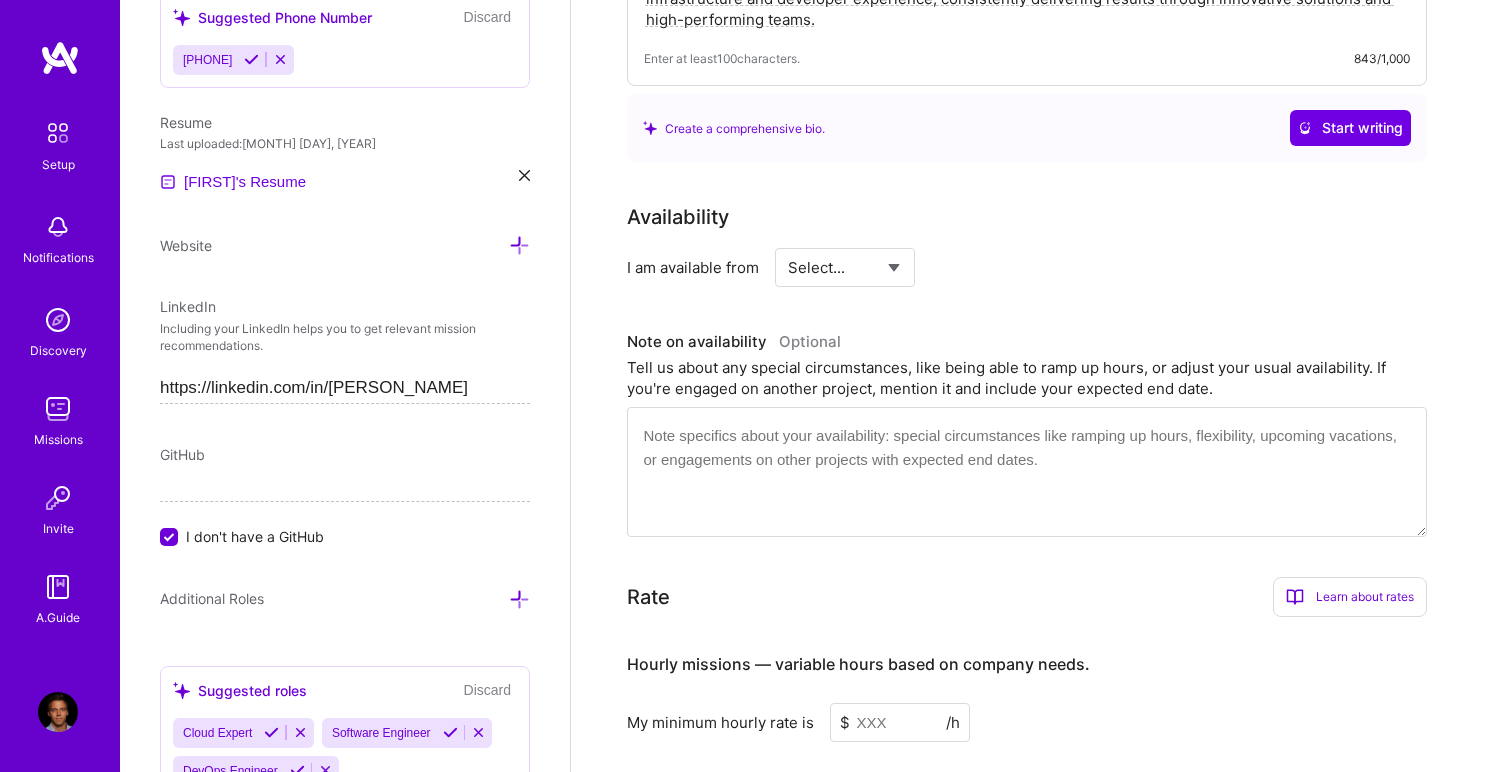 scroll, scrollTop: 772, scrollLeft: 0, axis: vertical 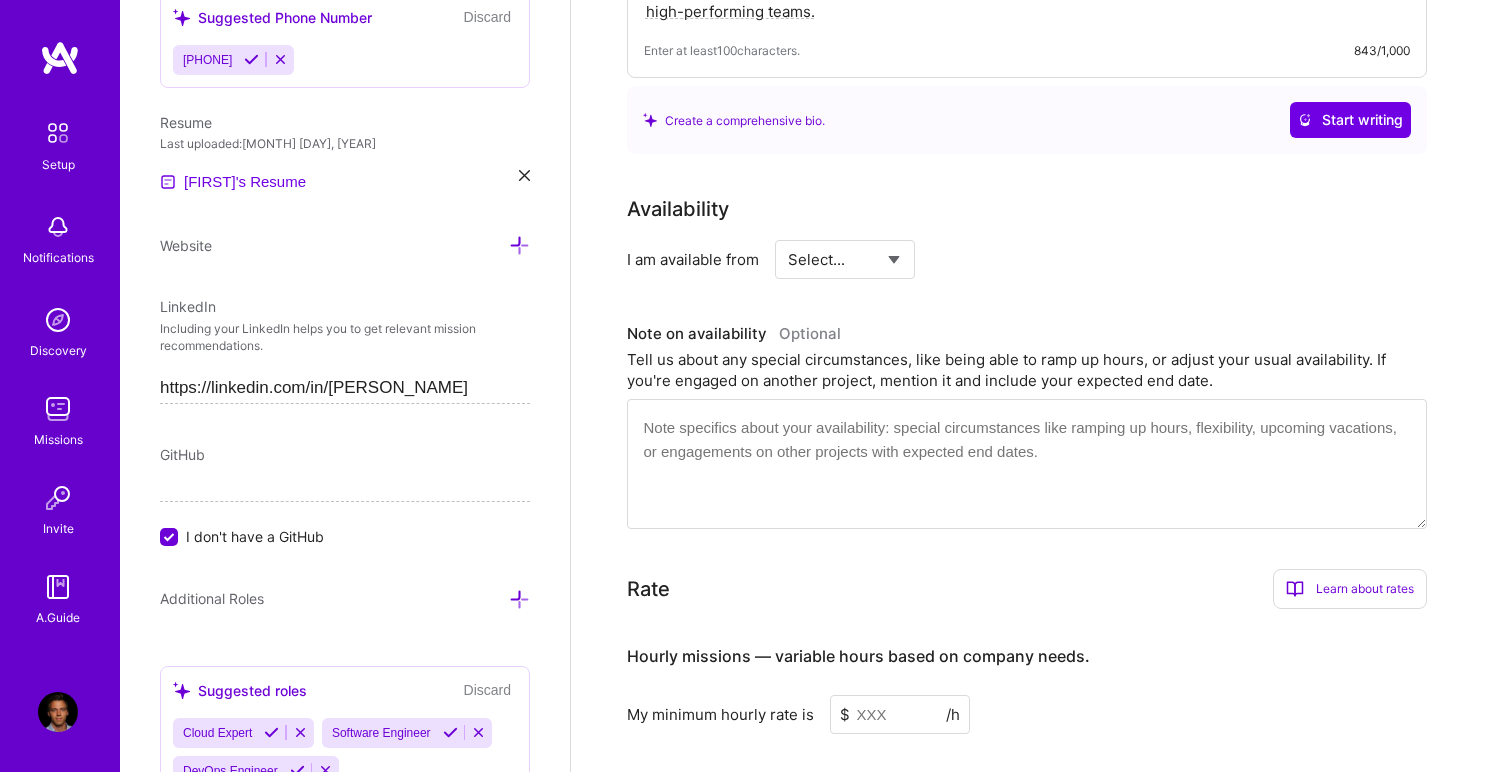 click at bounding box center (1027, 464) 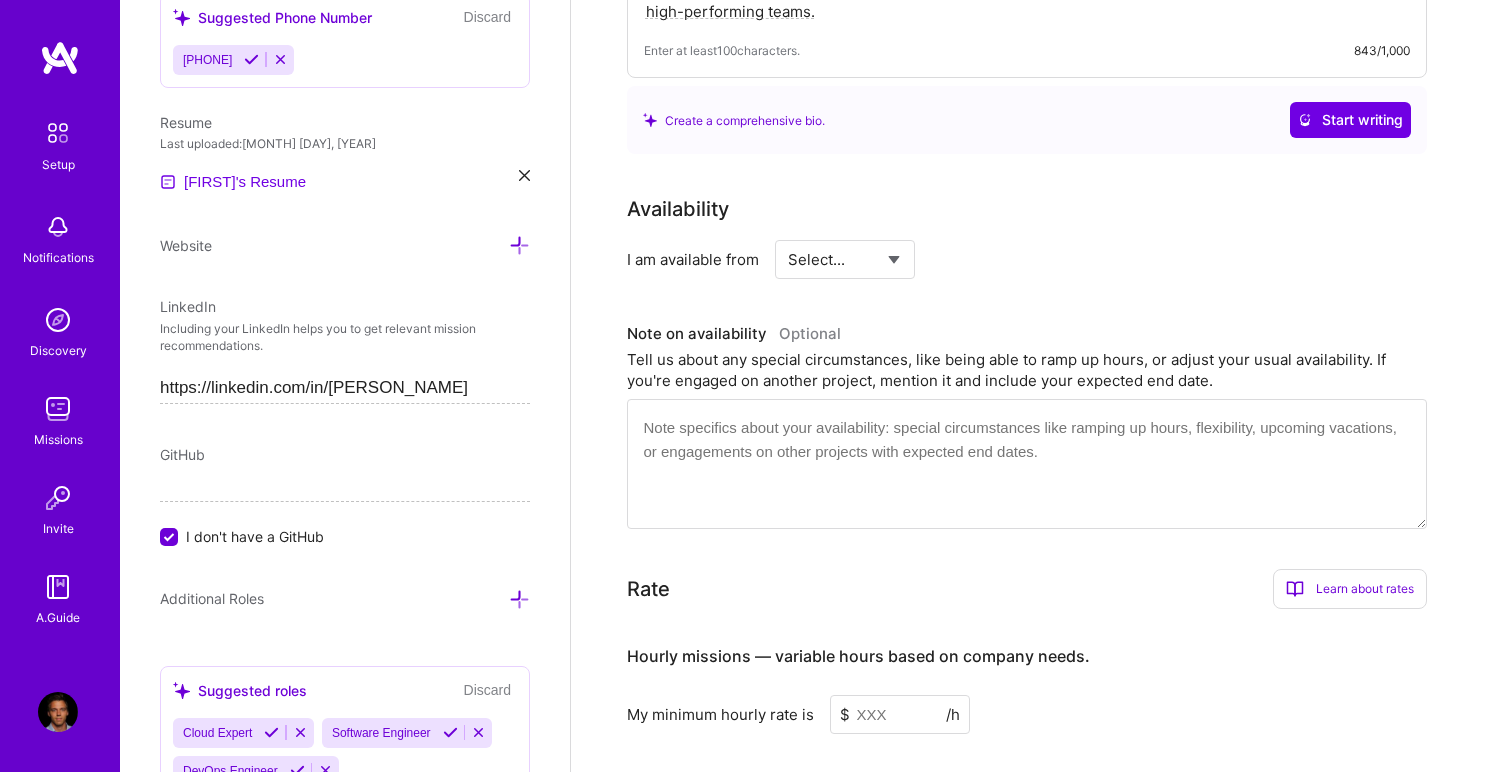 click on "Select... Right Now Future Date Not Available" at bounding box center [845, 259] 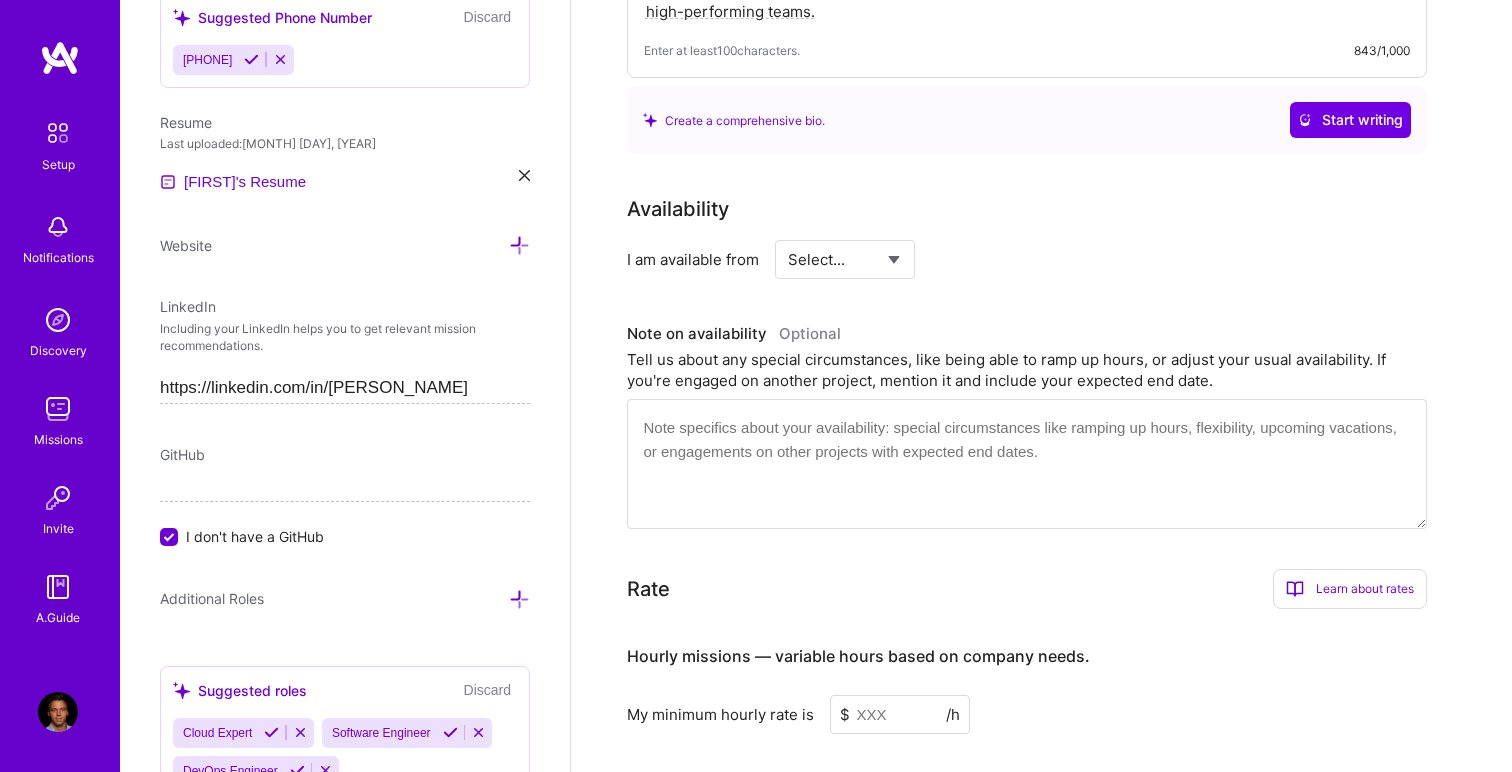 select on "Right Now" 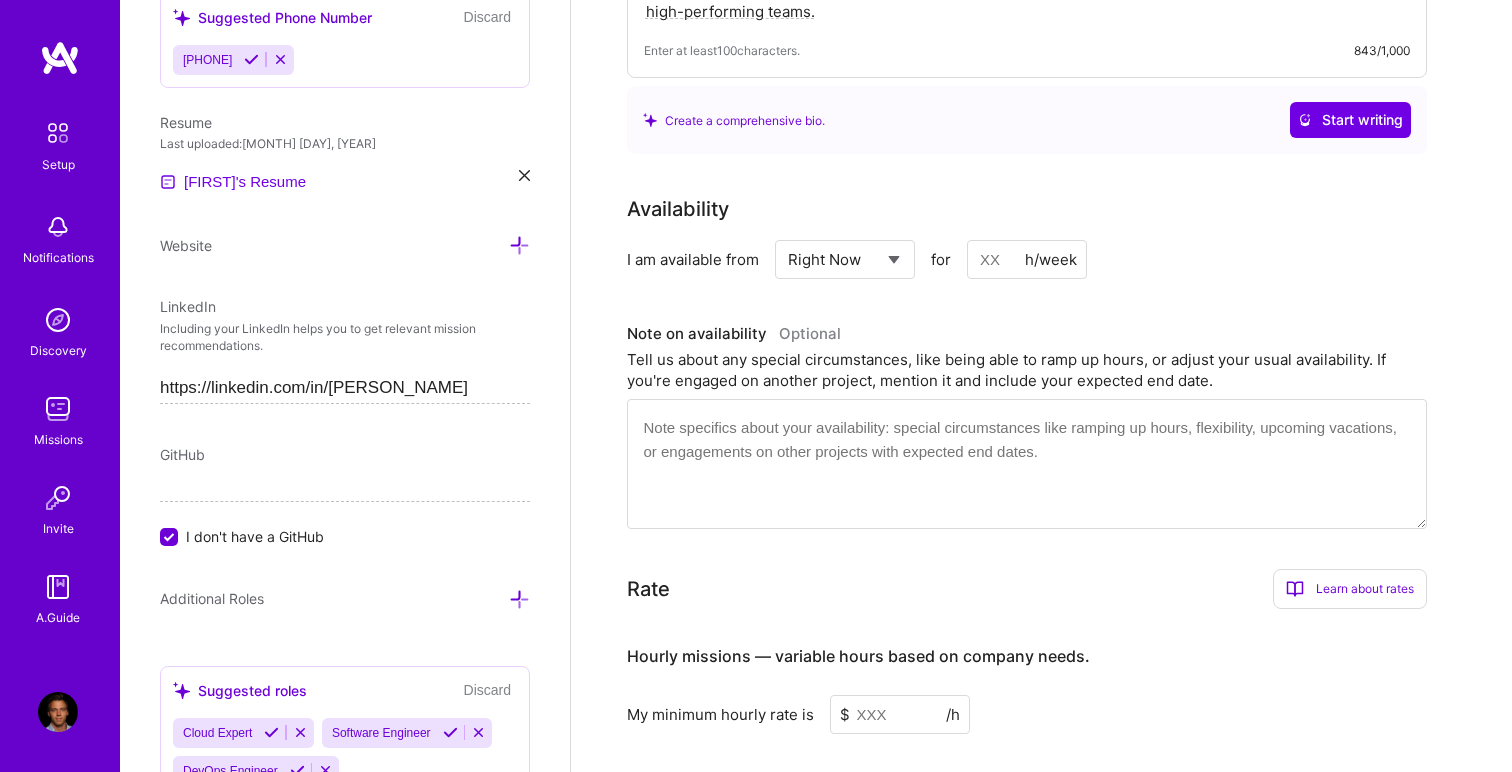 click at bounding box center [1027, 259] 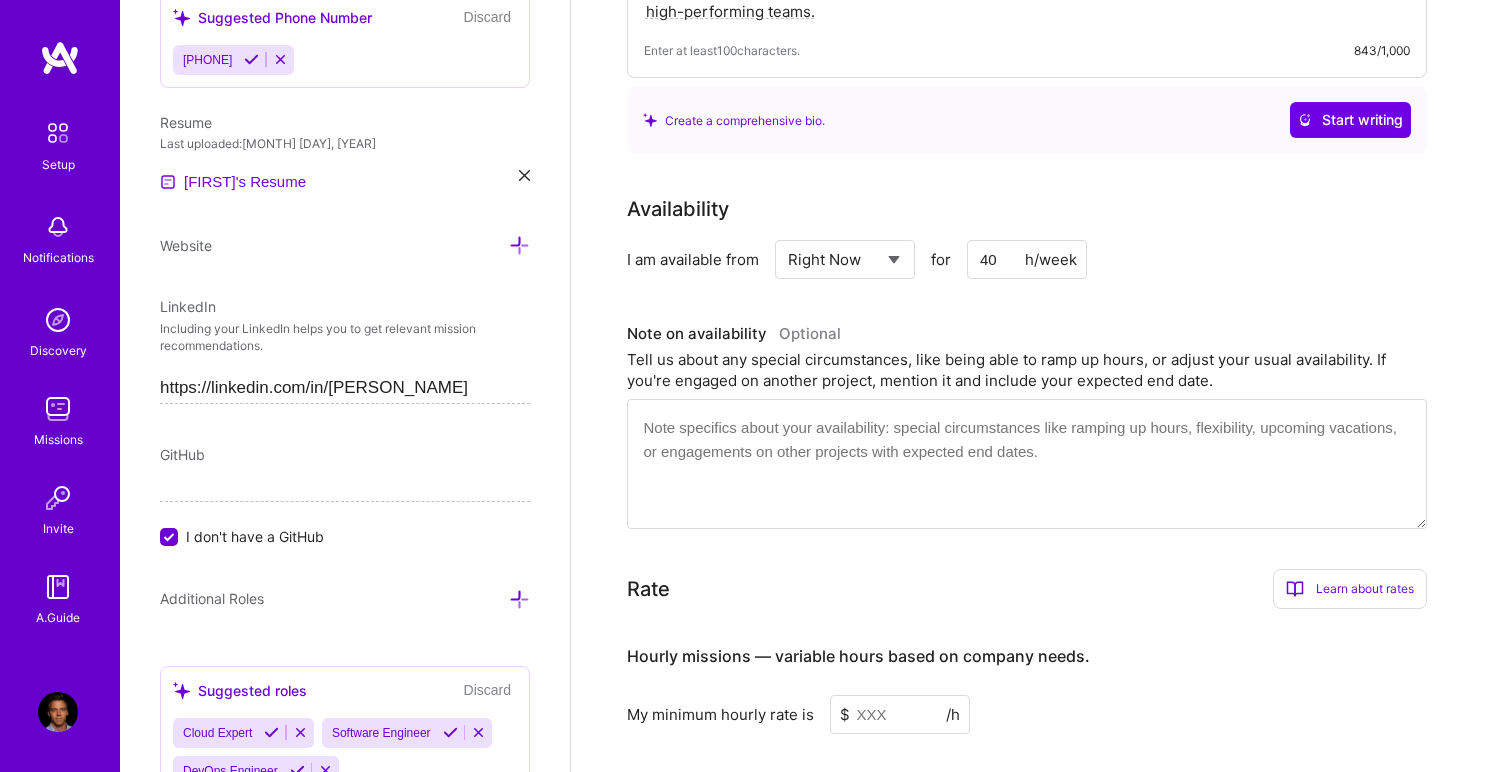 type on "40" 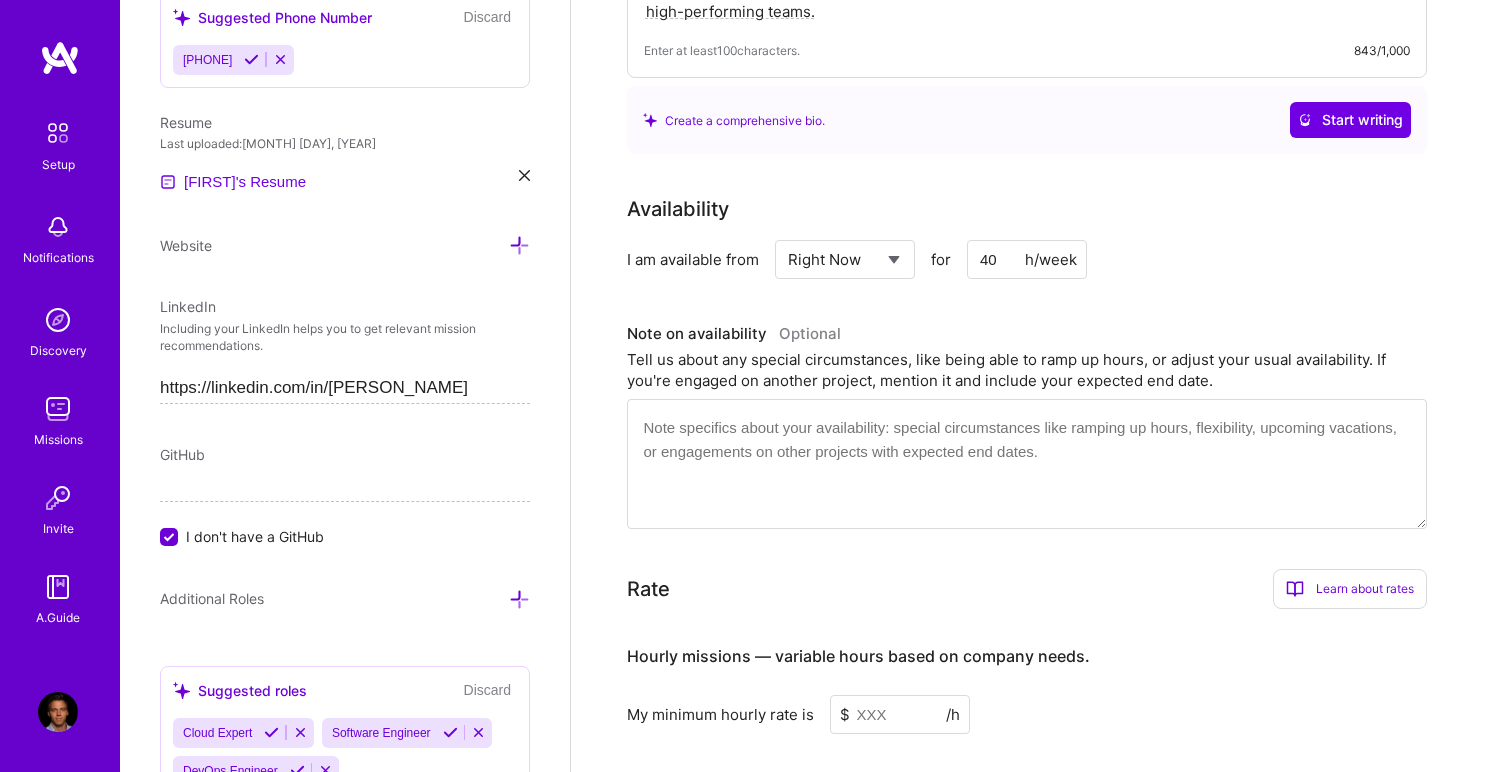 click at bounding box center [1027, 464] 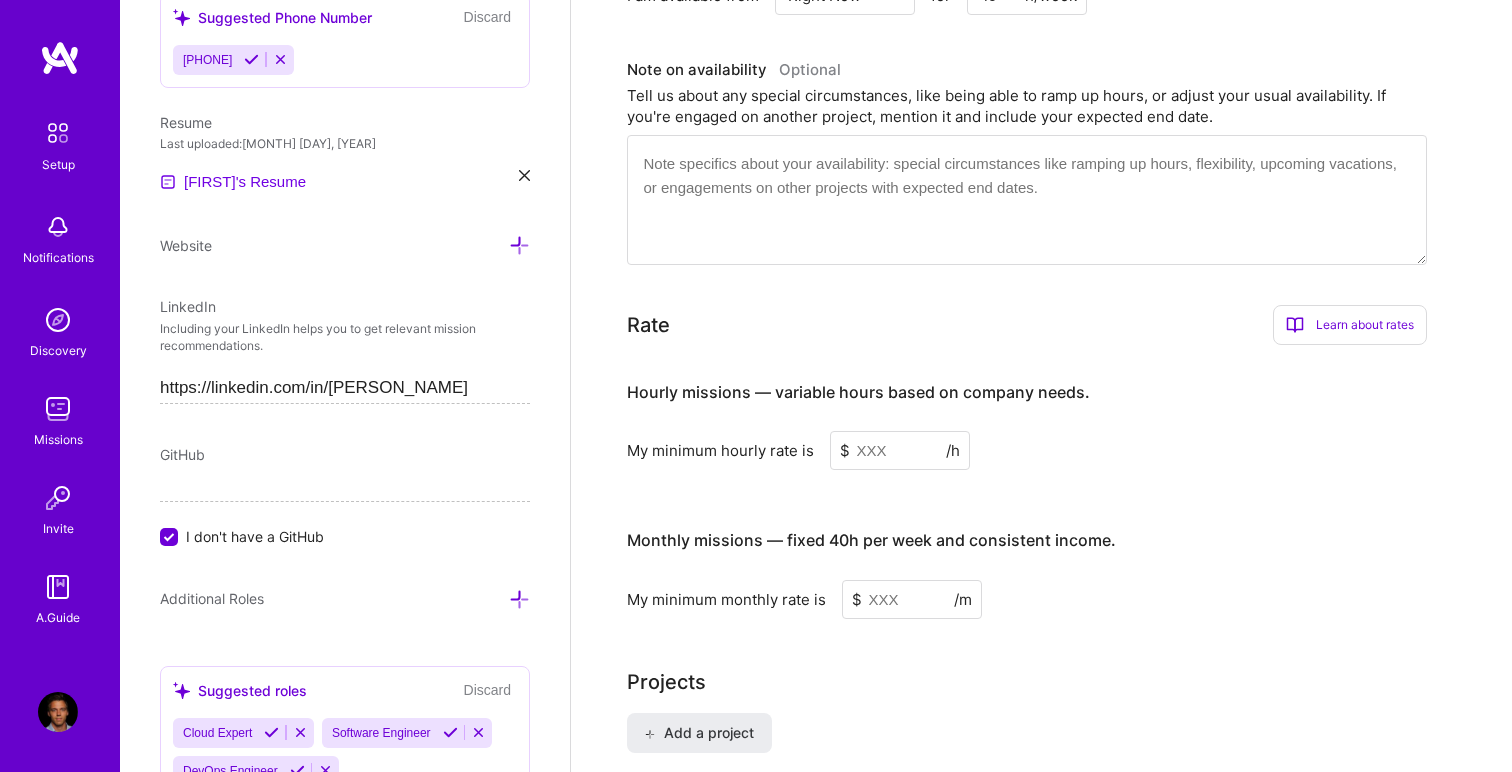 scroll, scrollTop: 1049, scrollLeft: 0, axis: vertical 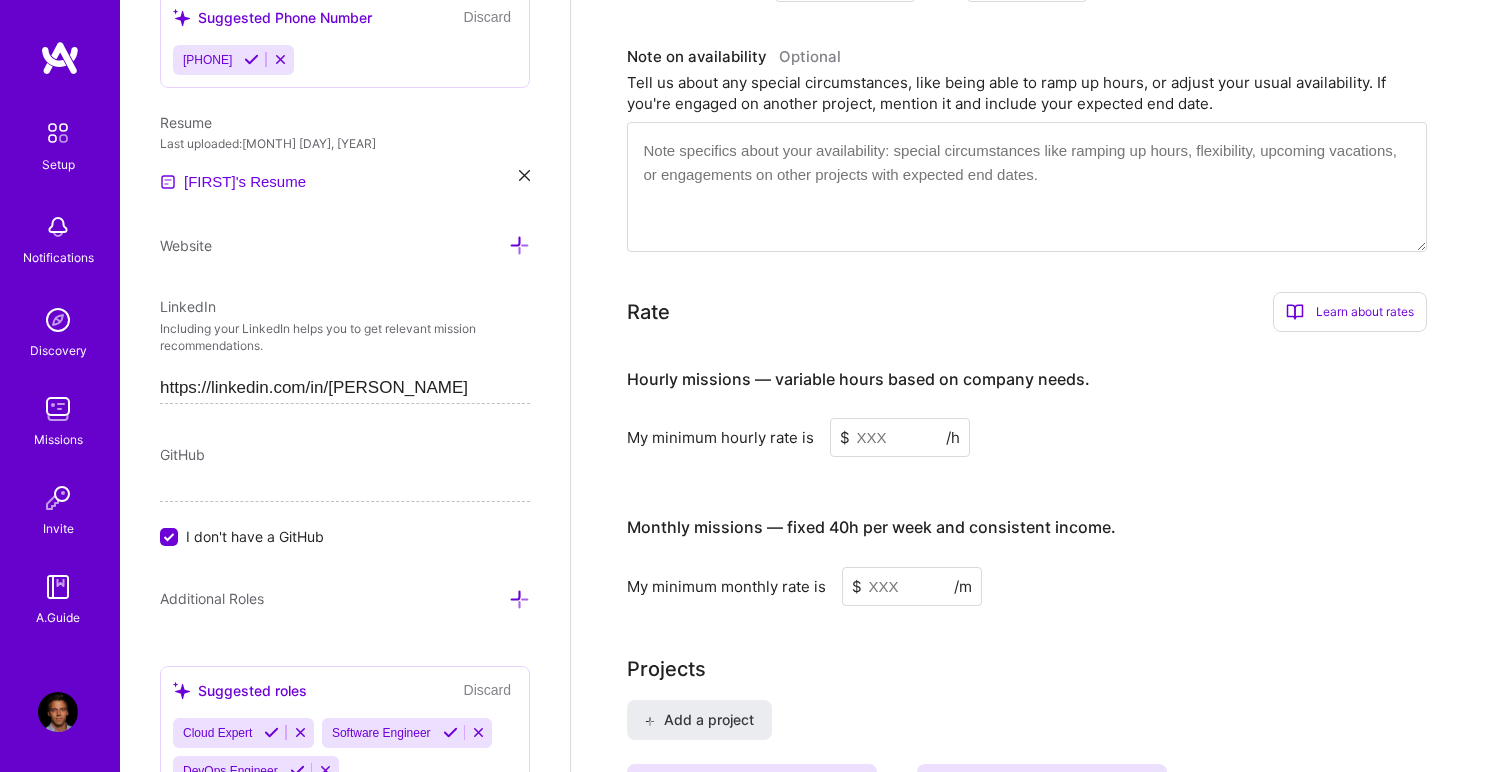 click at bounding box center [900, 437] 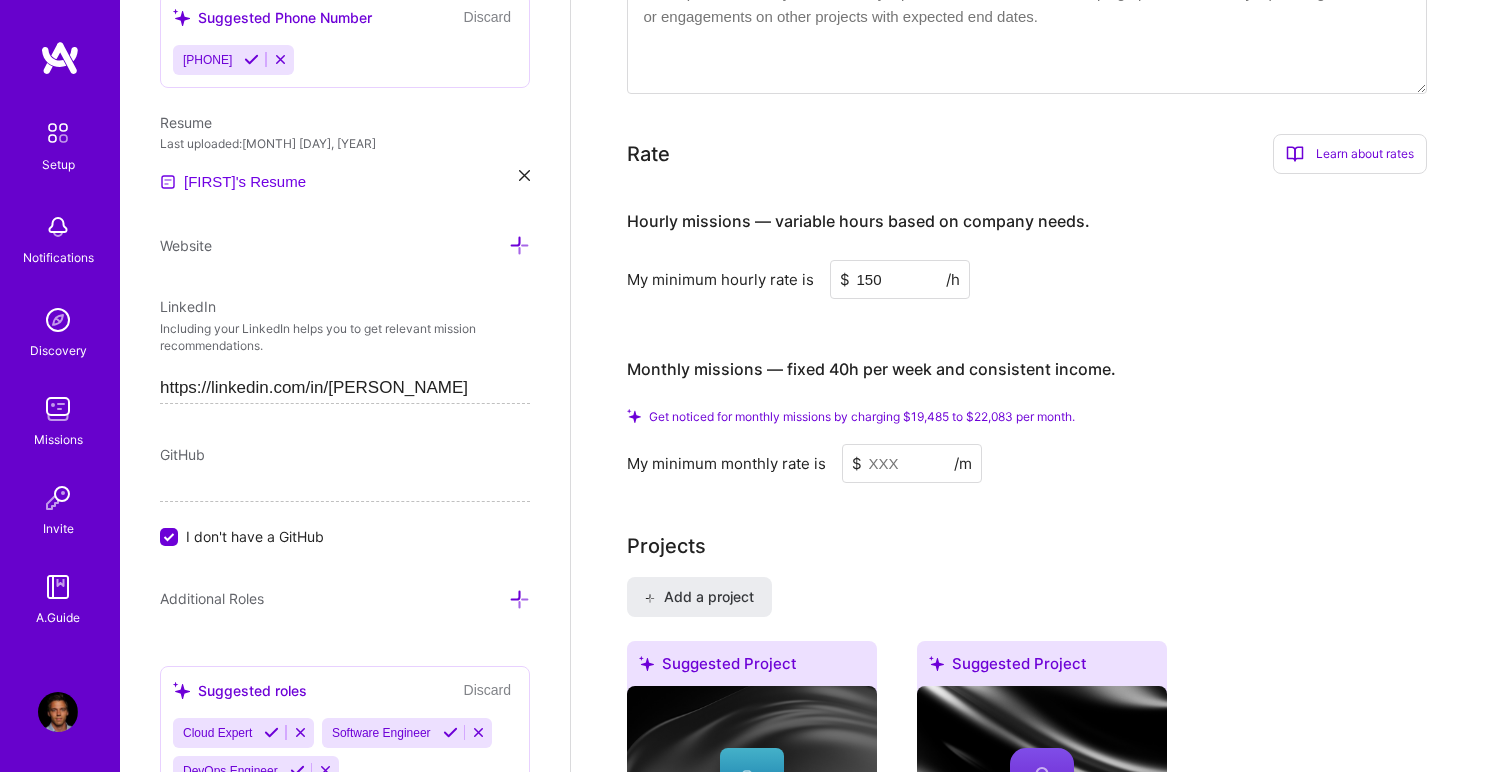 scroll, scrollTop: 1208, scrollLeft: 0, axis: vertical 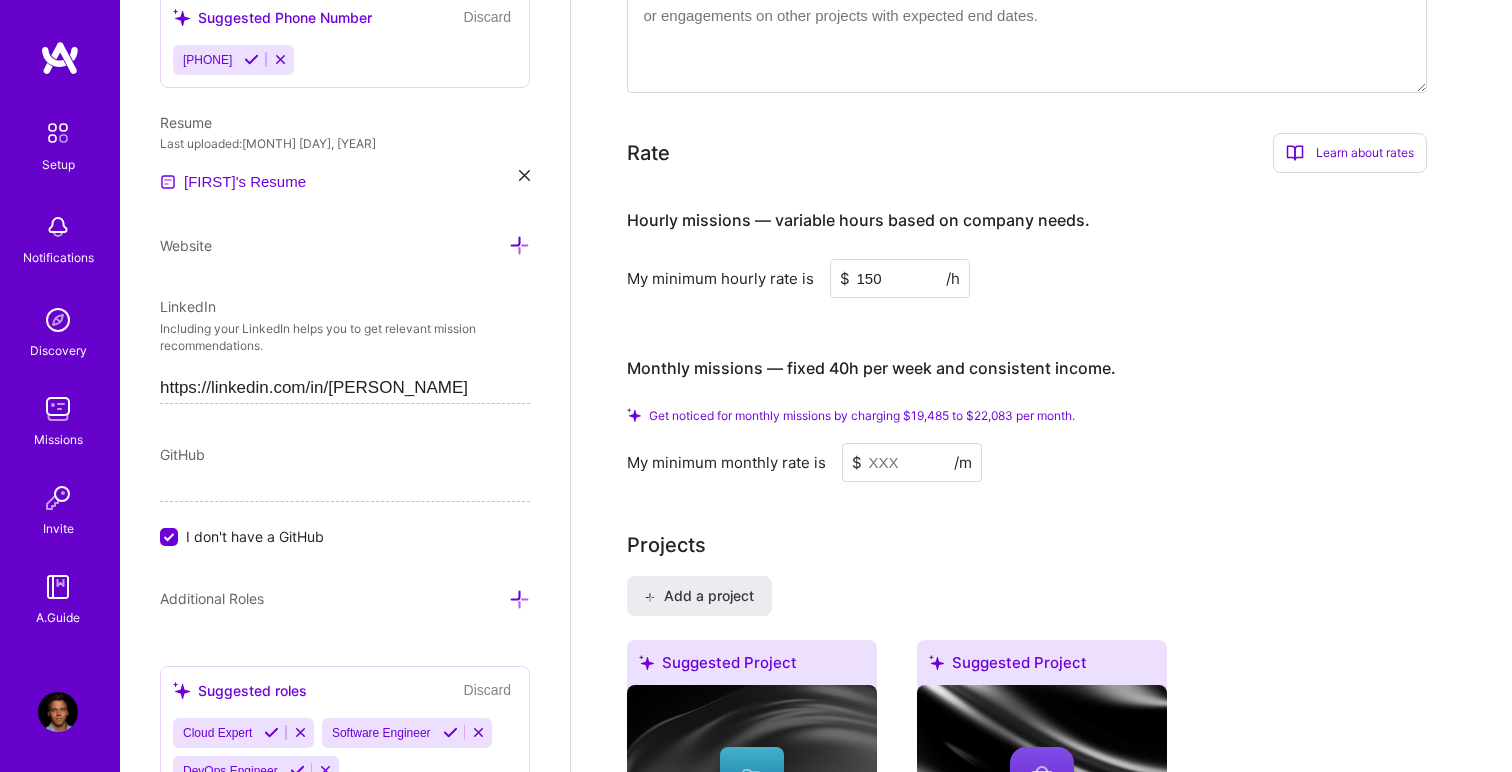 type on "150" 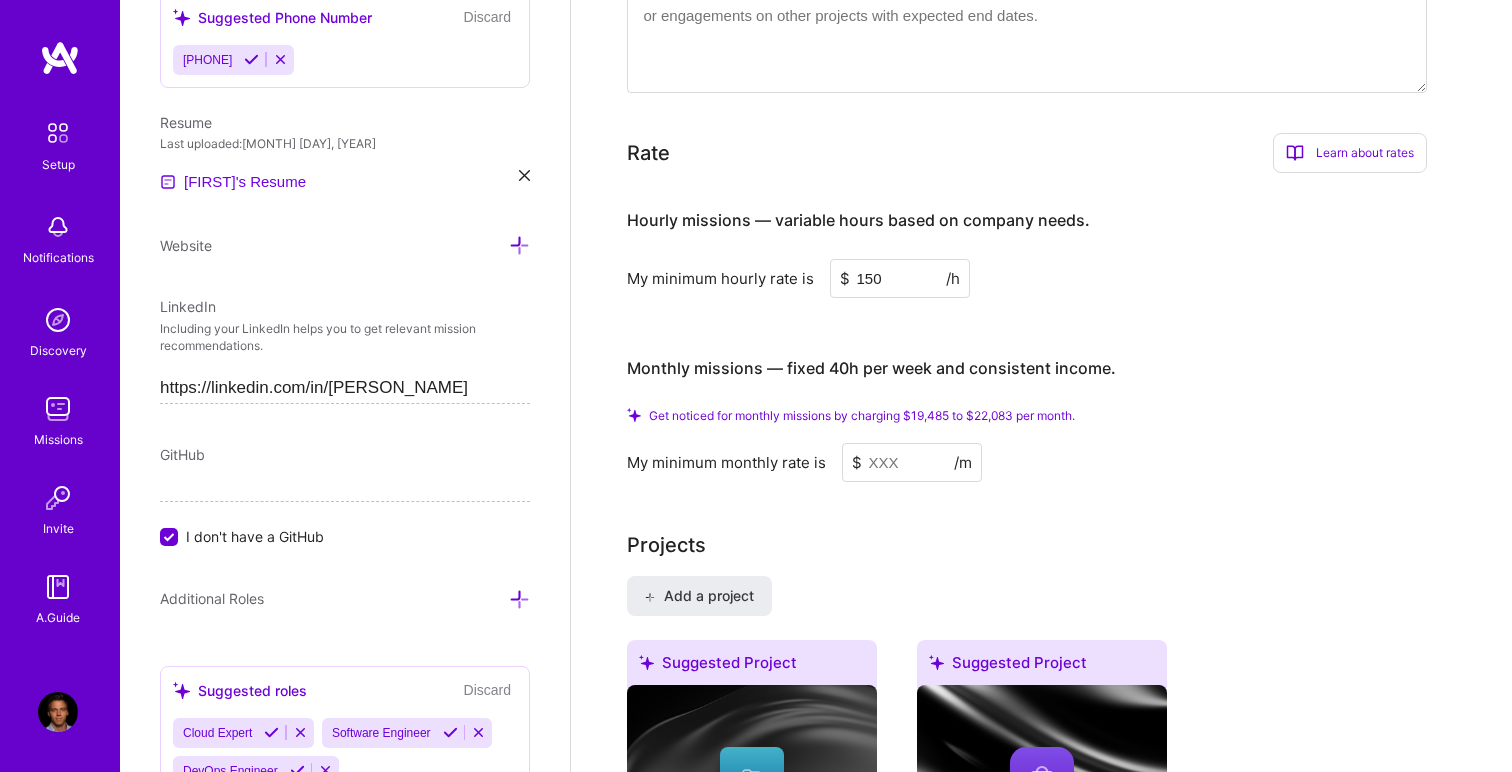 click at bounding box center [912, 462] 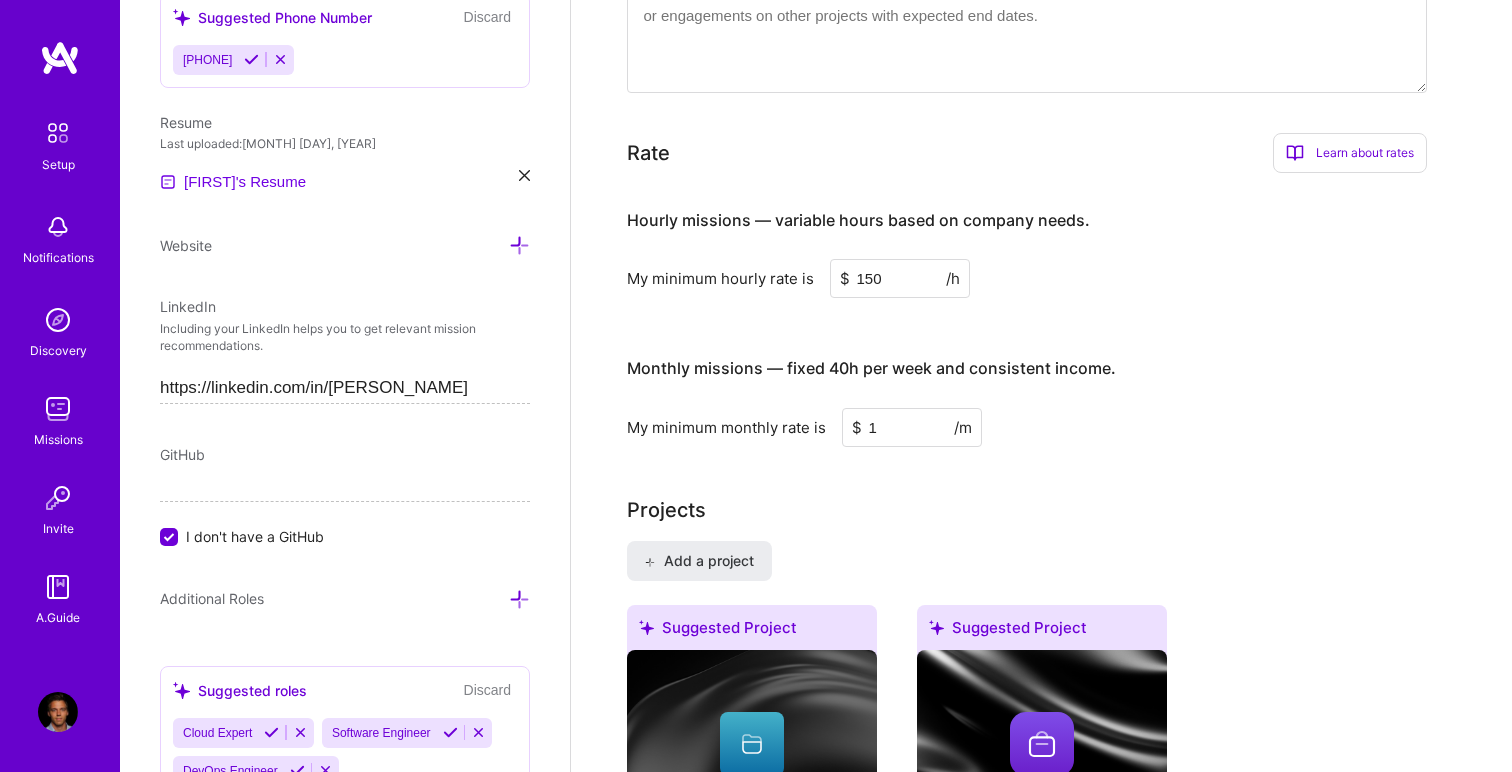 type on "19" 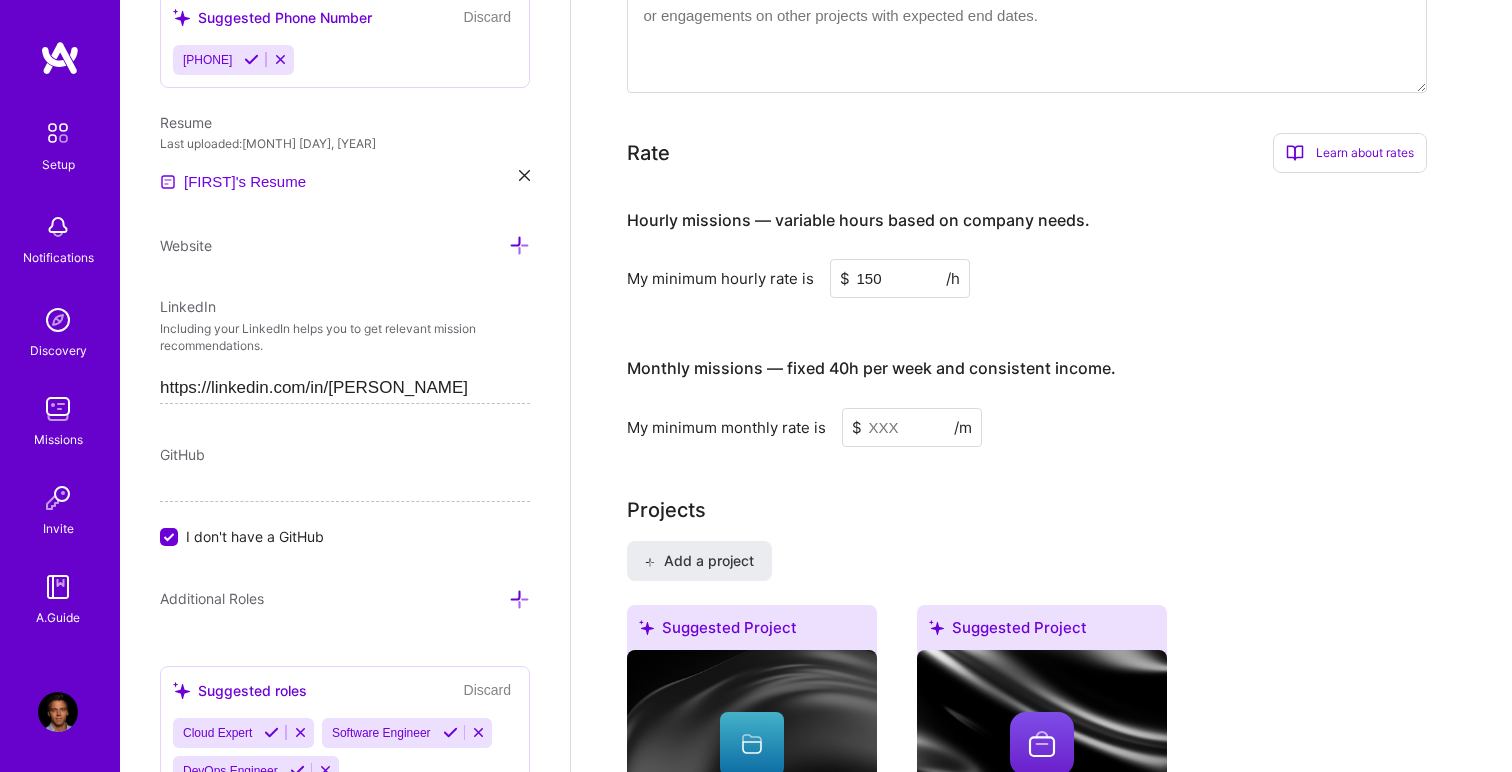 click at bounding box center (912, 427) 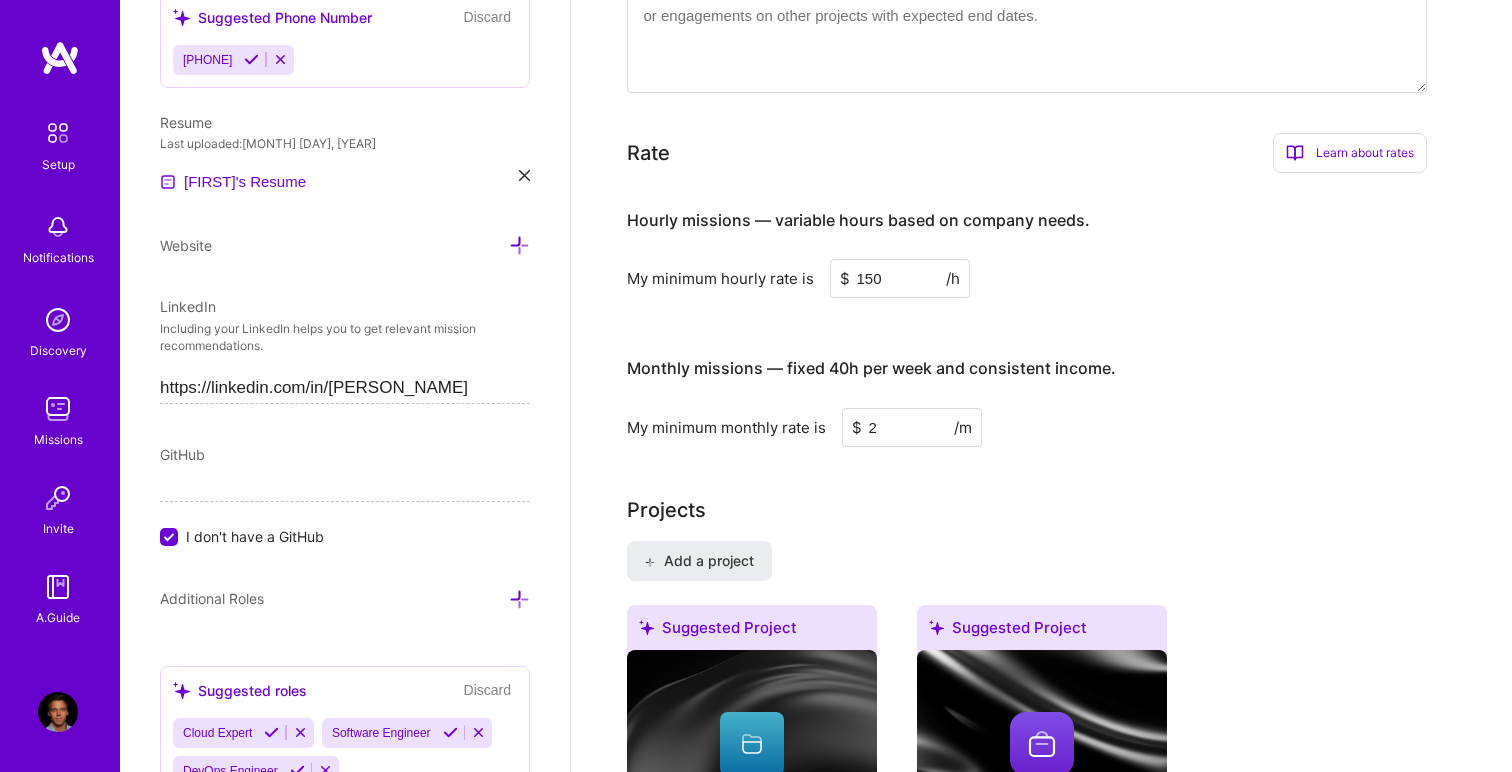 type on "22" 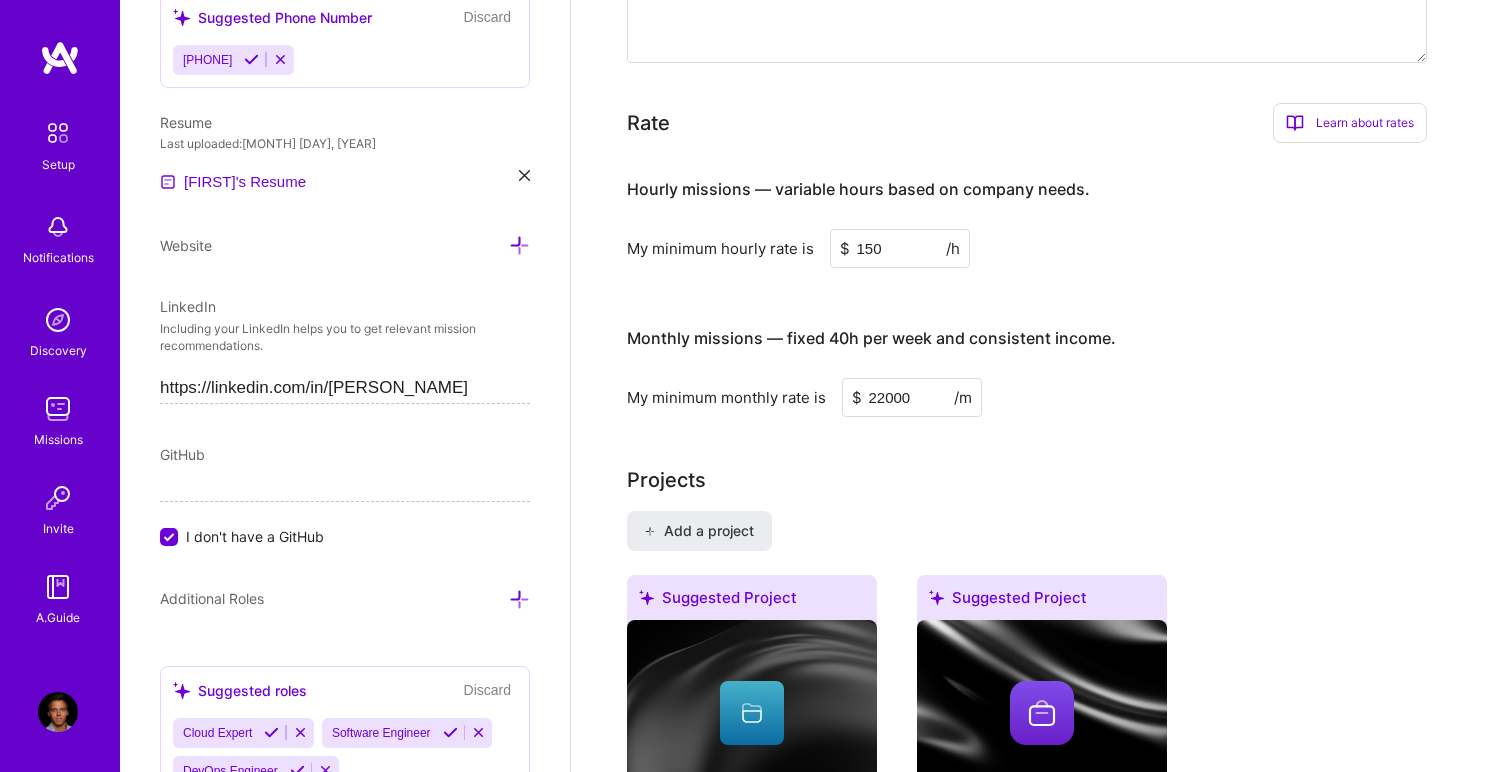 click on "My minimum monthly rate is $ [PRICE] /m" at bounding box center (1027, 397) 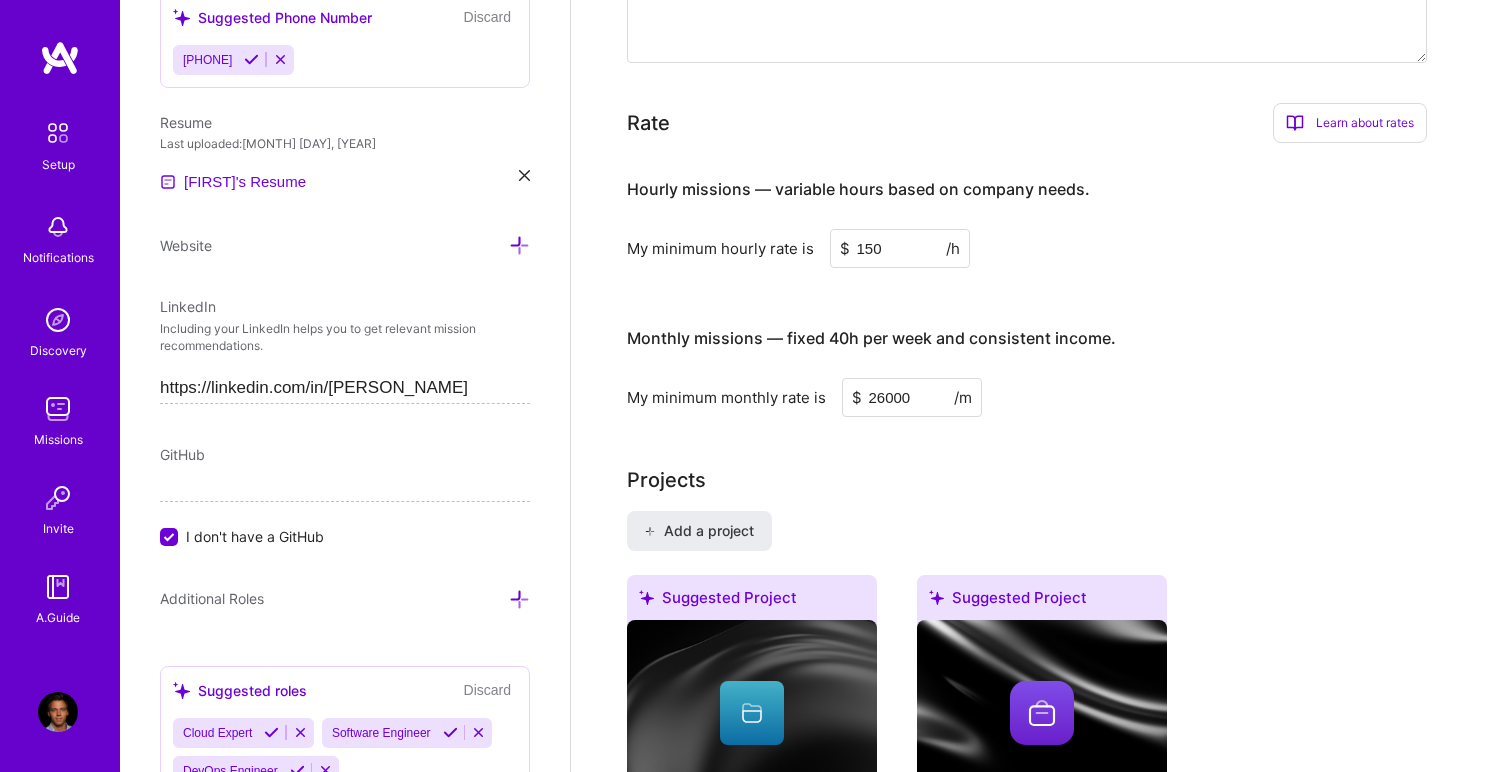 type on "26000" 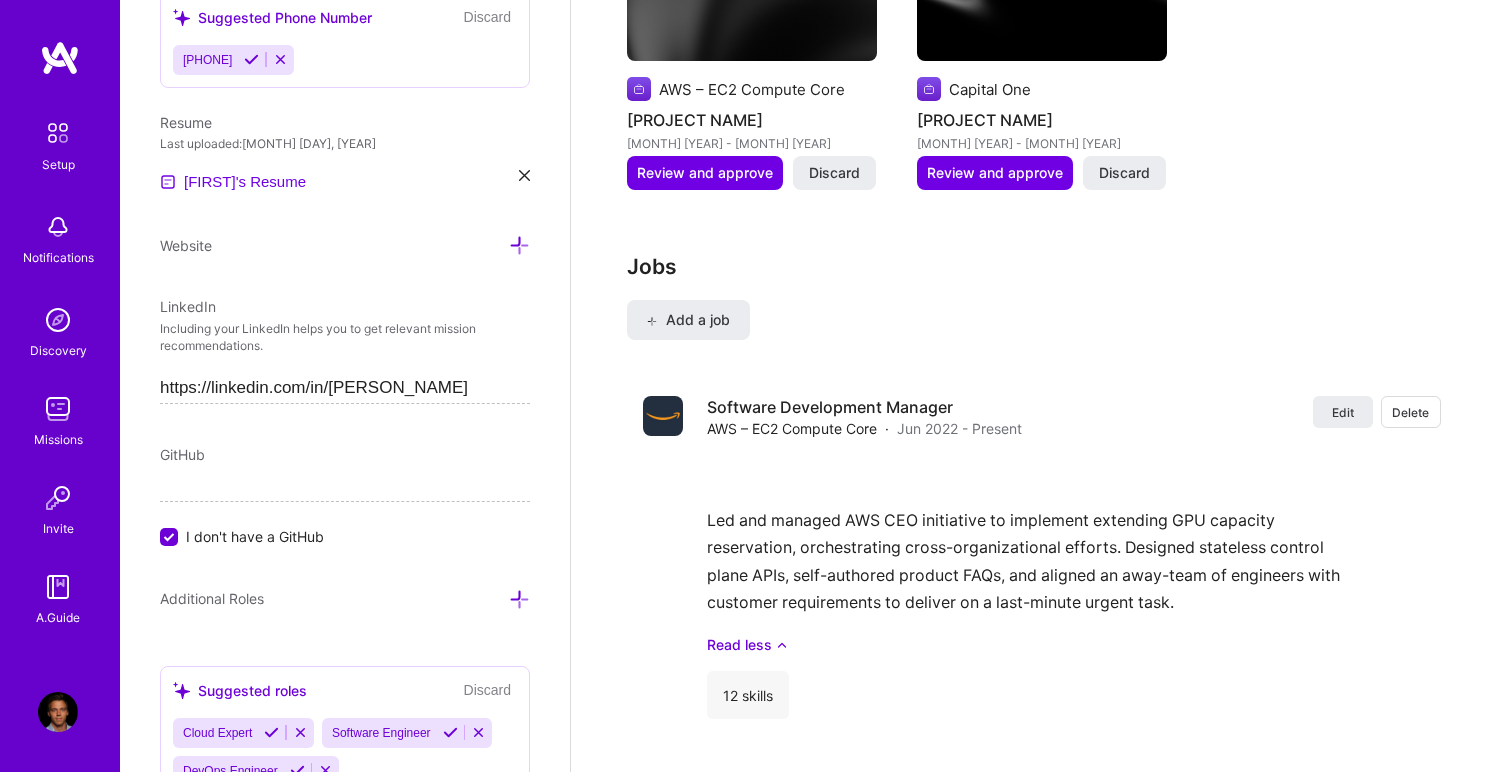 scroll, scrollTop: 1937, scrollLeft: 0, axis: vertical 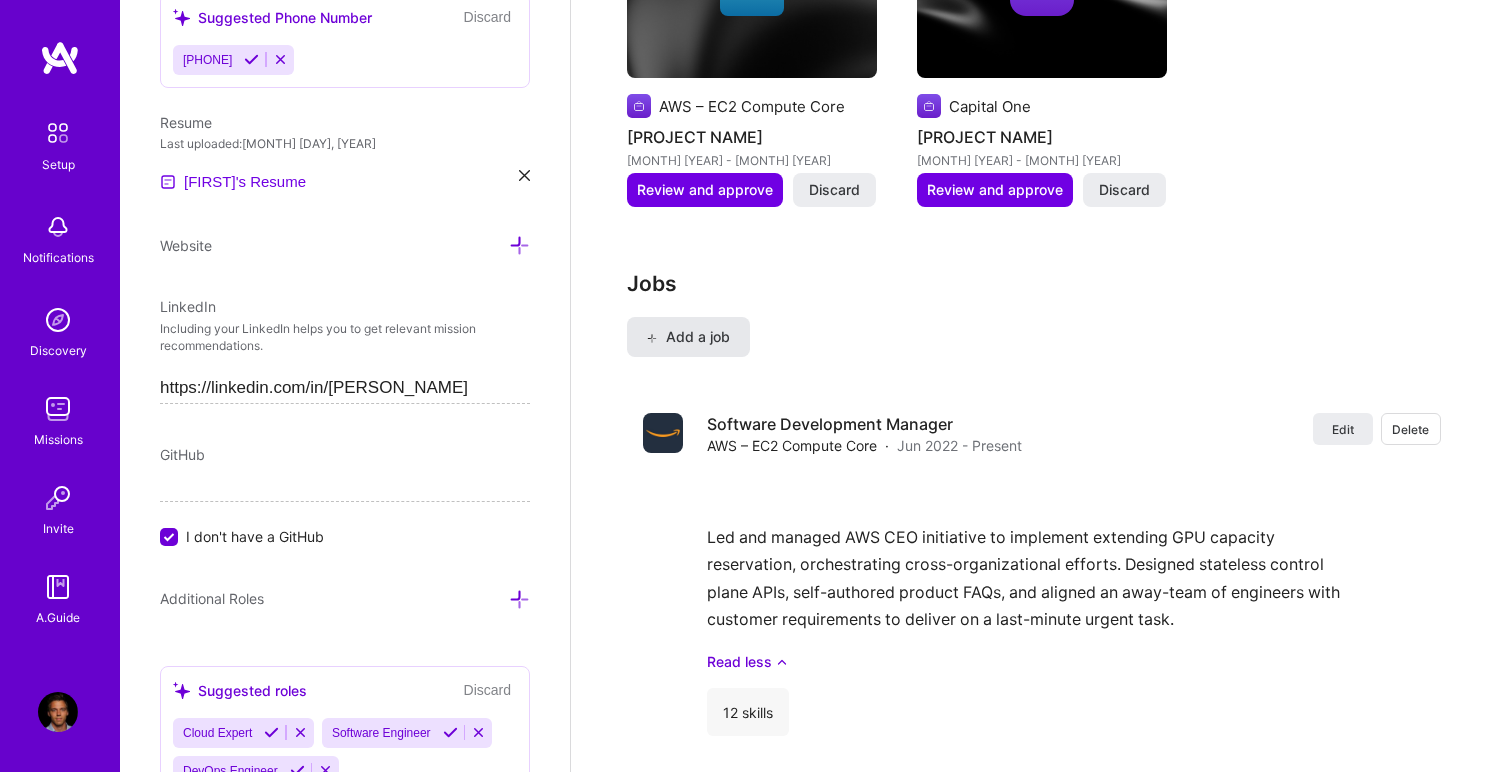 click on "Add a job" at bounding box center [688, 337] 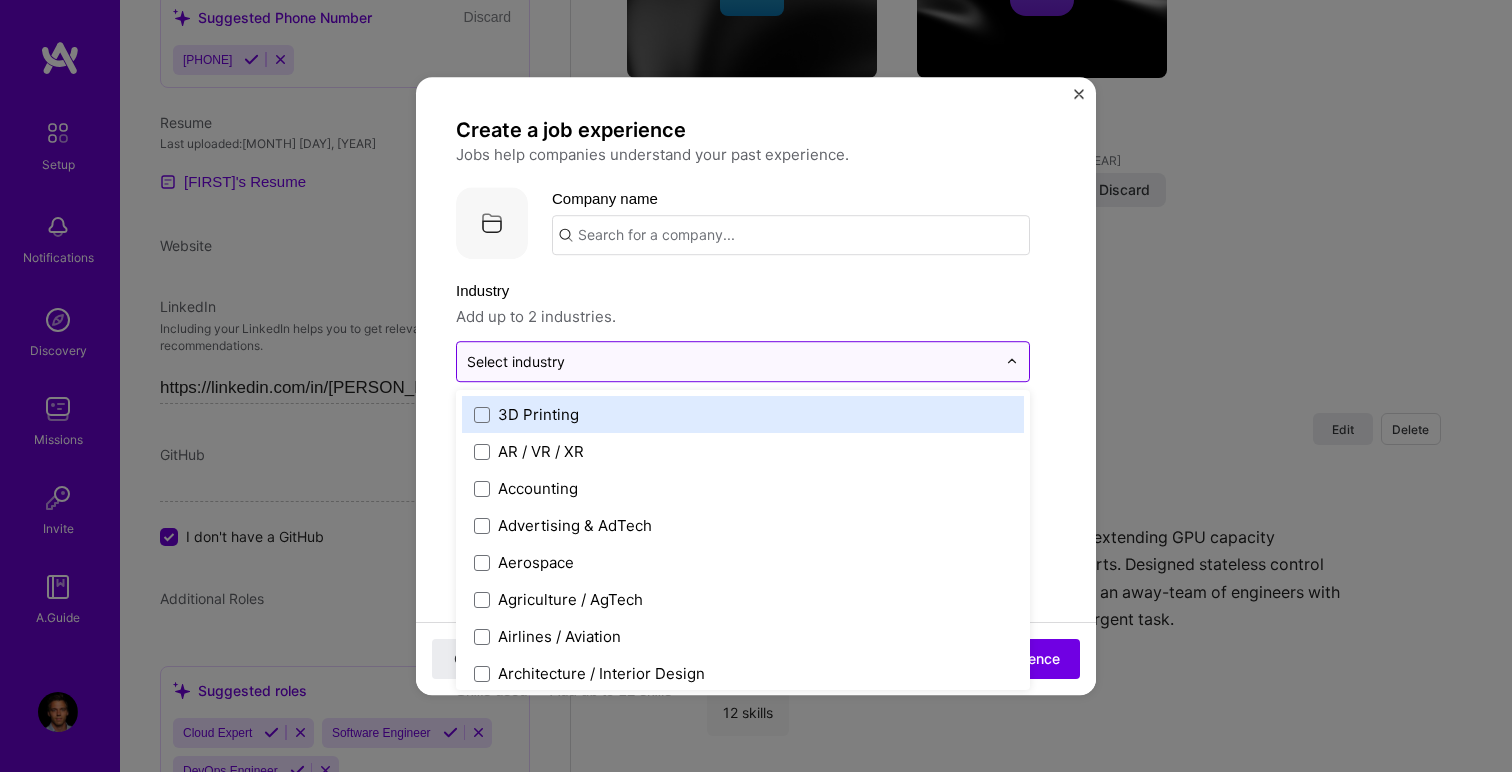 click at bounding box center (731, 361) 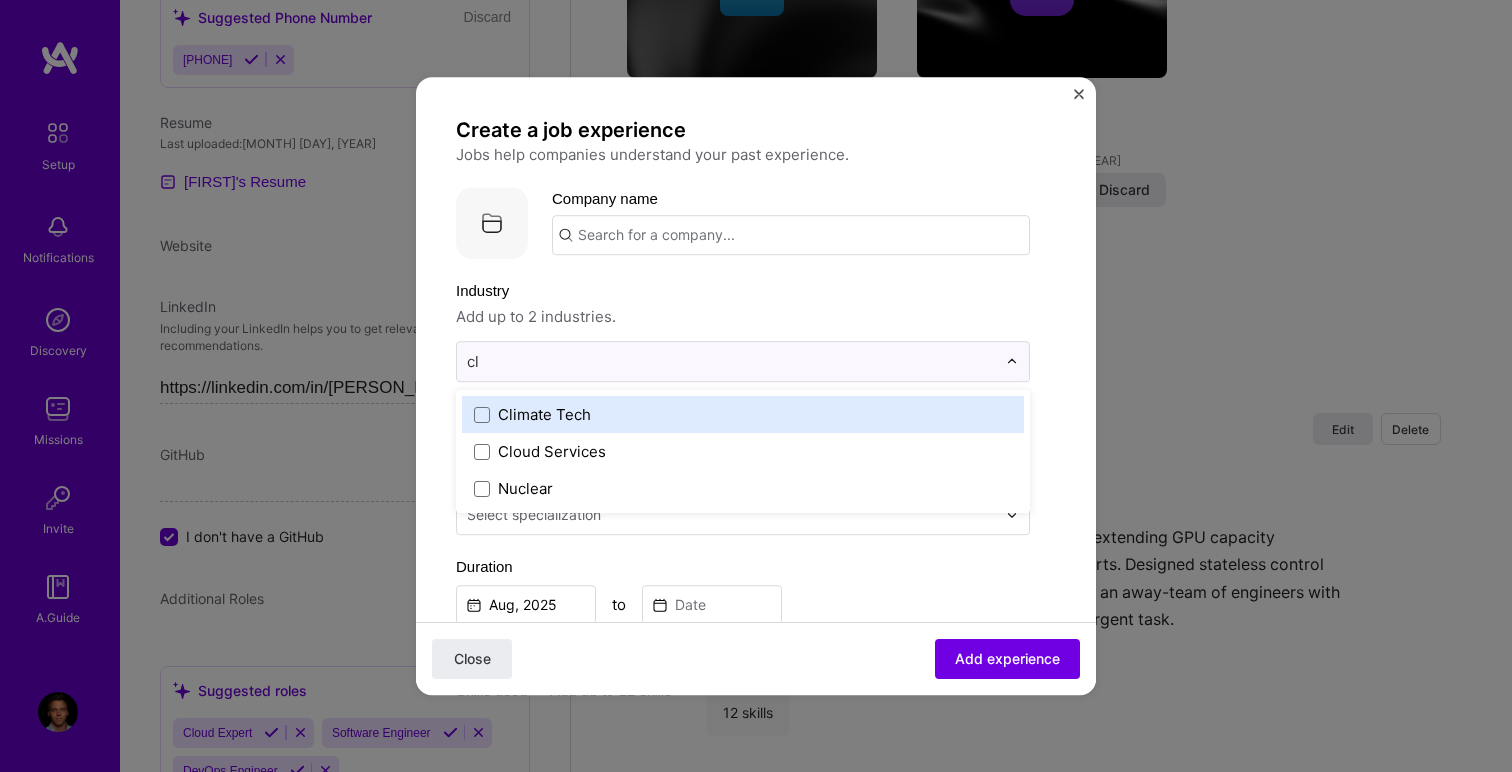 type on "clo" 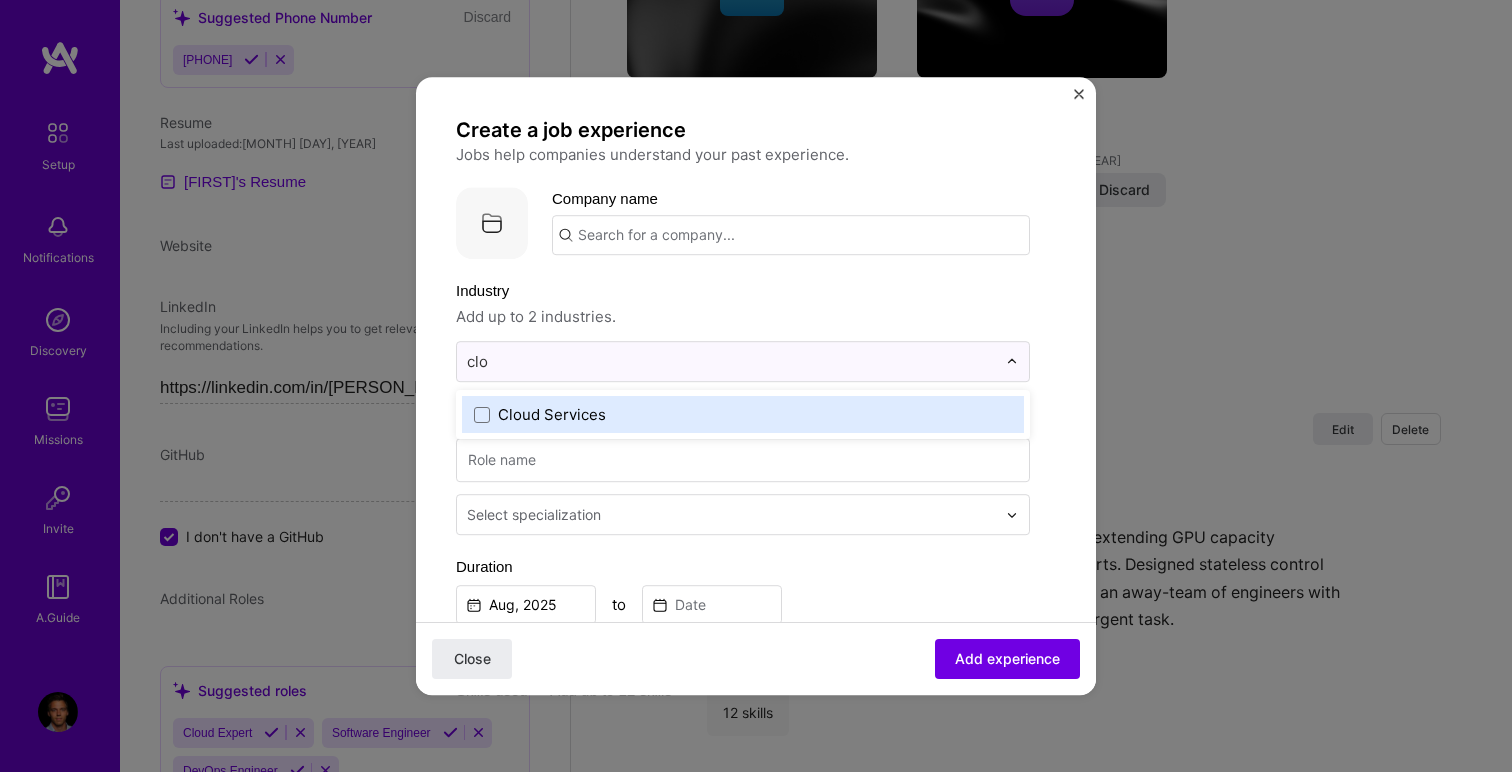 click on "Cloud Services" at bounding box center (552, 414) 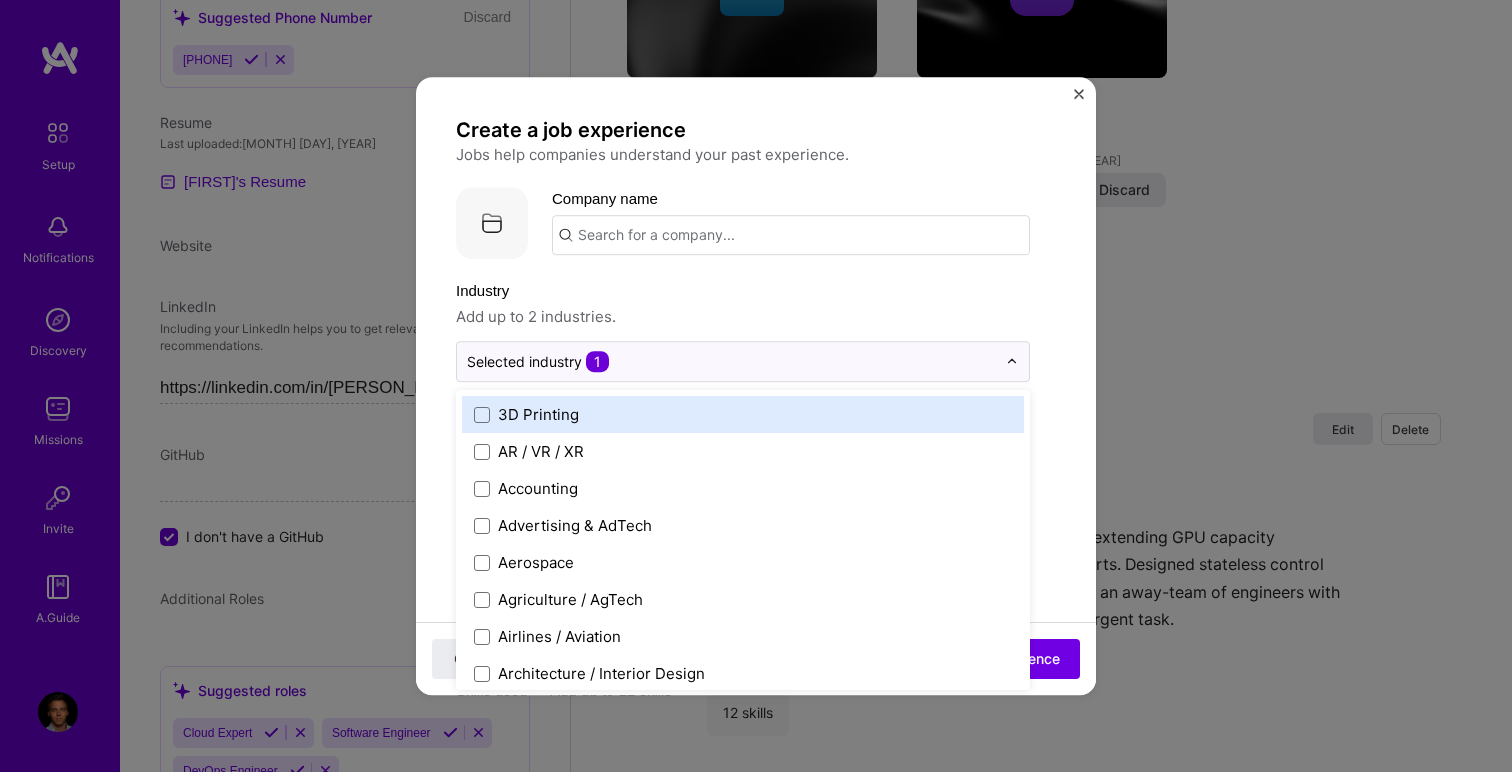 click on "Industry Add up to 2 industries. option Cloud Services, selected. option 3D Printing focused, 1 of 120. 120 results available. Use Up and Down to choose options, press Enter to select the currently focused option, press Escape to exit the menu, press Tab to select the option and exit the menu. Selected industry 1 3D Printing AR / VR / XR Accounting Advertising & AdTech Aerospace Agriculture / AgTech Airlines / Aviation Architecture / Interior Design Art & Museums Artifical Intelligence / Machine Learning Arts / Culture Augmented & Virtual Reality (AR/VR) Automotive Automotive & Self Driving Cars Aviation B2B B2B2C B2C BPA / RPA Banking Beauty Big Data BioTech Blockchain CMS CPG CRM Cannabis Charity & Nonprofit Circular Economy CivTech Climate Tech Cloud Services Coaching Community Tech Construction Consulting Consumer Electronics Crowdfunding Crypto Customer Success Cybersecurity DTC Databases Dating Defense Delivery Developer Tools E-Commerce Education / Edtech Electronics Energy Enterprise Software Events" at bounding box center [743, 330] 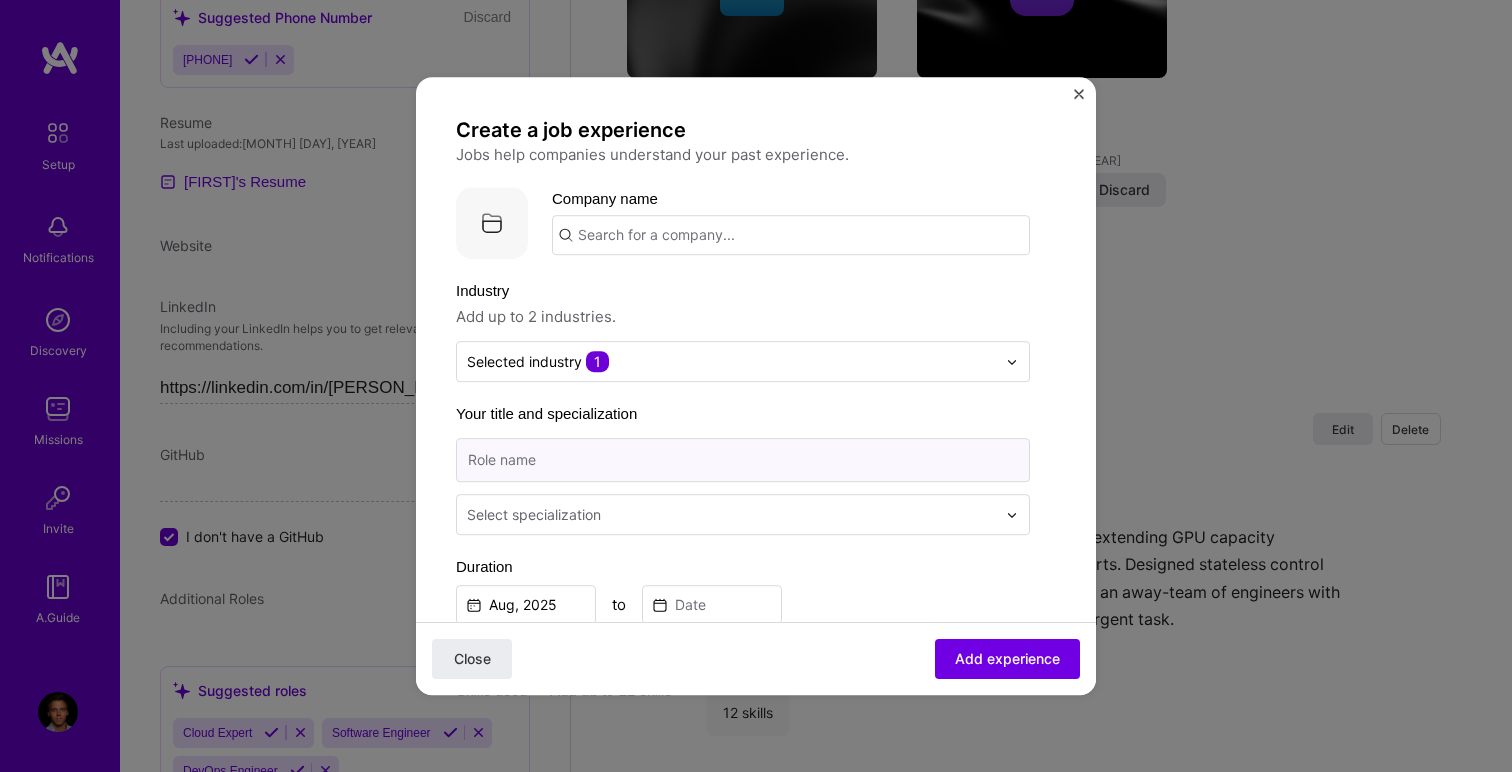 click at bounding box center (743, 460) 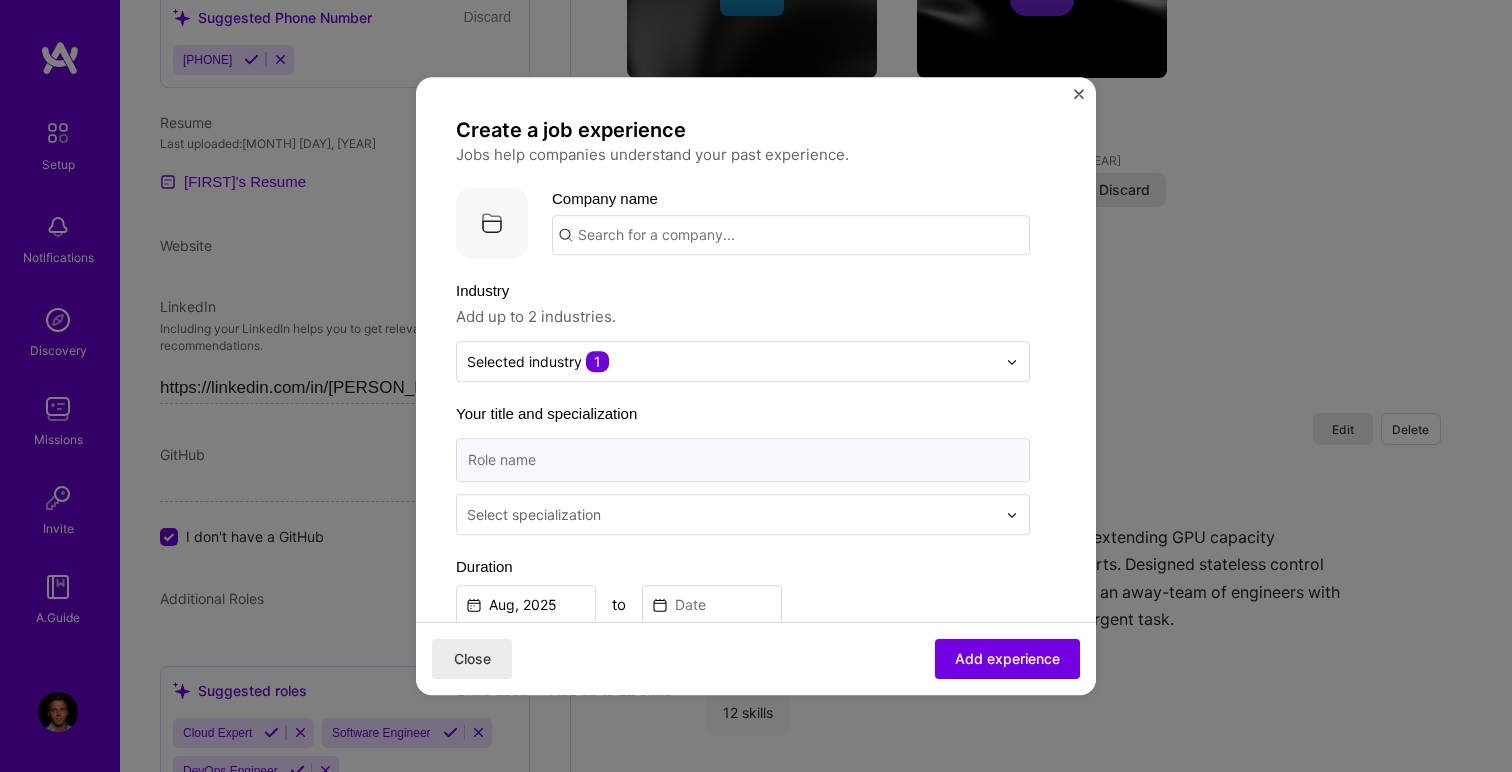 type on "Software Engineer" 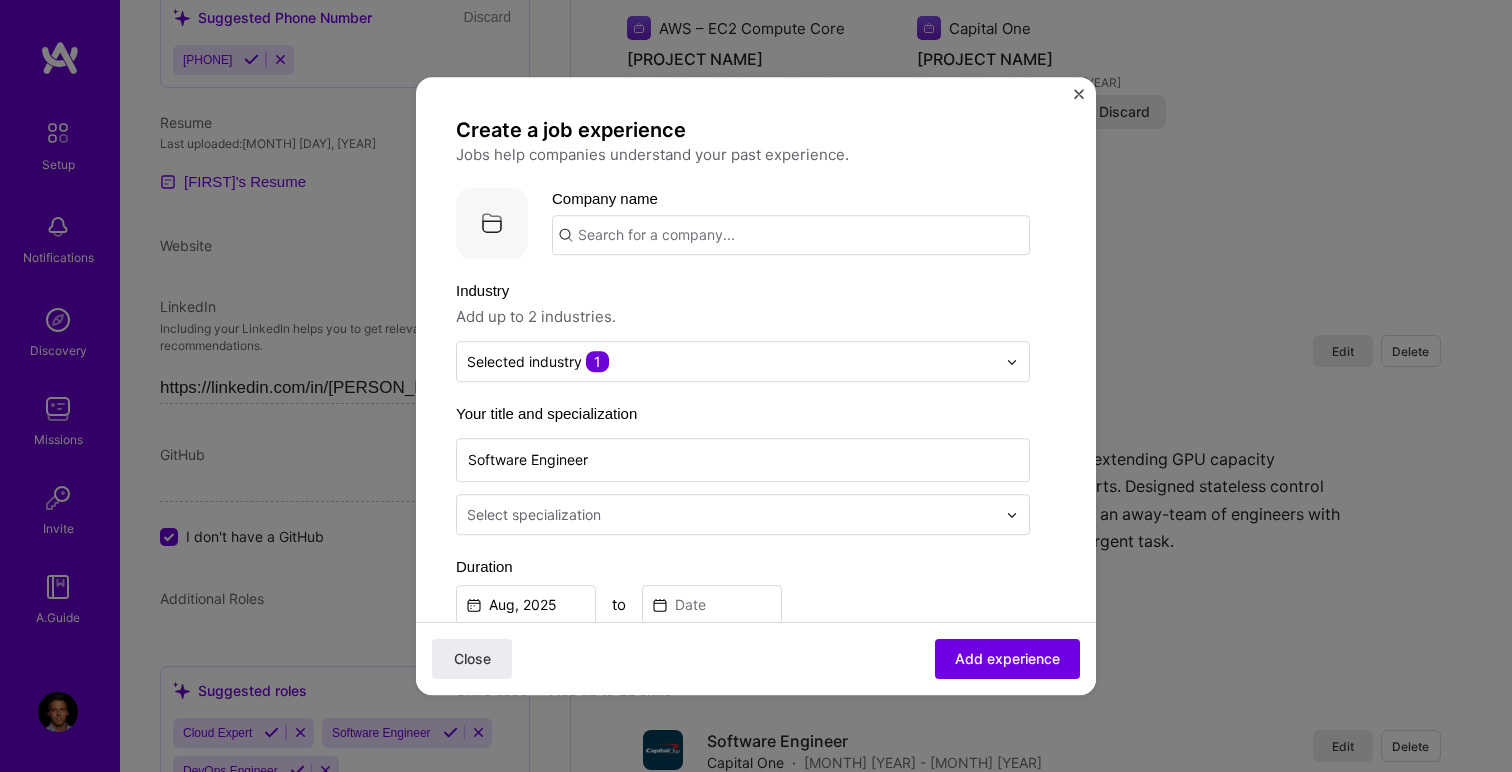 click at bounding box center (733, 514) 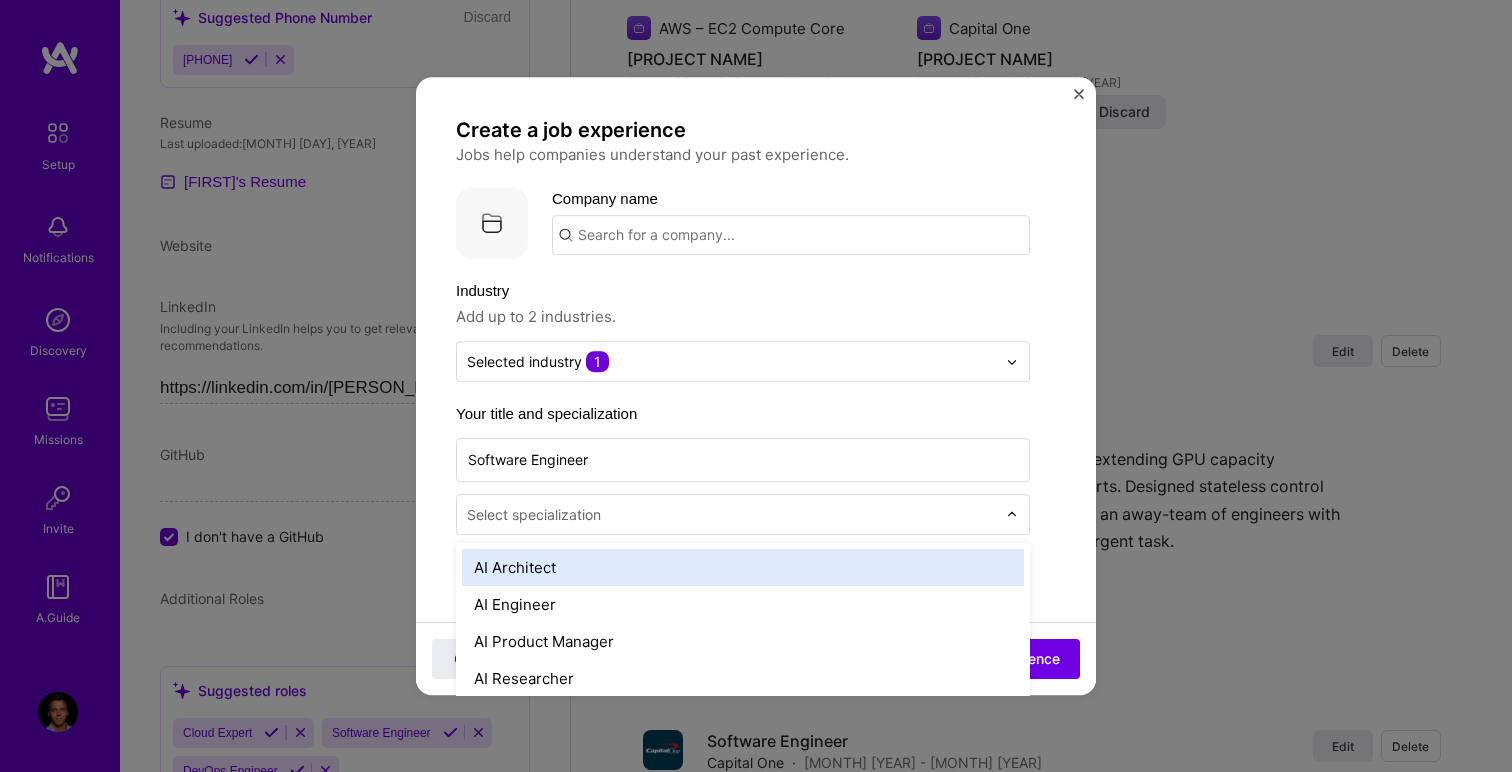 scroll, scrollTop: 2016, scrollLeft: 0, axis: vertical 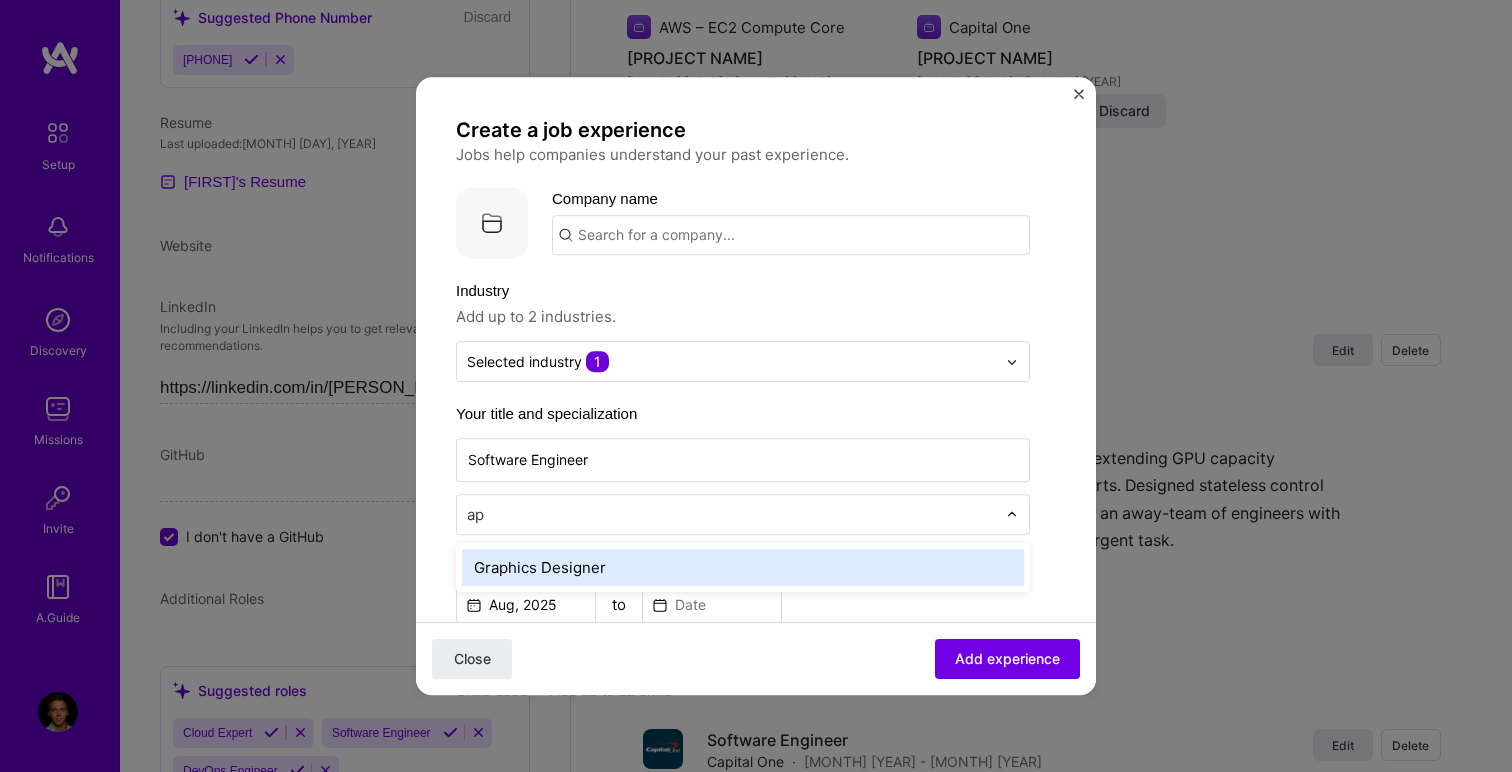 type on "a" 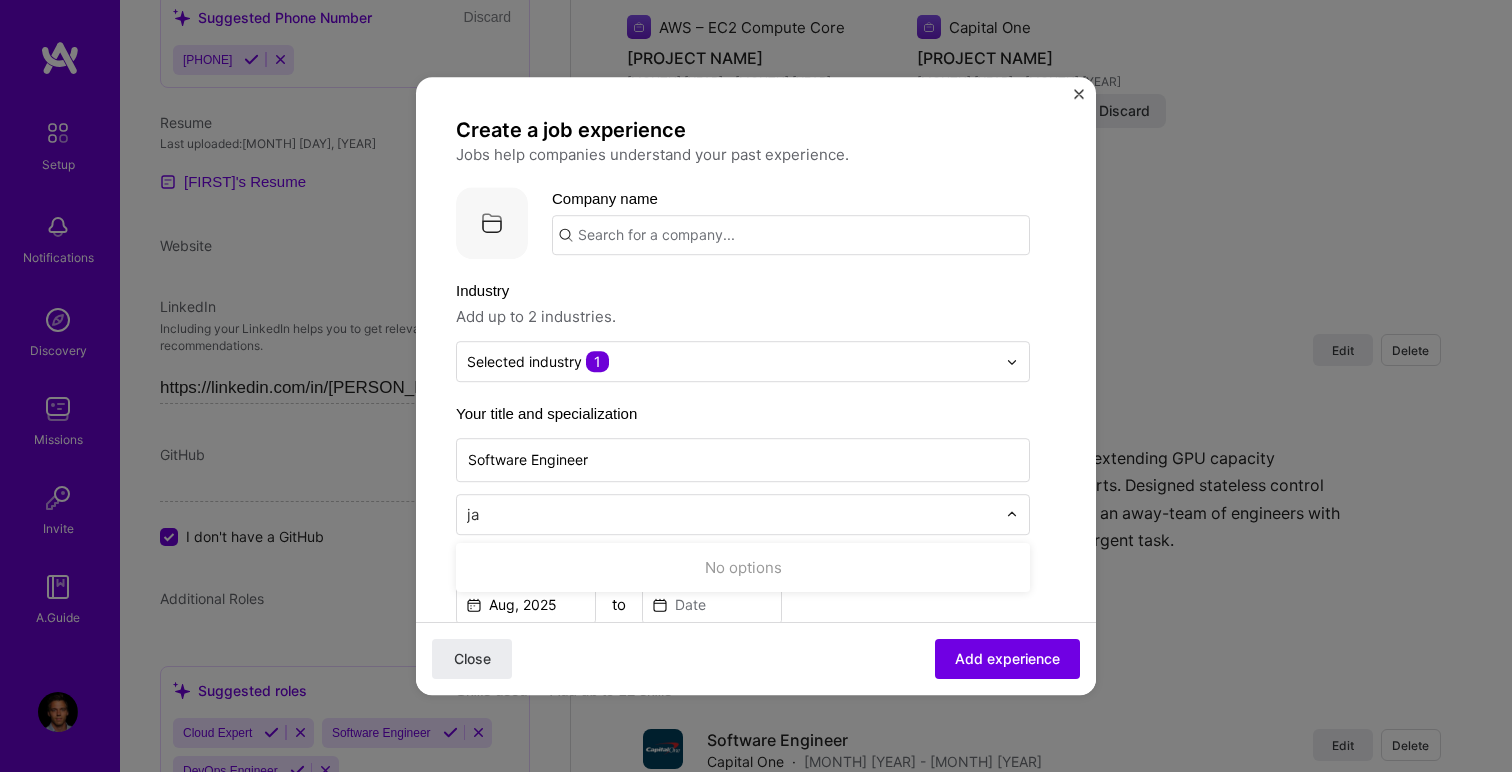 type on "j" 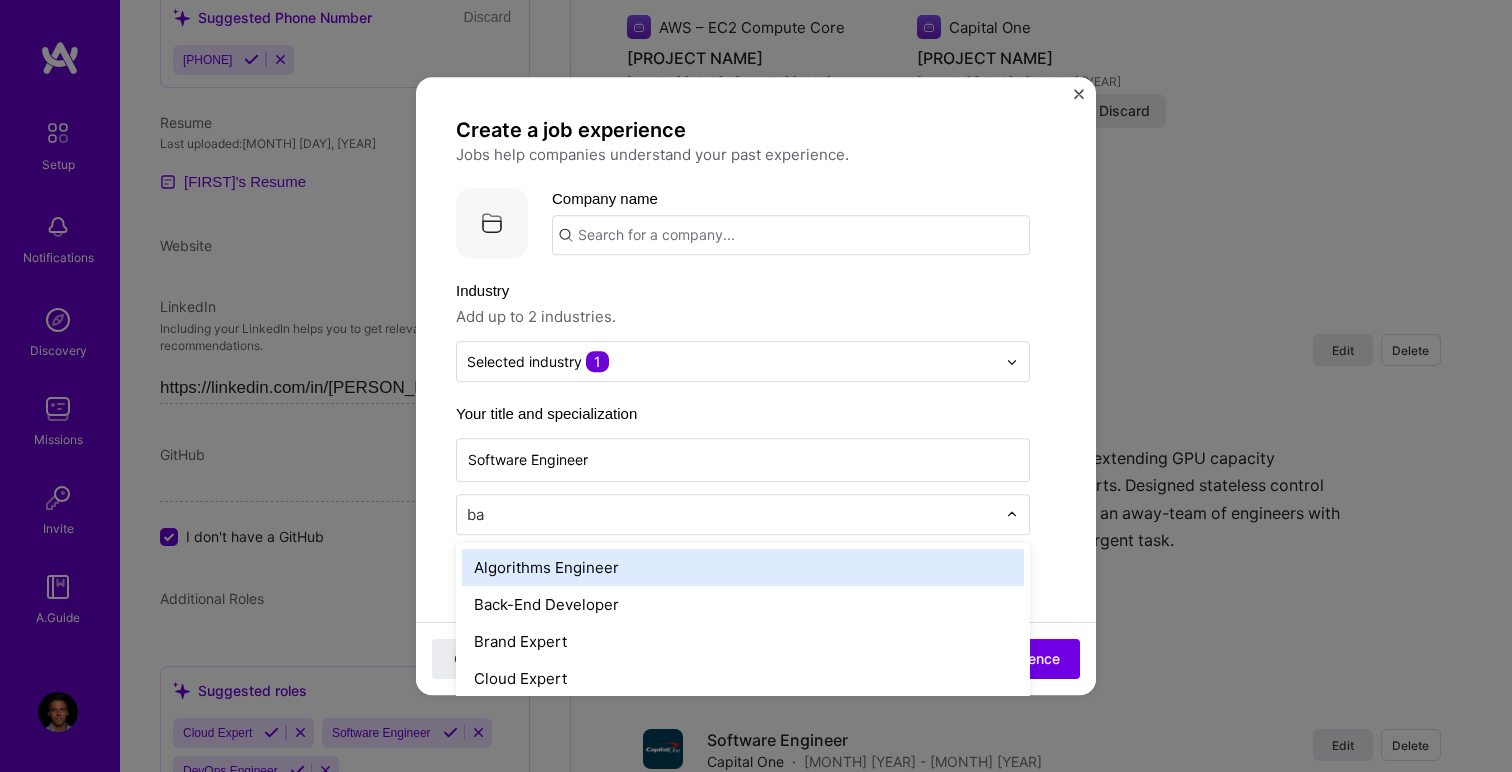 type on "bac" 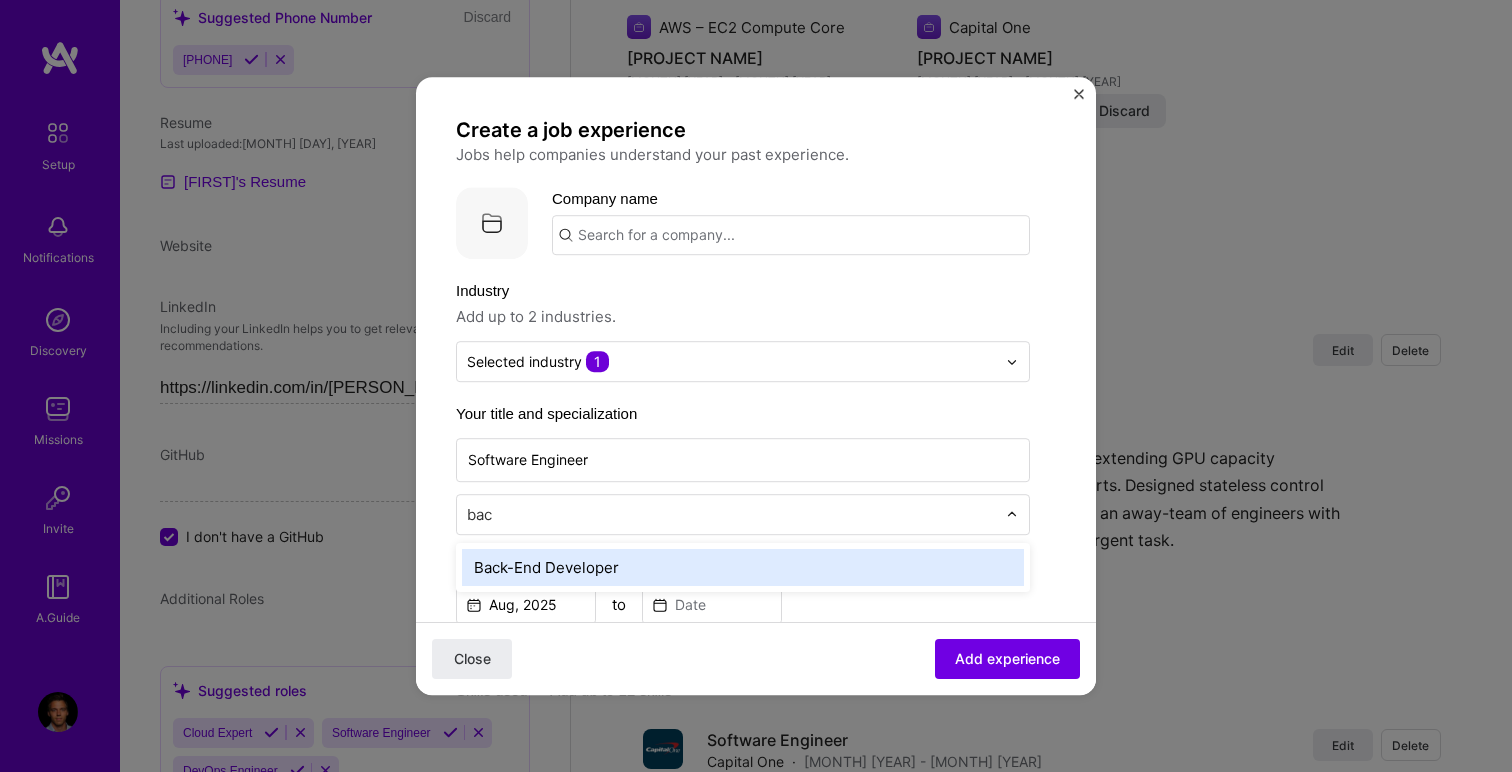 type 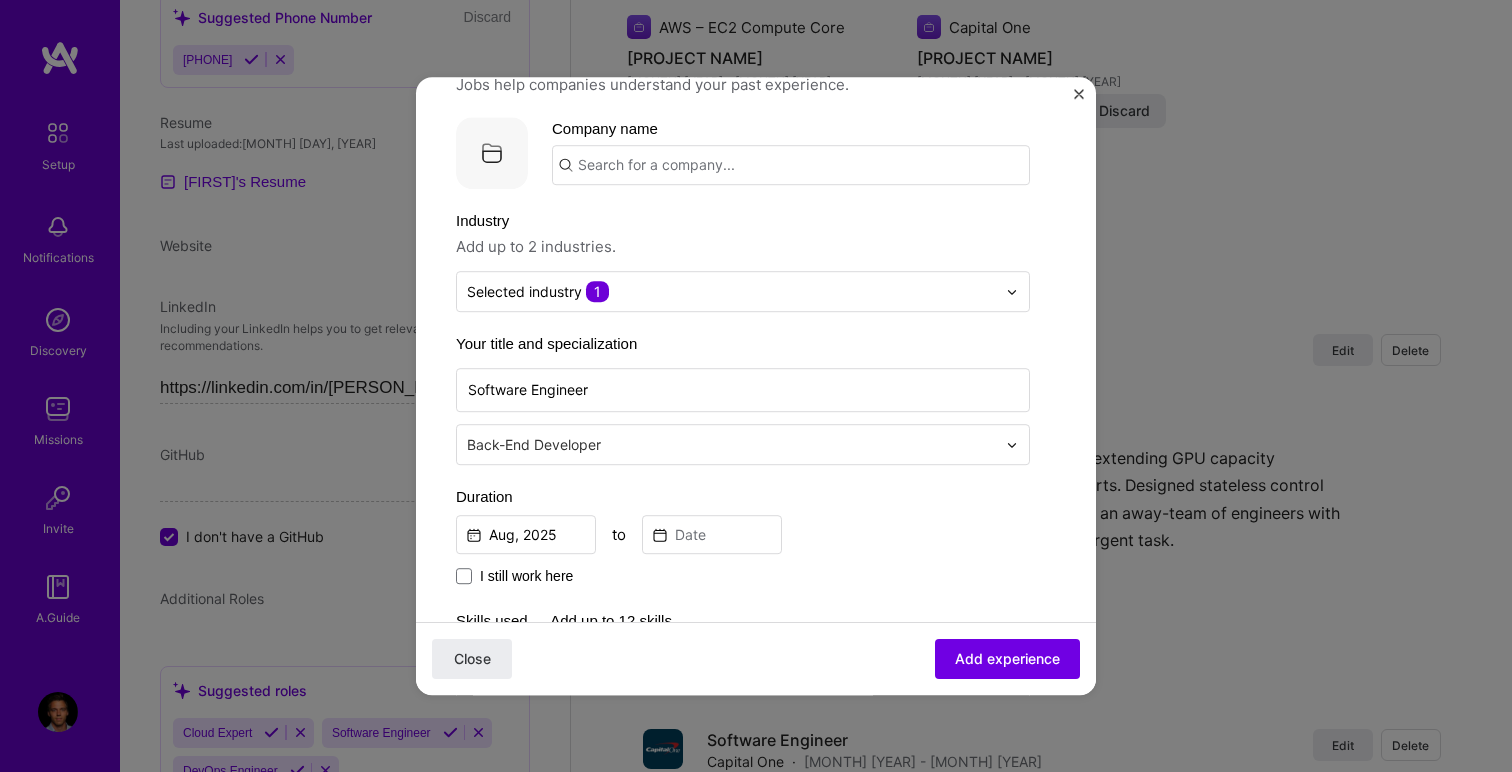 scroll, scrollTop: 80, scrollLeft: 0, axis: vertical 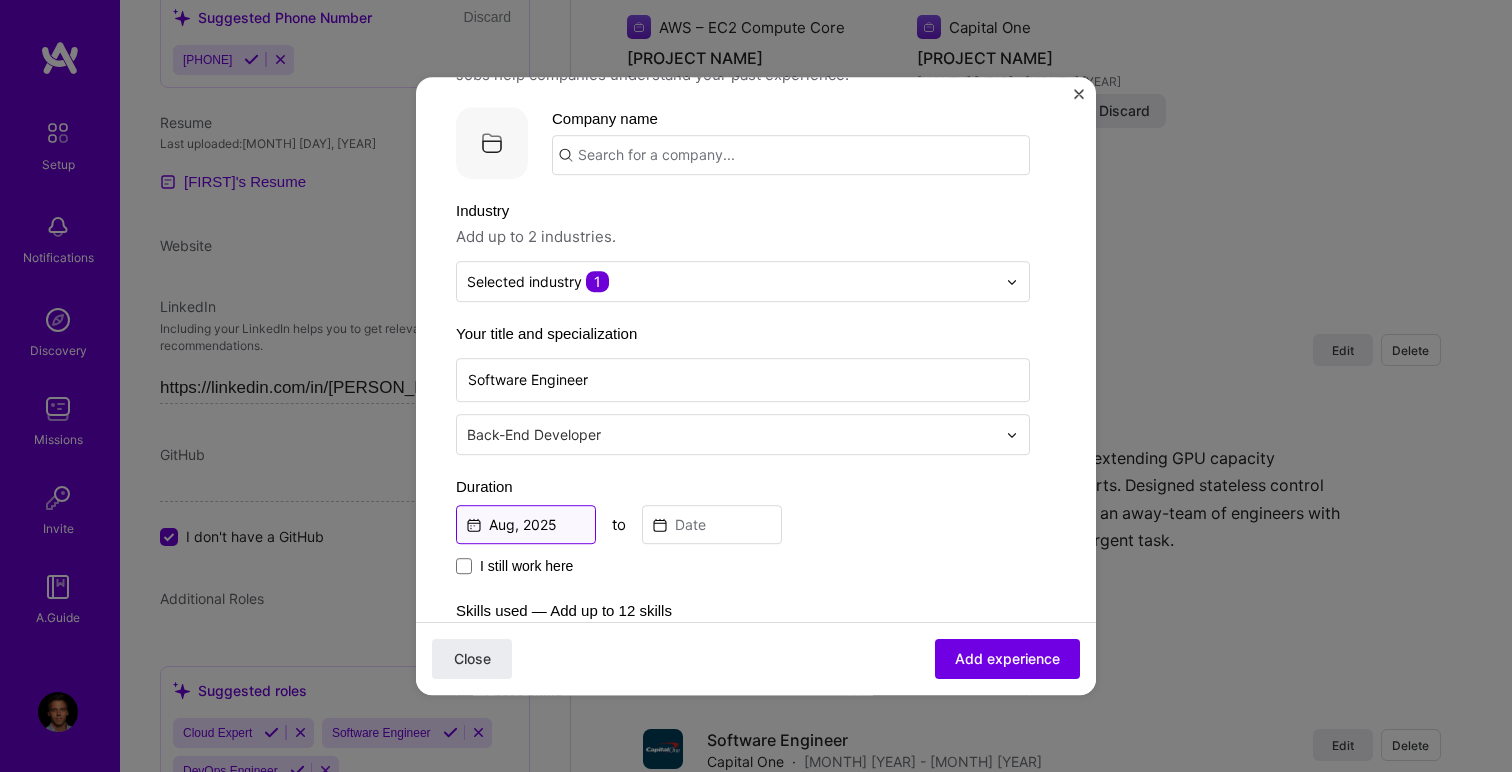 click on "Aug, 2025" at bounding box center (526, 524) 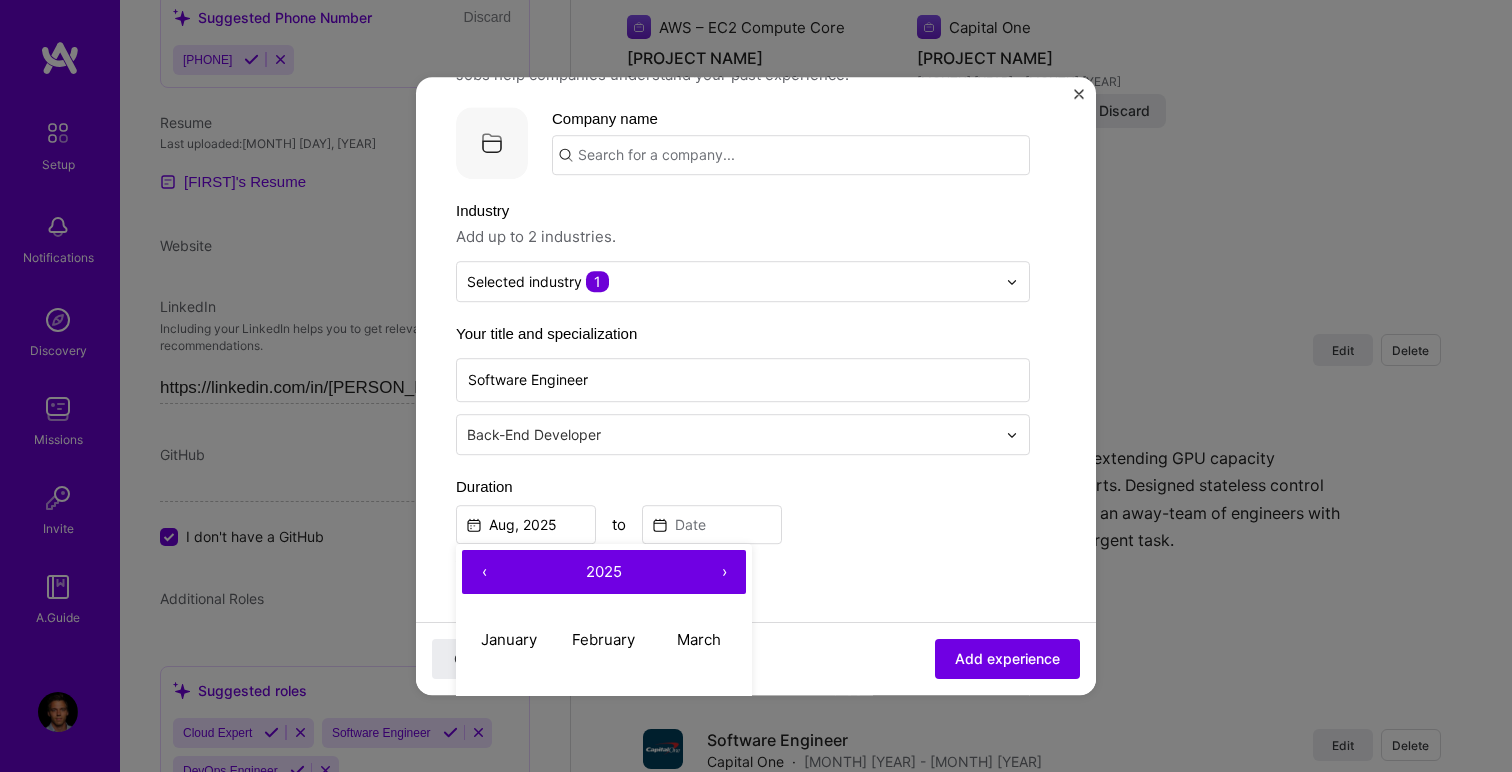 click on "‹" at bounding box center [484, 572] 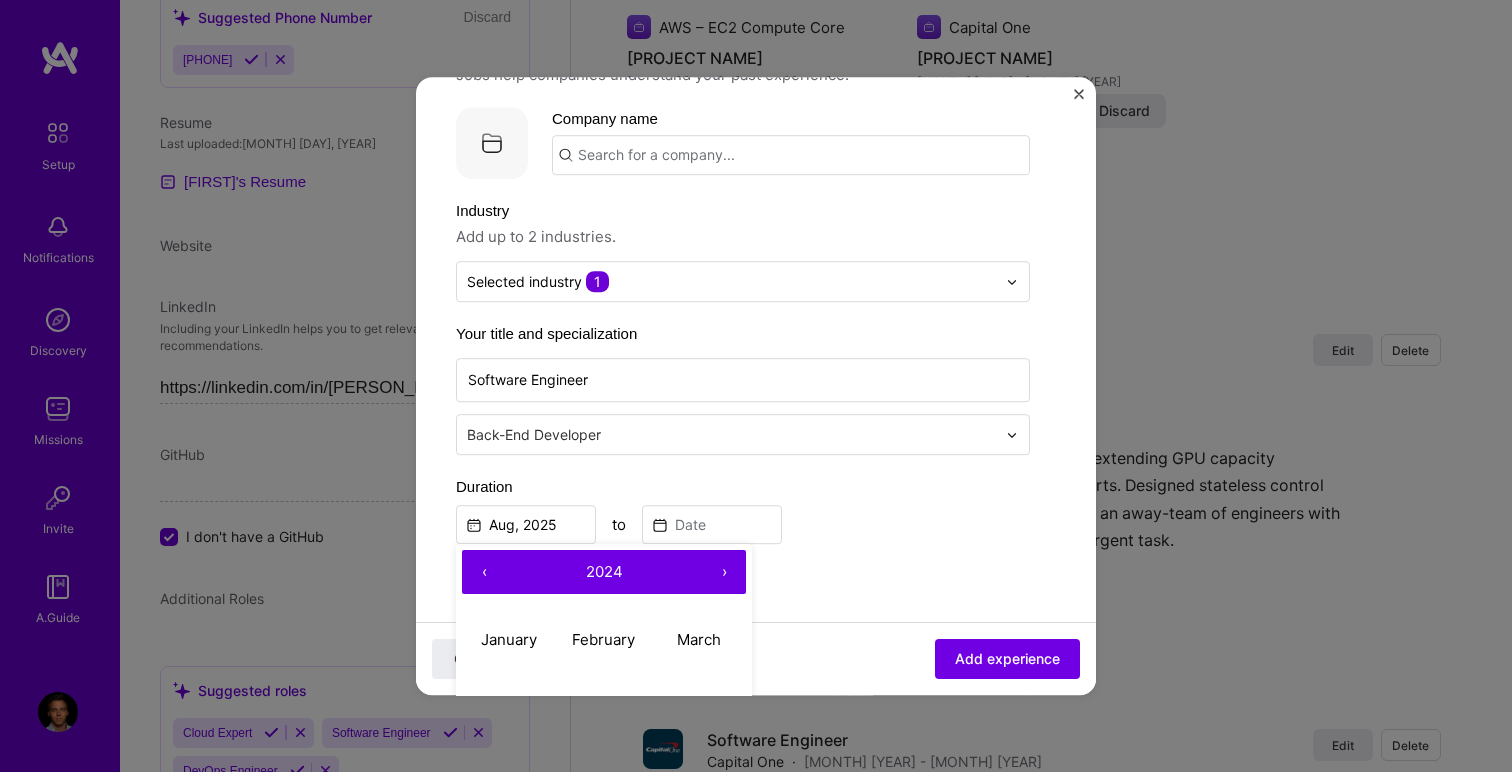 click on "‹" at bounding box center (484, 572) 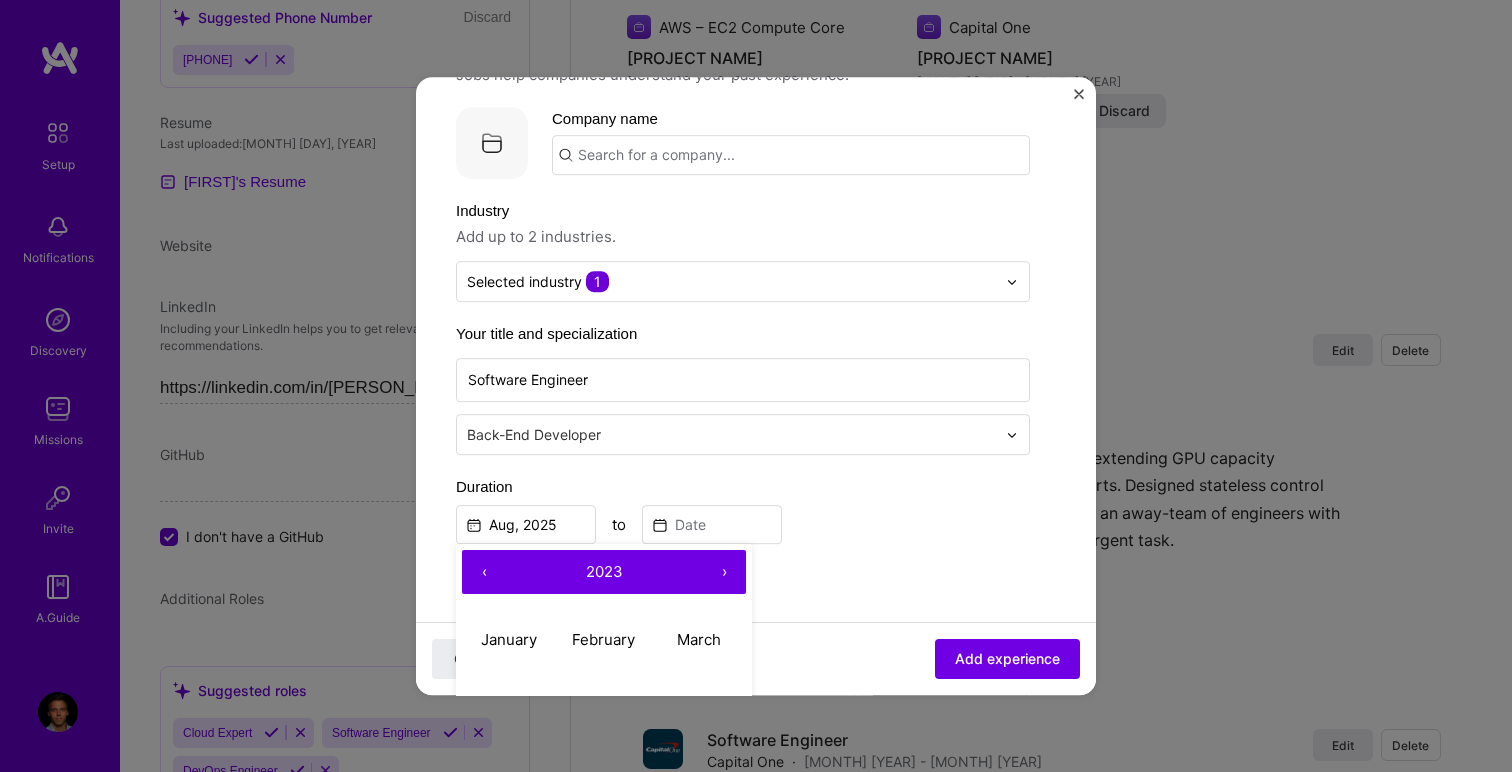 click on "‹" at bounding box center (484, 572) 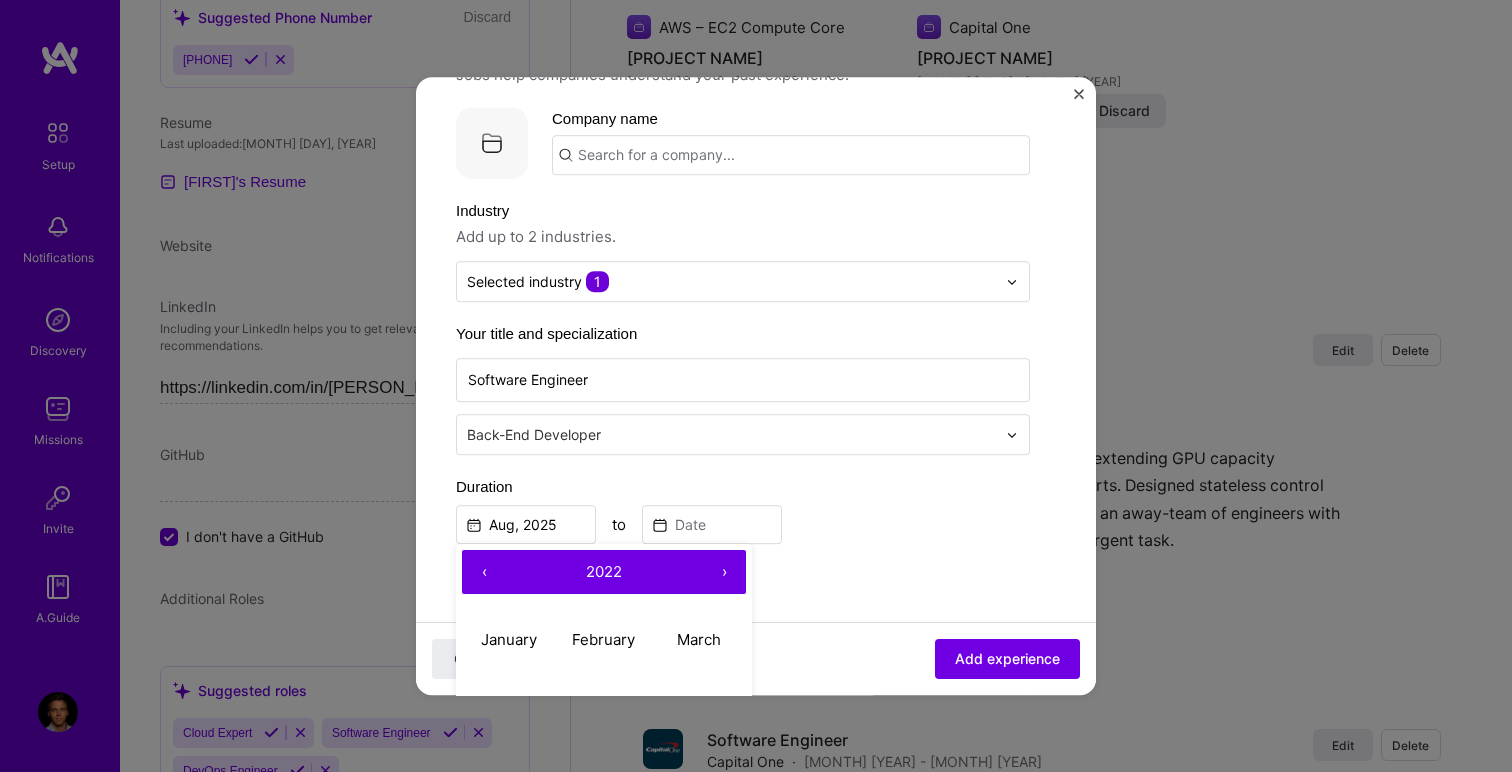 click on "‹" at bounding box center (484, 572) 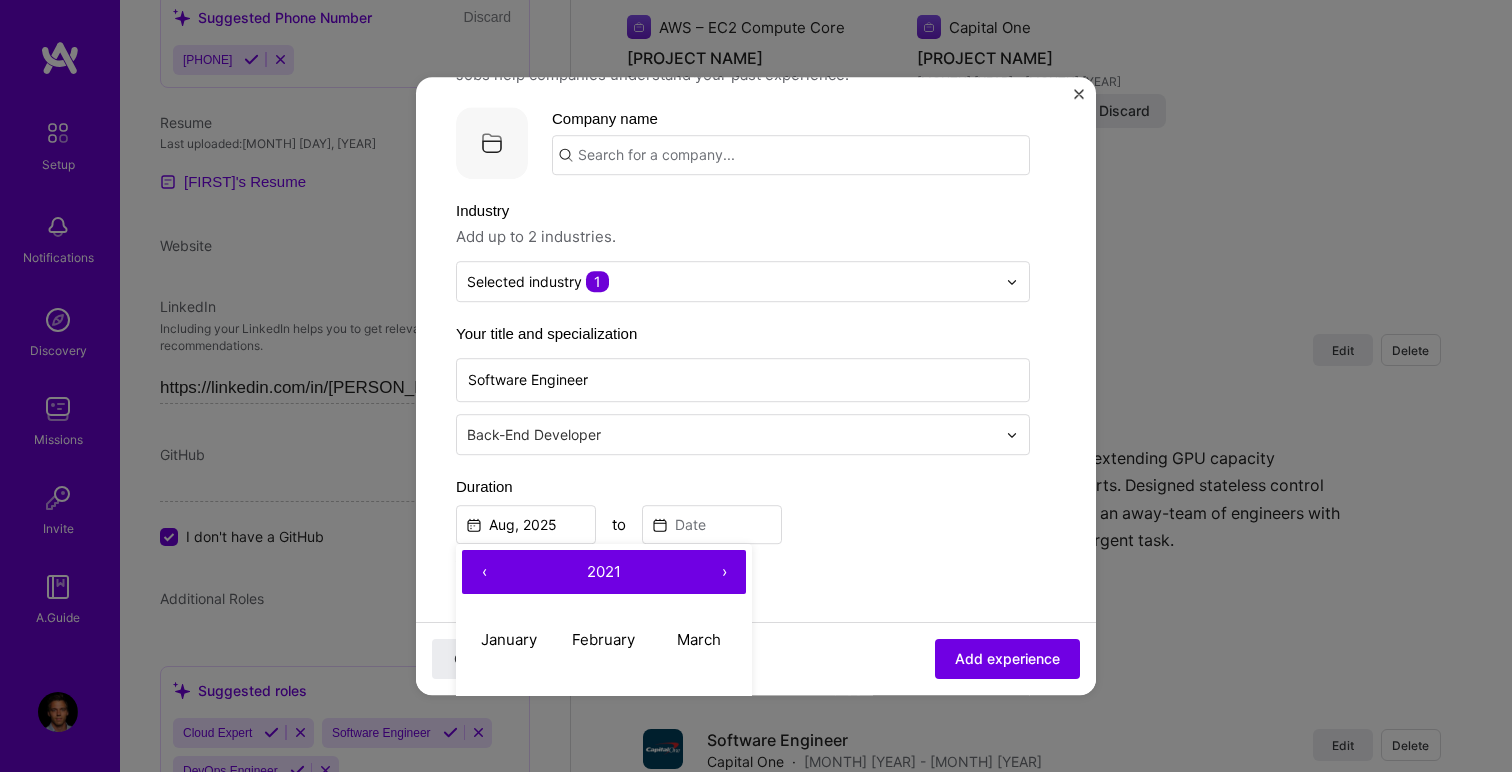 click on "‹" at bounding box center [484, 572] 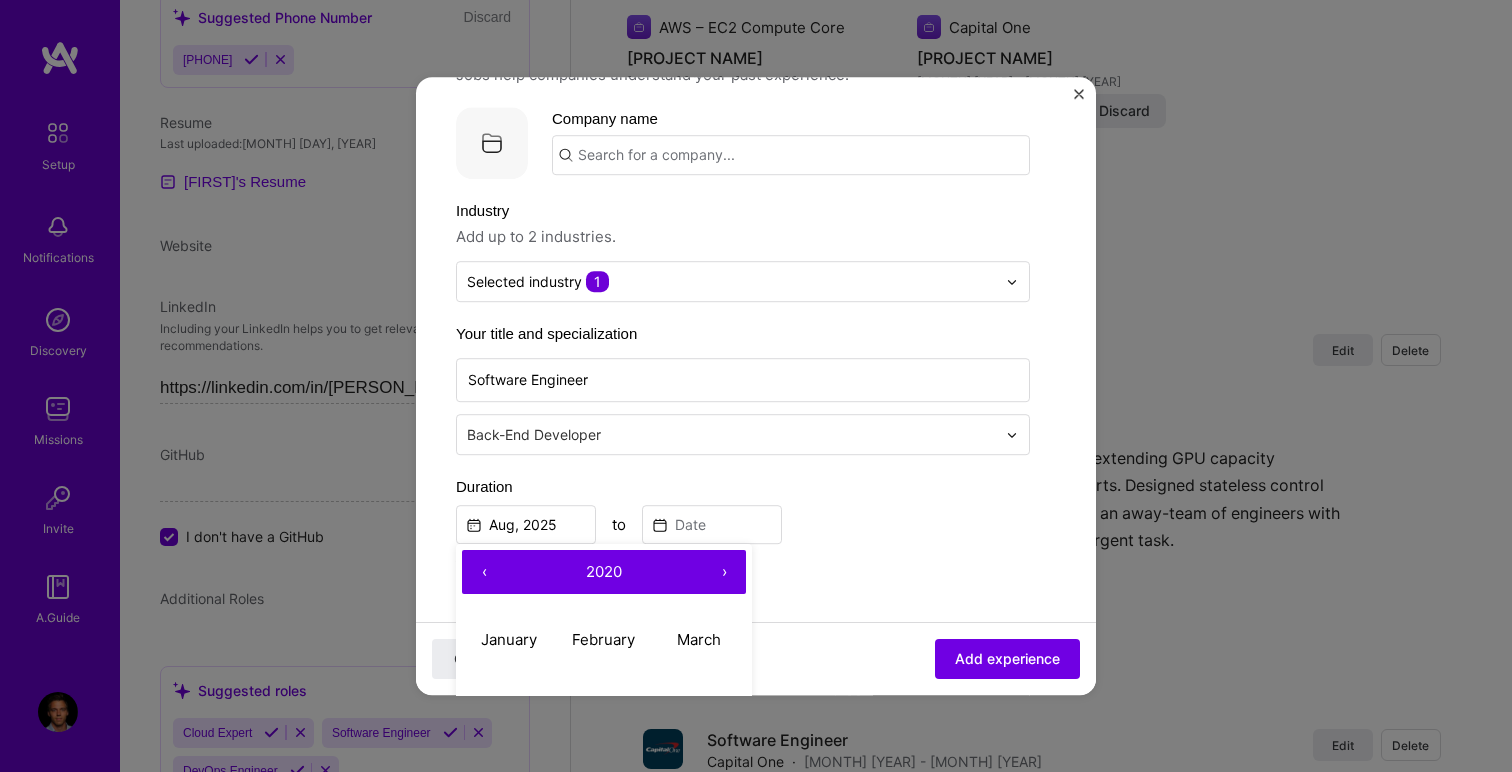 click on "‹" at bounding box center [484, 572] 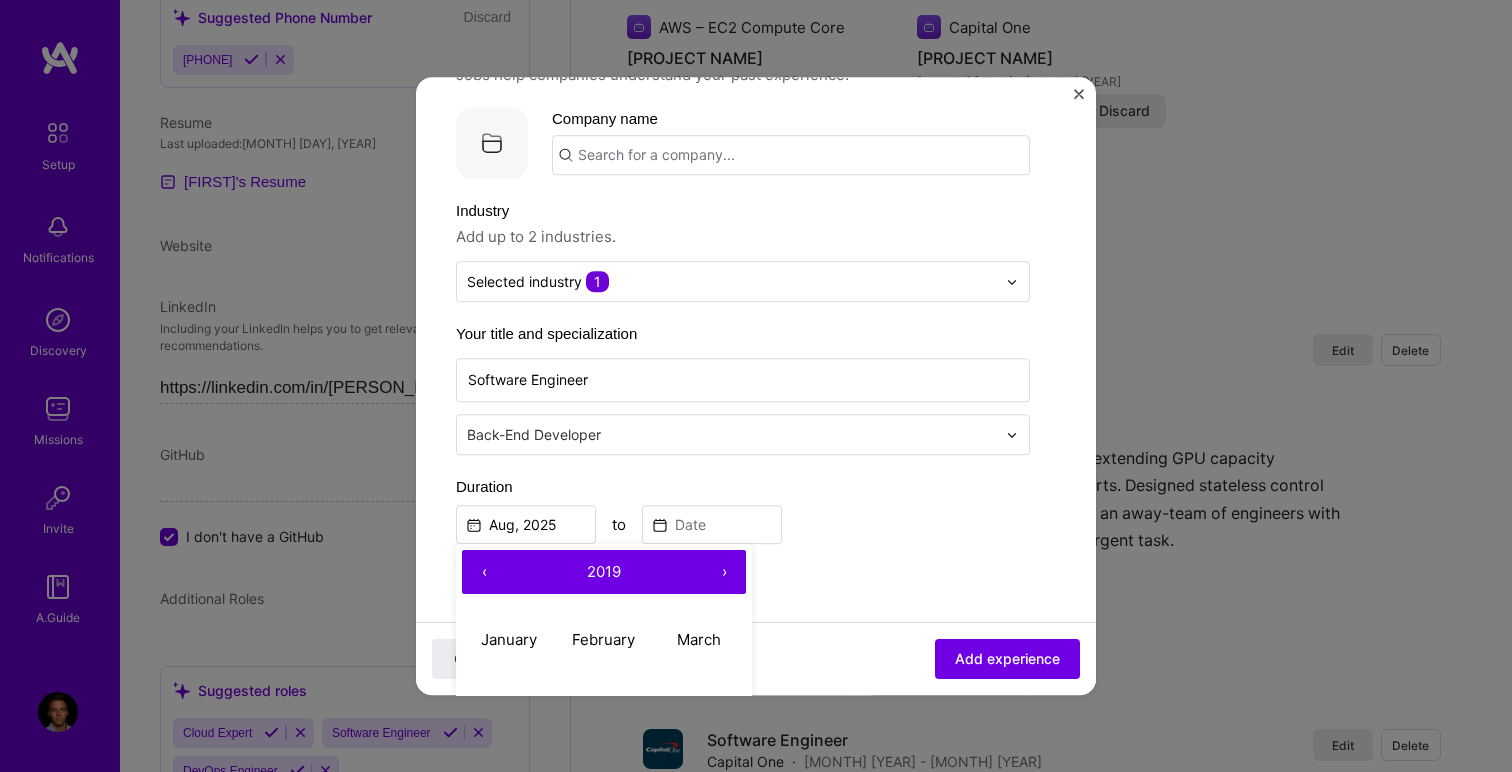 click on "‹" at bounding box center [484, 572] 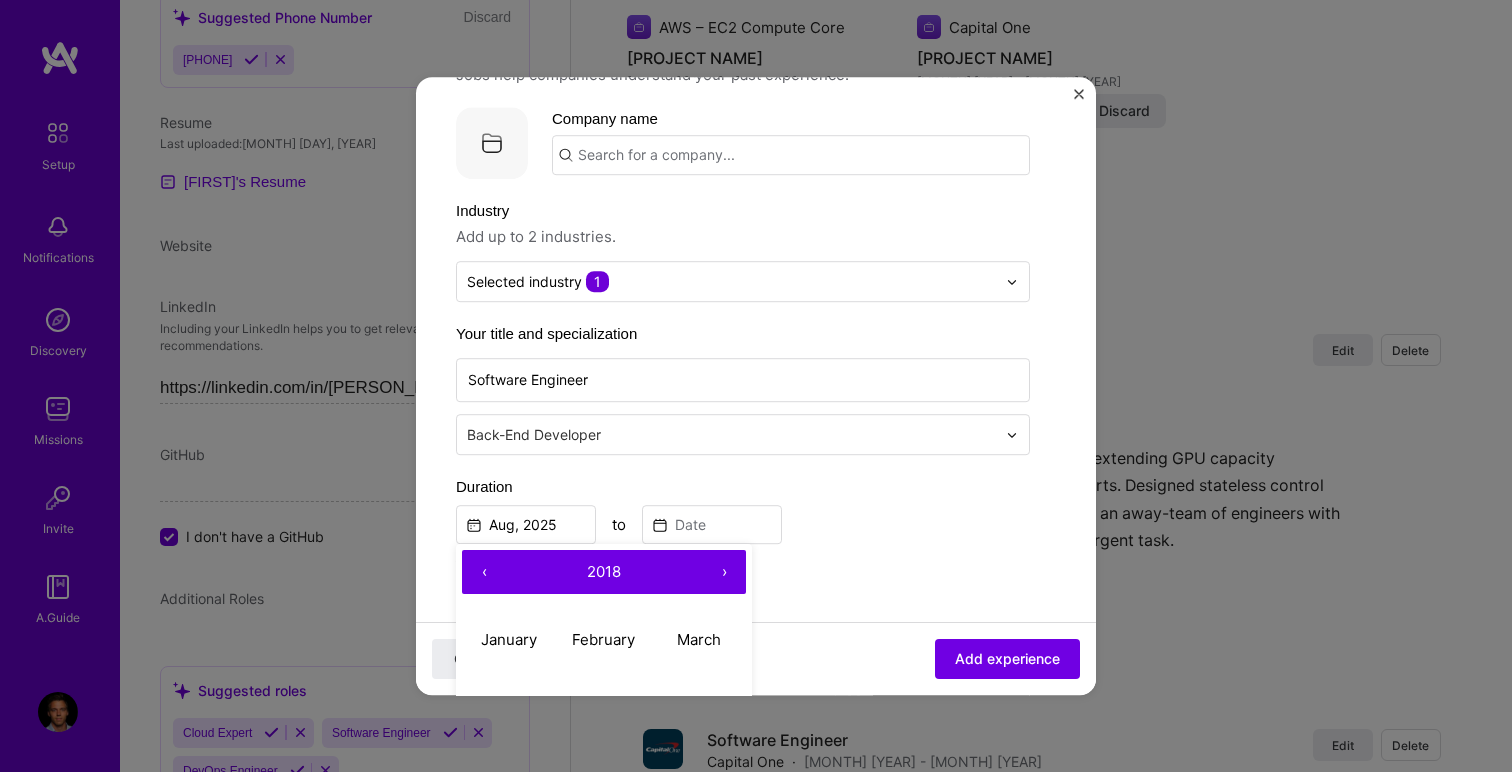 click on "›" at bounding box center [724, 572] 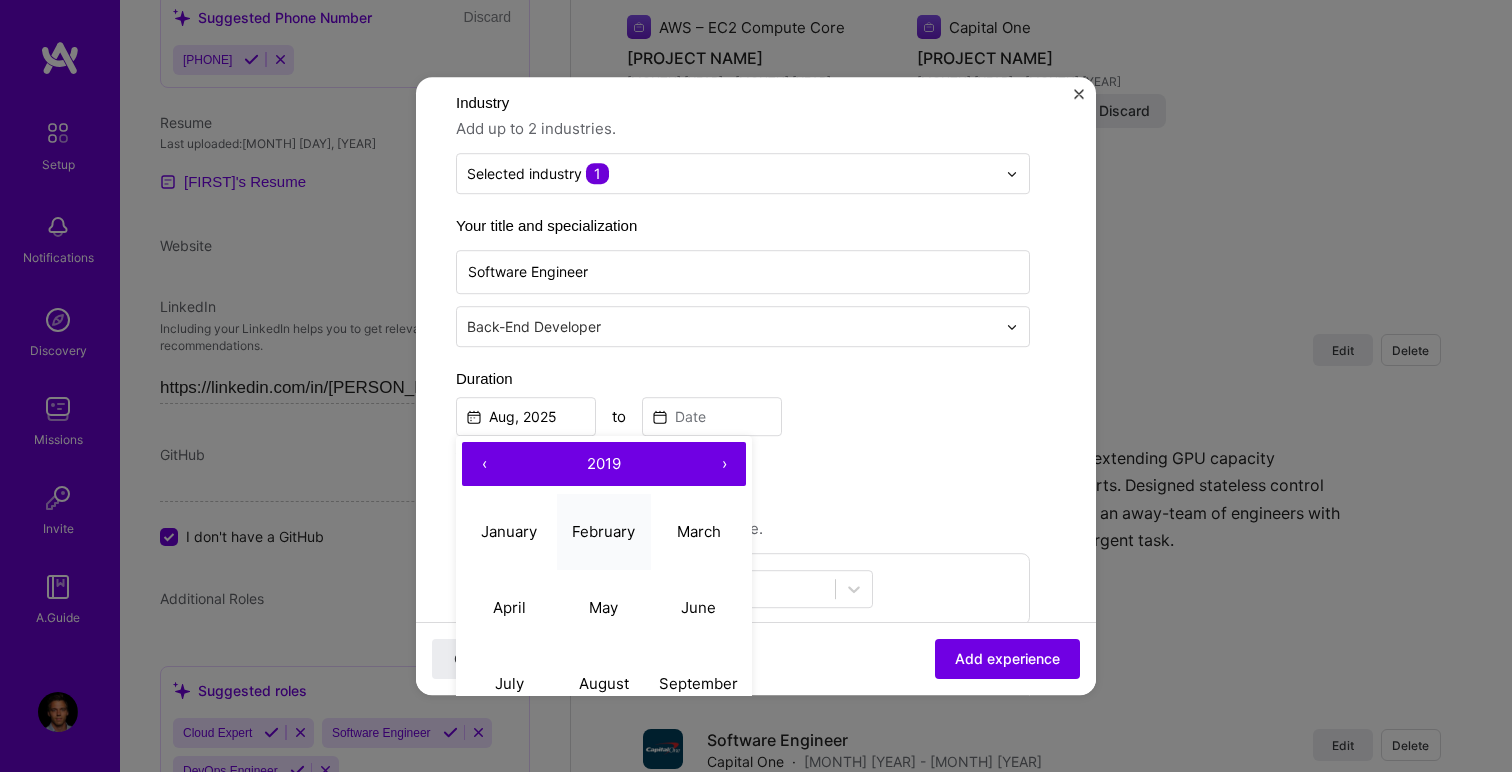 scroll, scrollTop: 198, scrollLeft: 0, axis: vertical 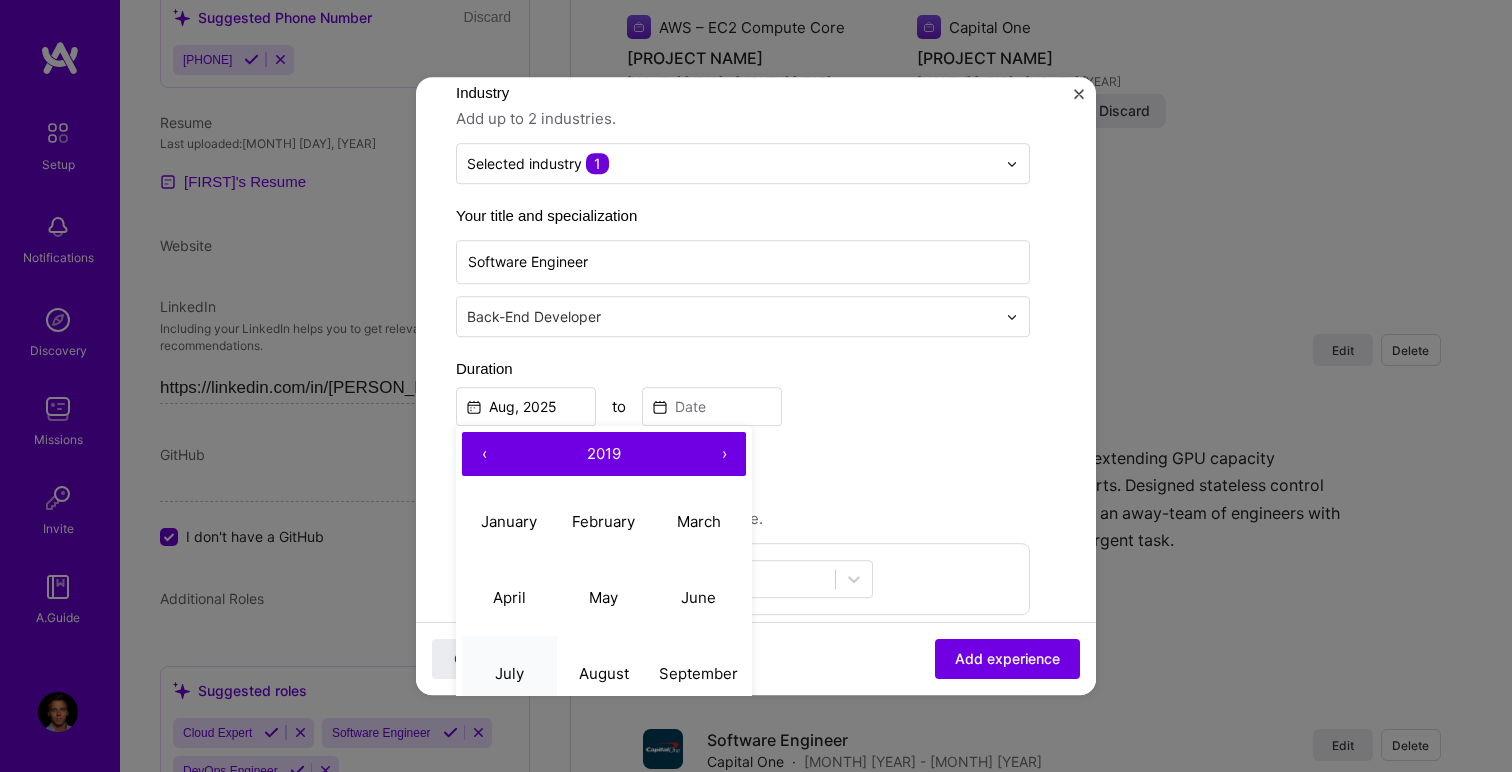 click on "July" at bounding box center (509, 673) 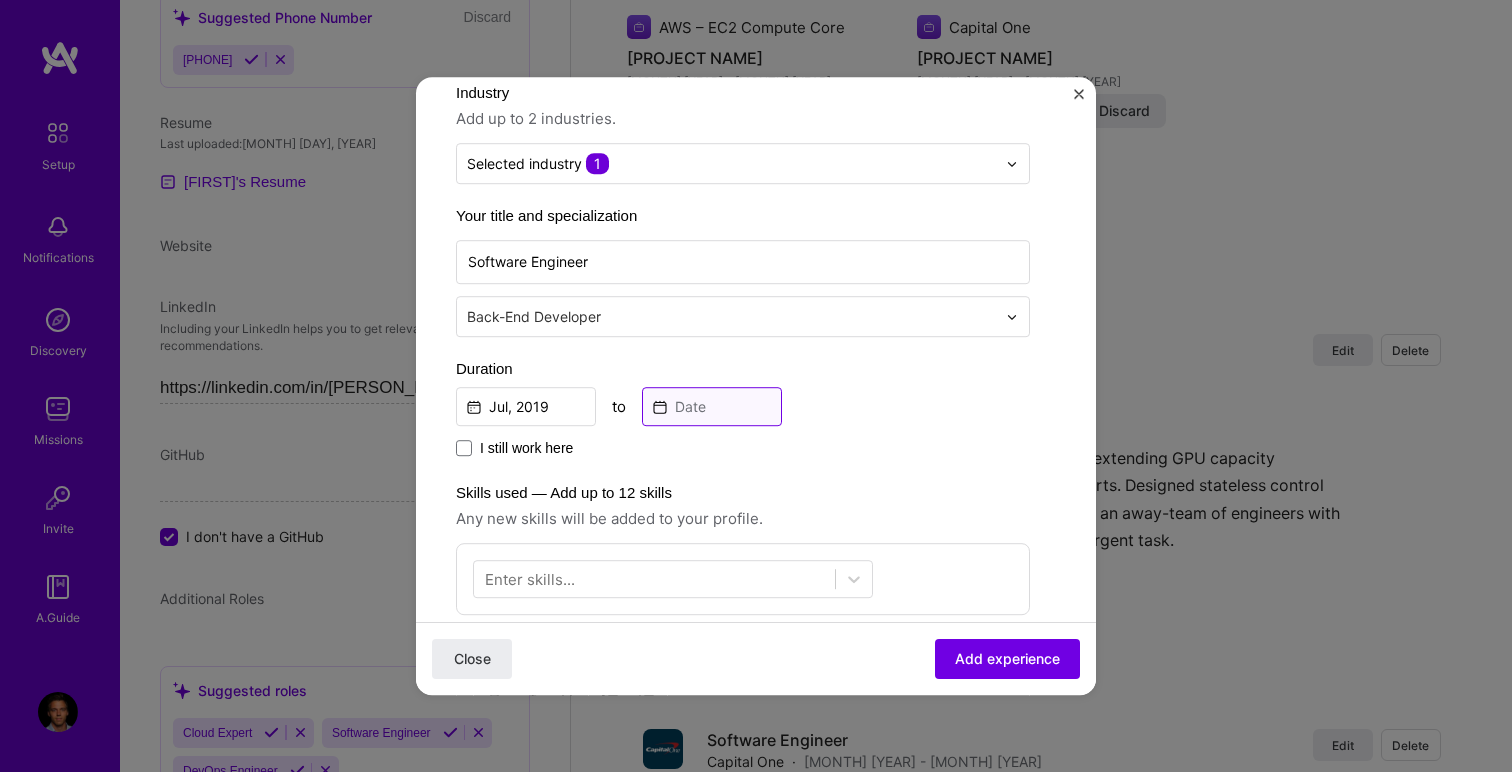 click at bounding box center [712, 406] 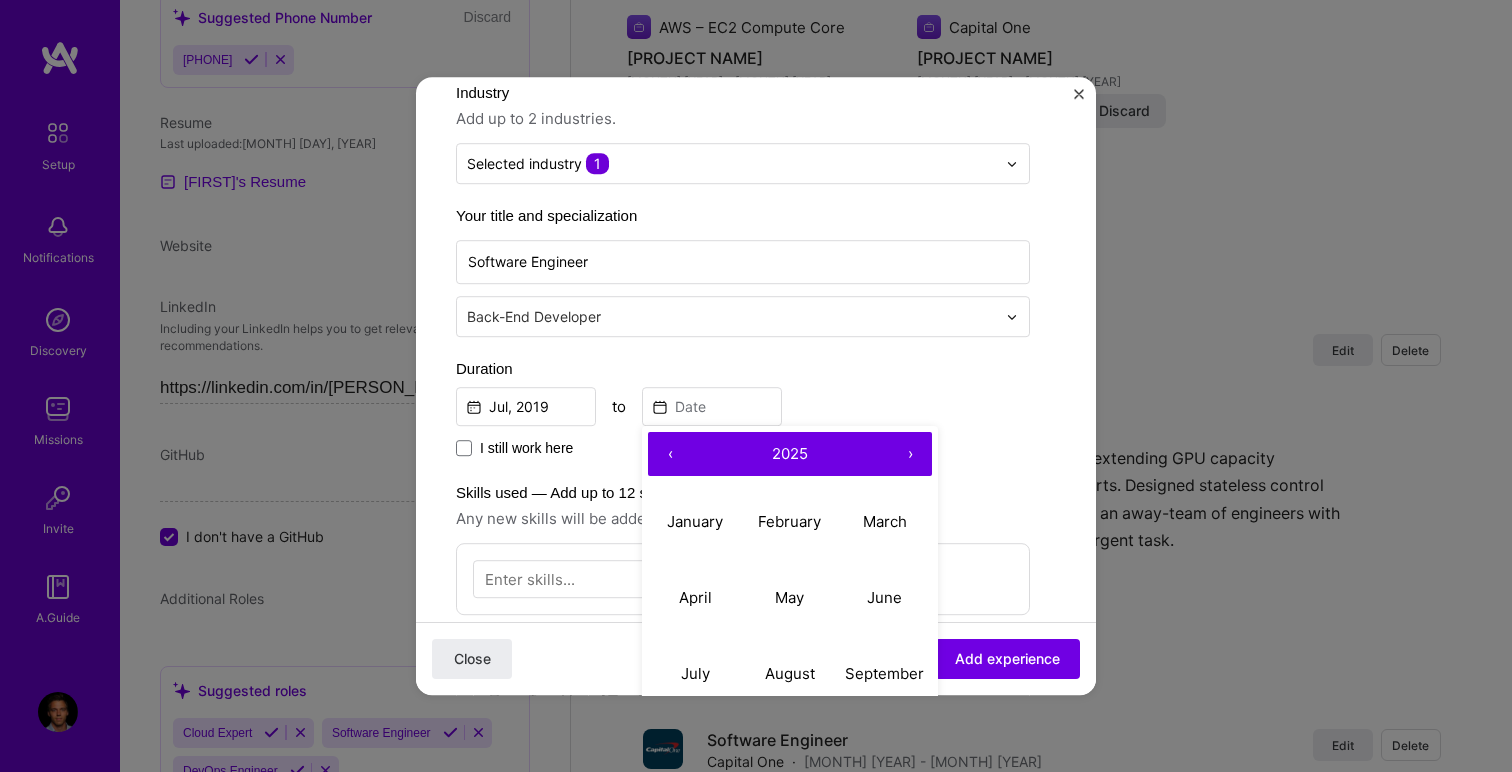 click on "‹" at bounding box center (670, 454) 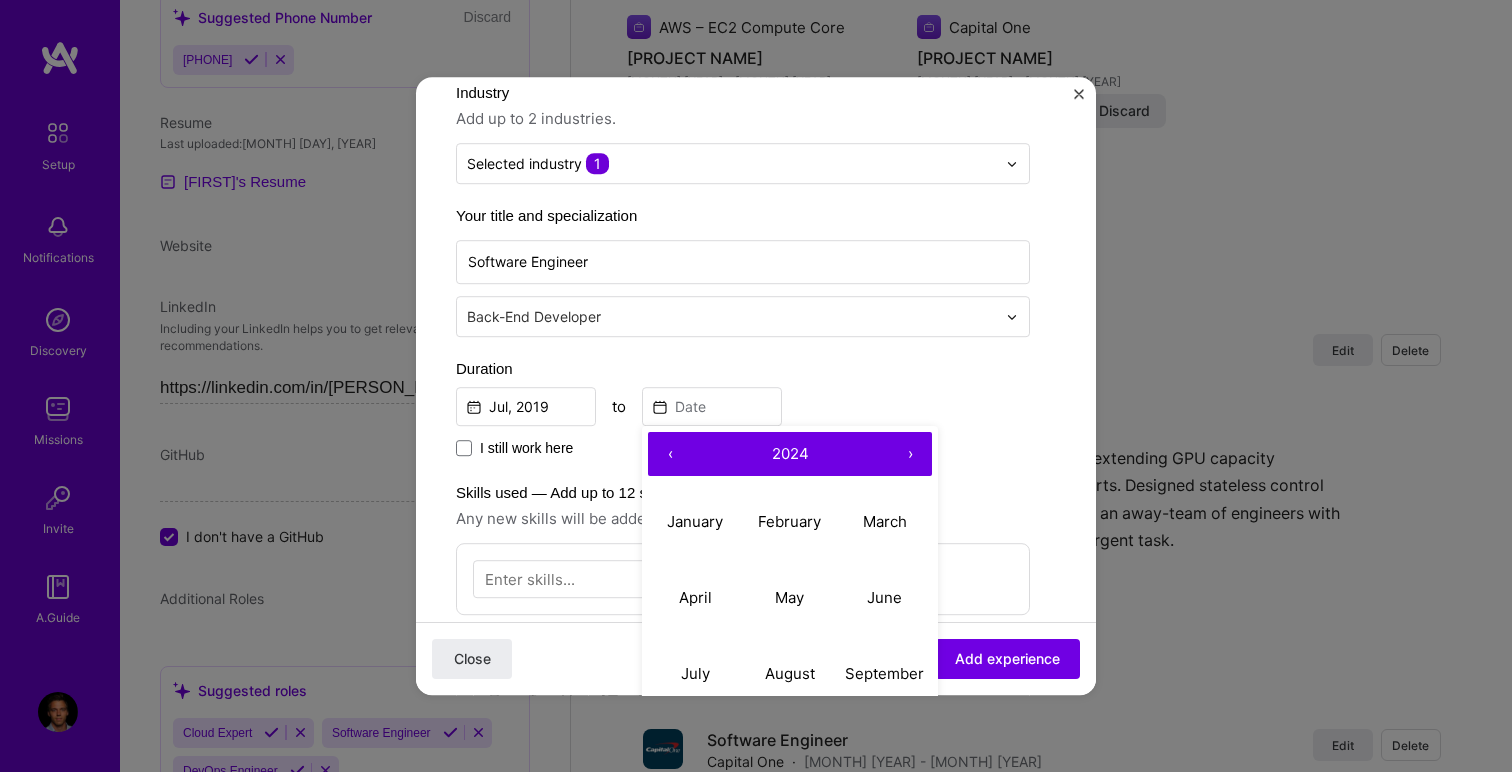 click on "‹" at bounding box center [670, 454] 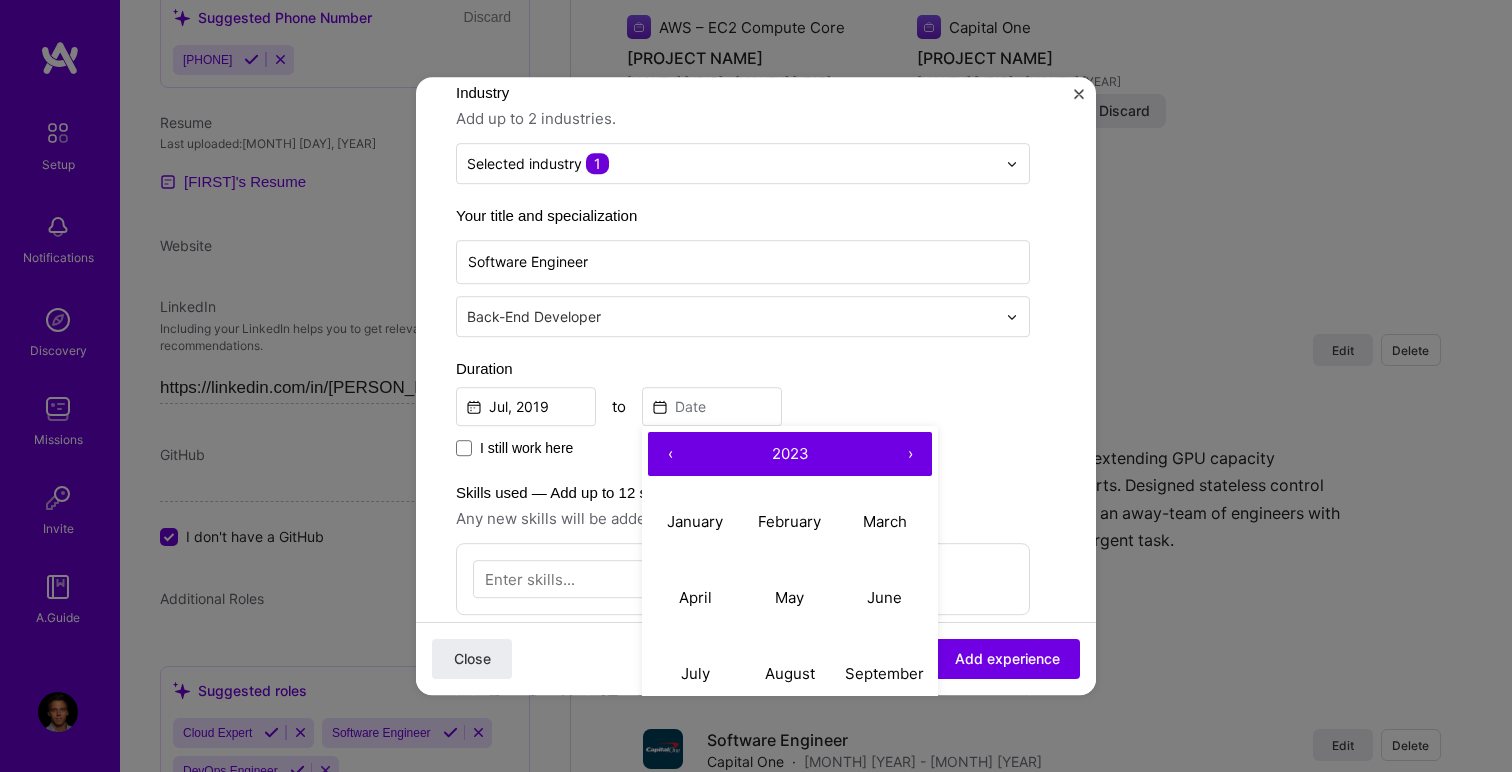 click on "‹" at bounding box center [670, 454] 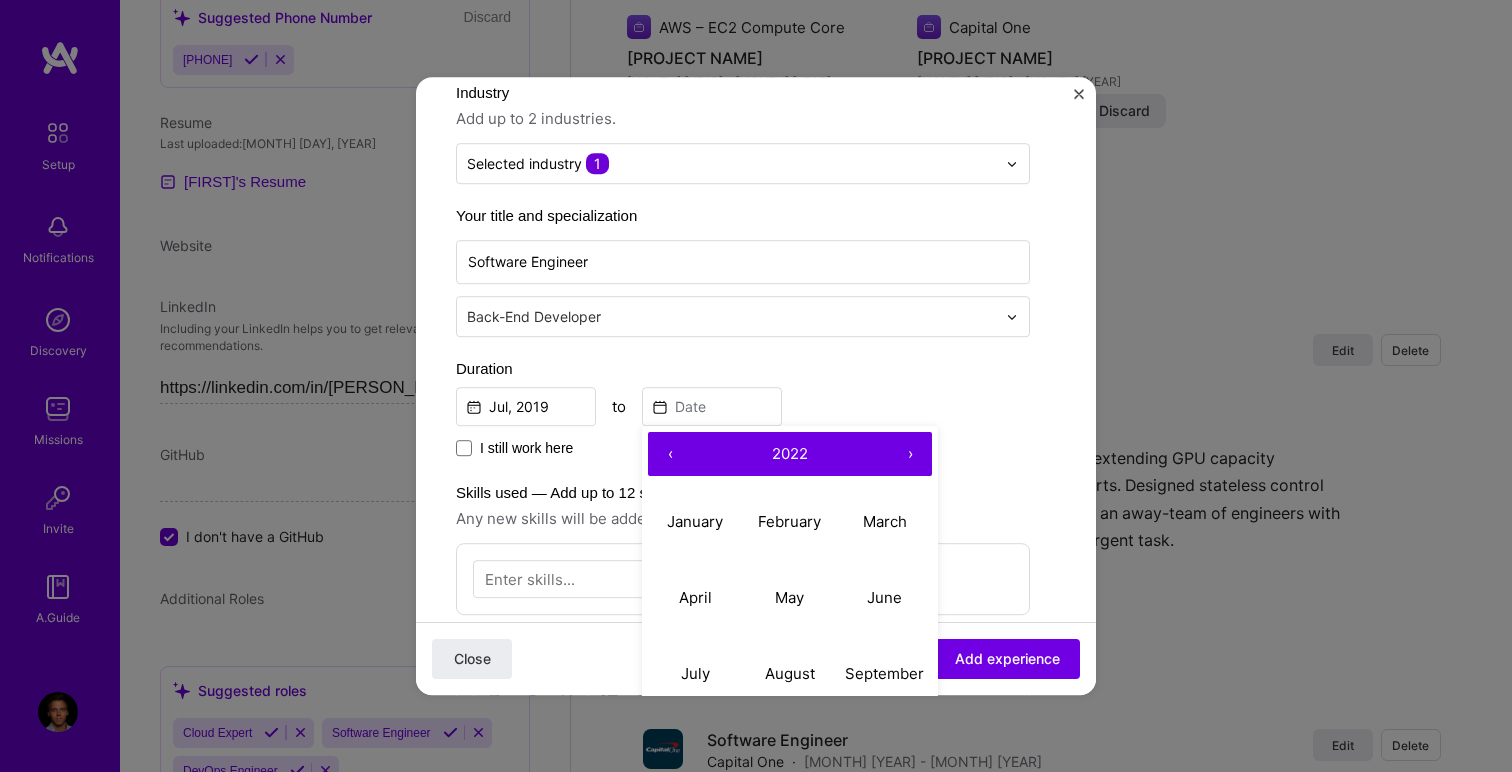 click on "‹" at bounding box center [670, 454] 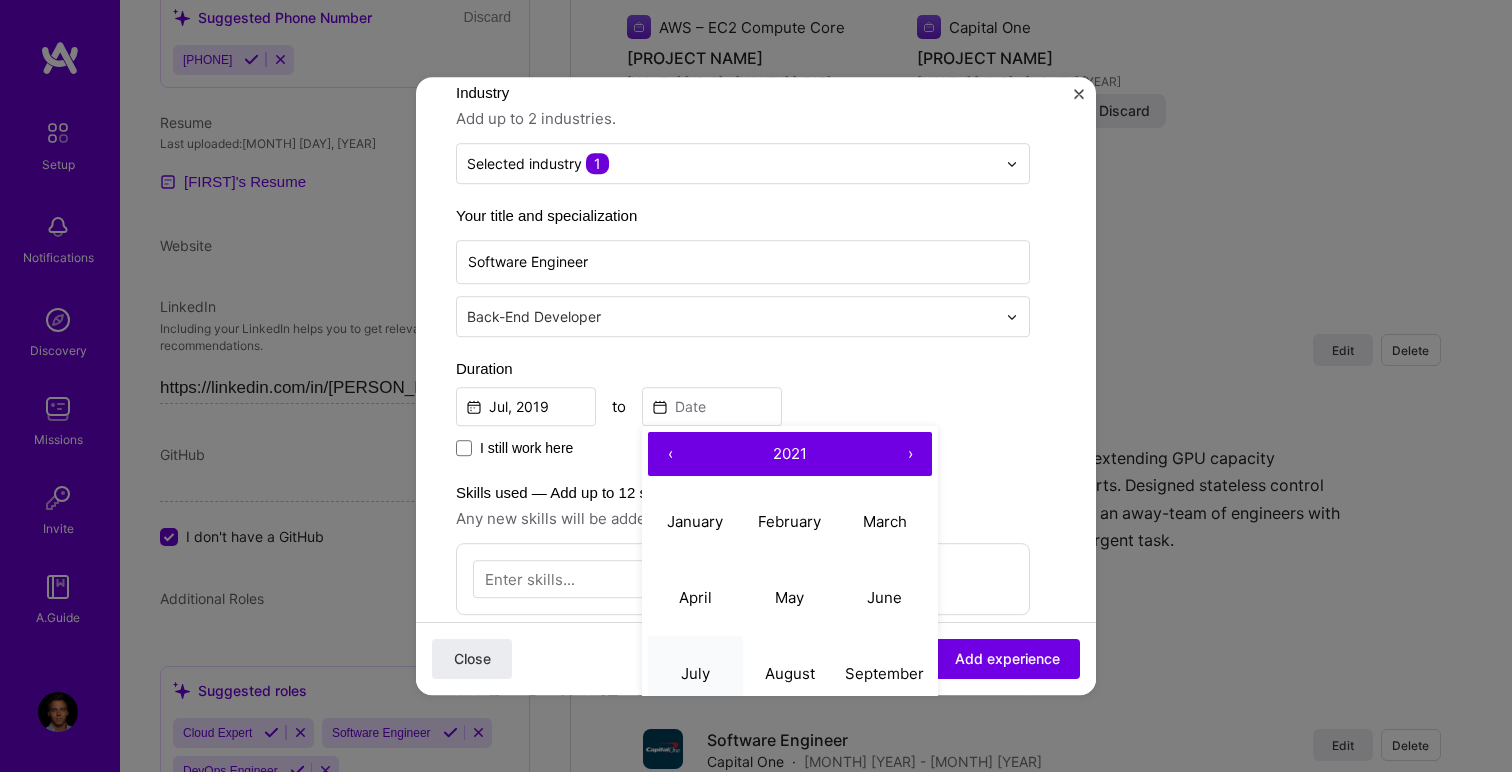 click on "July" at bounding box center (695, 673) 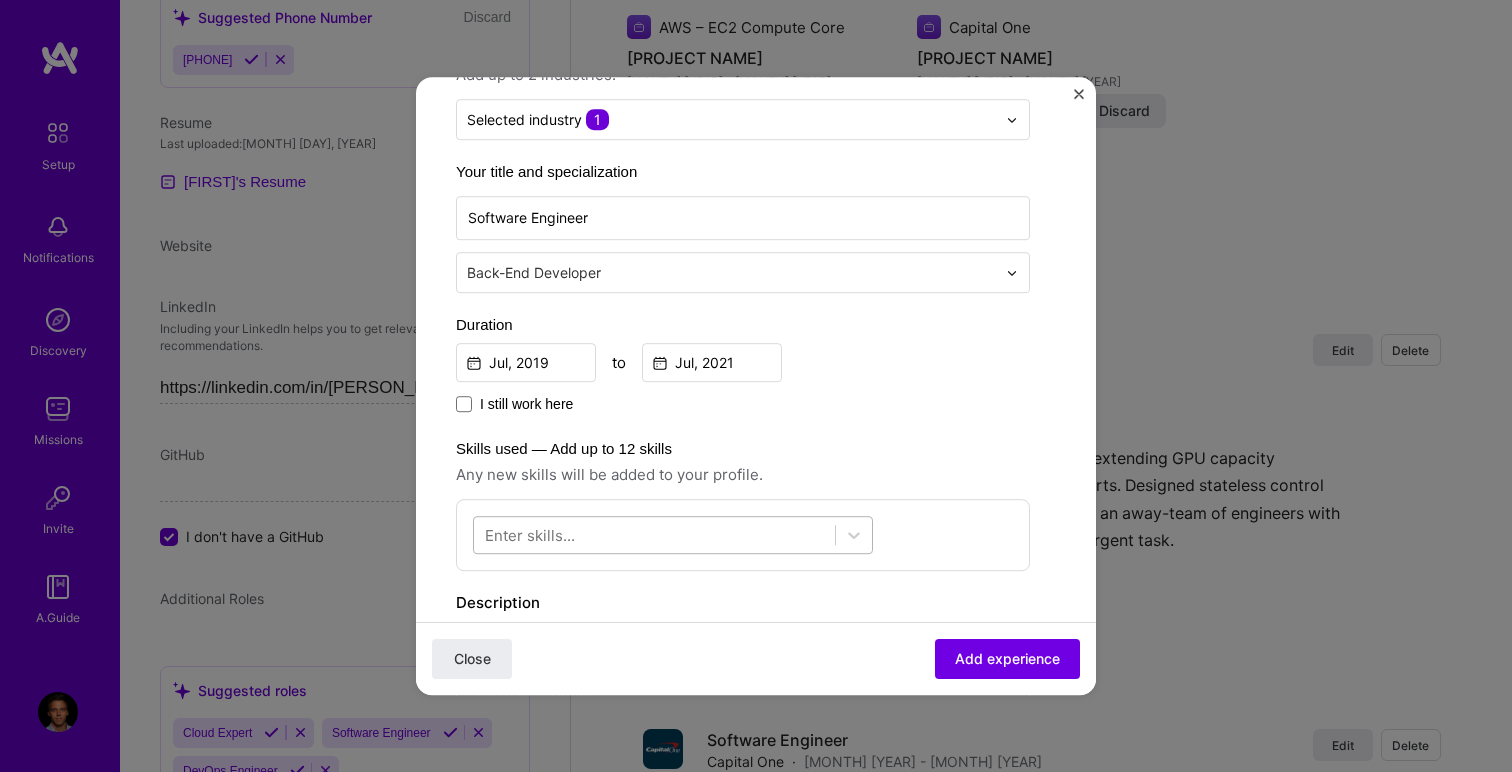 scroll, scrollTop: 245, scrollLeft: 0, axis: vertical 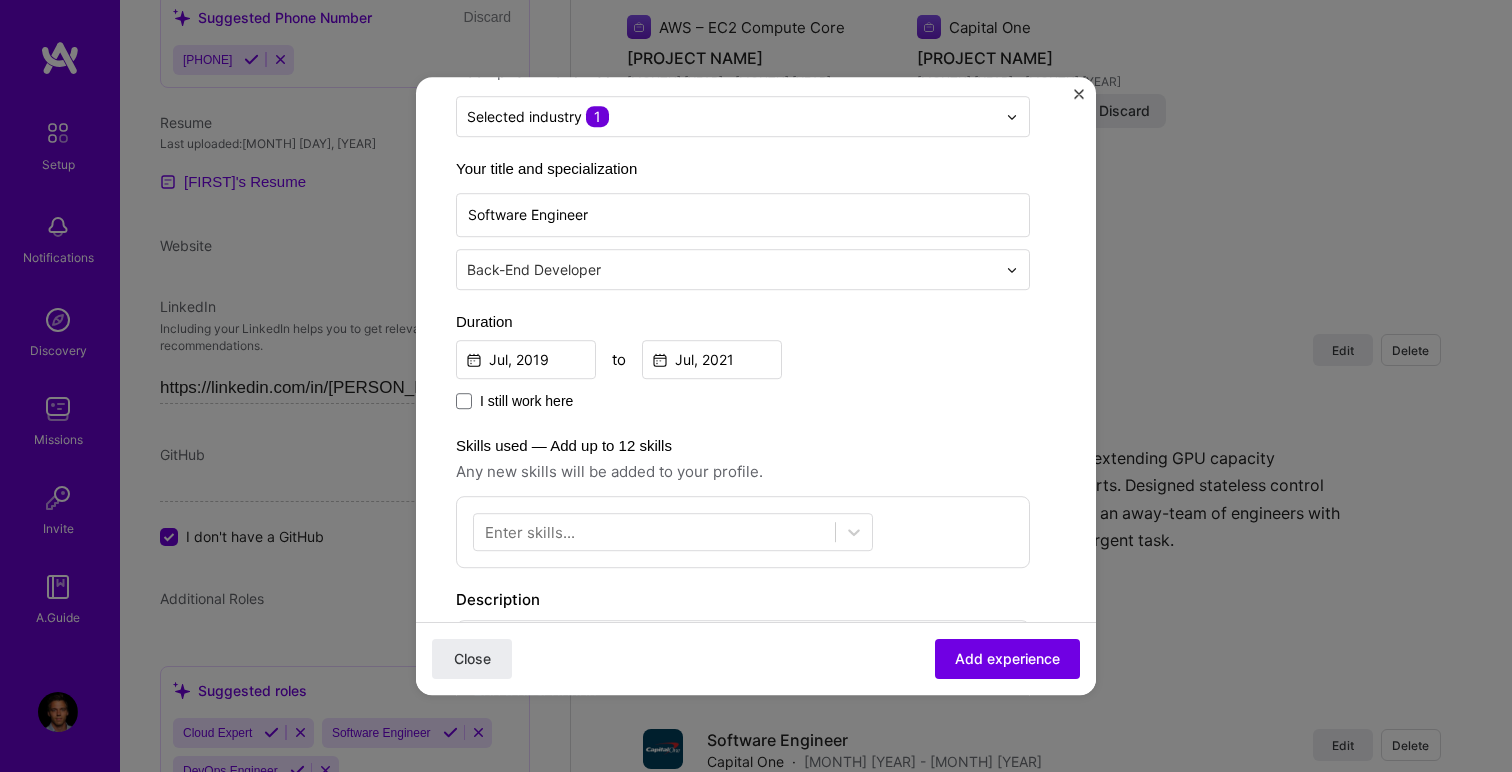 click on "Enter skills..." at bounding box center [743, 532] 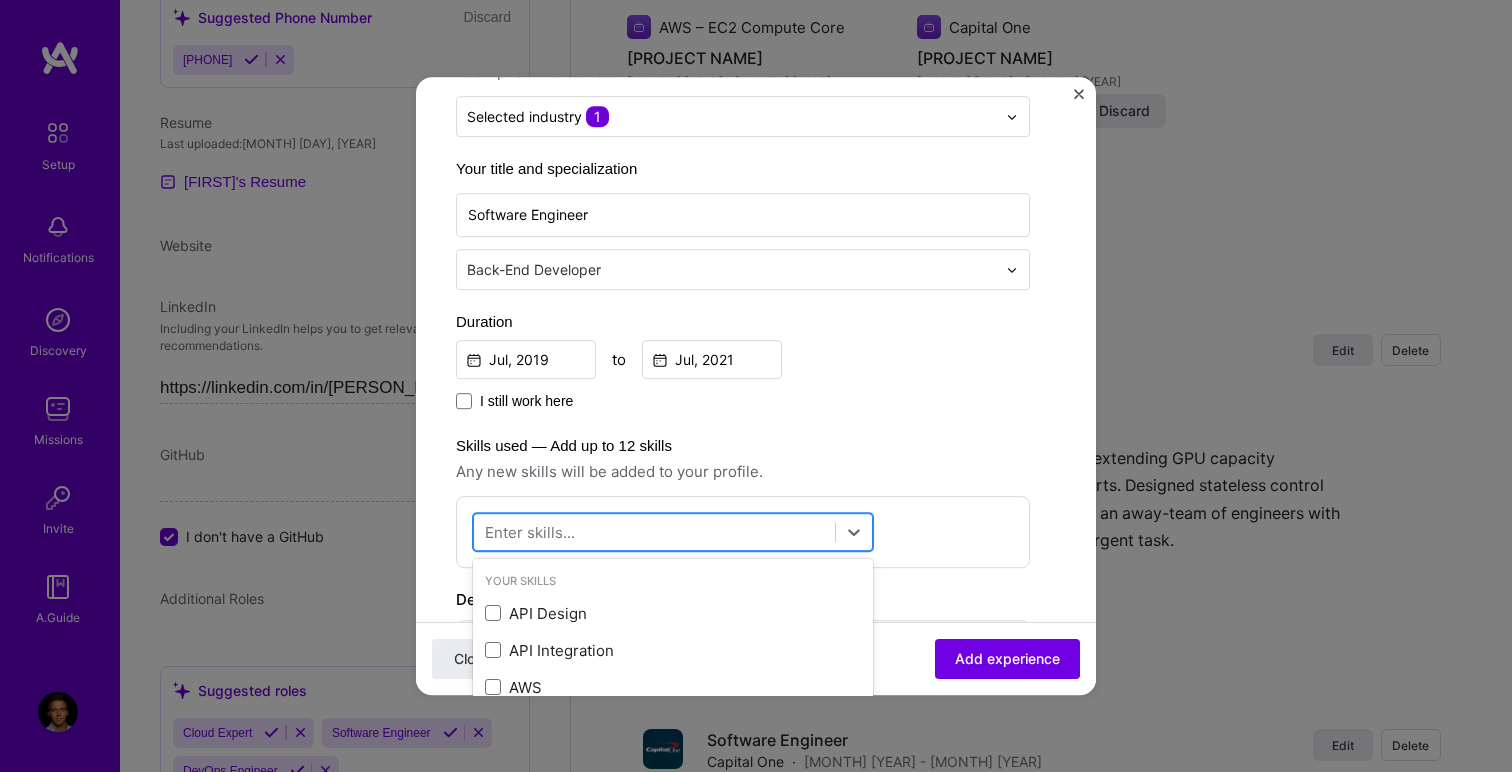 click at bounding box center [654, 532] 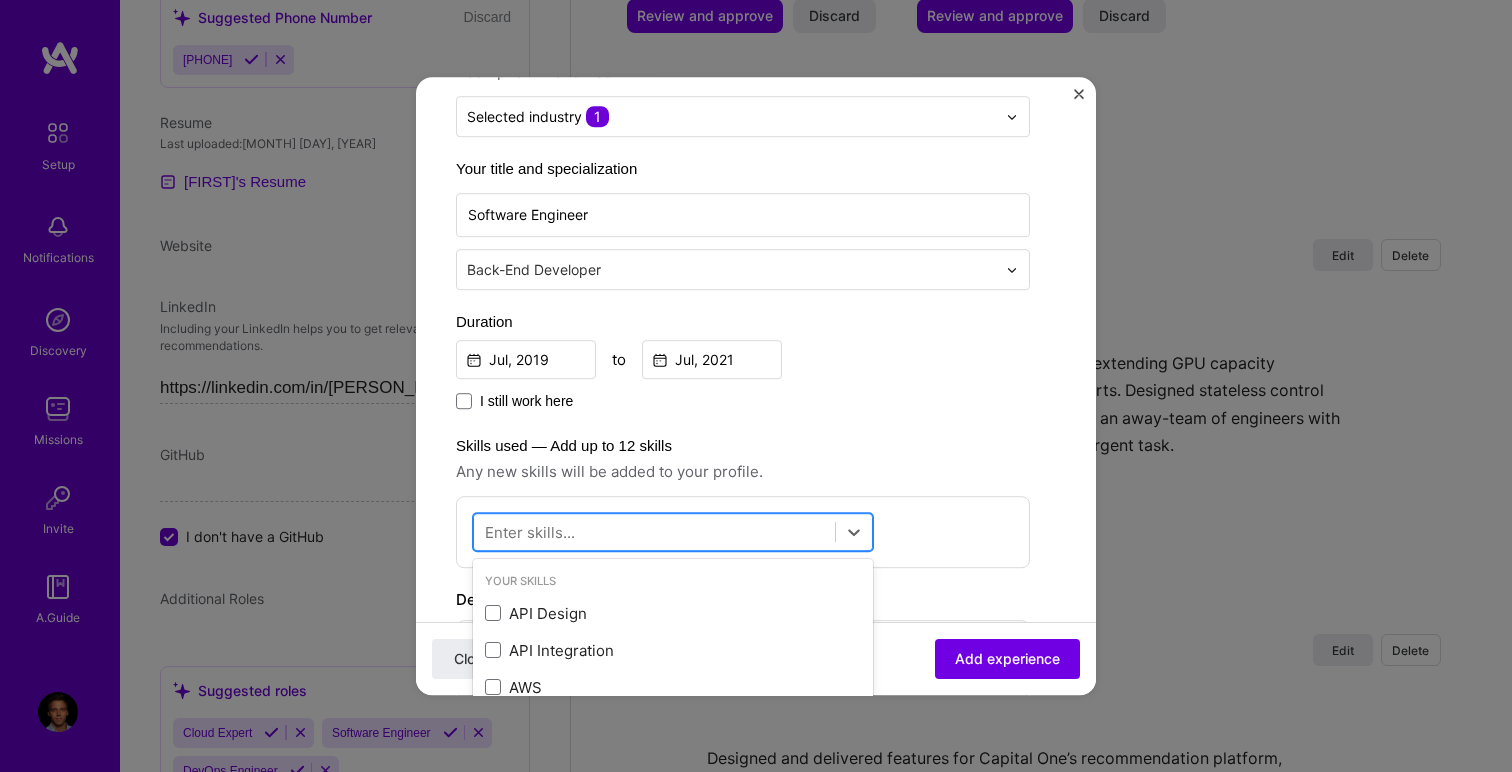 type on "j" 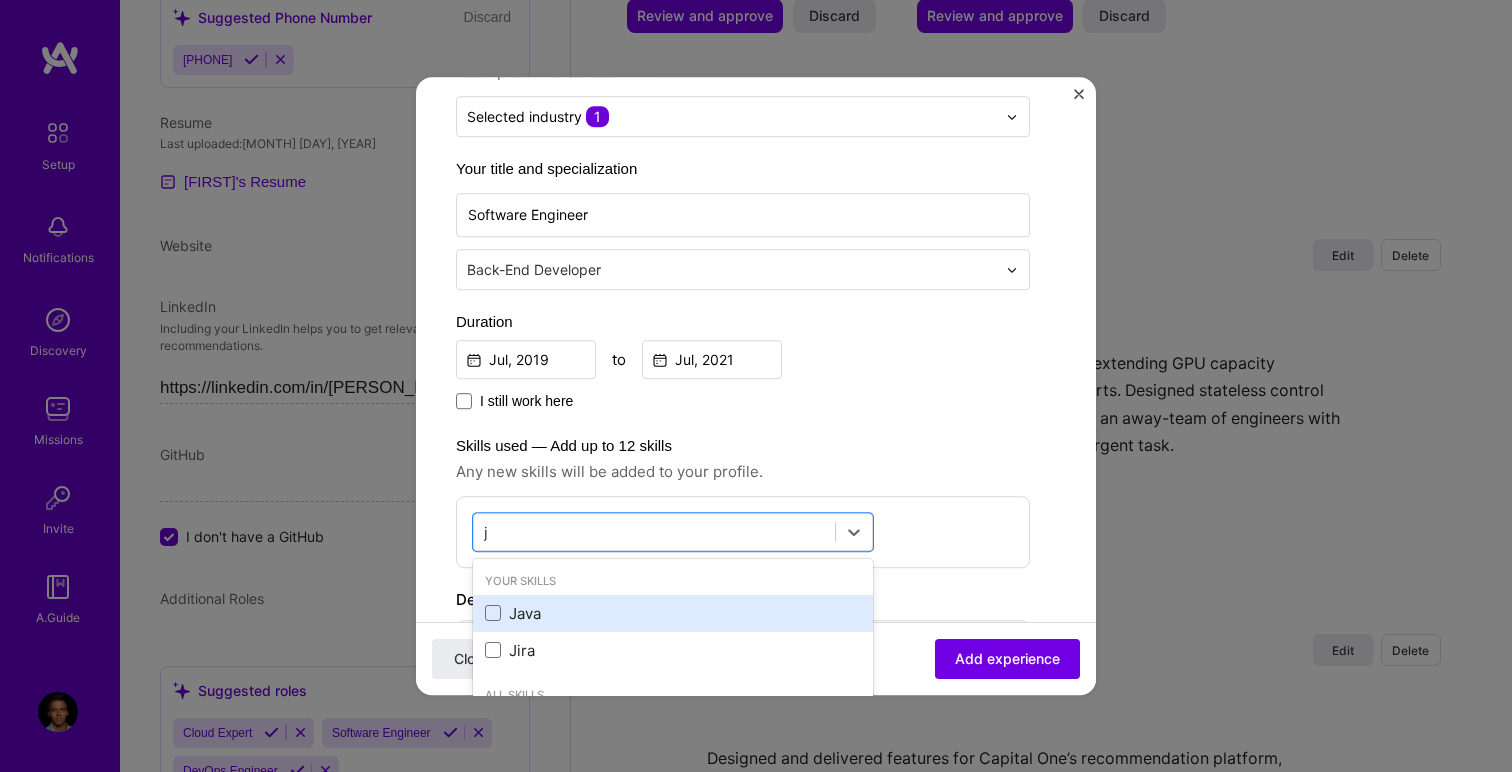 click on "Java" at bounding box center (673, 613) 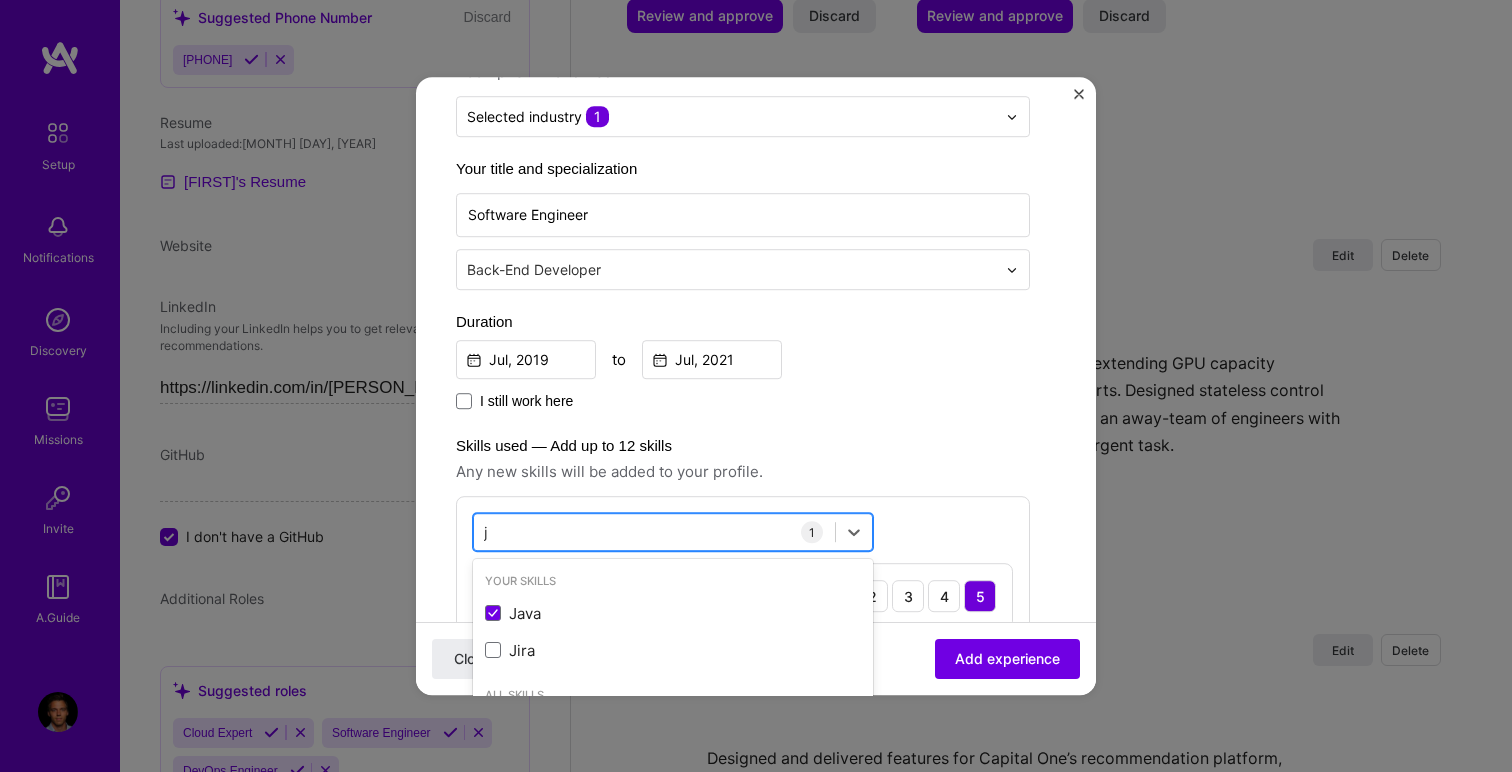 click on "j j" at bounding box center [654, 532] 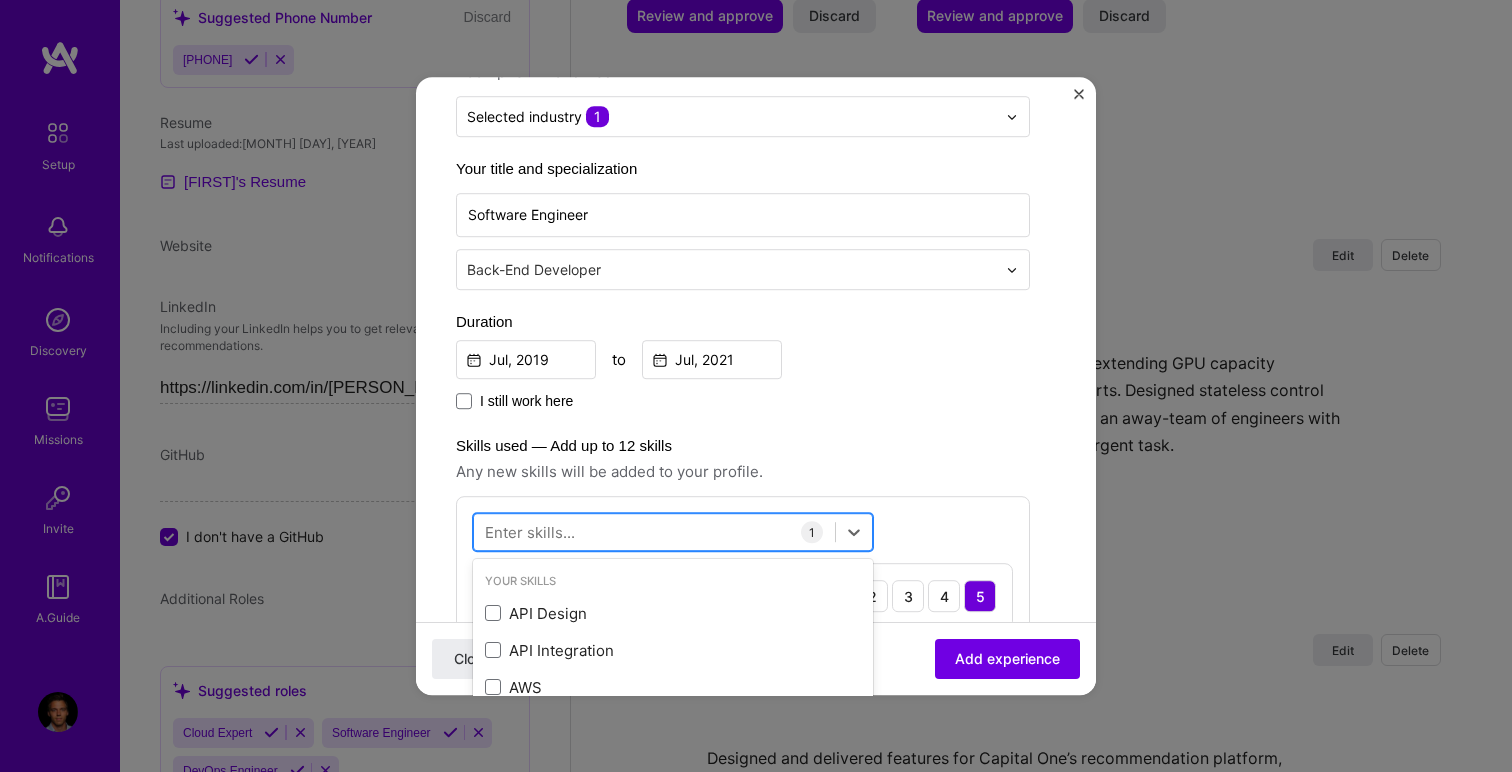 scroll, scrollTop: 2206, scrollLeft: 0, axis: vertical 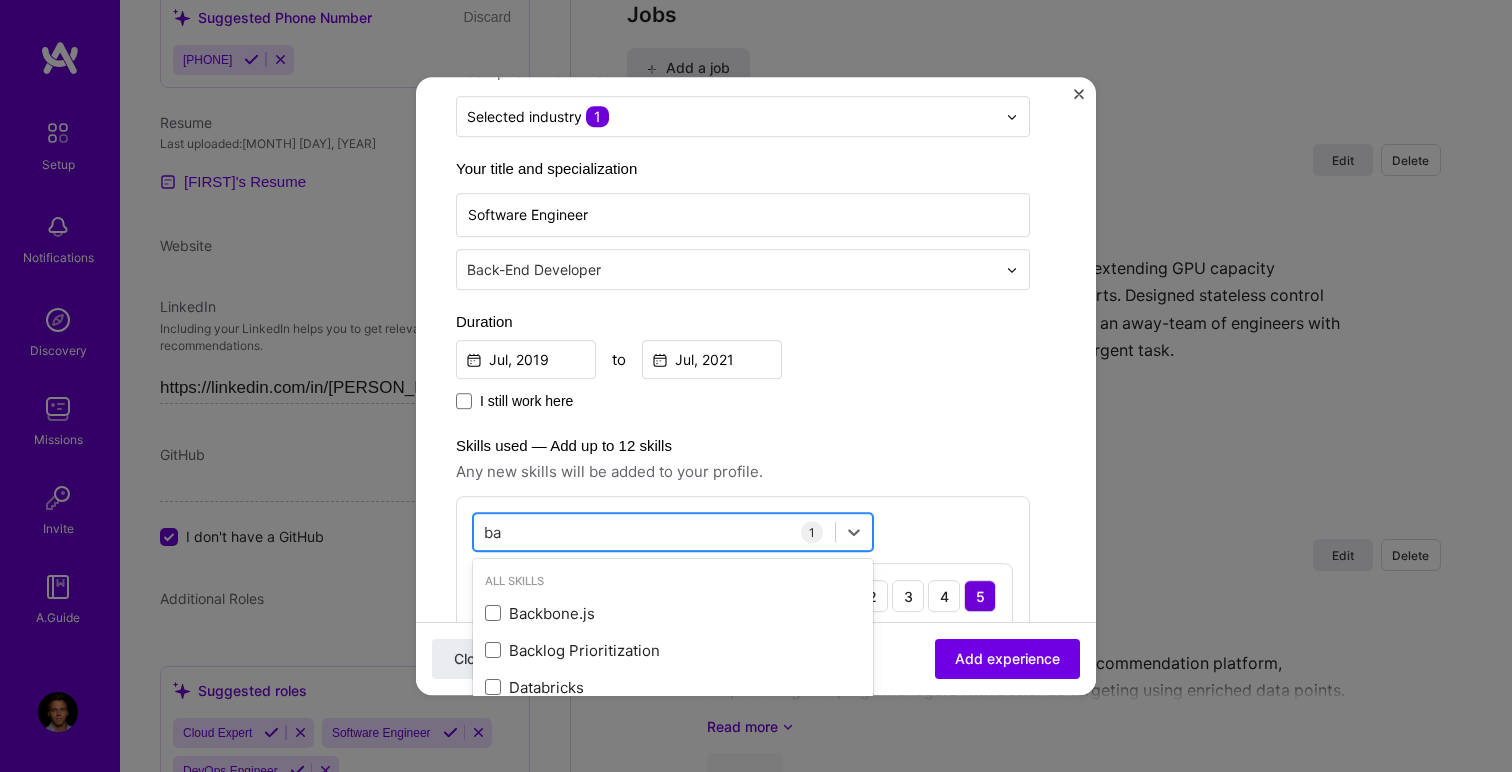 type on "b" 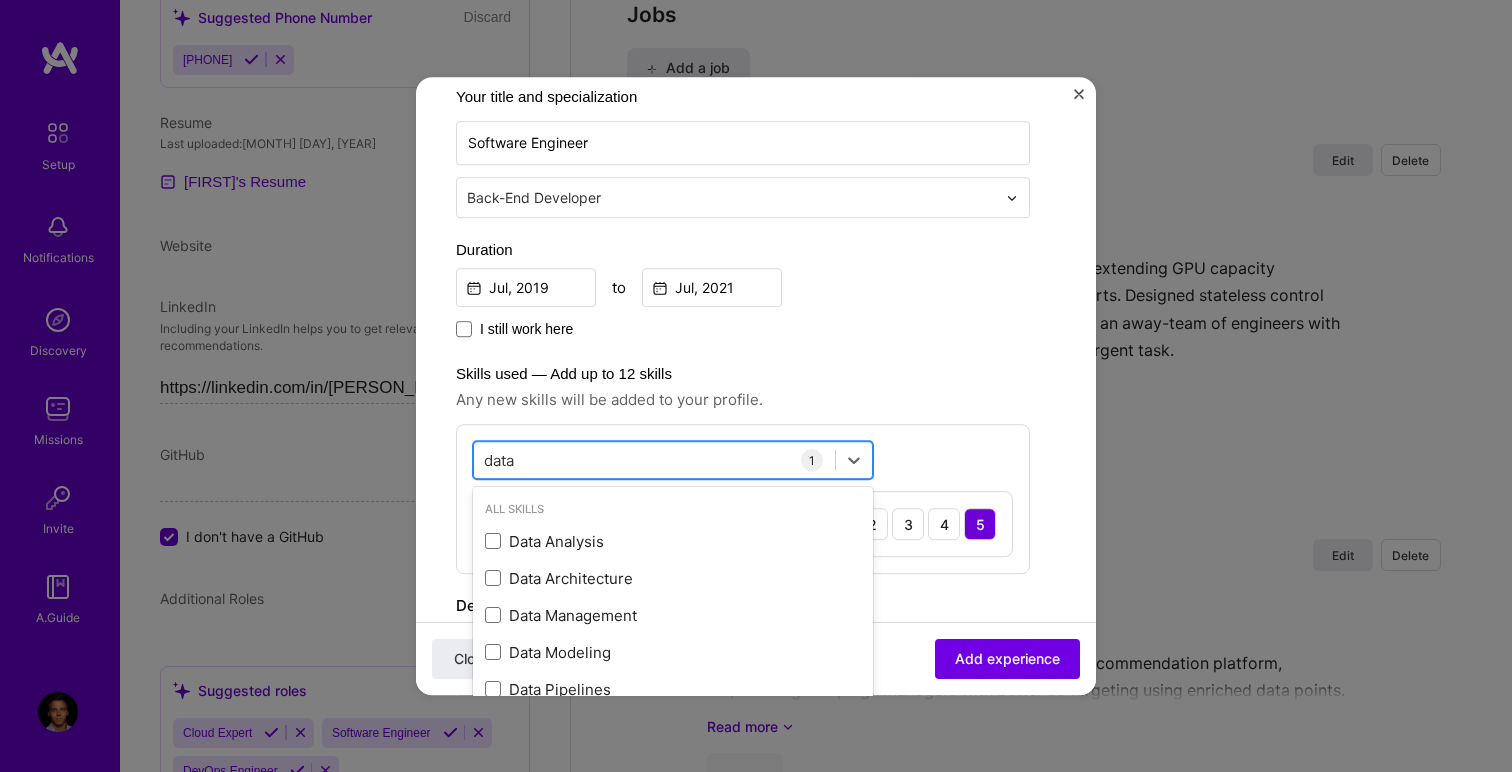 scroll, scrollTop: 319, scrollLeft: 0, axis: vertical 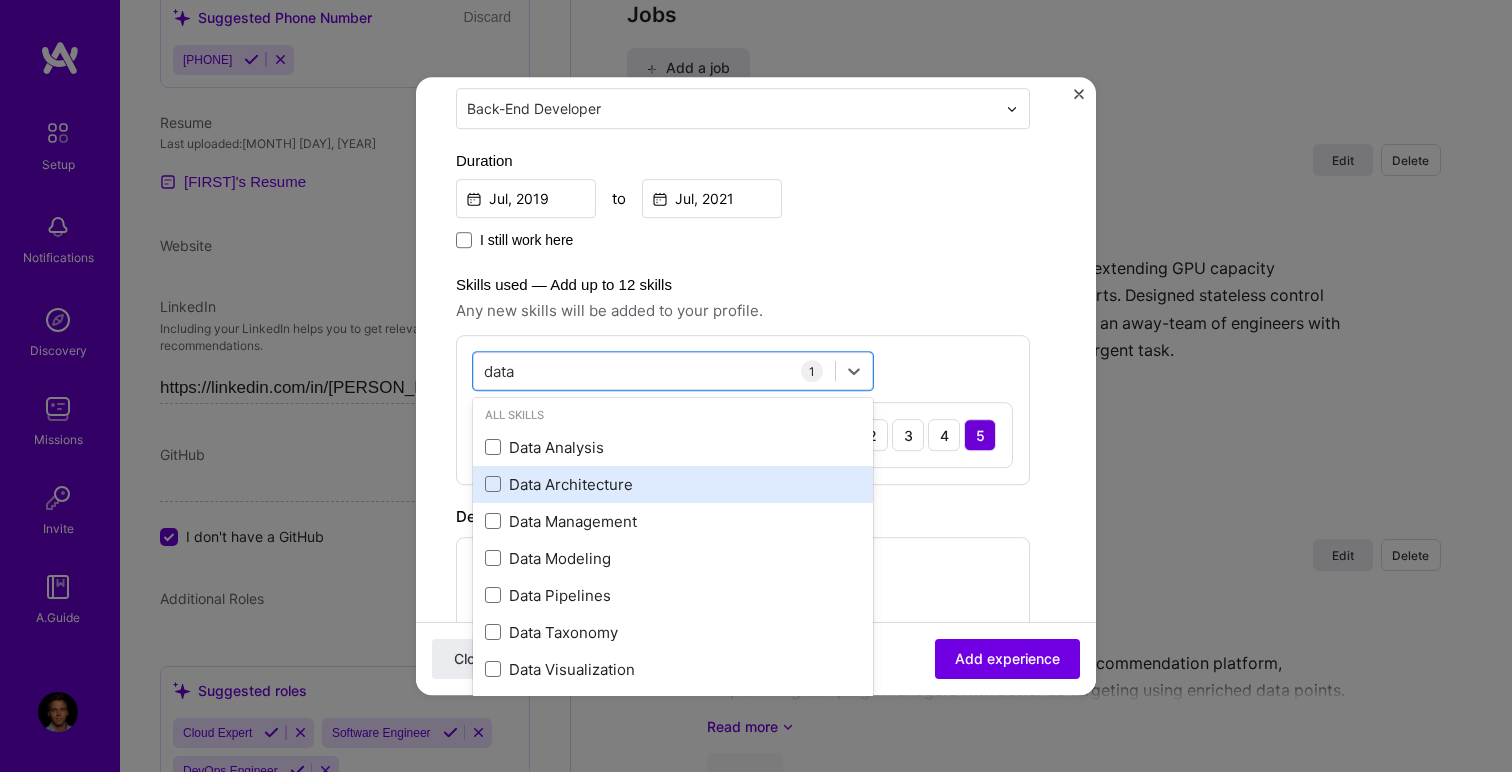 click on "Data Architecture" at bounding box center [673, 484] 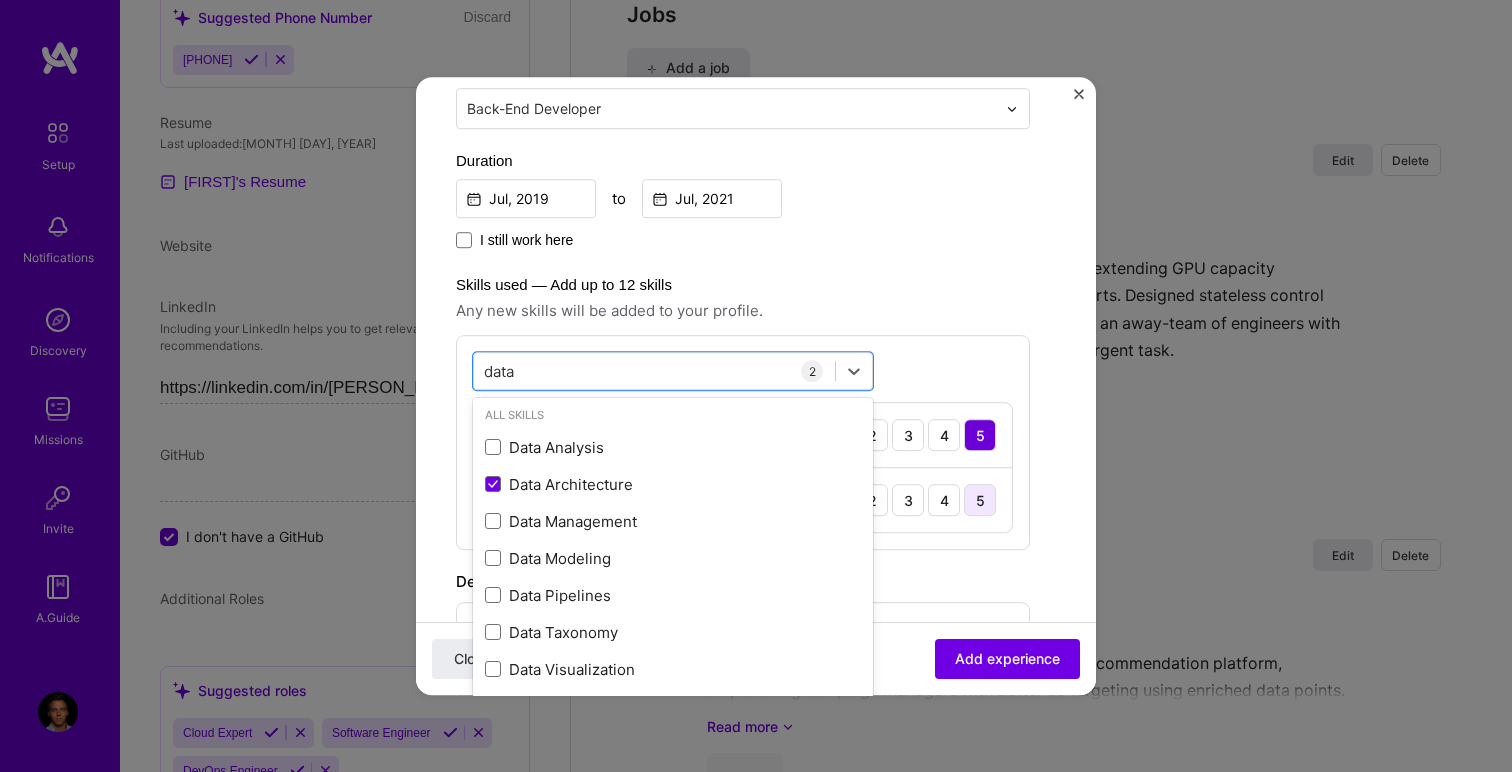 click on "5" at bounding box center [980, 500] 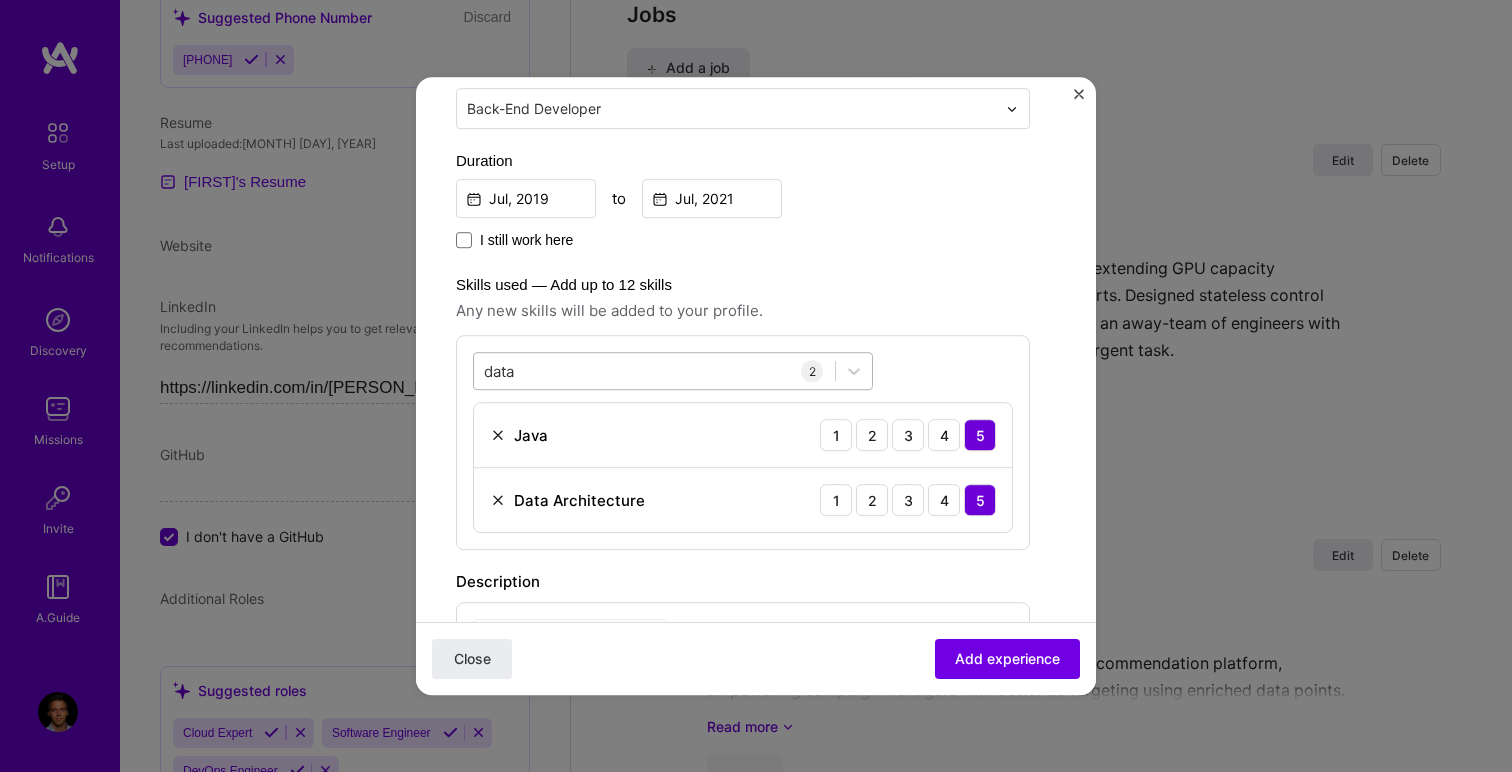 click on "data data" at bounding box center [654, 371] 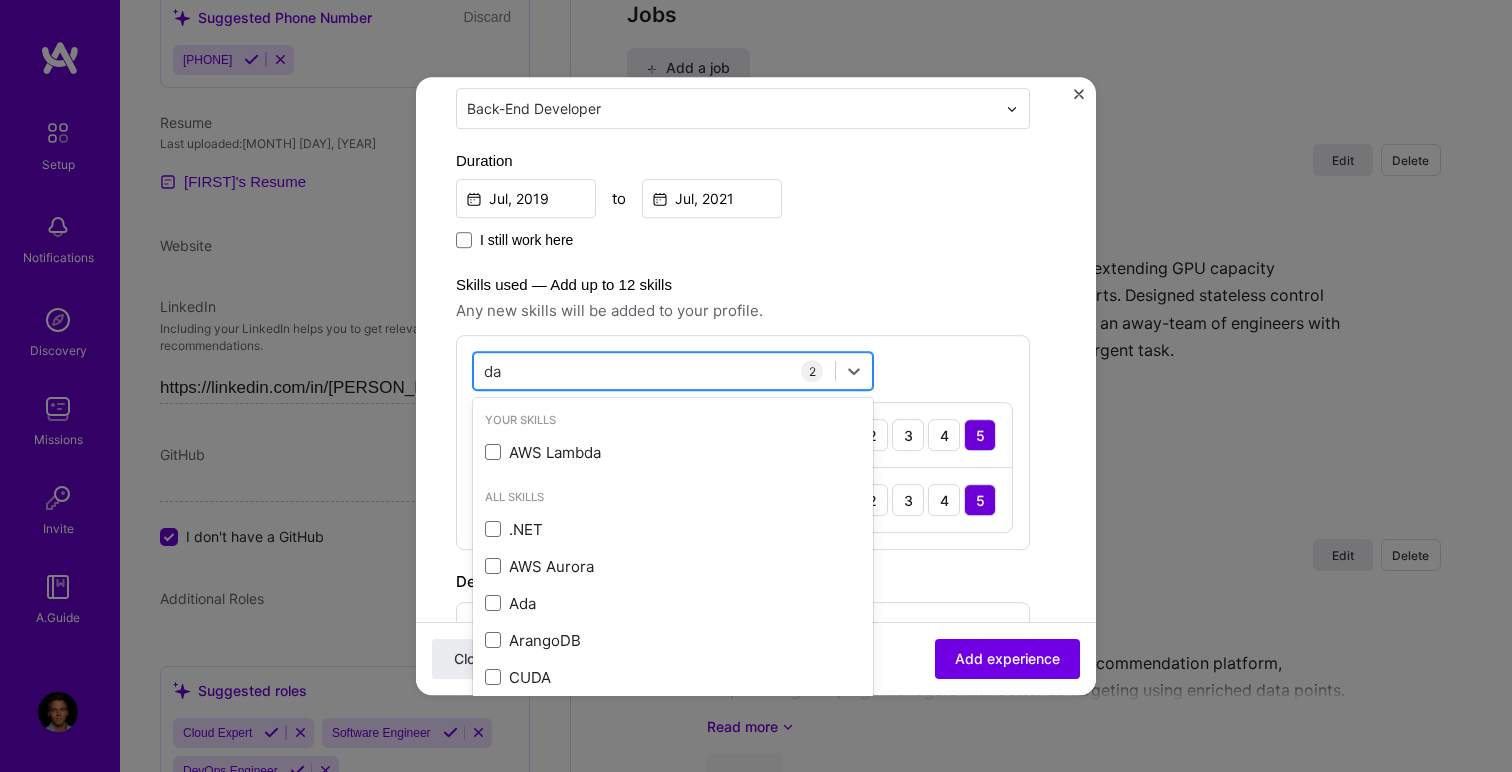 type on "d" 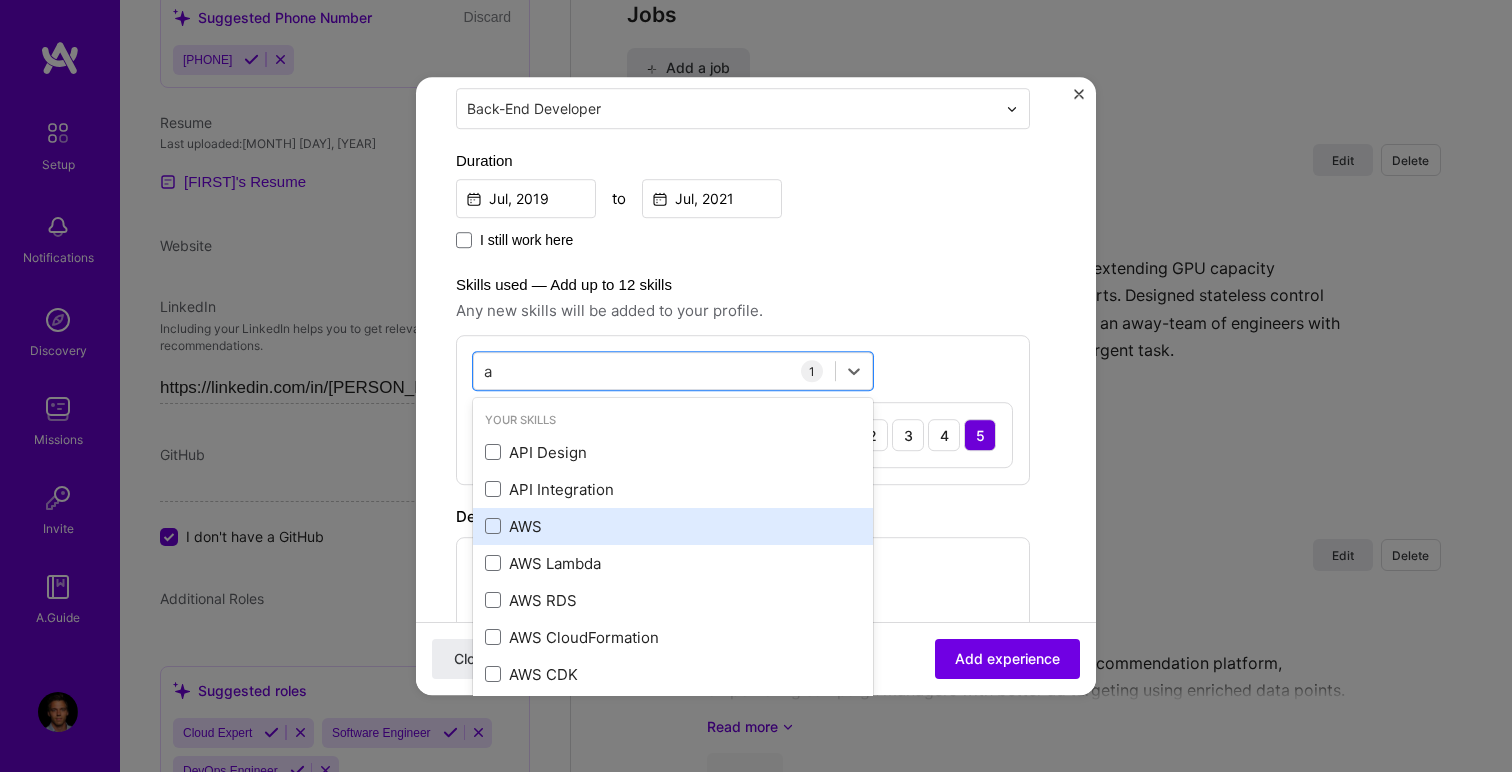 click on "AWS" at bounding box center (673, 526) 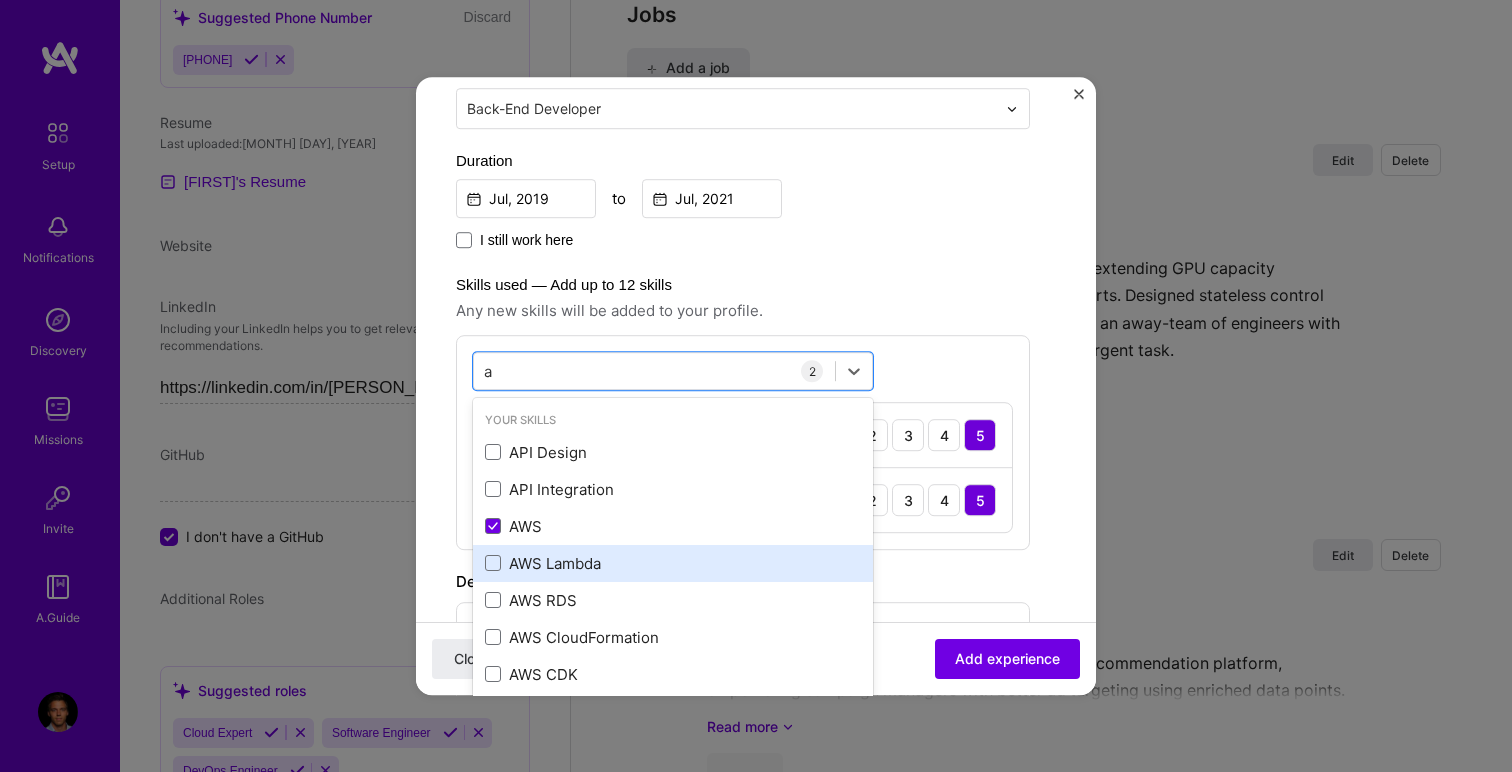 click on "AWS Lambda" at bounding box center (673, 563) 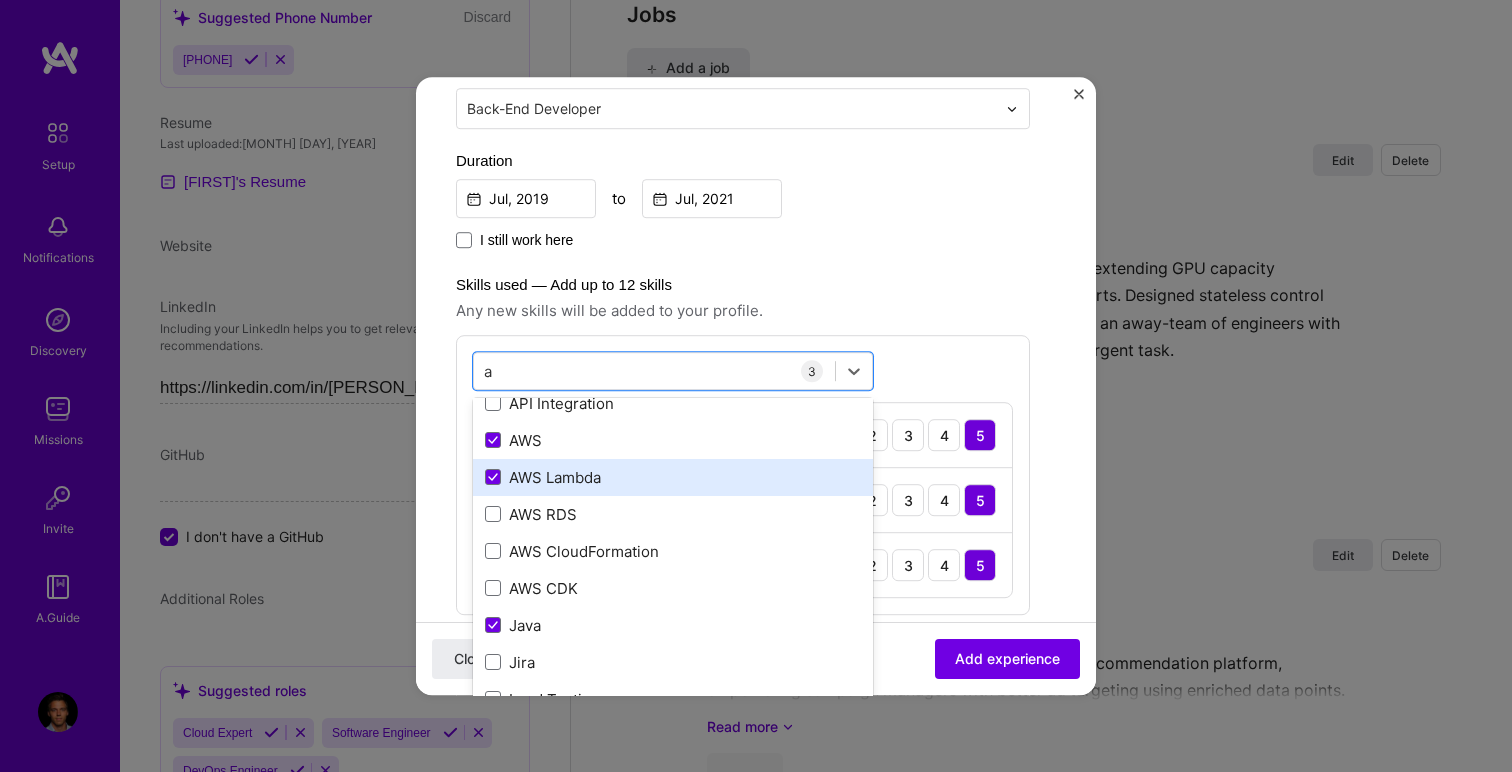 scroll, scrollTop: 90, scrollLeft: 0, axis: vertical 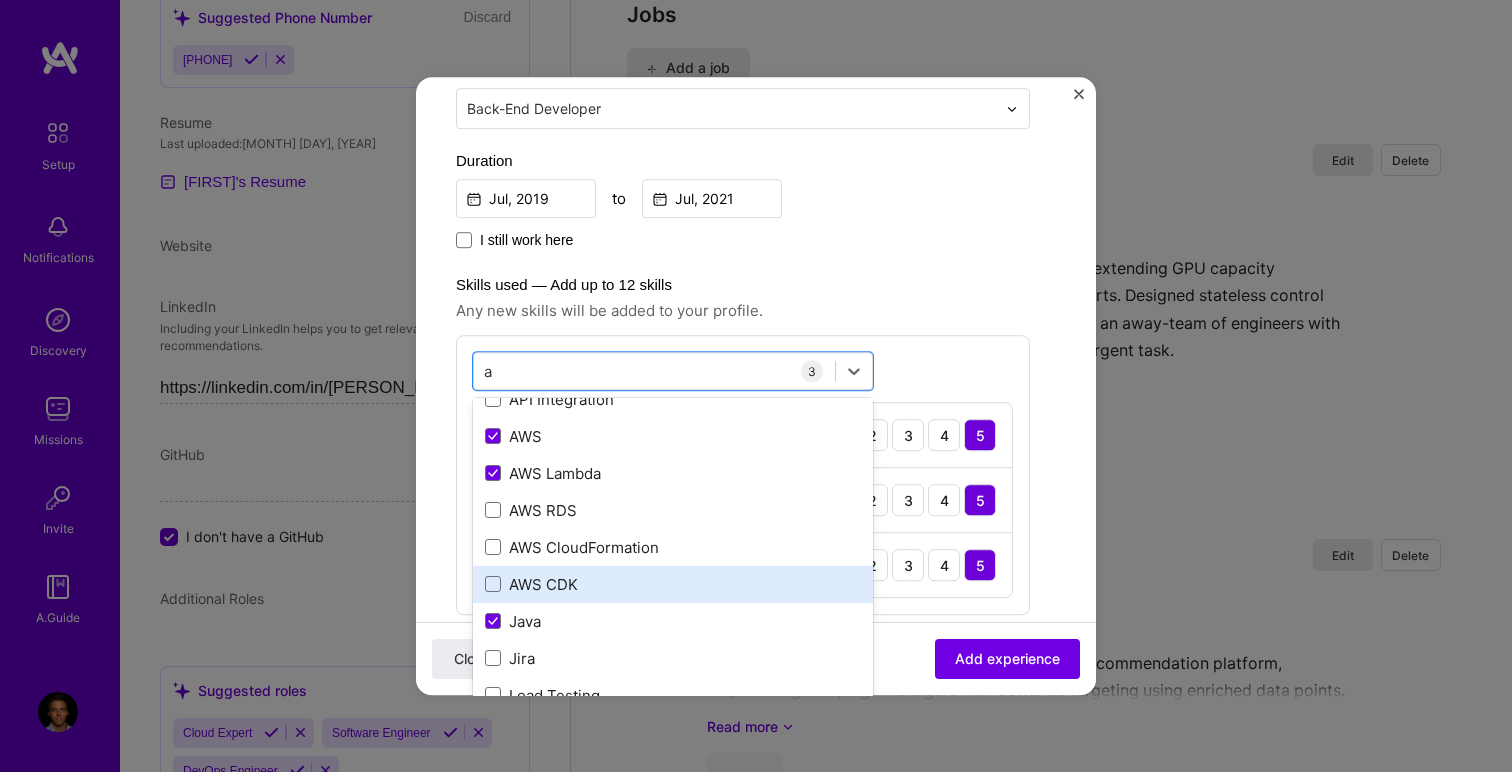 click on "AWS CDK" at bounding box center (673, 584) 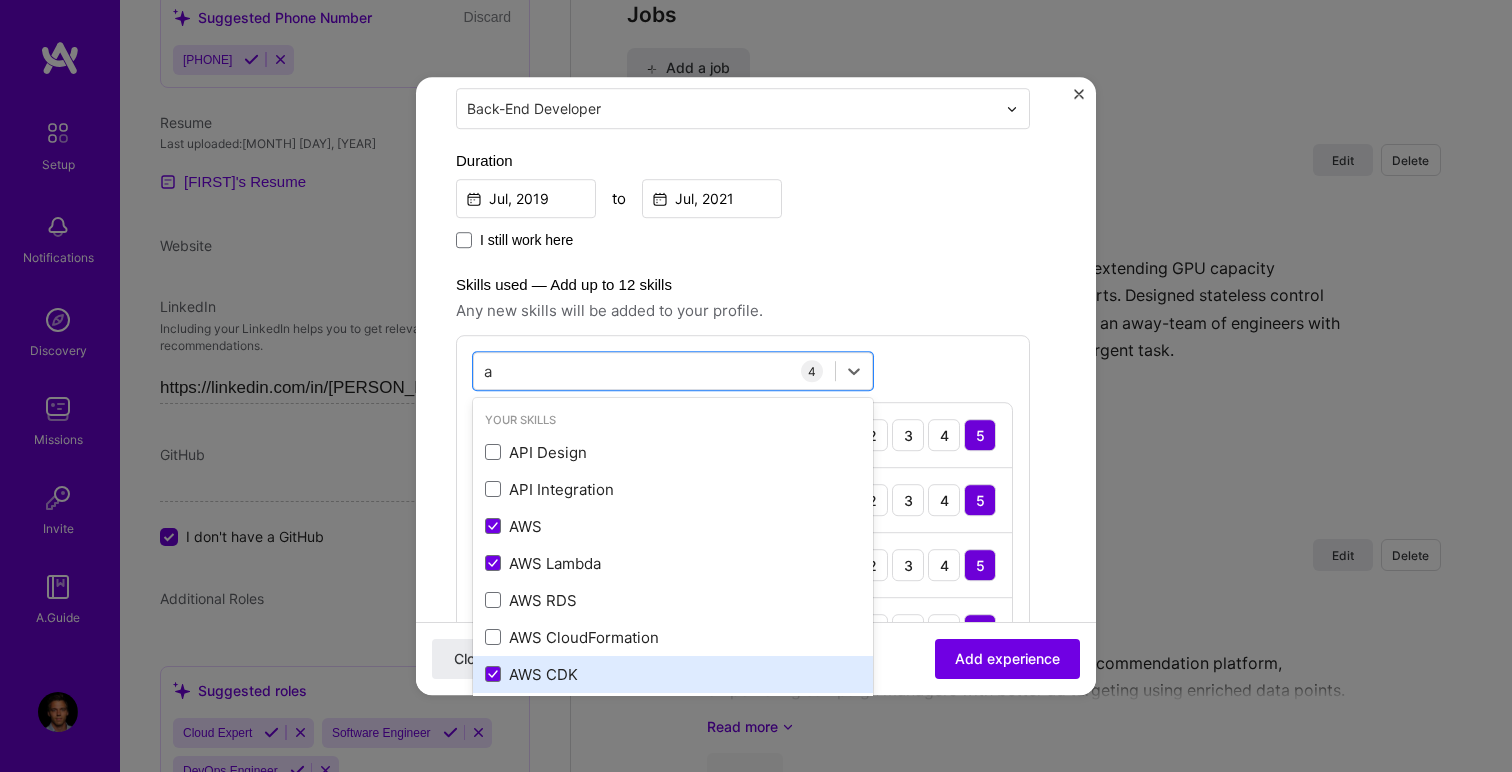scroll, scrollTop: 15, scrollLeft: 0, axis: vertical 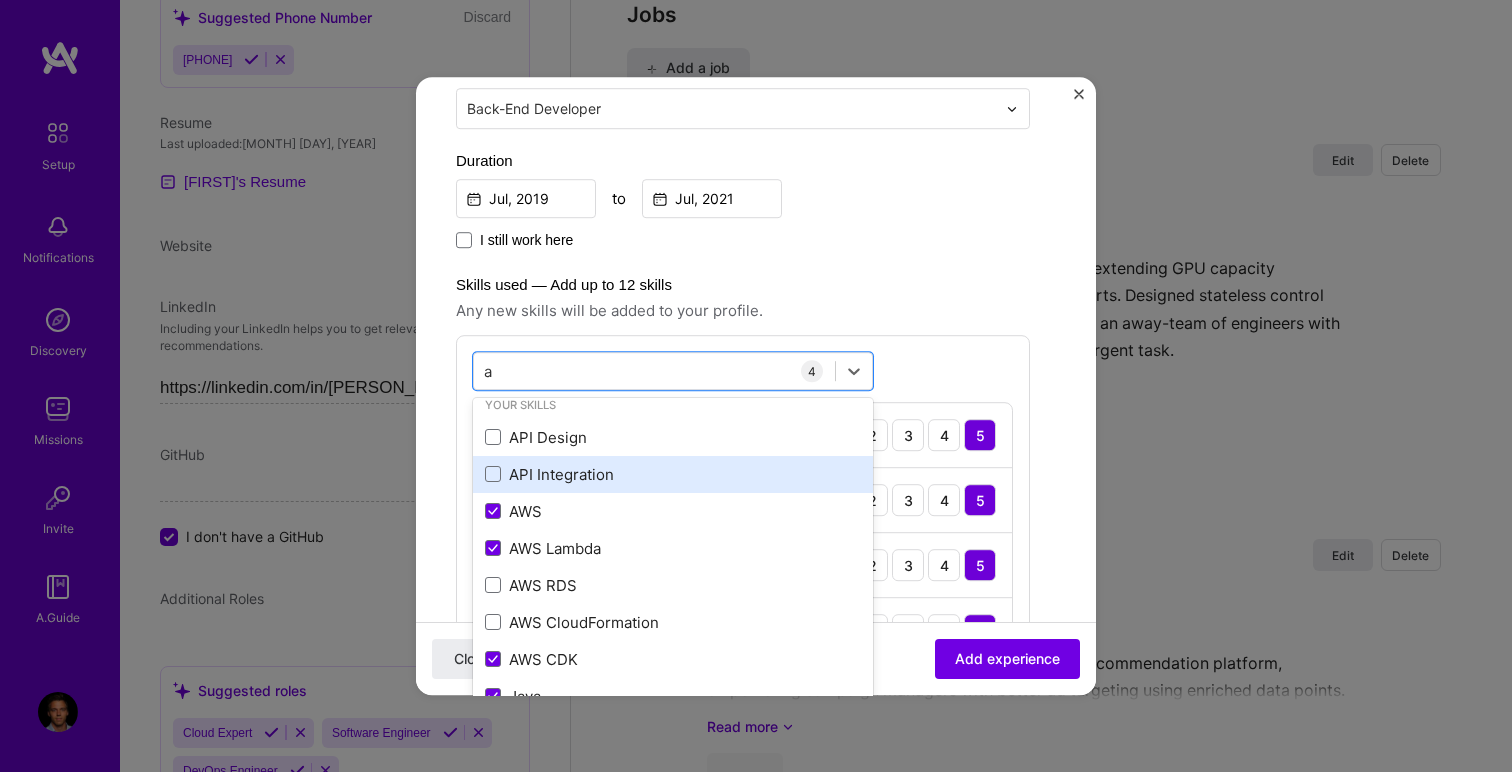 click on "API Integration" at bounding box center [673, 474] 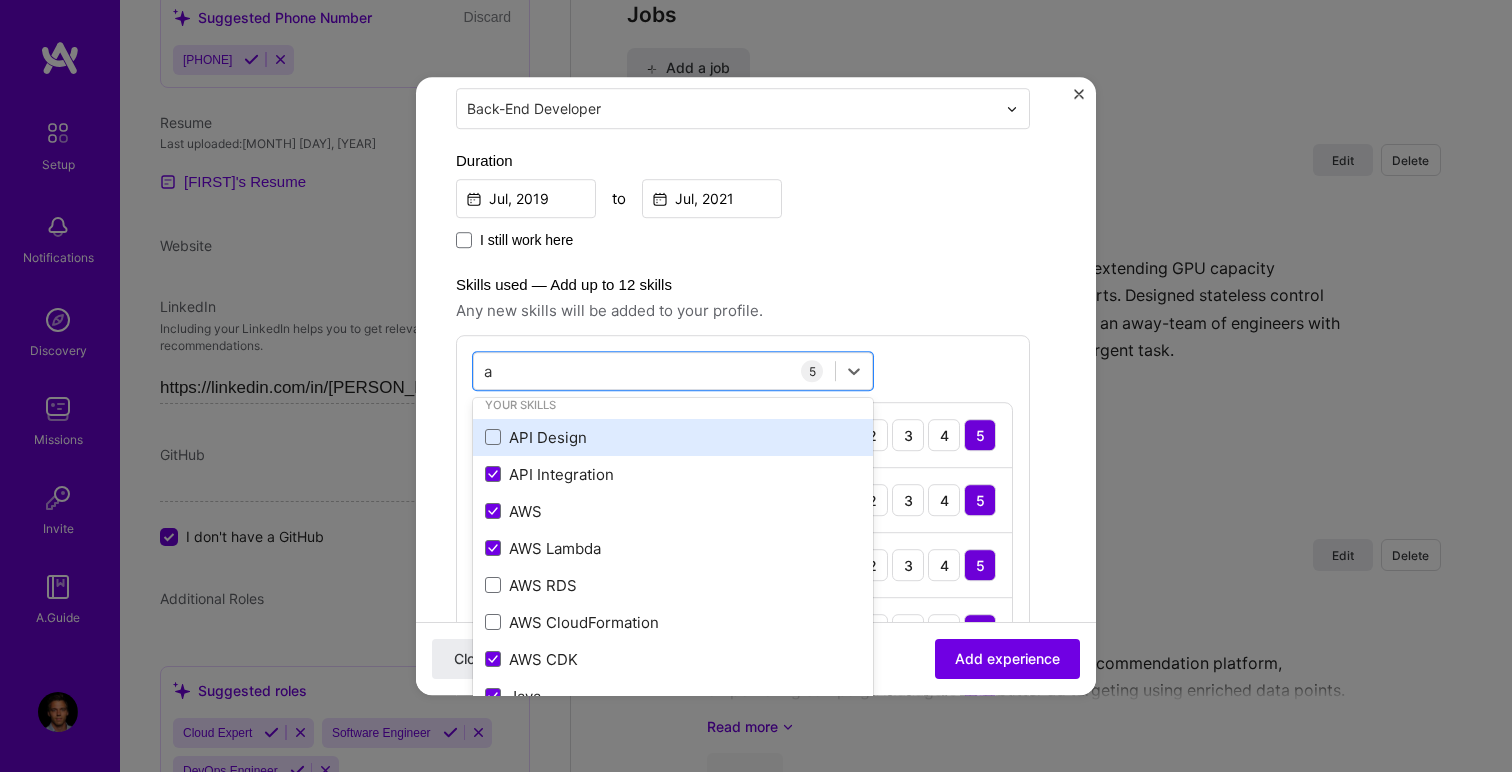 click on "API Design" at bounding box center [673, 437] 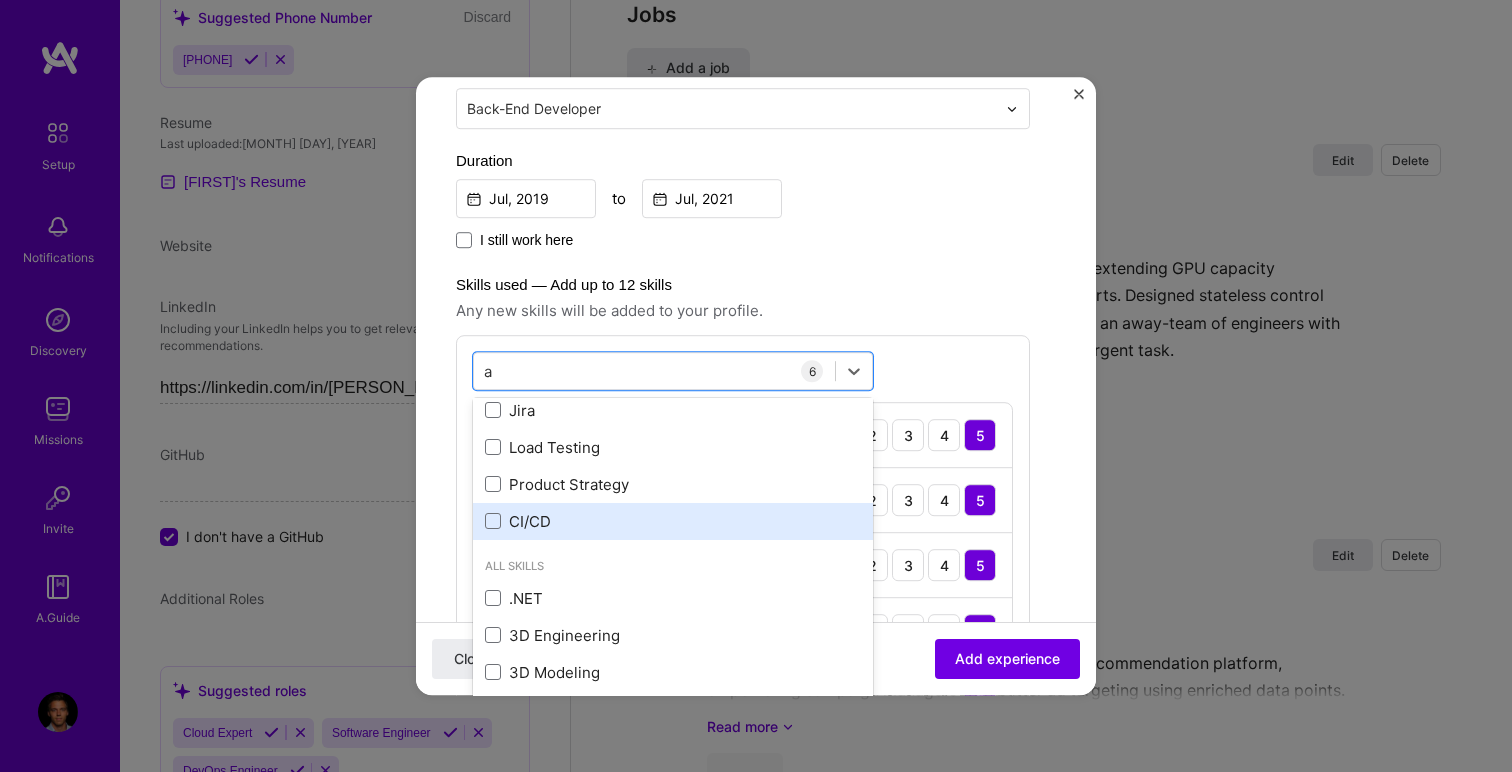 scroll, scrollTop: 334, scrollLeft: 0, axis: vertical 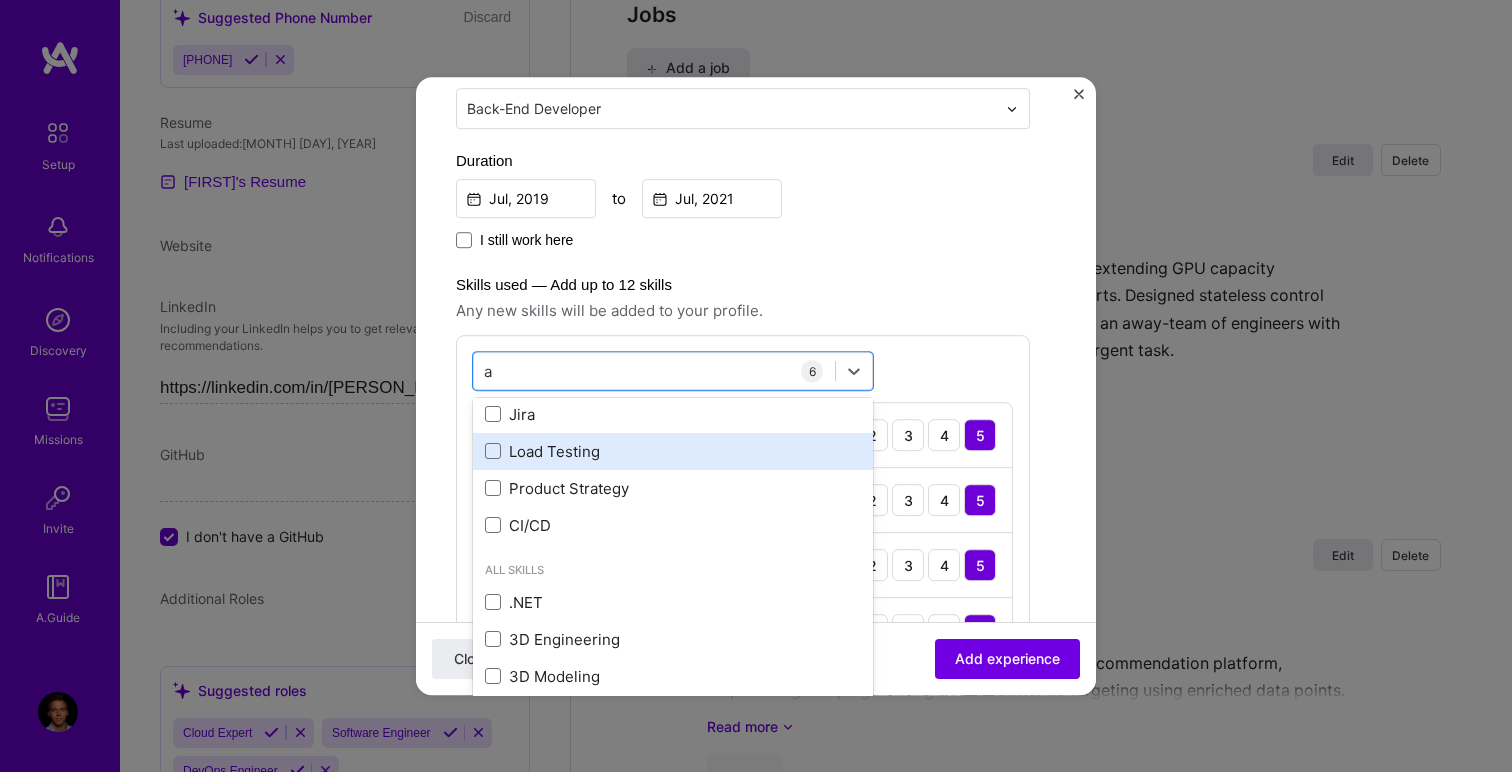 click on "Load Testing" at bounding box center [673, 451] 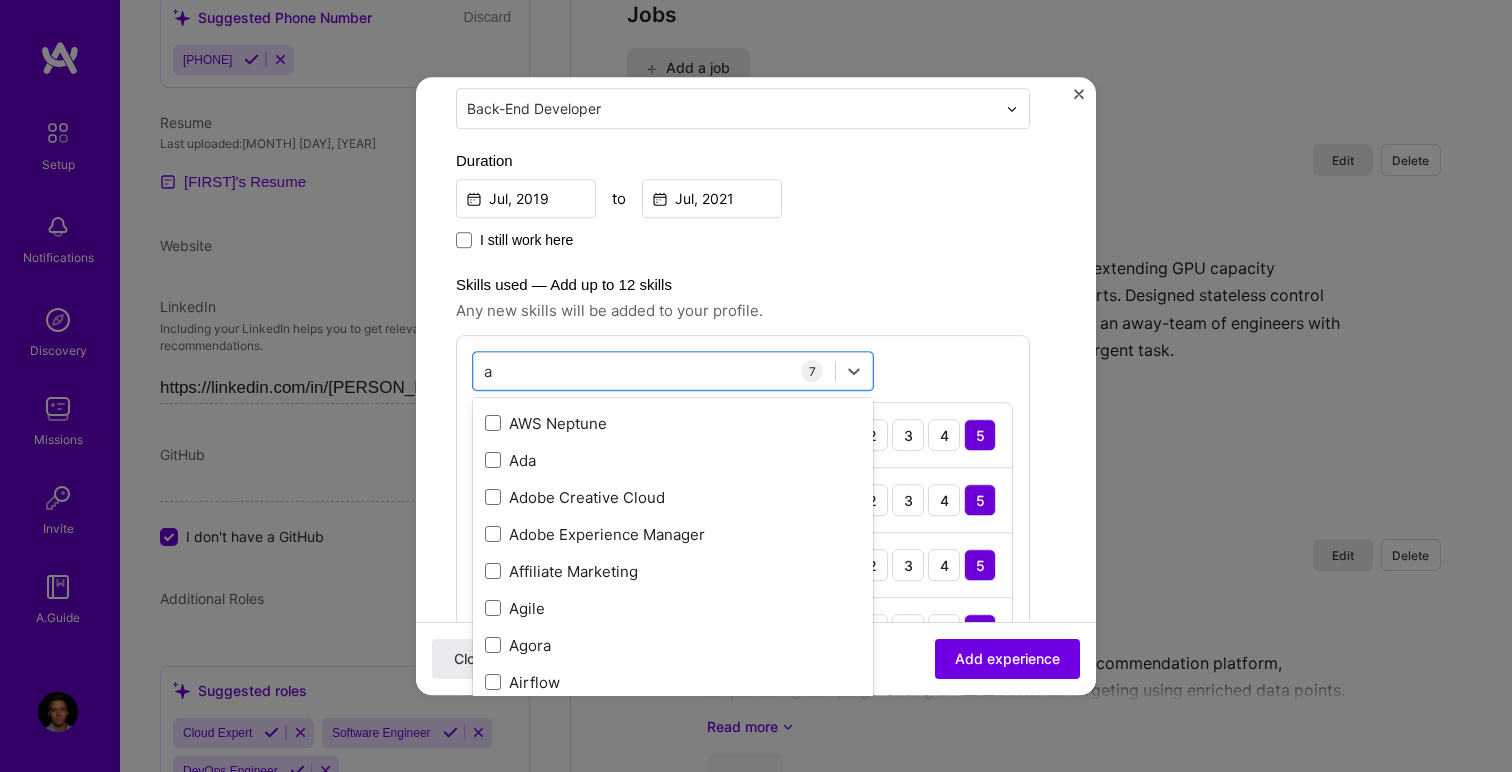 scroll, scrollTop: 931, scrollLeft: 0, axis: vertical 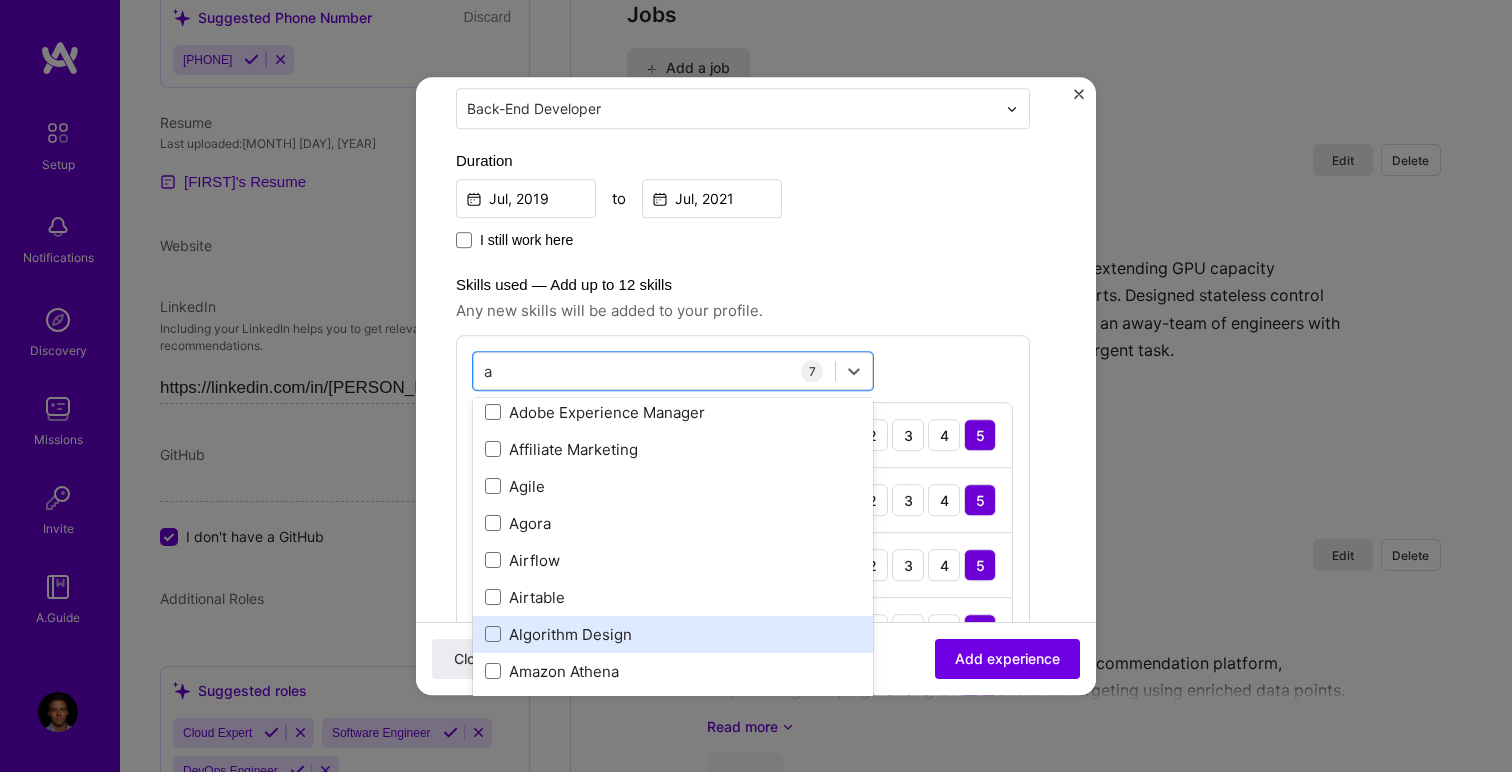 click on "Algorithm Design" at bounding box center (673, 634) 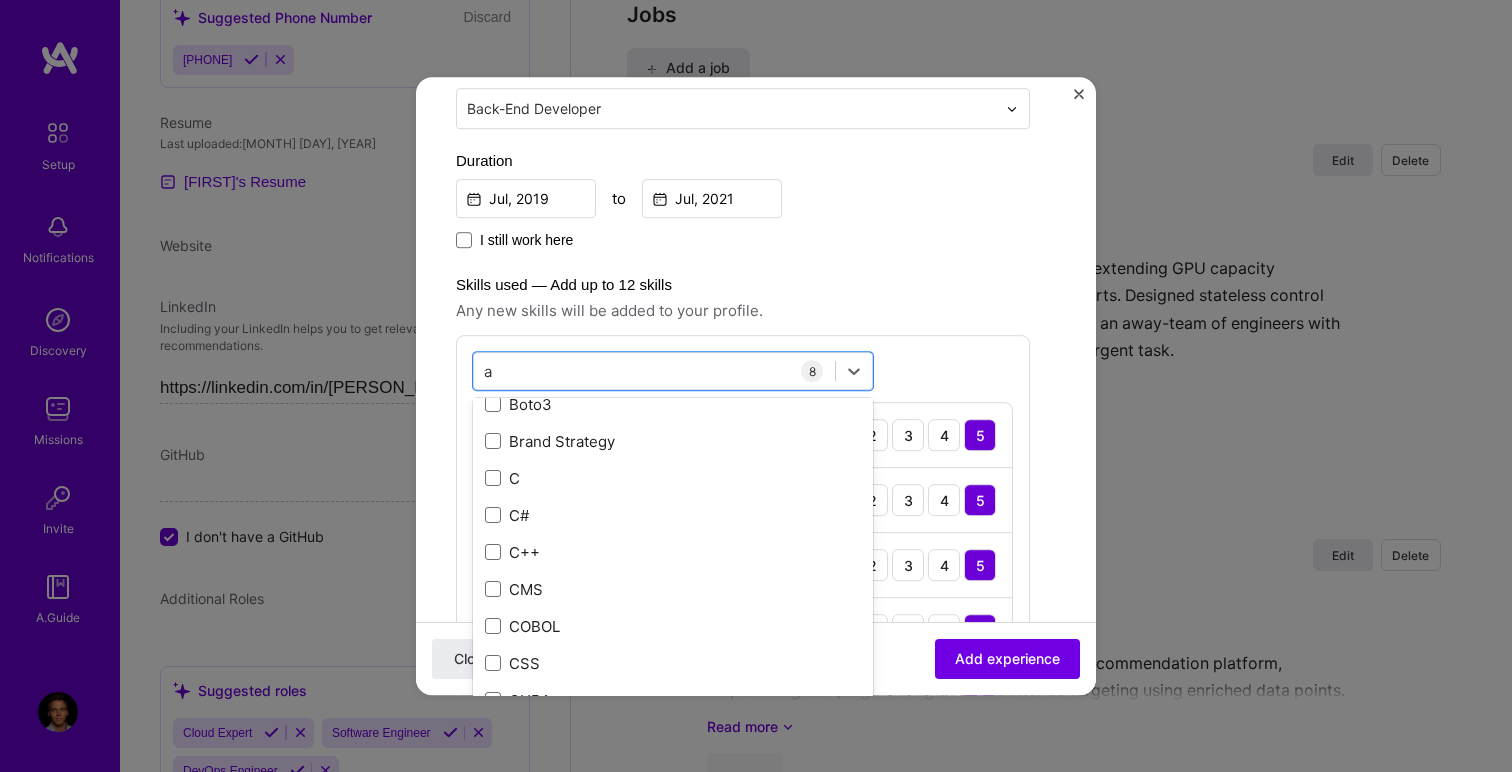 scroll, scrollTop: 2310, scrollLeft: 0, axis: vertical 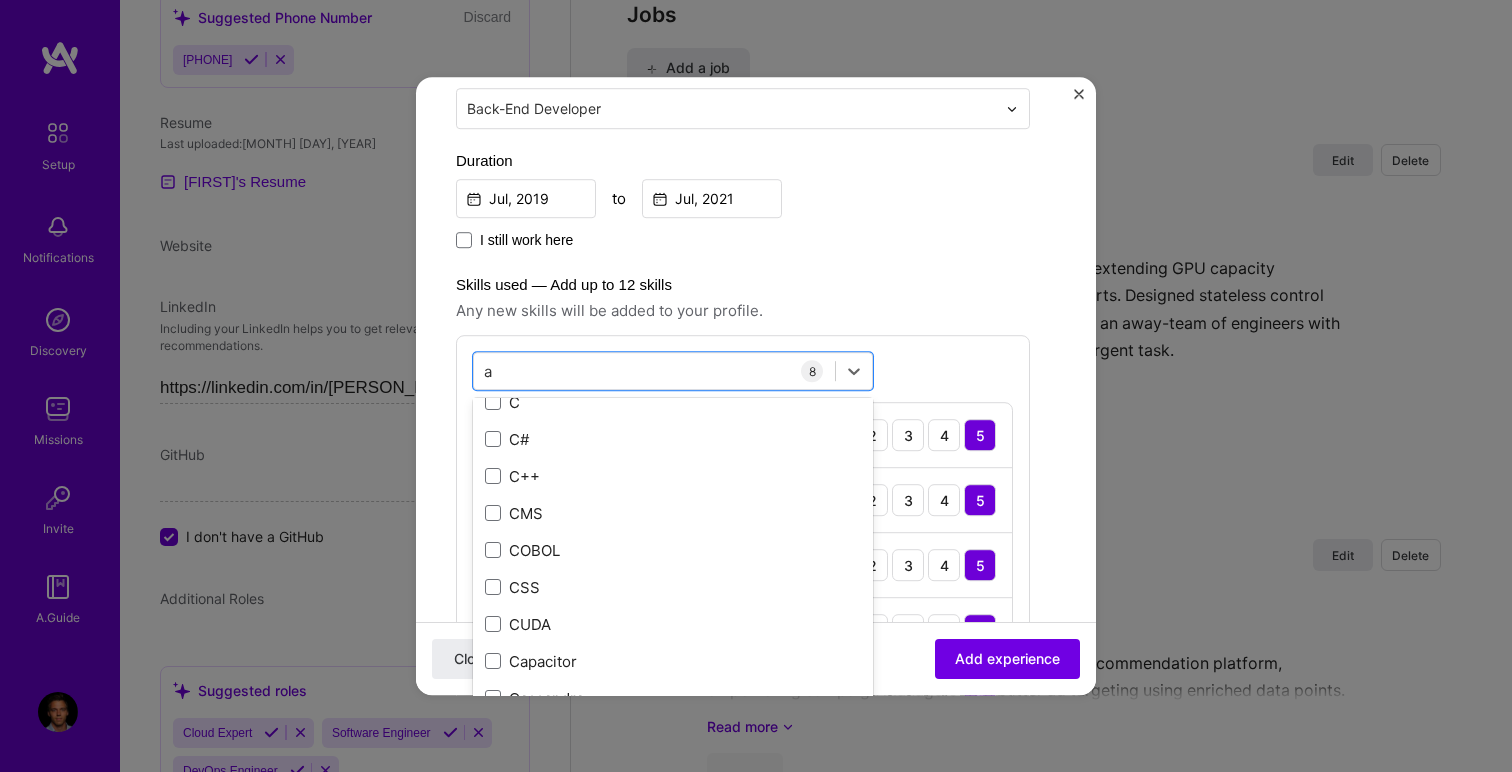 type on "a" 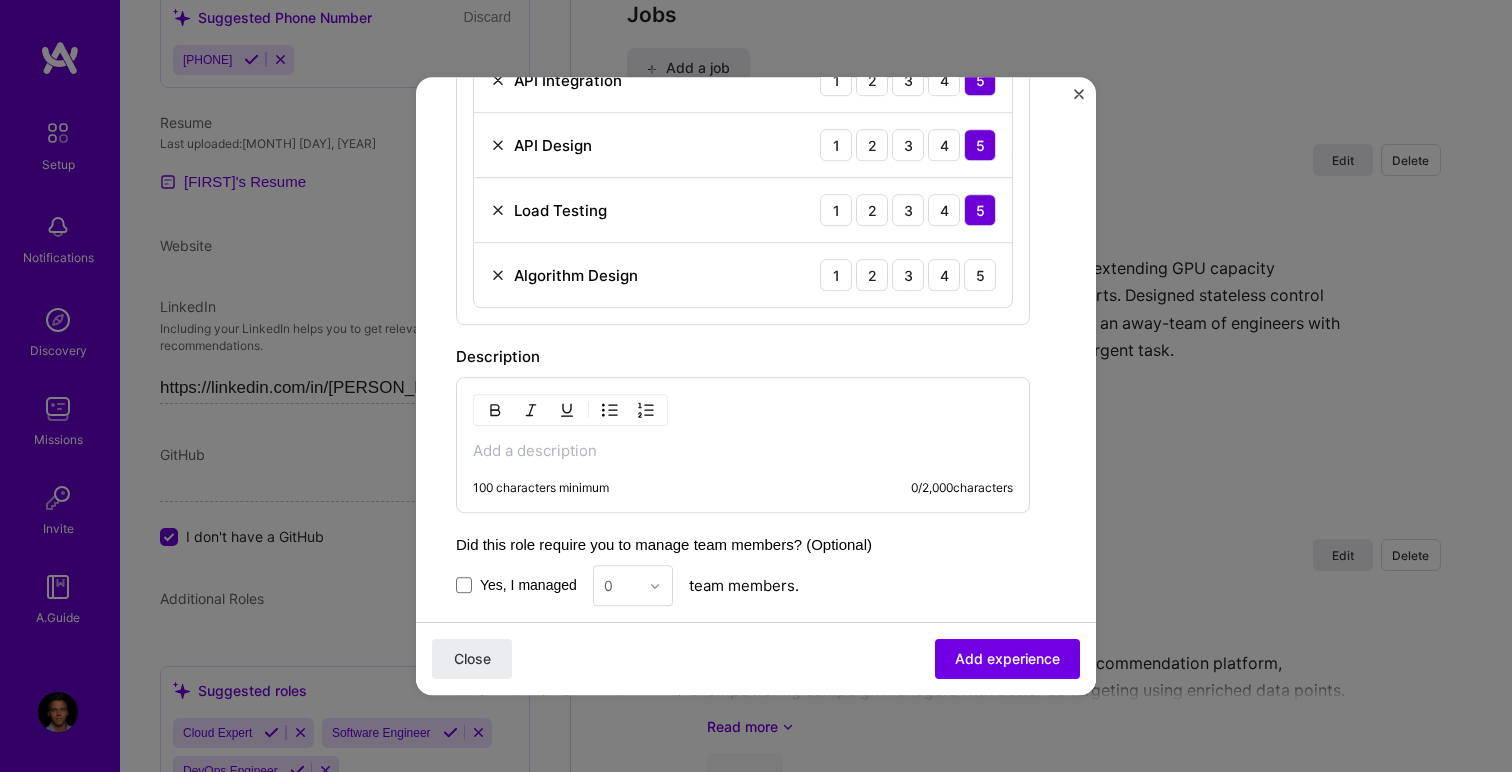 scroll, scrollTop: 1272, scrollLeft: 0, axis: vertical 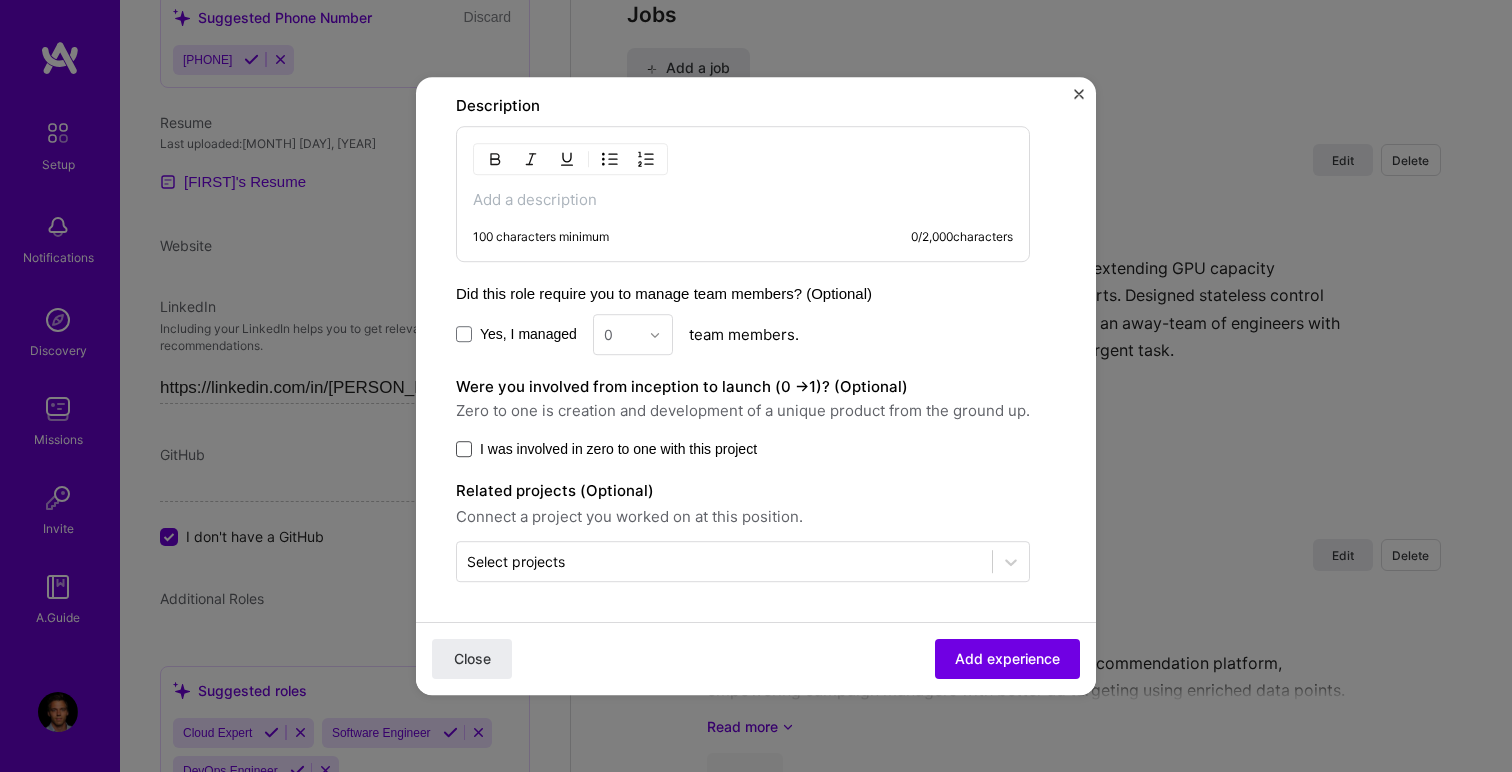 click at bounding box center (464, 449) 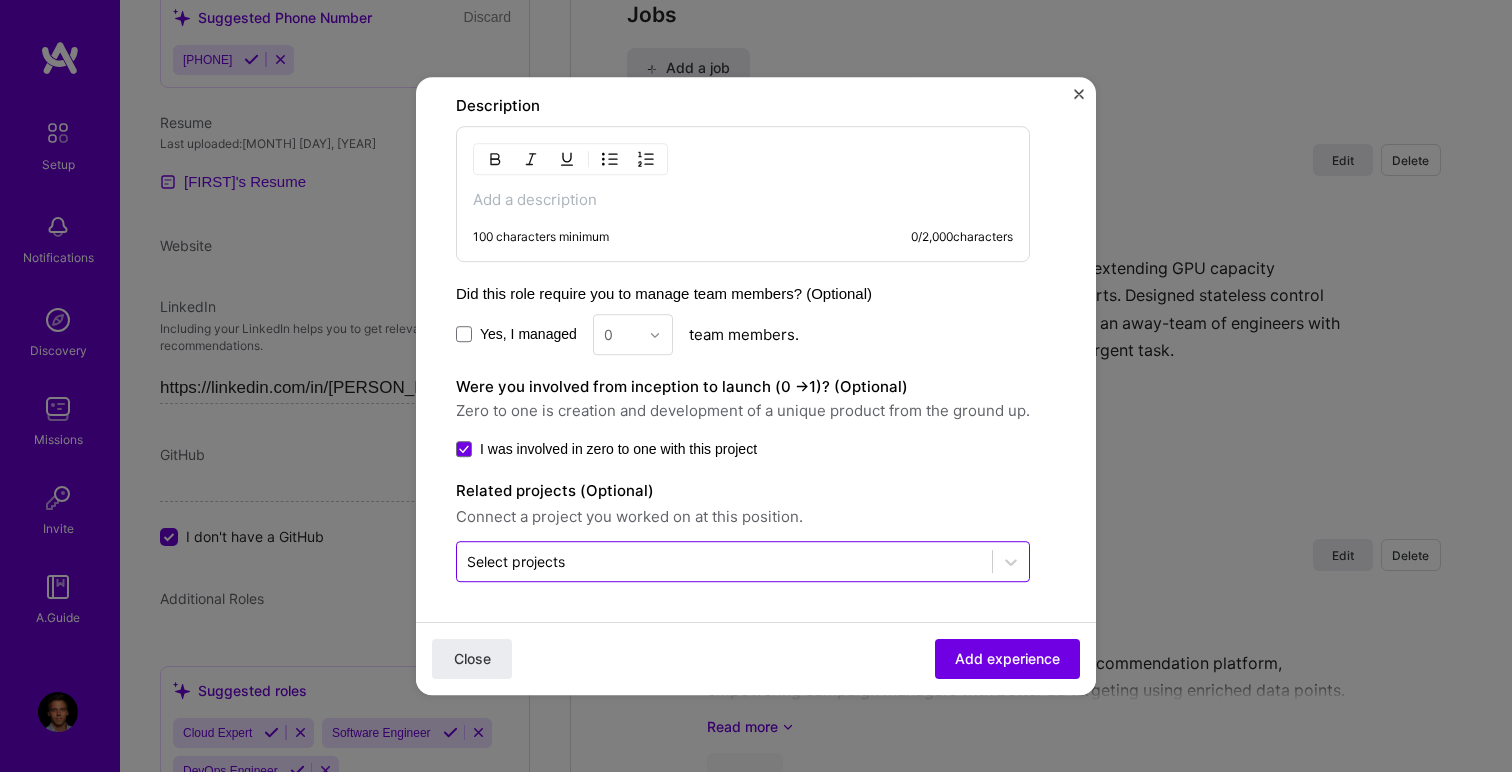 click on "Select projects" at bounding box center [516, 561] 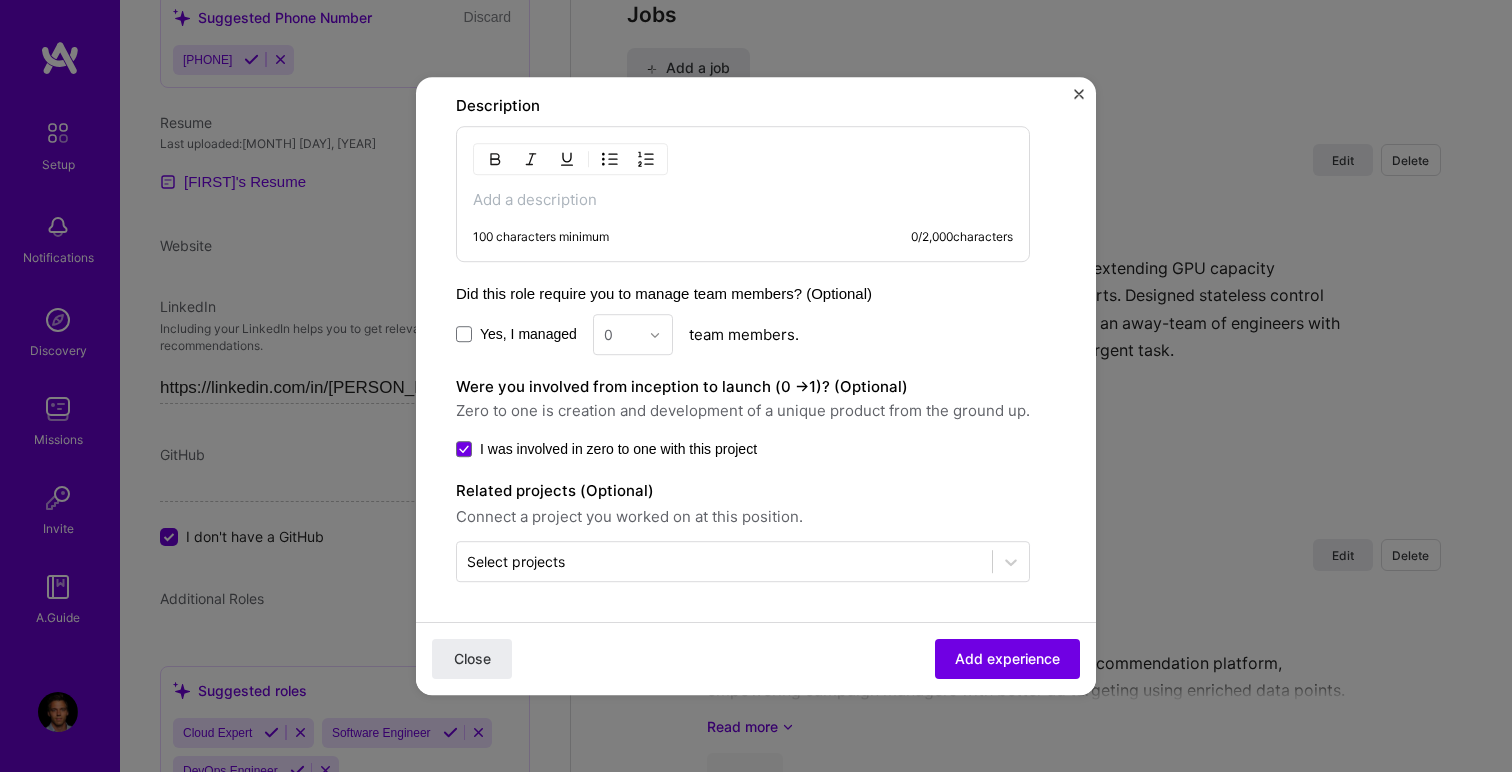 click on "Were you involved from inception to launch (0 - >  1)? (Optional) Zero to one is creation and development of a unique product from the ground up. I was involved in zero to one with this project" at bounding box center [743, 417] 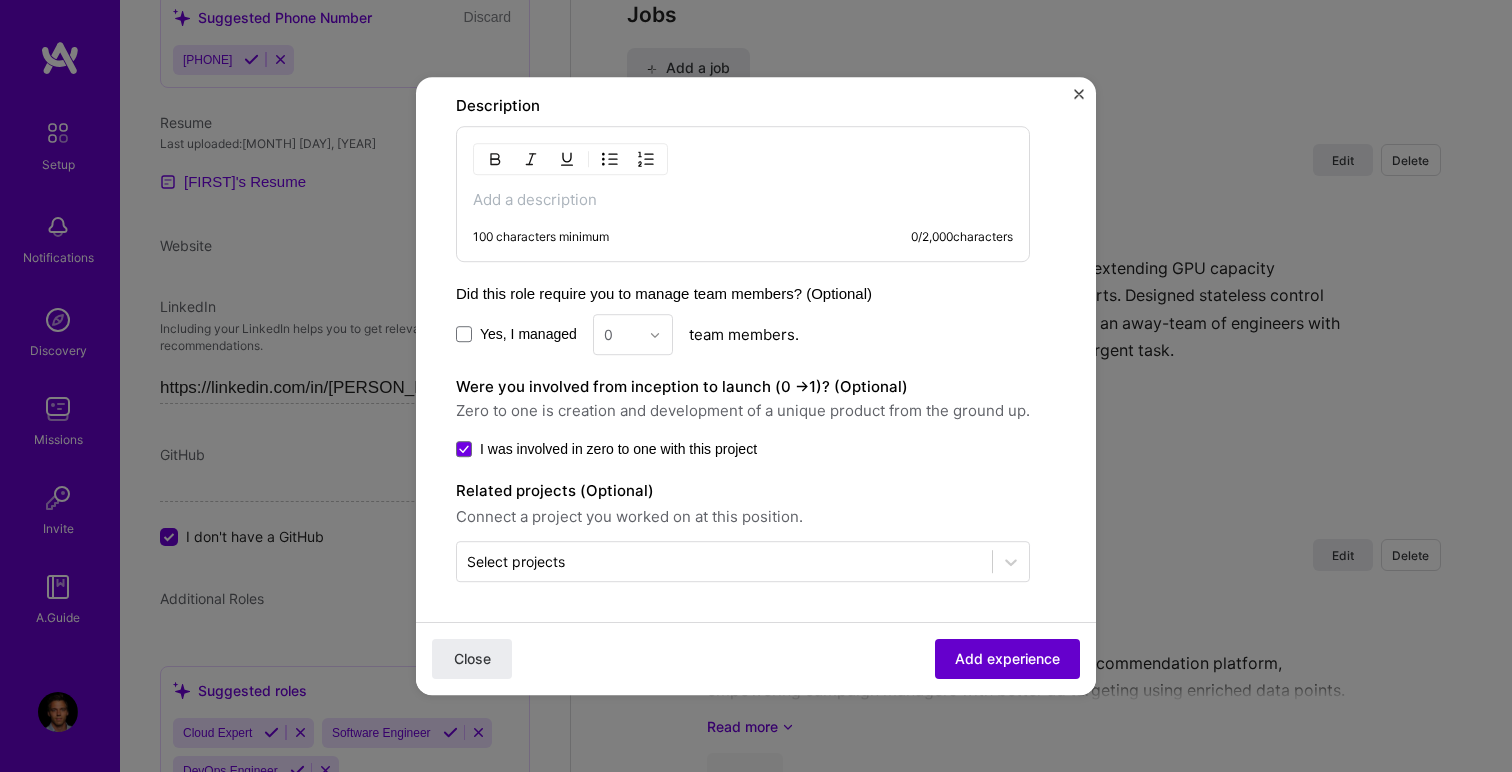 click on "Add experience" at bounding box center (1007, 659) 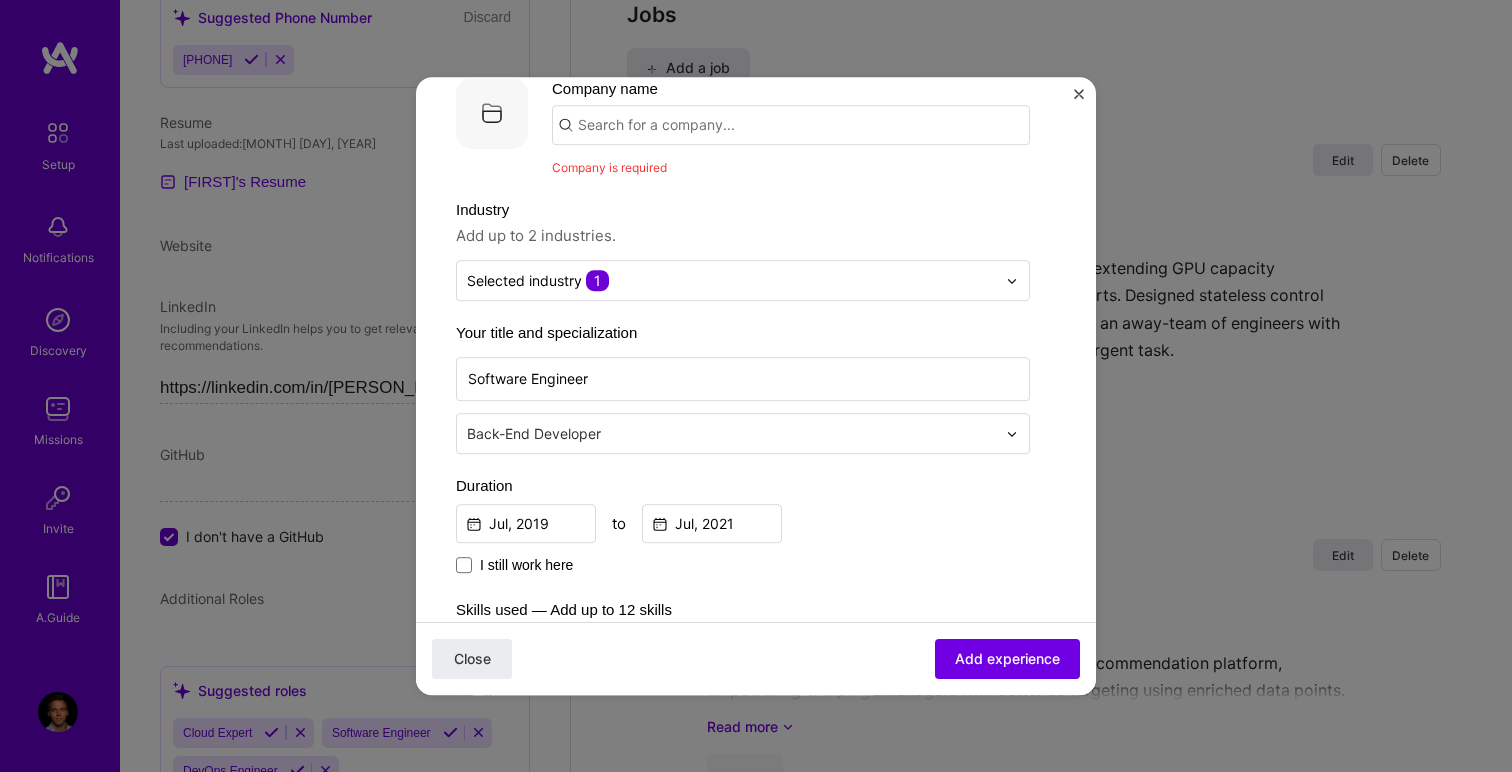 scroll, scrollTop: 81, scrollLeft: 0, axis: vertical 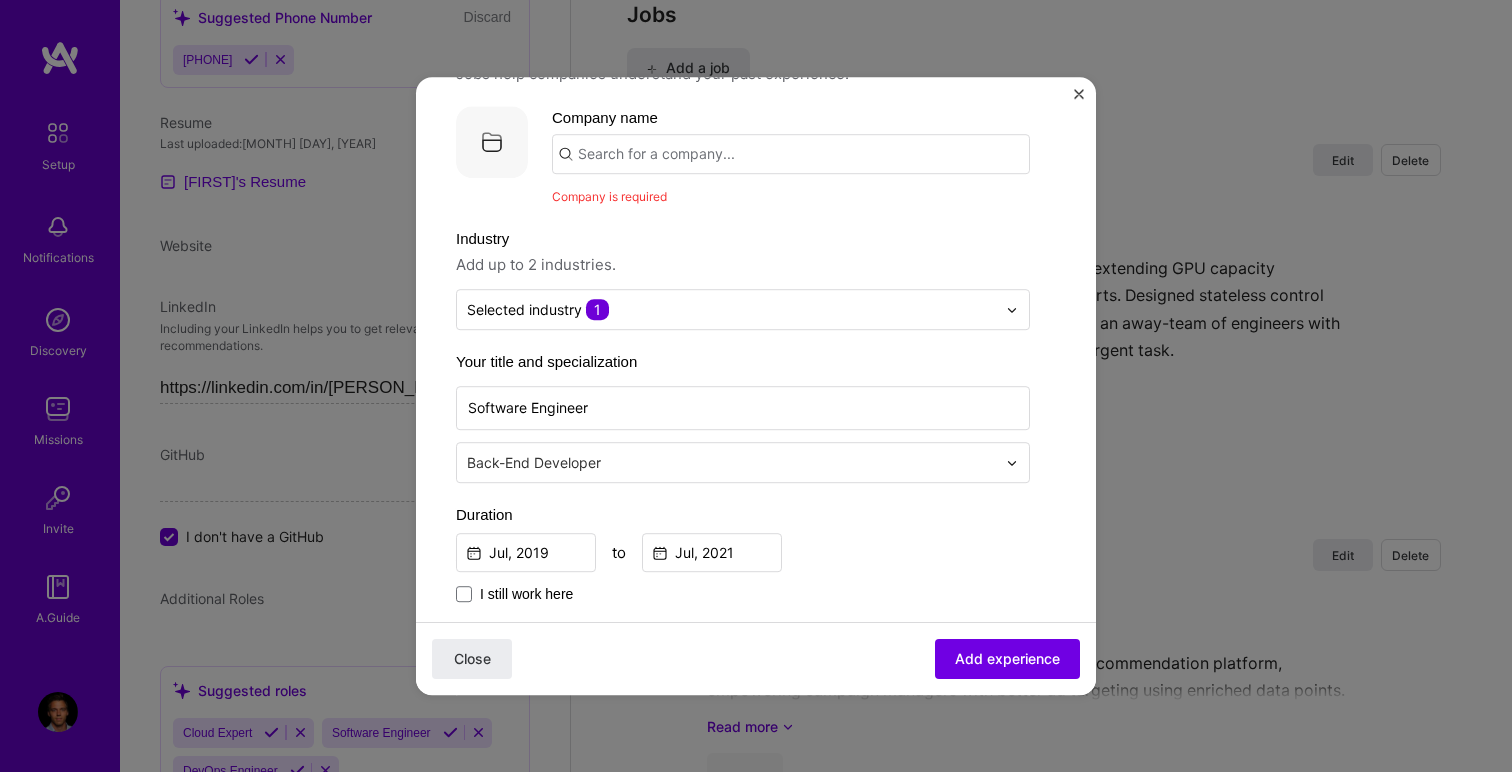 click at bounding box center (791, 154) 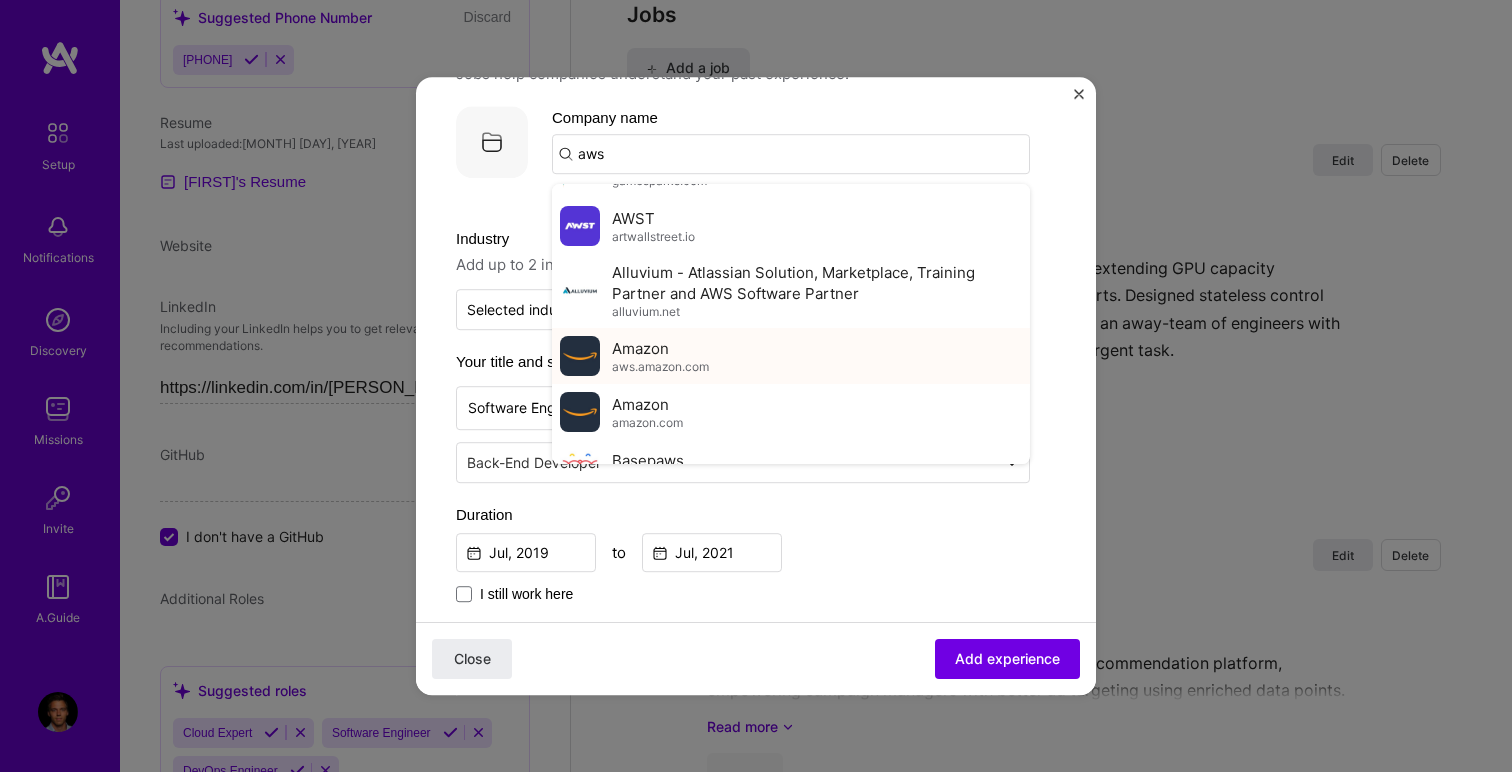 scroll, scrollTop: 48, scrollLeft: 0, axis: vertical 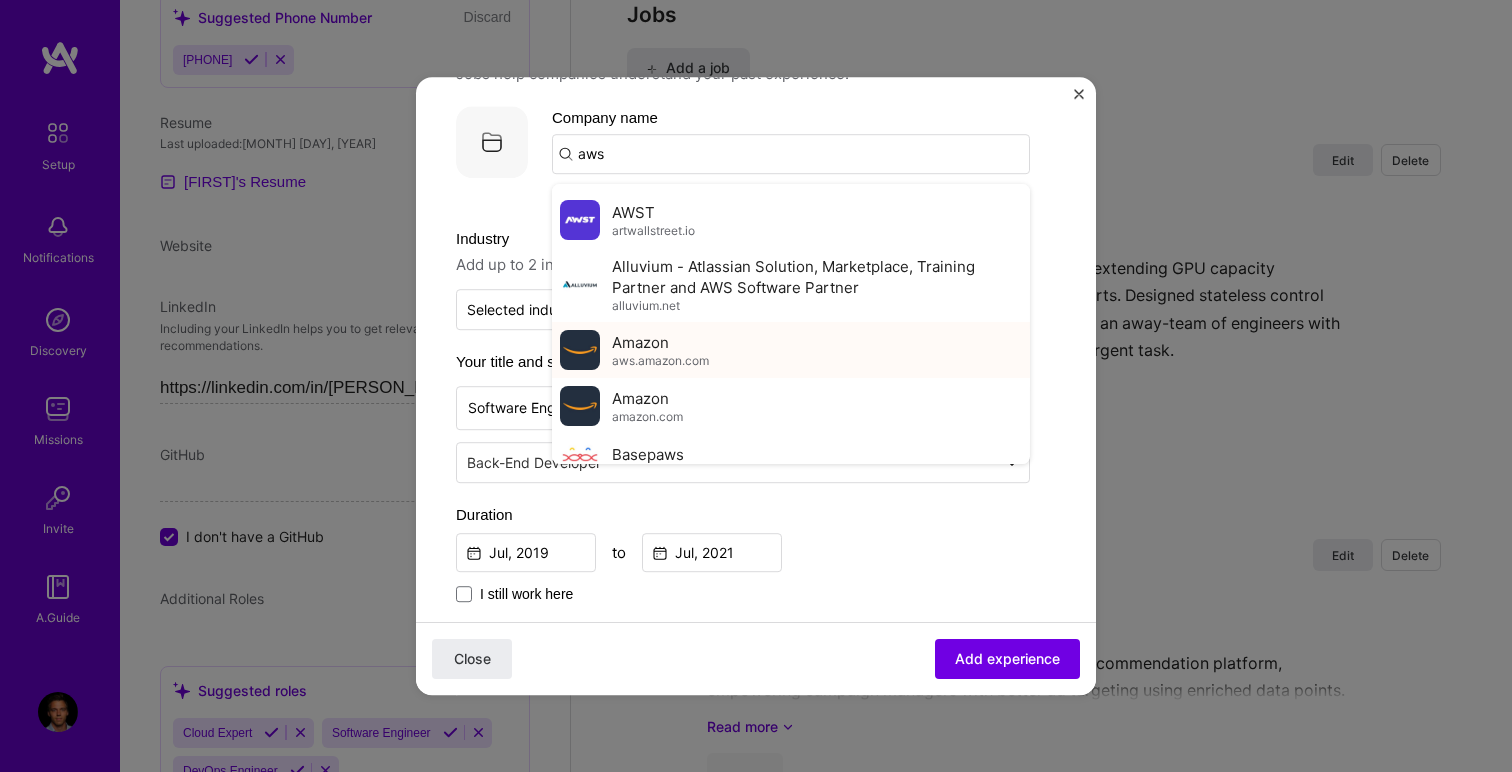 click on "aws.amazon.com" at bounding box center (660, 361) 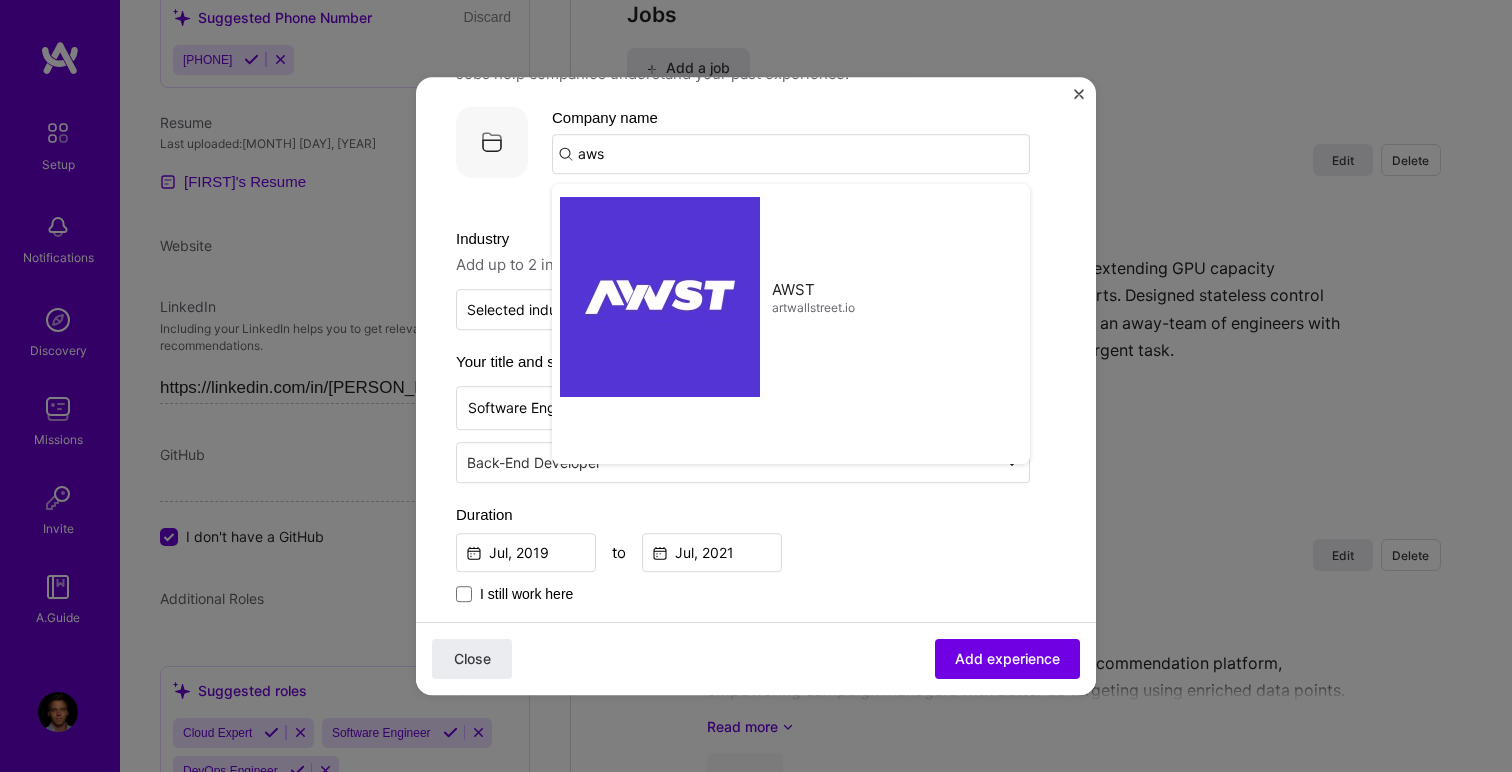 type on "Amazon" 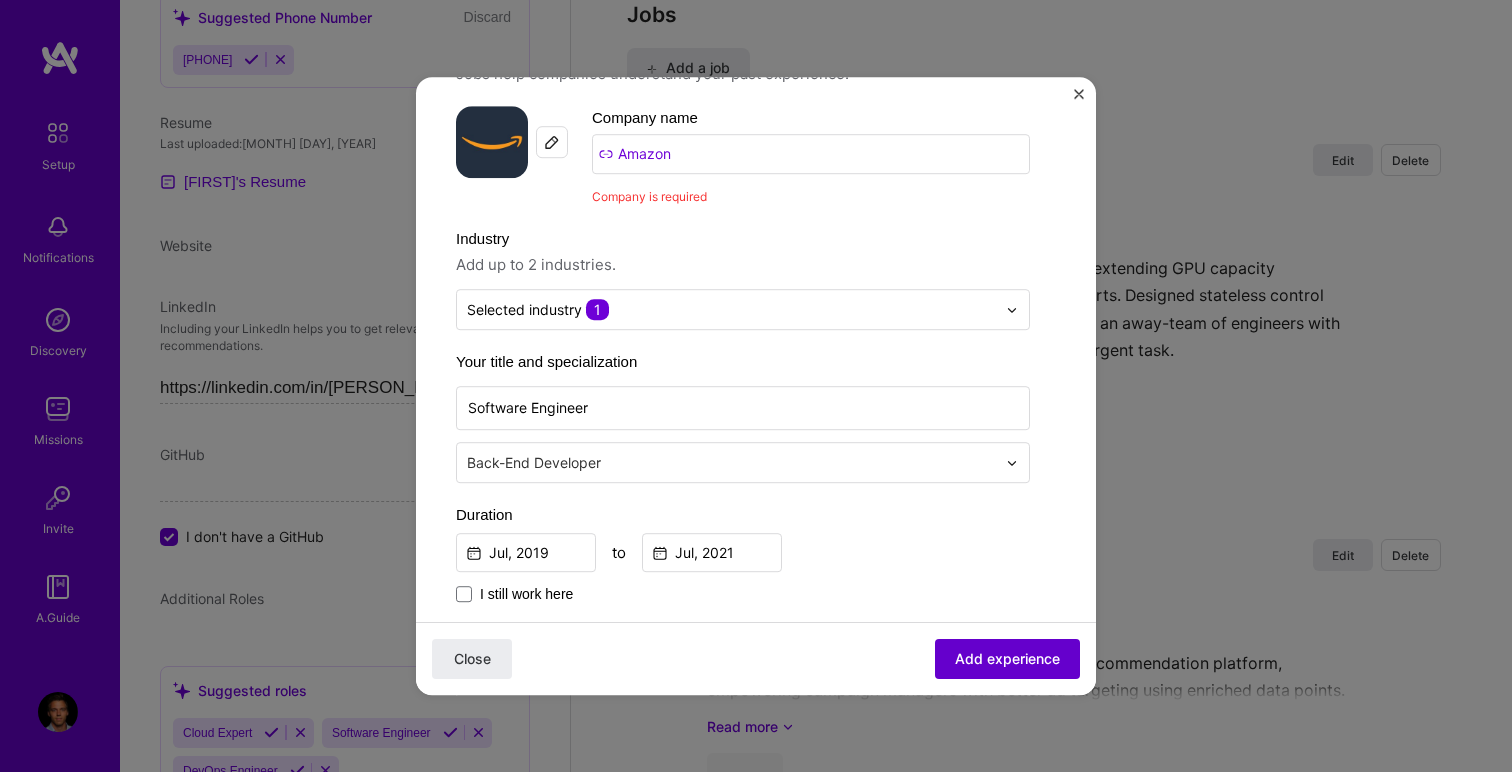 click on "Add experience" at bounding box center (1007, 659) 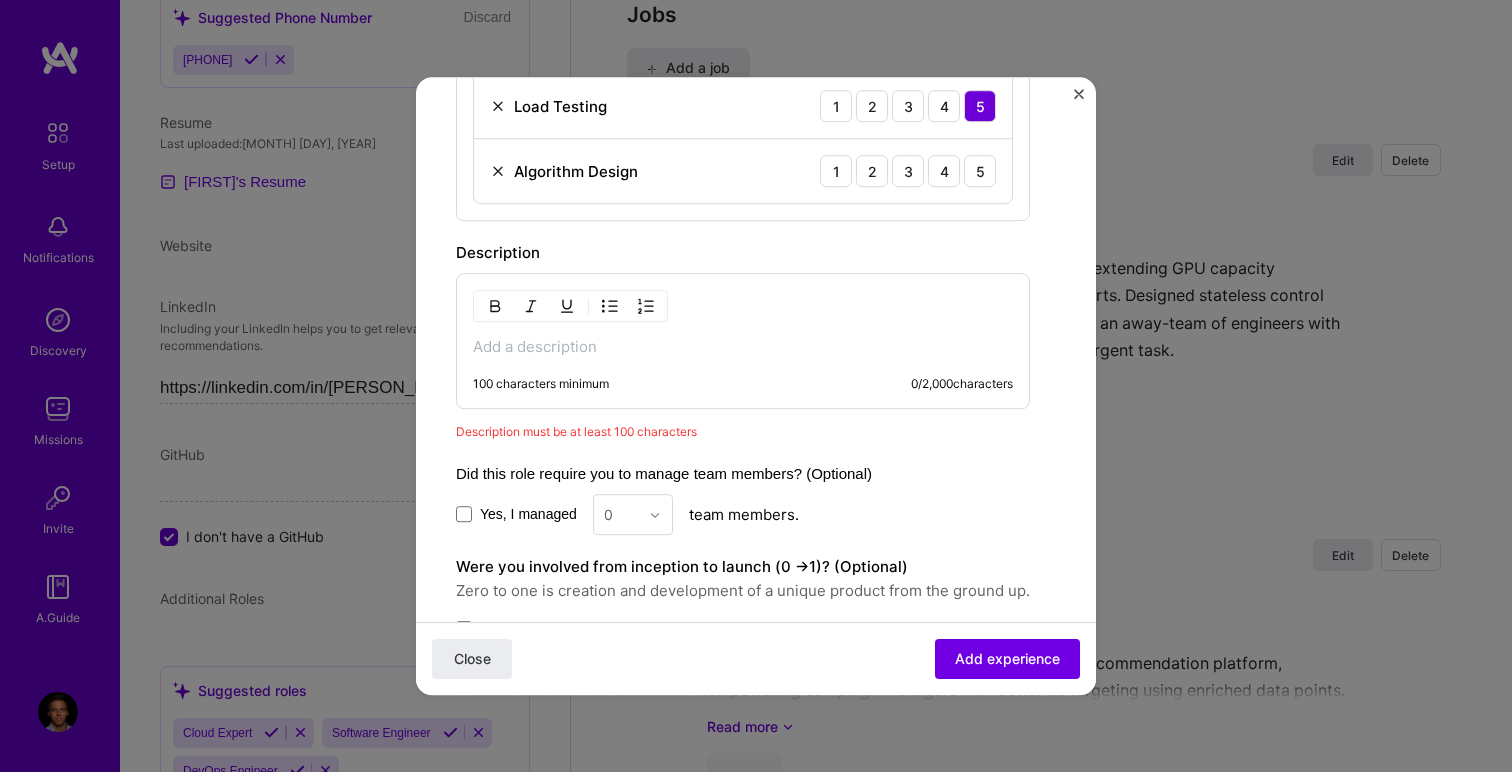 scroll, scrollTop: 1127, scrollLeft: 0, axis: vertical 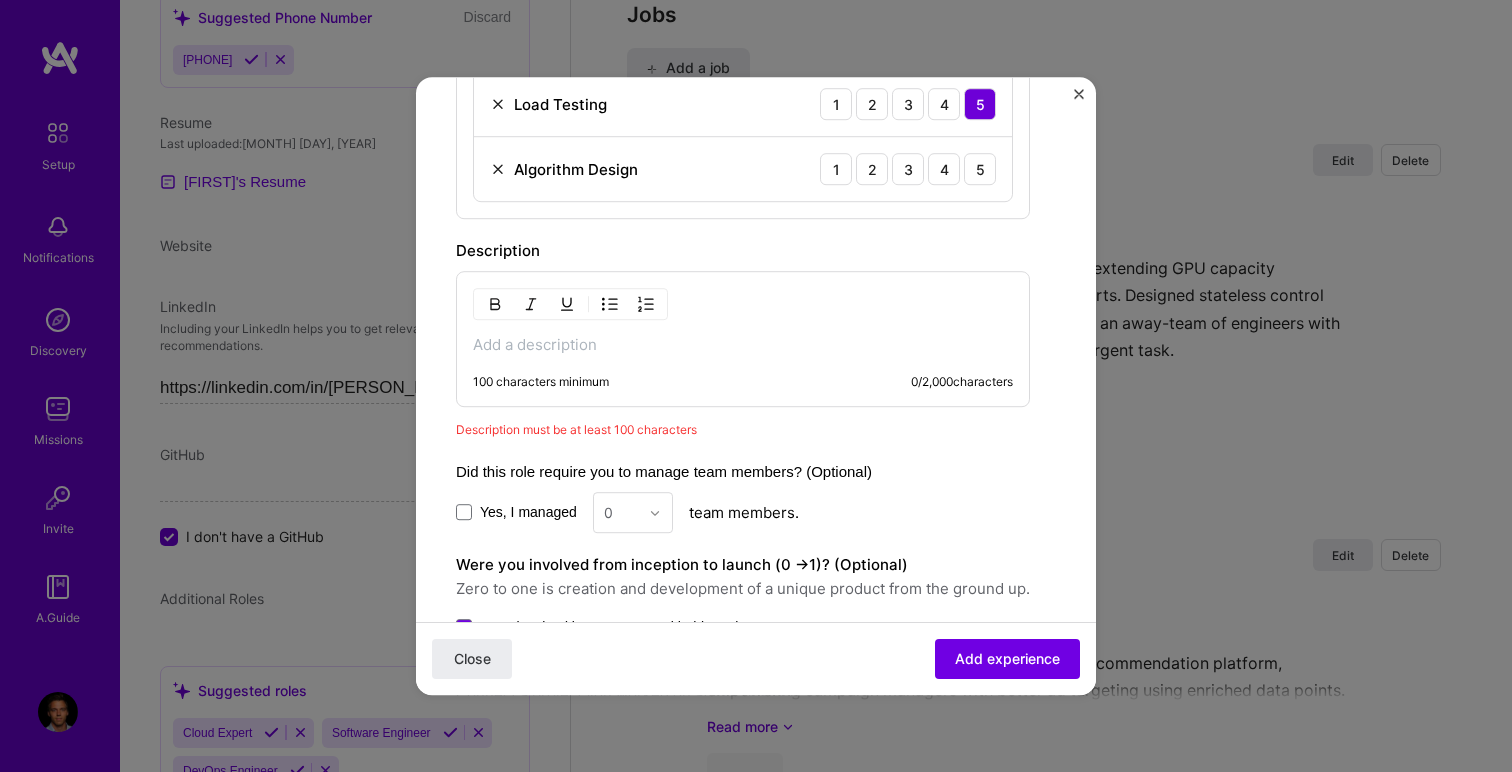 click at bounding box center (743, 345) 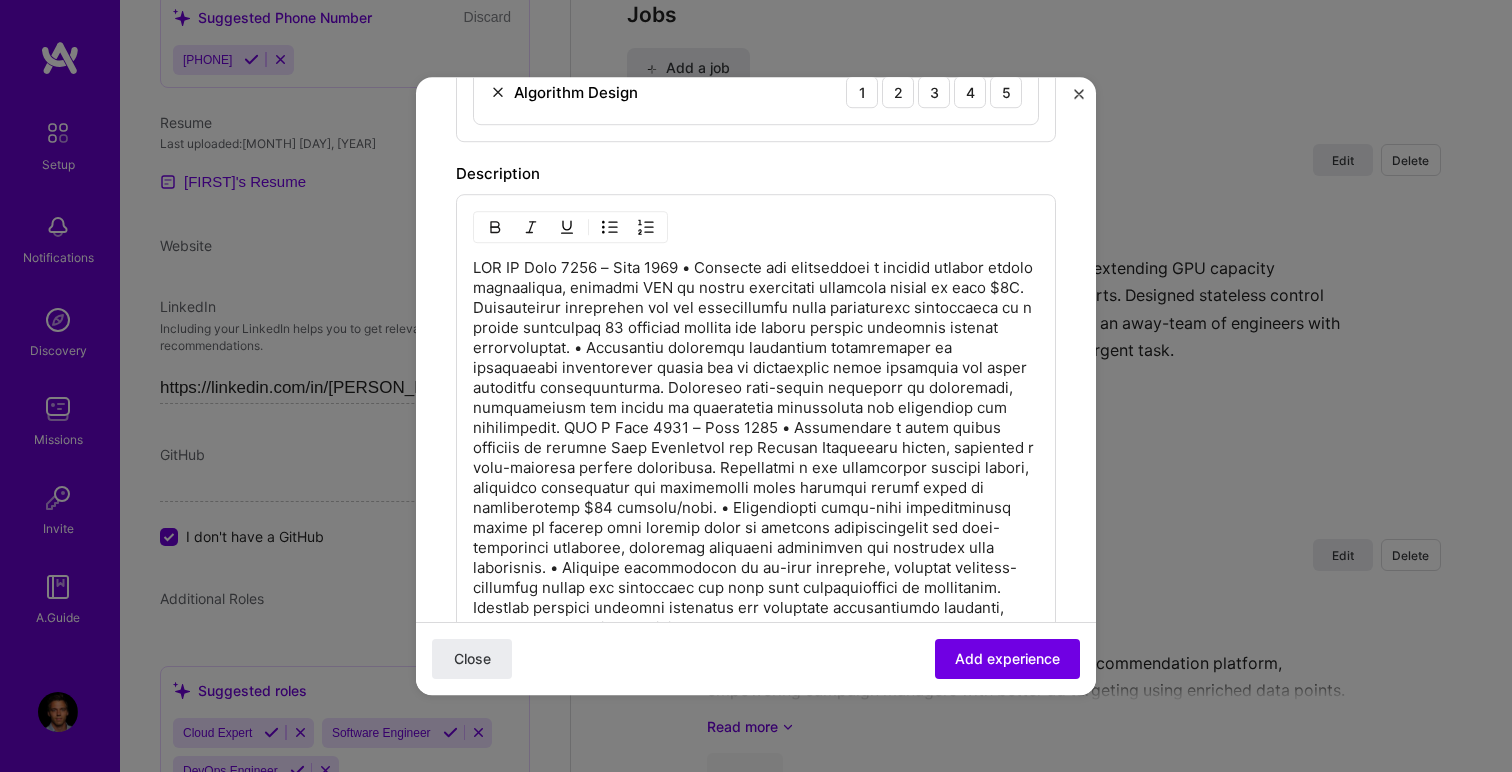 scroll, scrollTop: 1201, scrollLeft: 0, axis: vertical 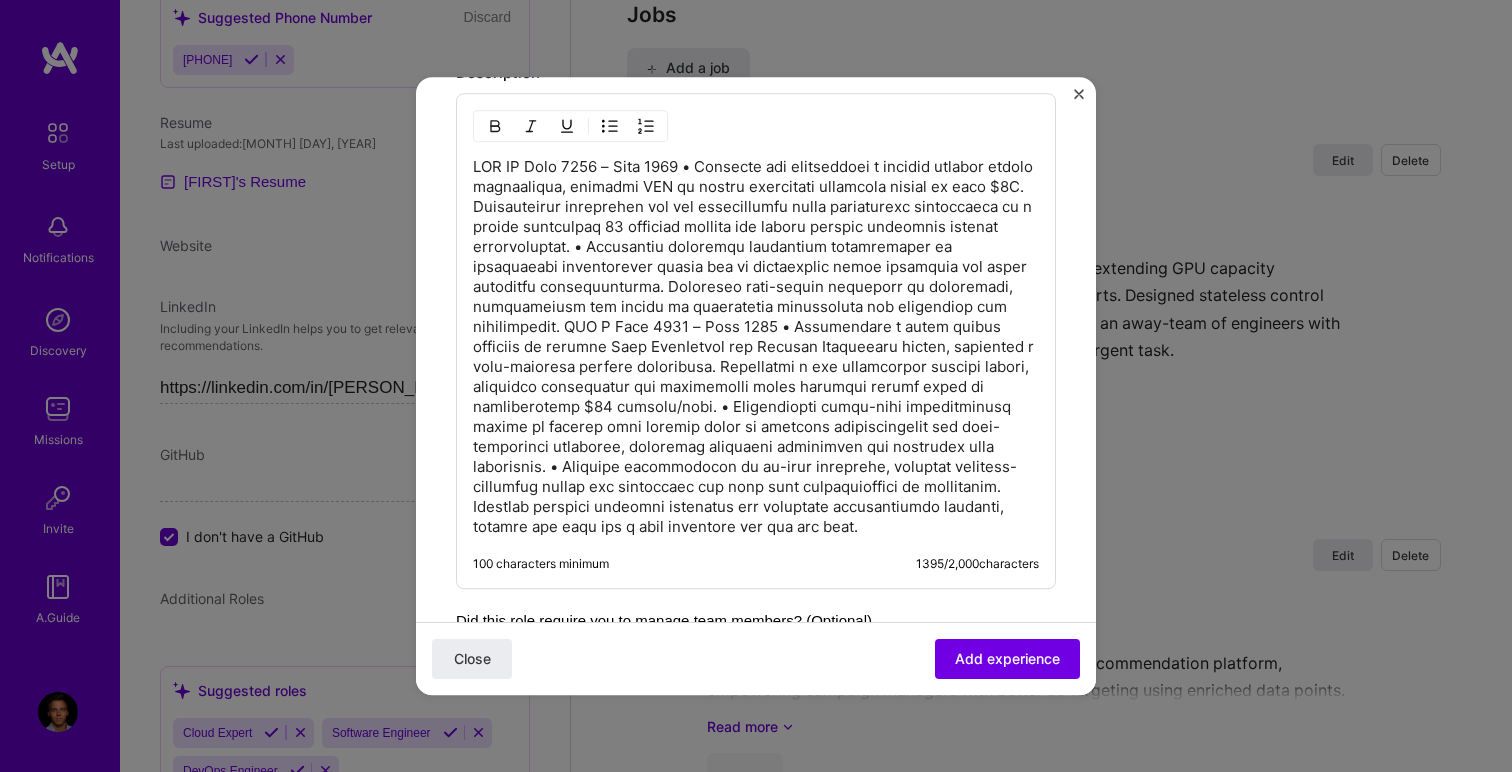 click at bounding box center [756, 347] 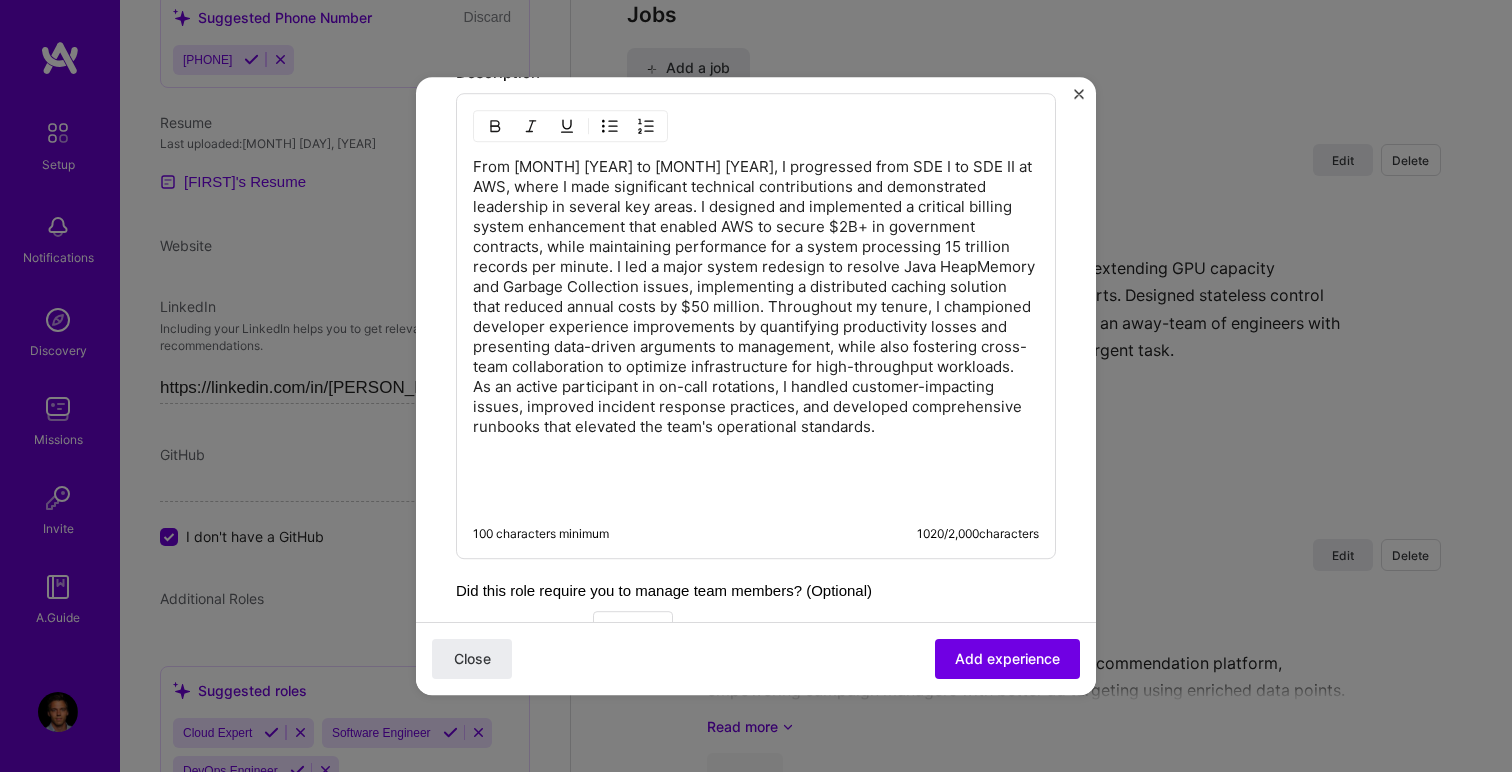 scroll, scrollTop: 1343, scrollLeft: 0, axis: vertical 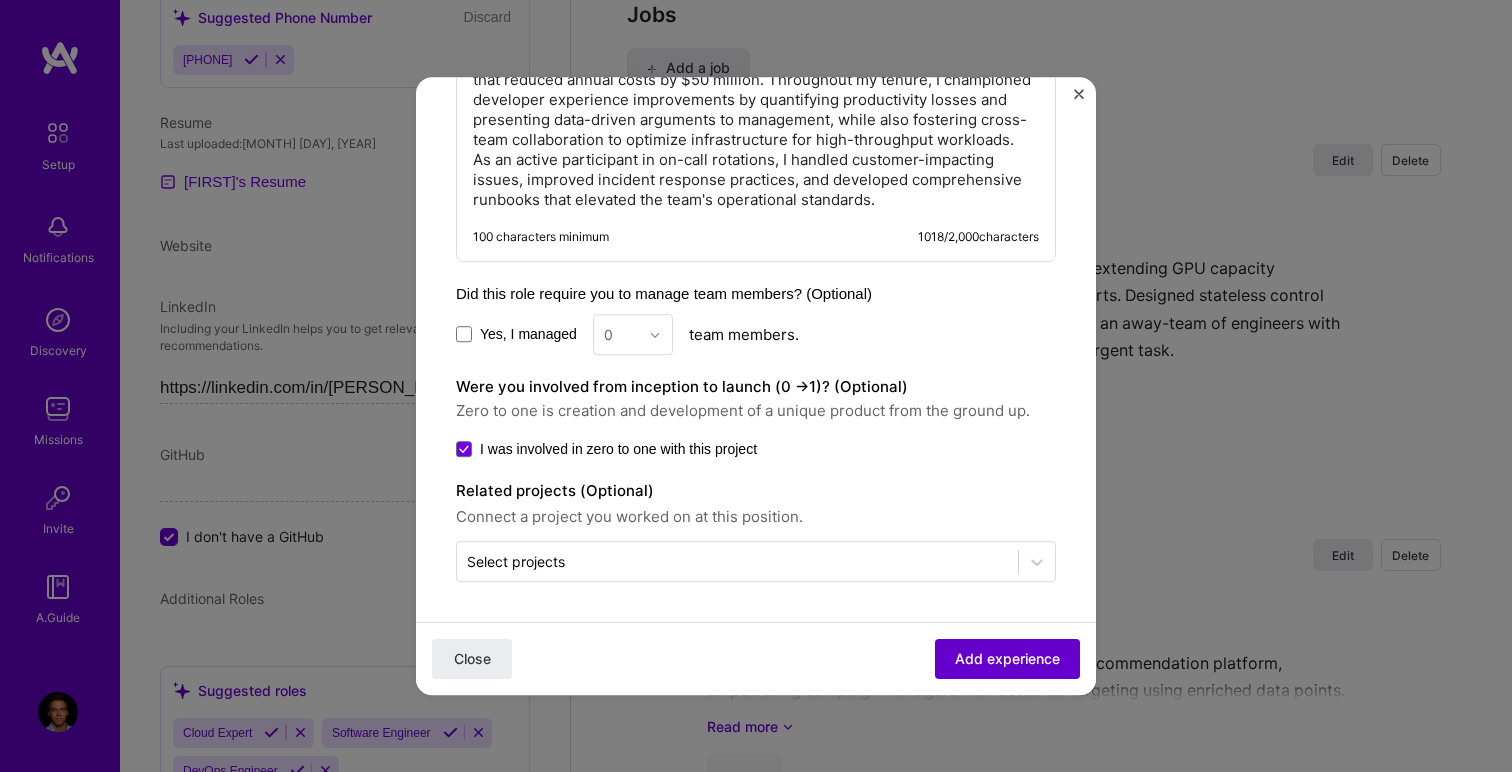 click on "Add experience" at bounding box center (1007, 659) 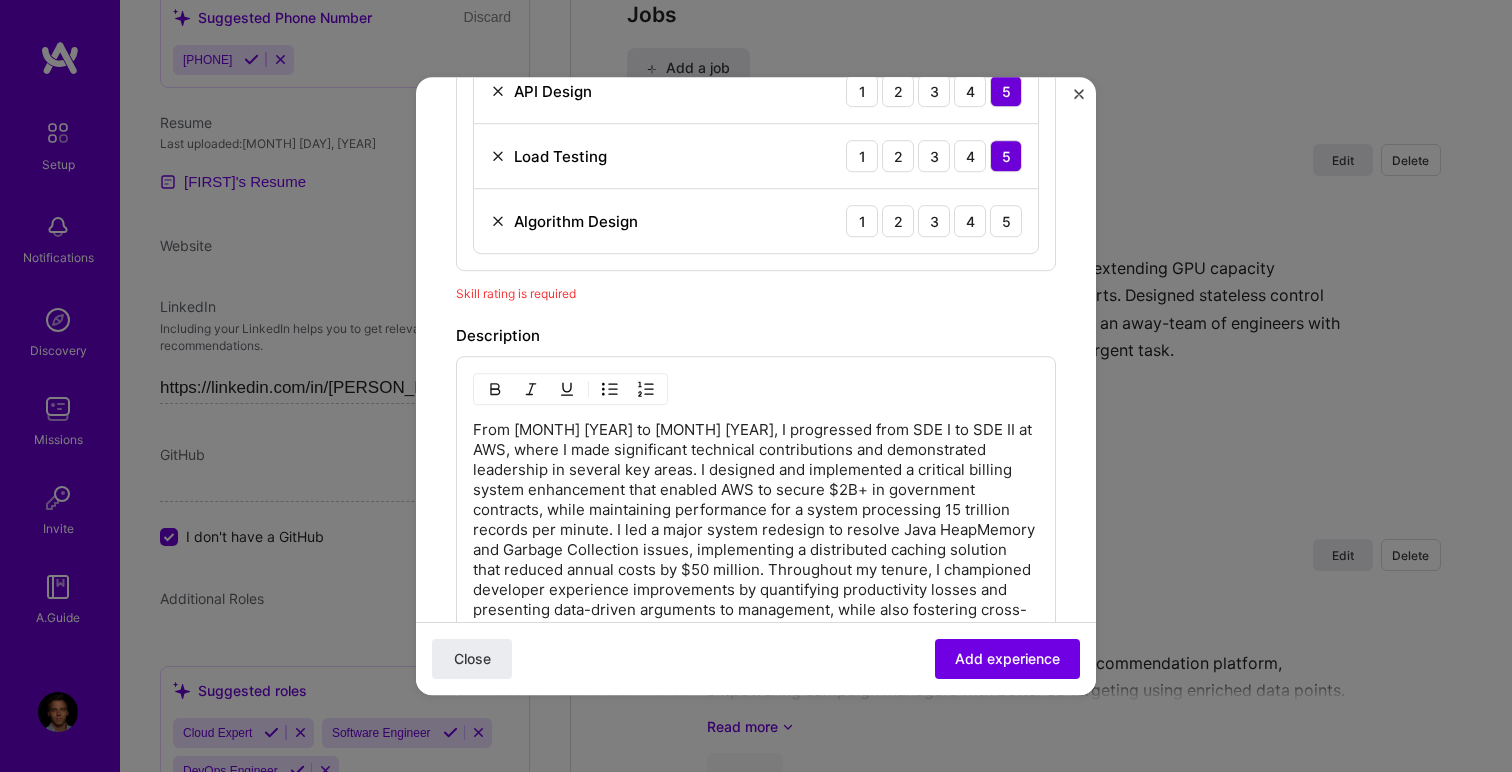 scroll, scrollTop: 943, scrollLeft: 0, axis: vertical 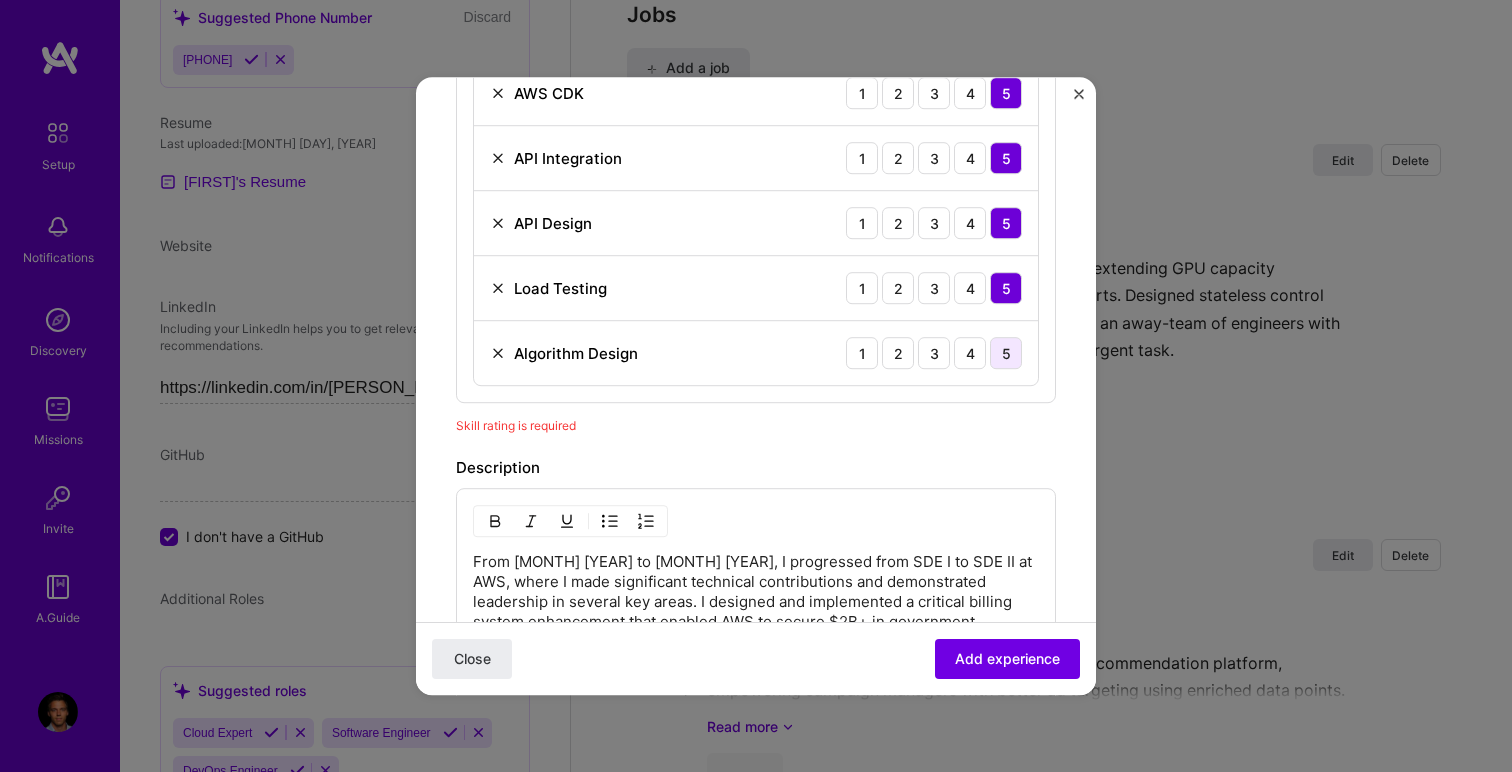 click on "5" at bounding box center [1006, 353] 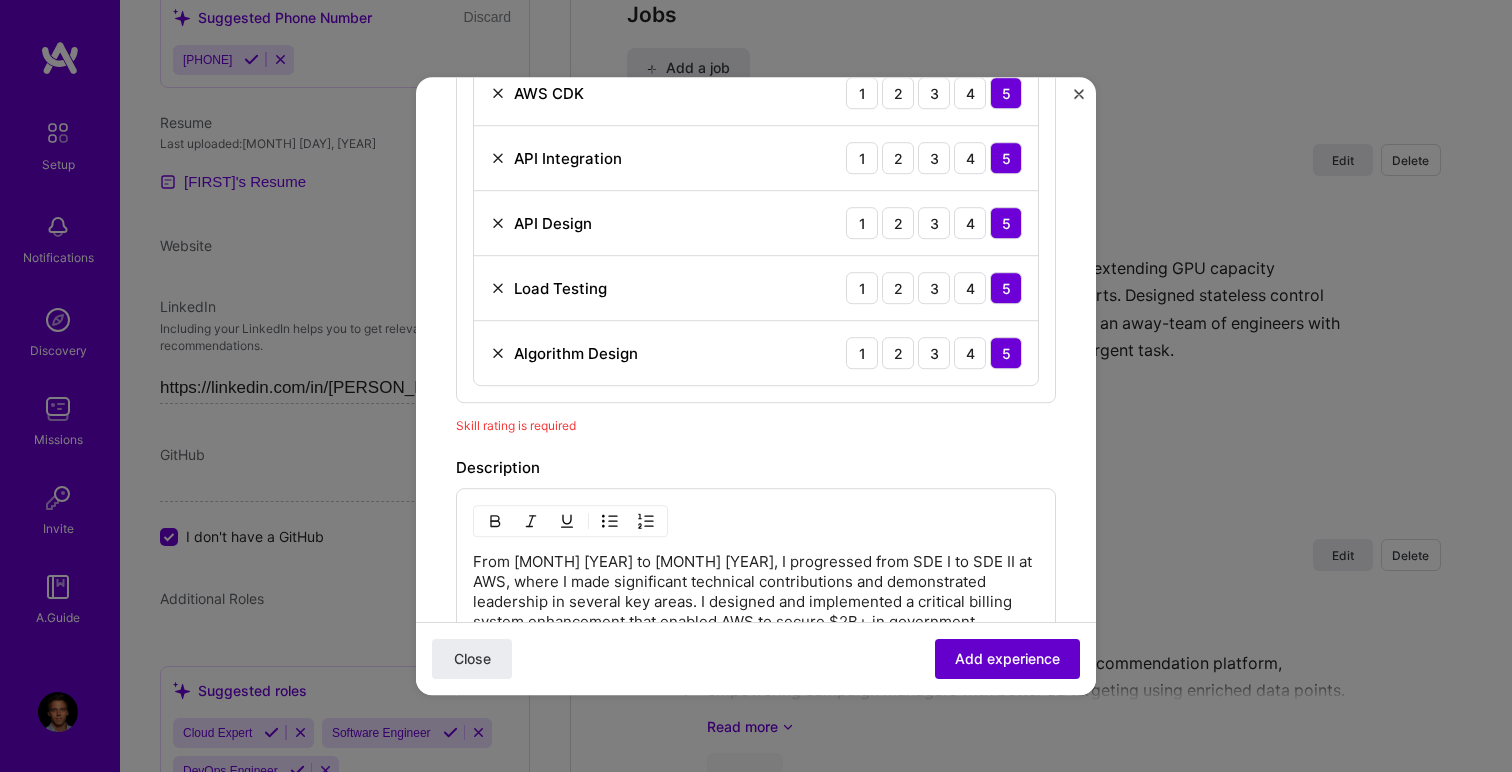 click on "Add experience" at bounding box center [1007, 659] 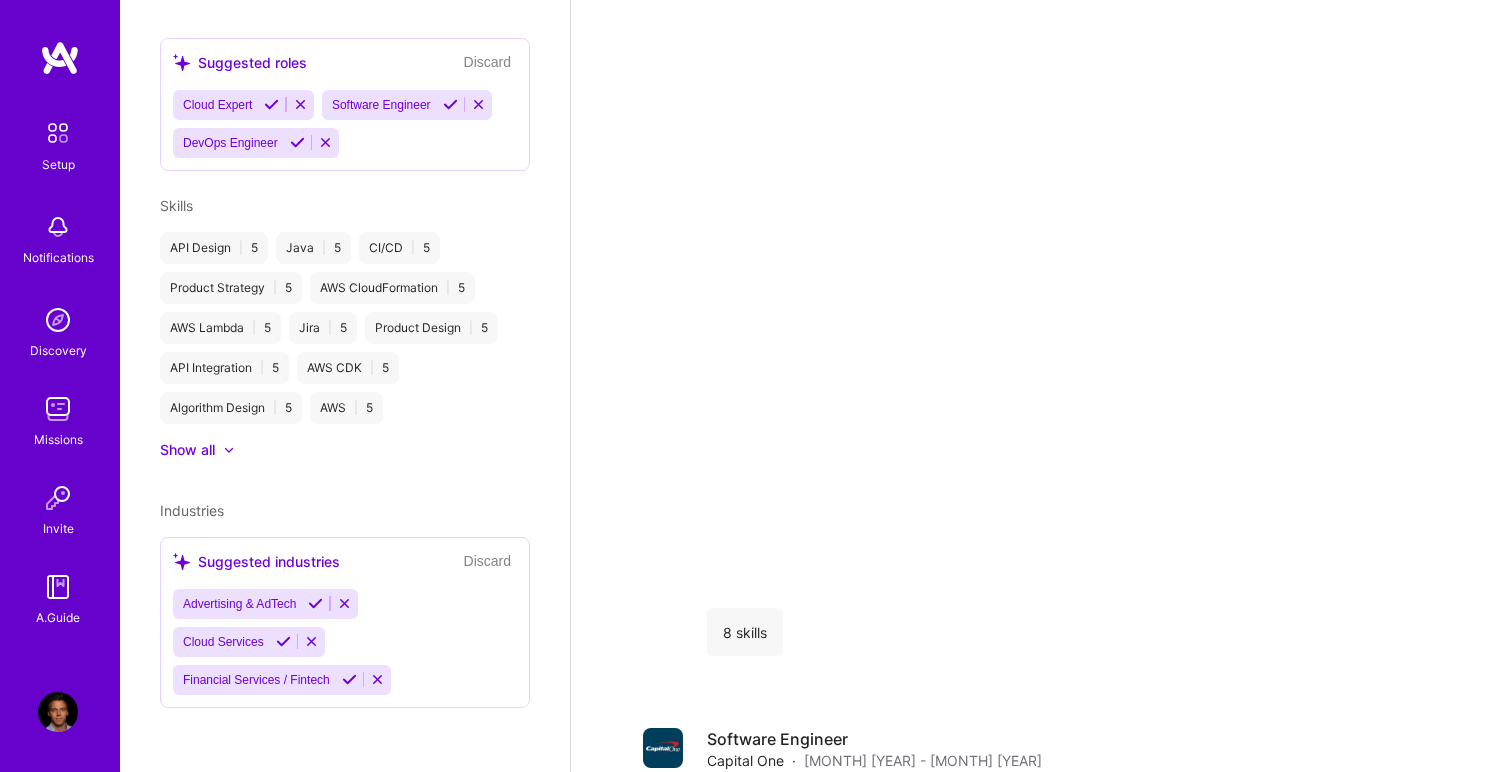 scroll, scrollTop: 556, scrollLeft: 0, axis: vertical 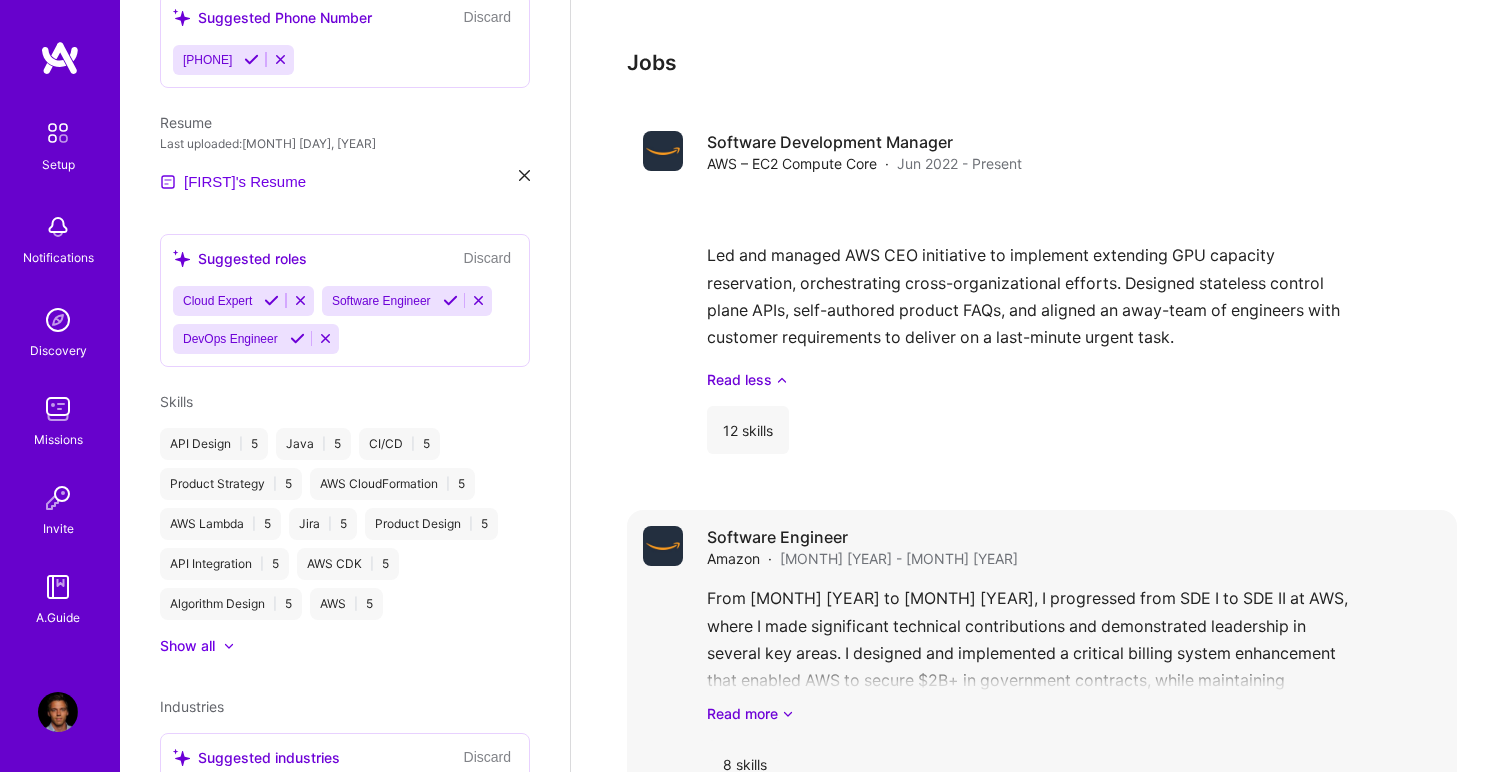 click on "[MONTH] [YEAR] - [MONTH] [YEAR]" at bounding box center [899, 558] 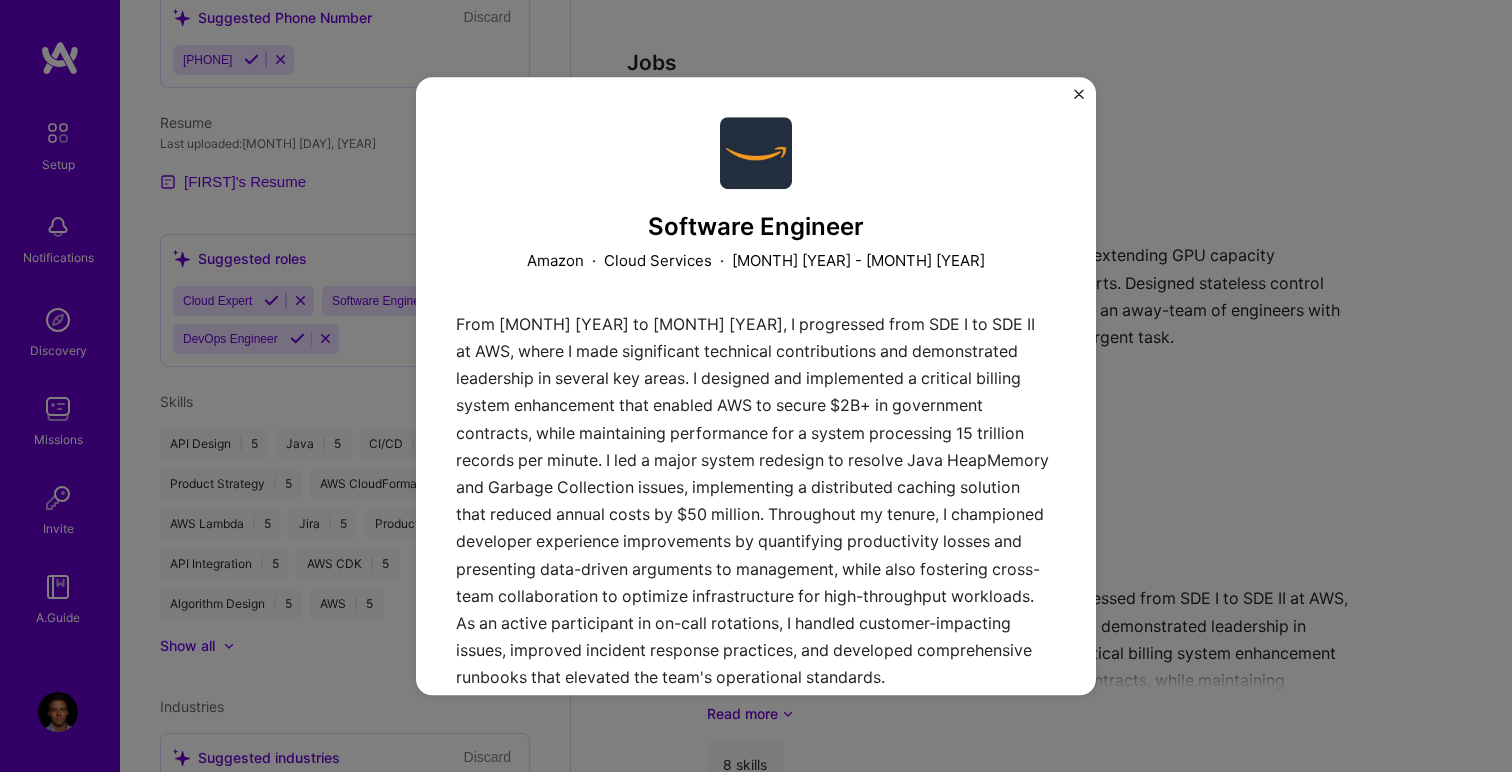 scroll, scrollTop: 328, scrollLeft: 0, axis: vertical 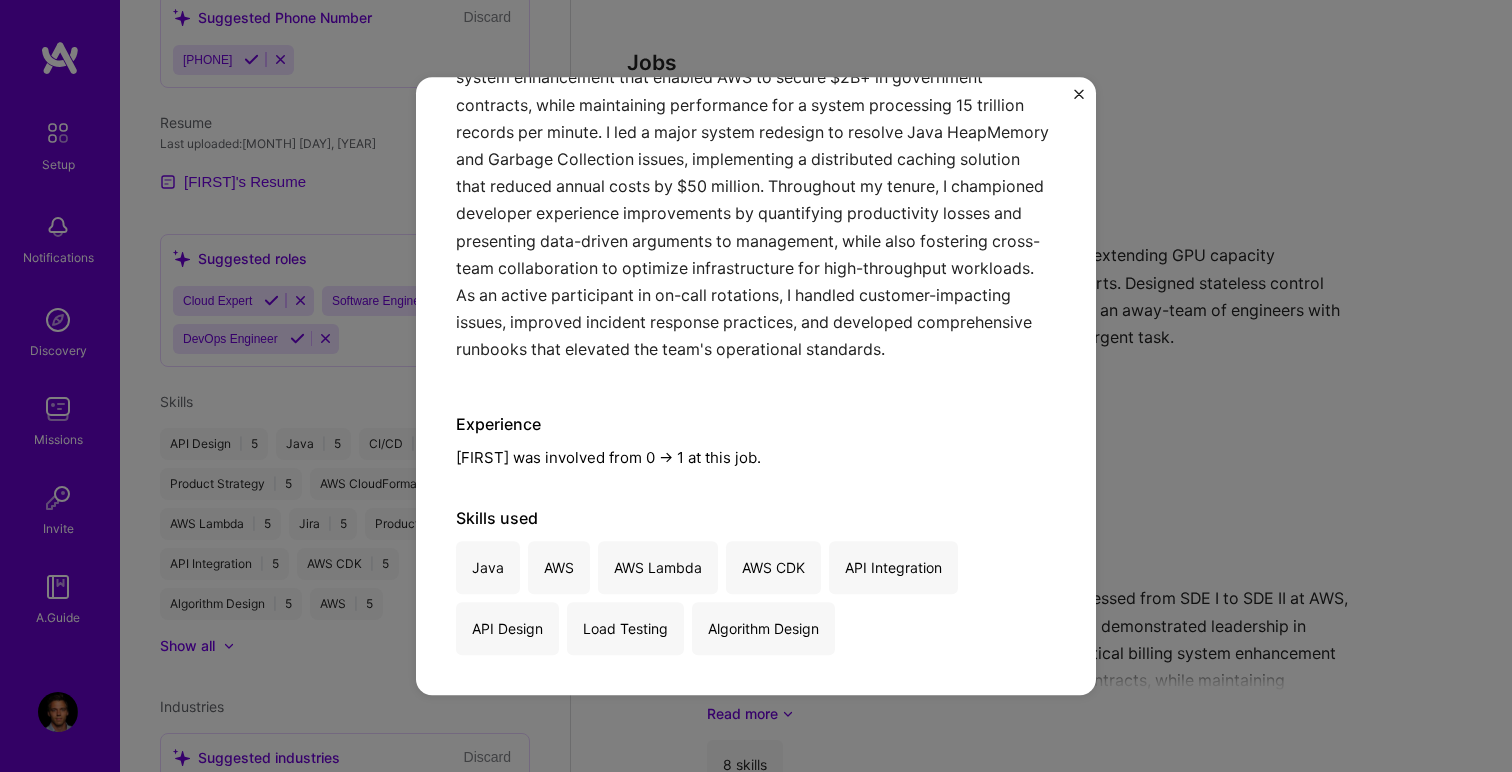 click at bounding box center [1079, 94] 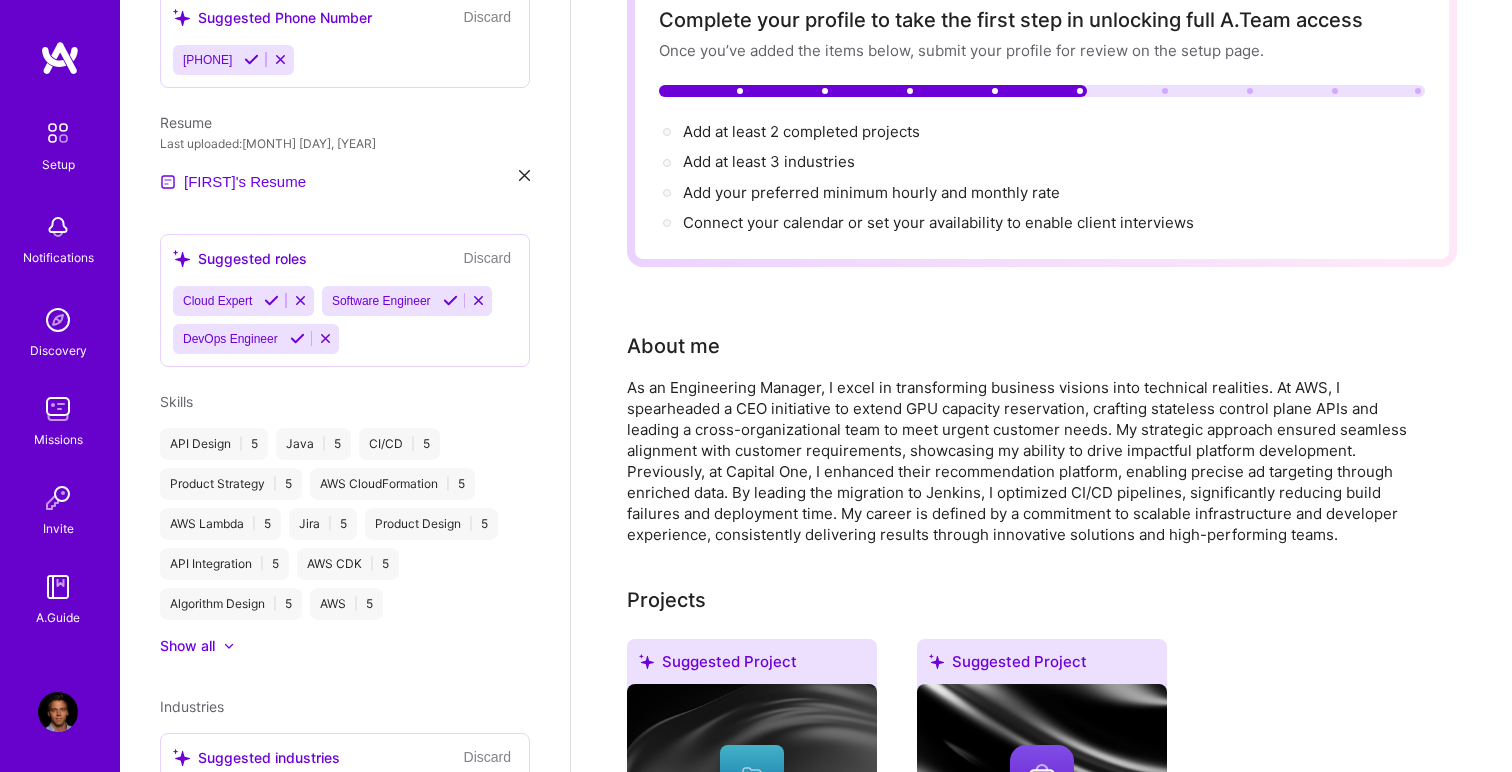 scroll, scrollTop: 0, scrollLeft: 0, axis: both 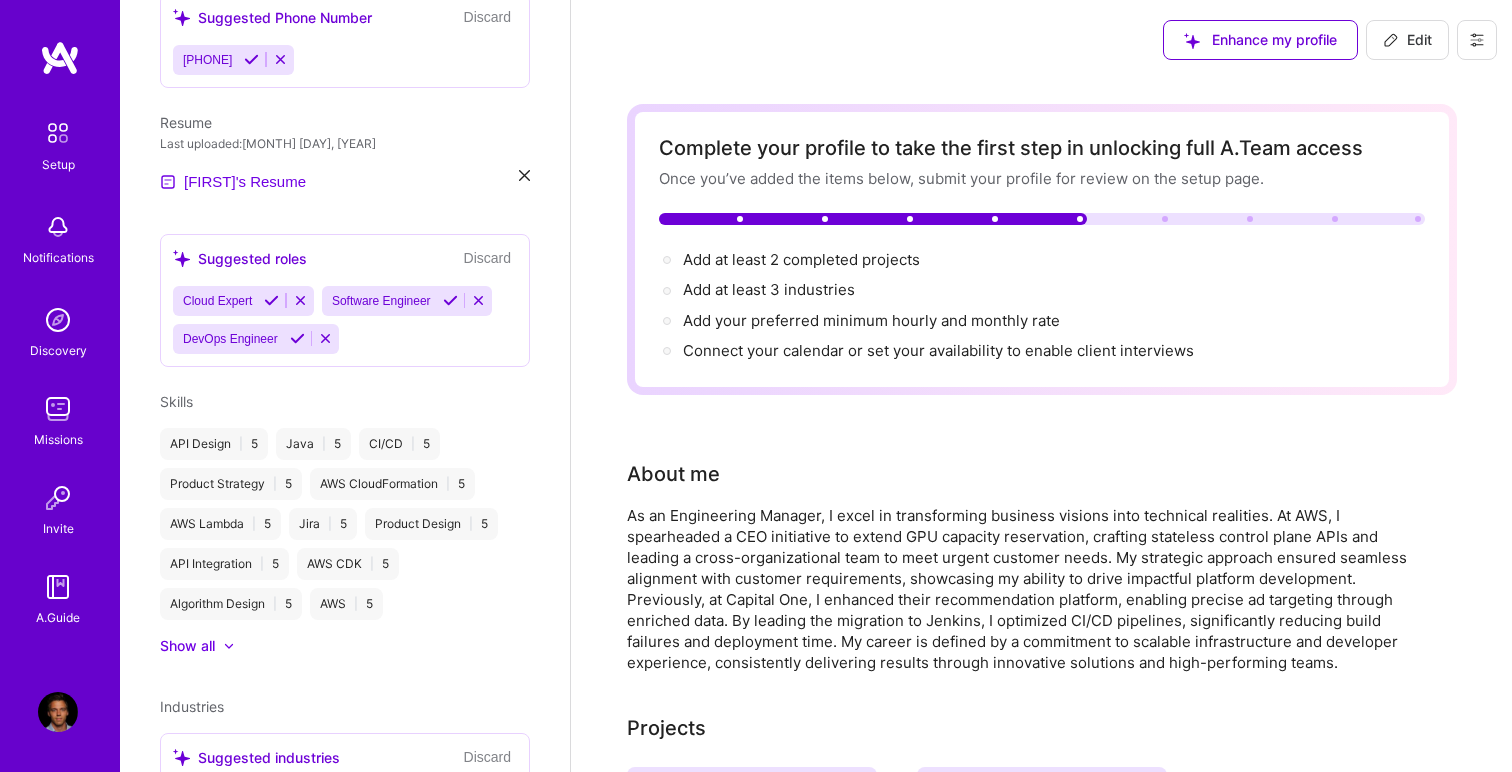 click 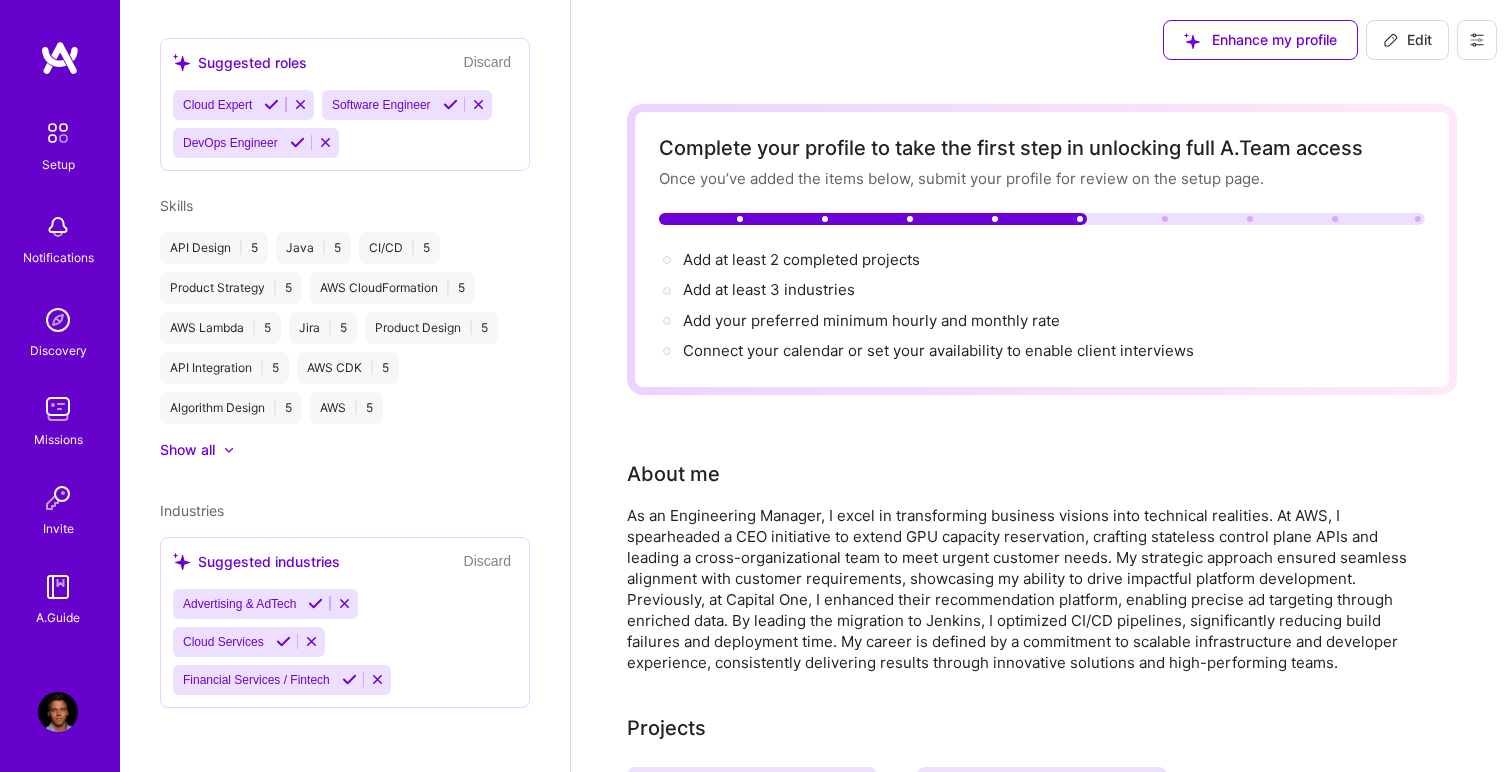 select on "US" 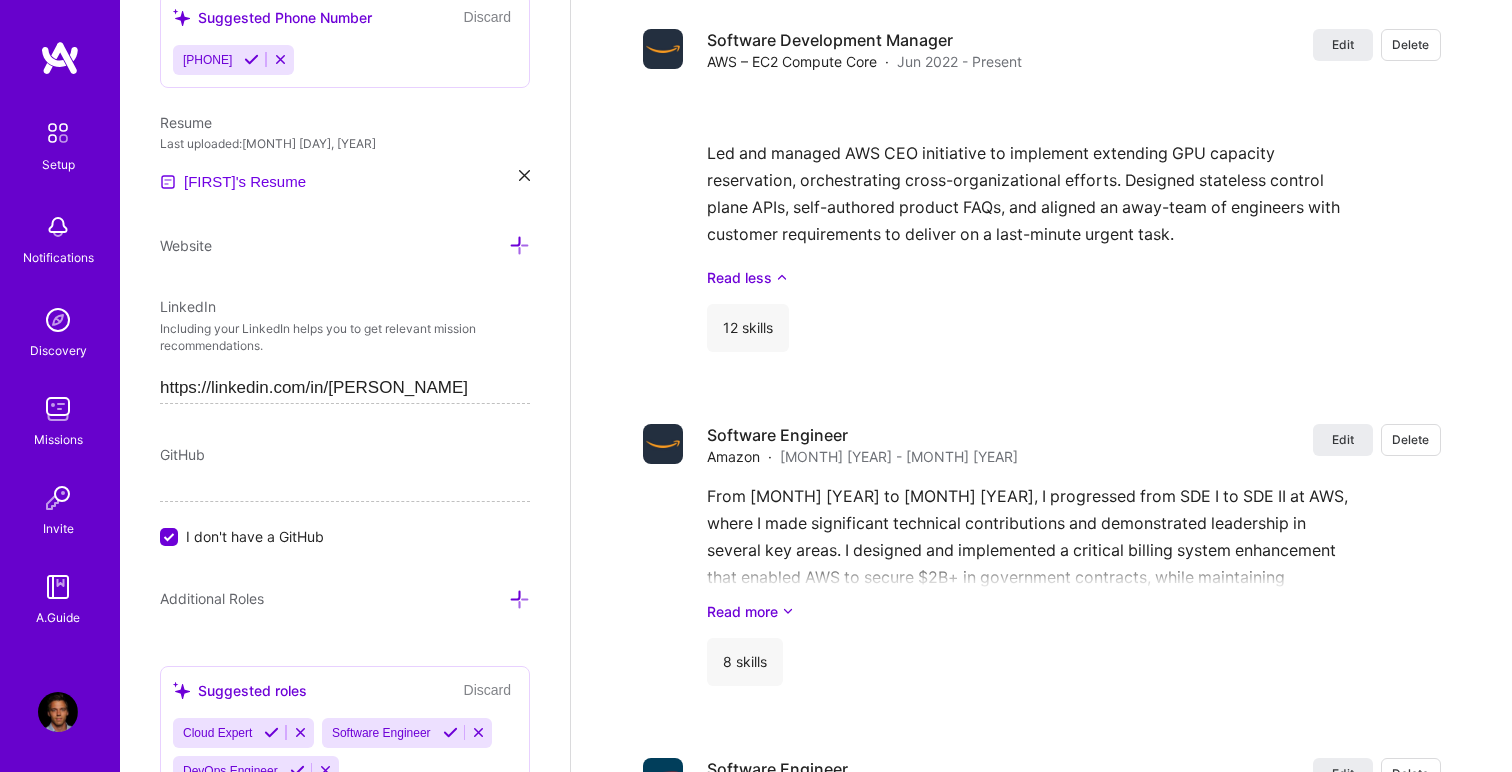 scroll, scrollTop: 2306, scrollLeft: 0, axis: vertical 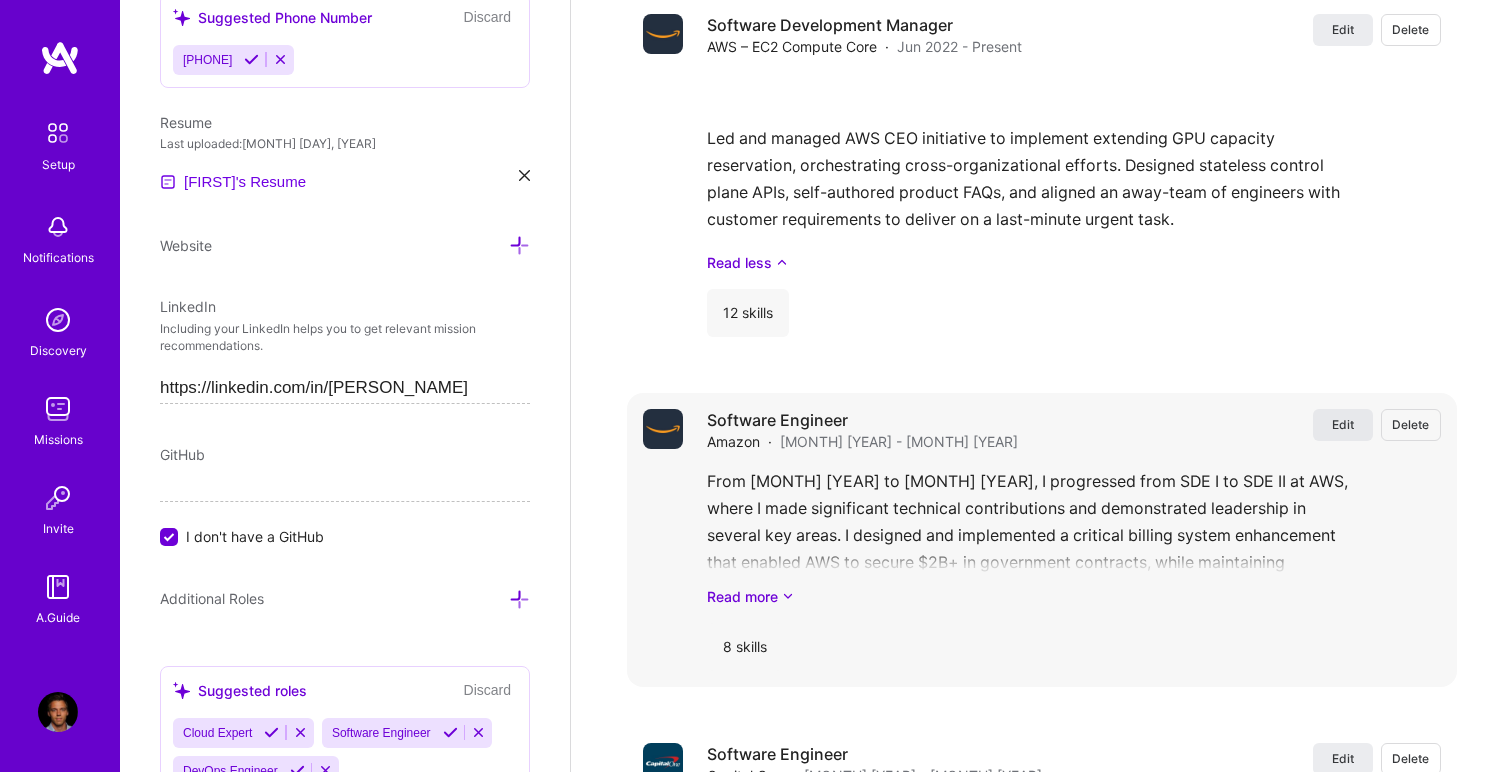 click on "Edit" at bounding box center [1343, 424] 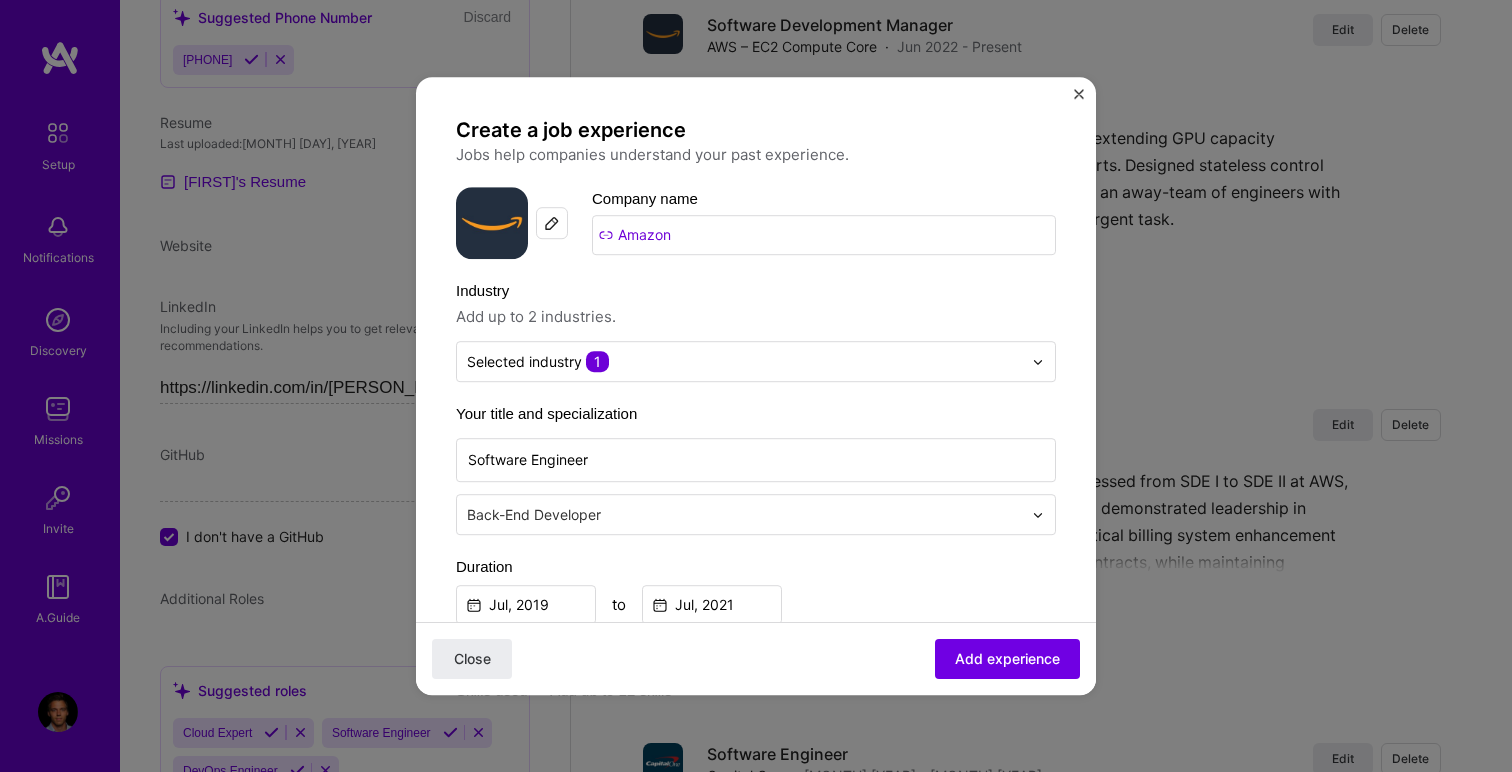 click on "Company name Amazon
Industry Add up to 2 industries. Selected industry 1 Your title and specialization Software Engineer Back-End Developer Duration [MONTH], [YEAR]
to [MONTH], [YEAR]
I still work here Skills used — Add up to 12 skills Any new skills will be added to your profile. Enter skills... 8 API Design 1 2 3 4 5 API Integration 1 2 3 4 5 AWS 1 2 3 4 5 AWS CDK 1 2 3 4 5 AWS Lambda 1 2 3 4 5 Algorithm Design 1 2 3 4 5 Java 1 2 3 4 5 Load Testing 1 2 3 4 5 Description 100 characters minimum 1018 / 2,000  characters Did this role require you to manage team members? (Optional) Yes, I managed 0 team members. Were you involved from inception to launch (0 - >  1)? (Optional) Zero to one is creation and development of a unique product from the ground up. I was involved in zero to one with this project Select projects" at bounding box center [756, 386] 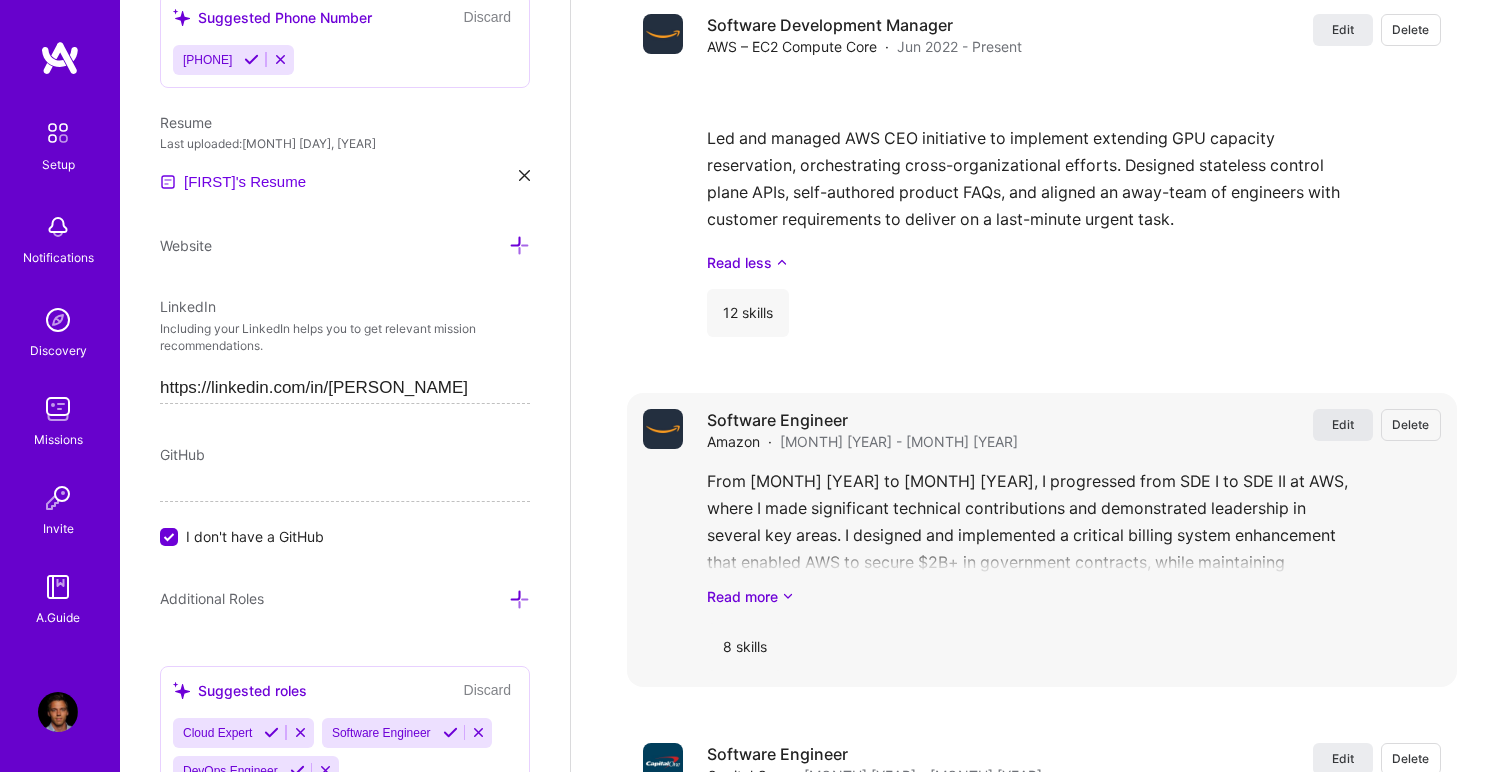 click on "Edit" at bounding box center [1343, 424] 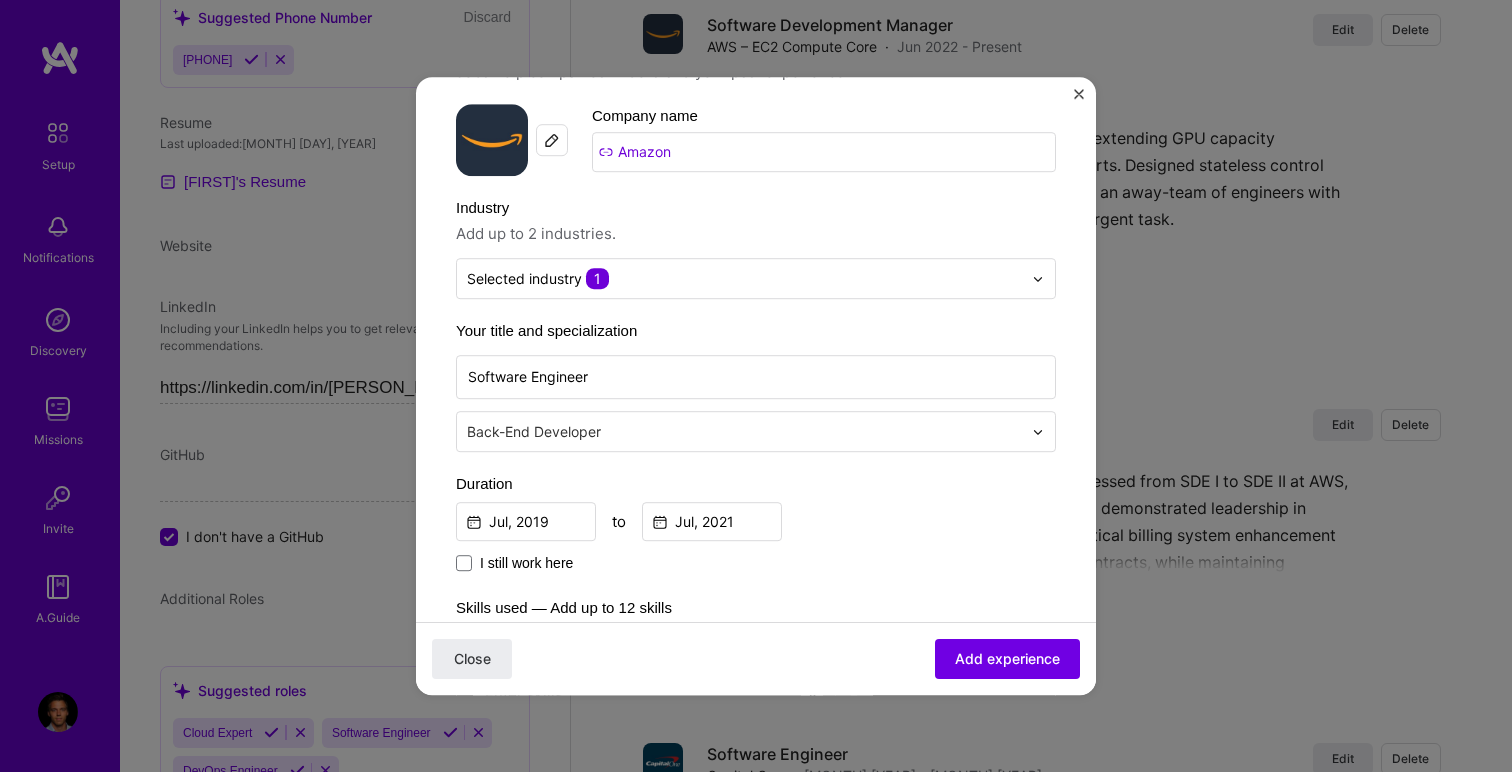 scroll, scrollTop: 84, scrollLeft: 0, axis: vertical 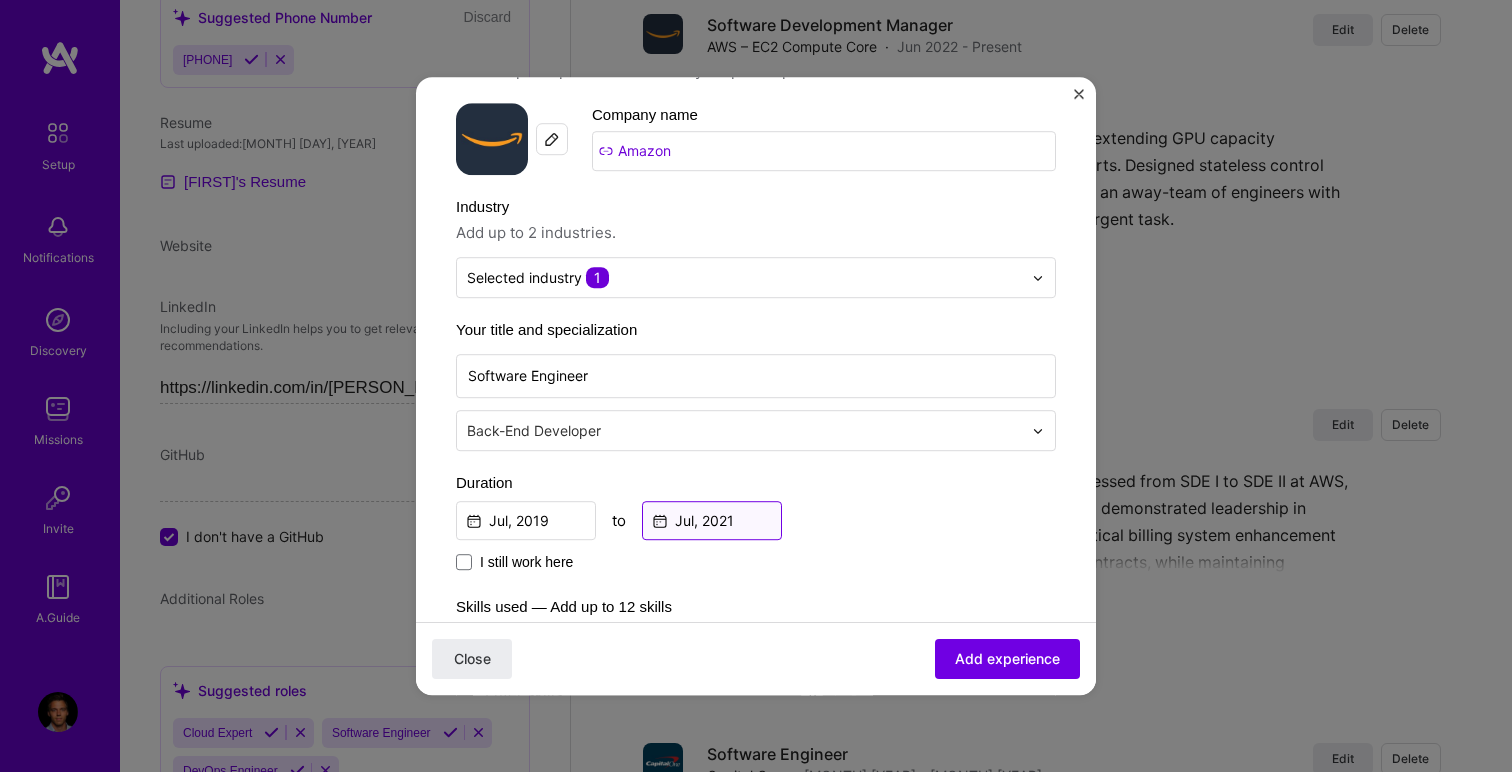 click on "Jul, 2021" at bounding box center [712, 520] 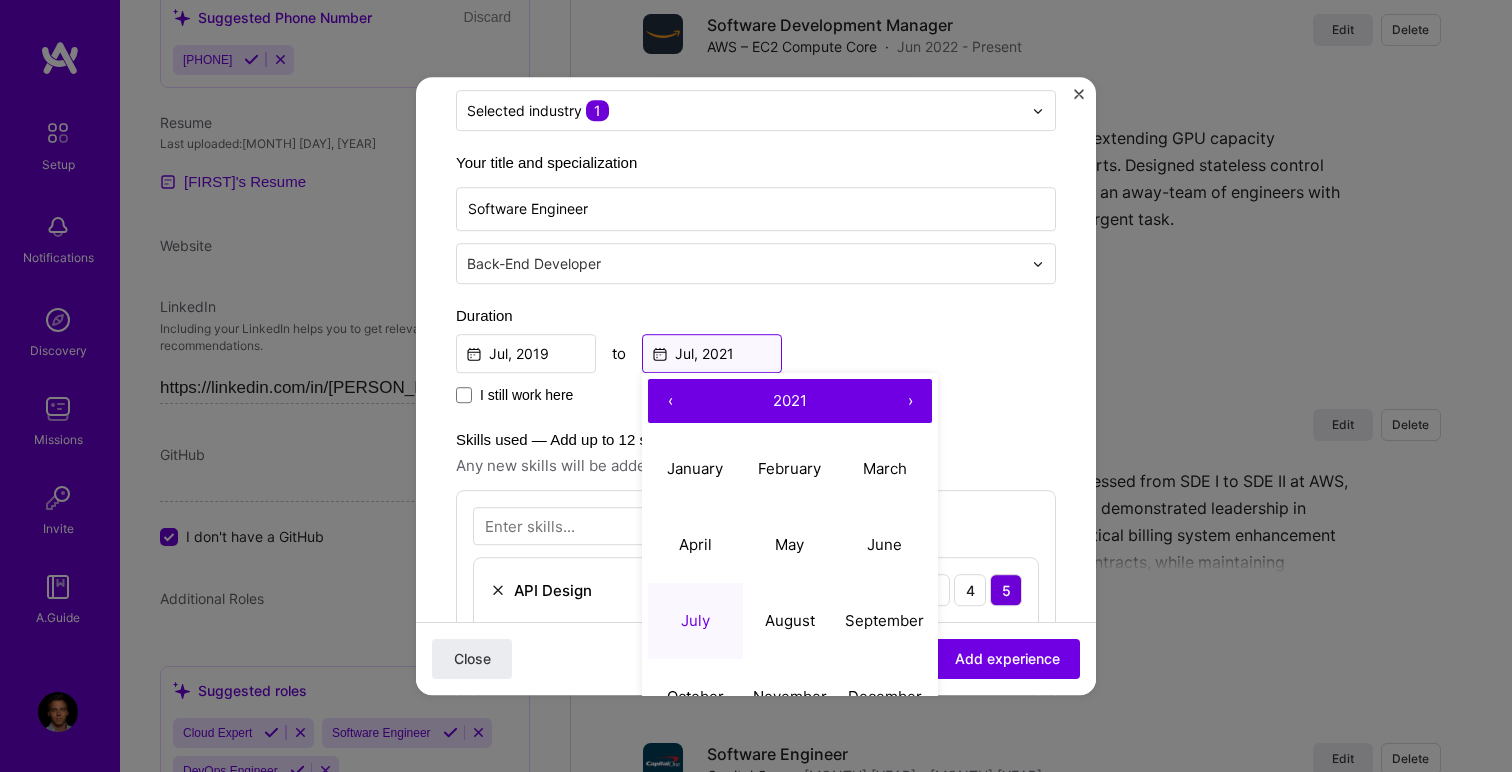 scroll, scrollTop: 293, scrollLeft: 0, axis: vertical 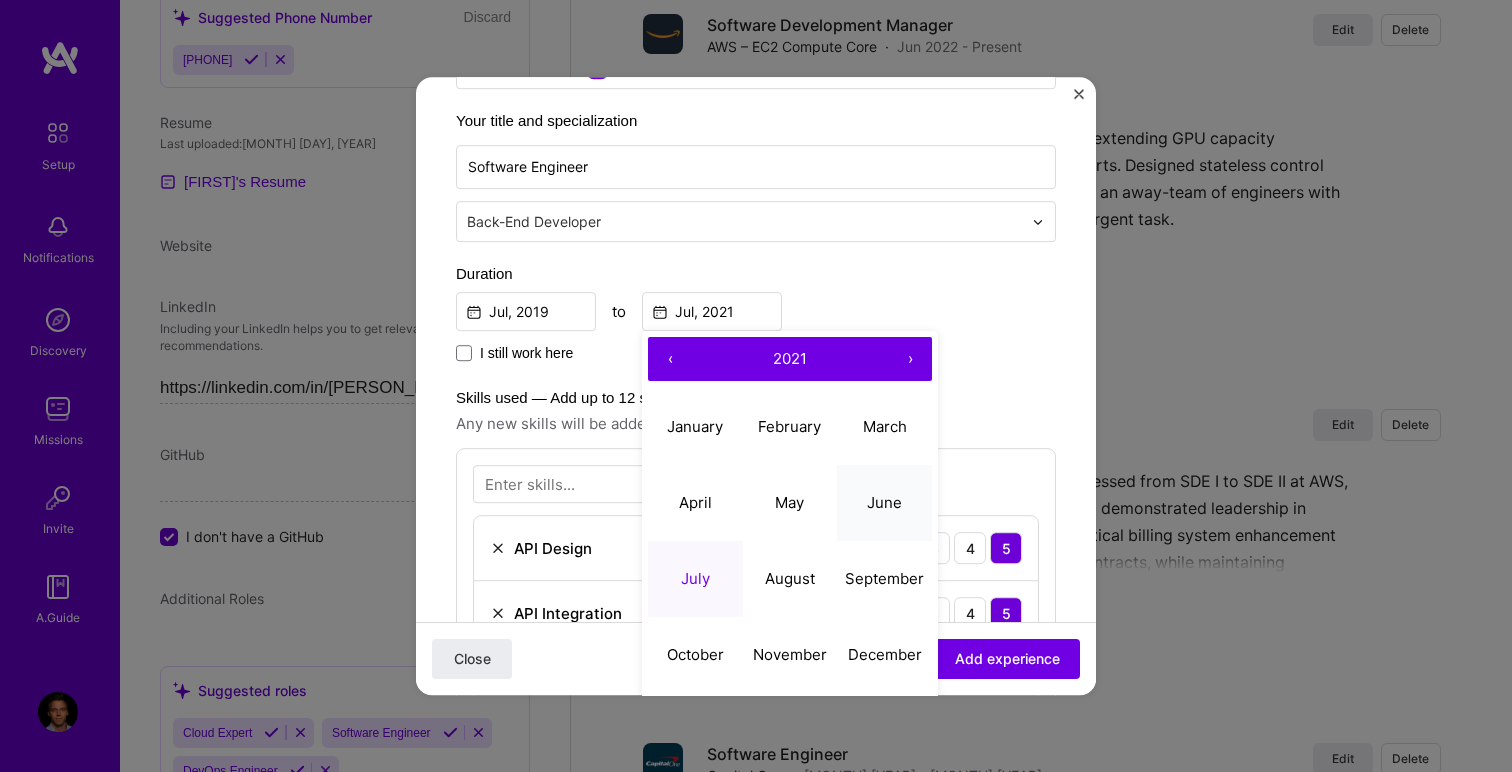 click on "June" at bounding box center (884, 503) 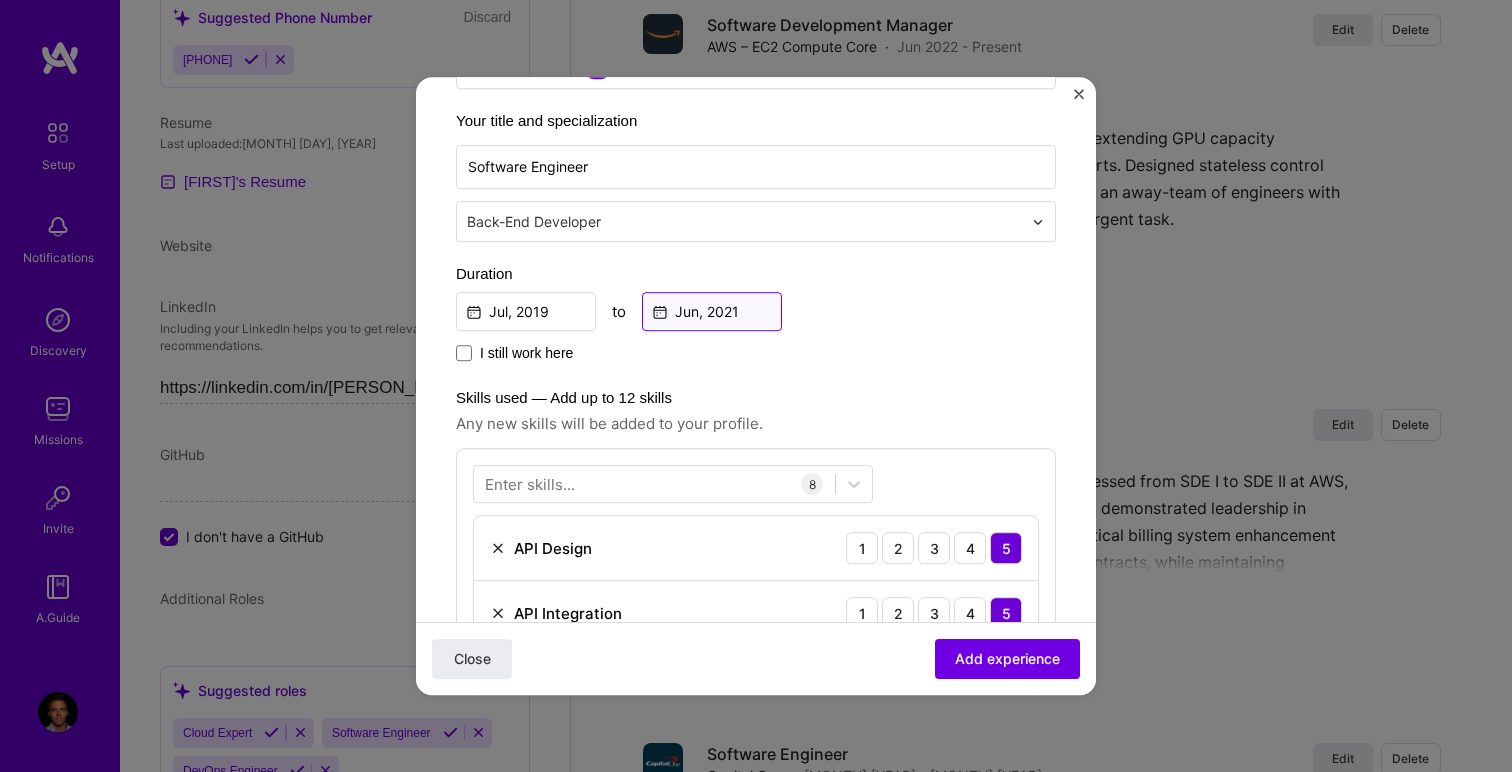 click on "Jun, 2021" at bounding box center (712, 311) 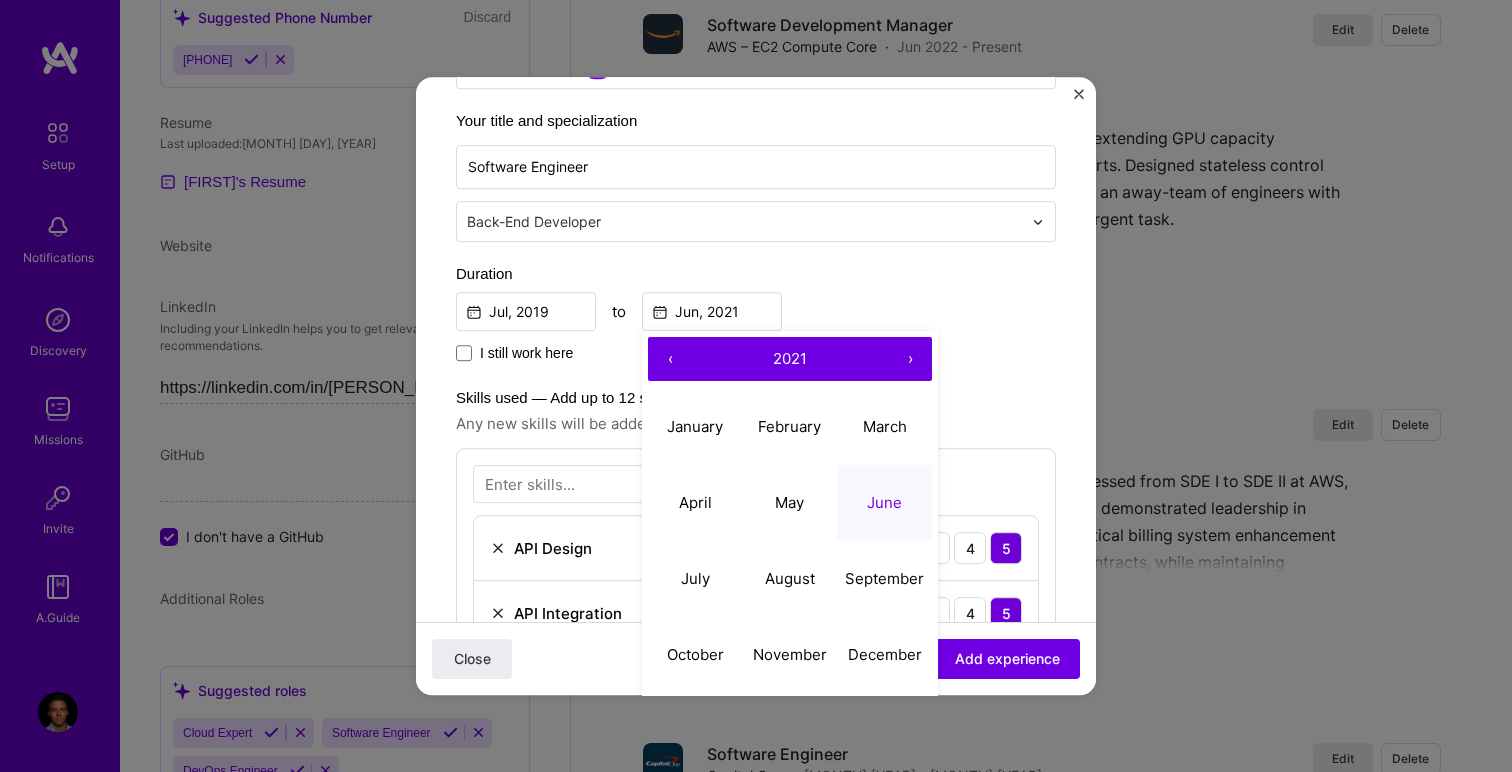 click on "›" at bounding box center [910, 359] 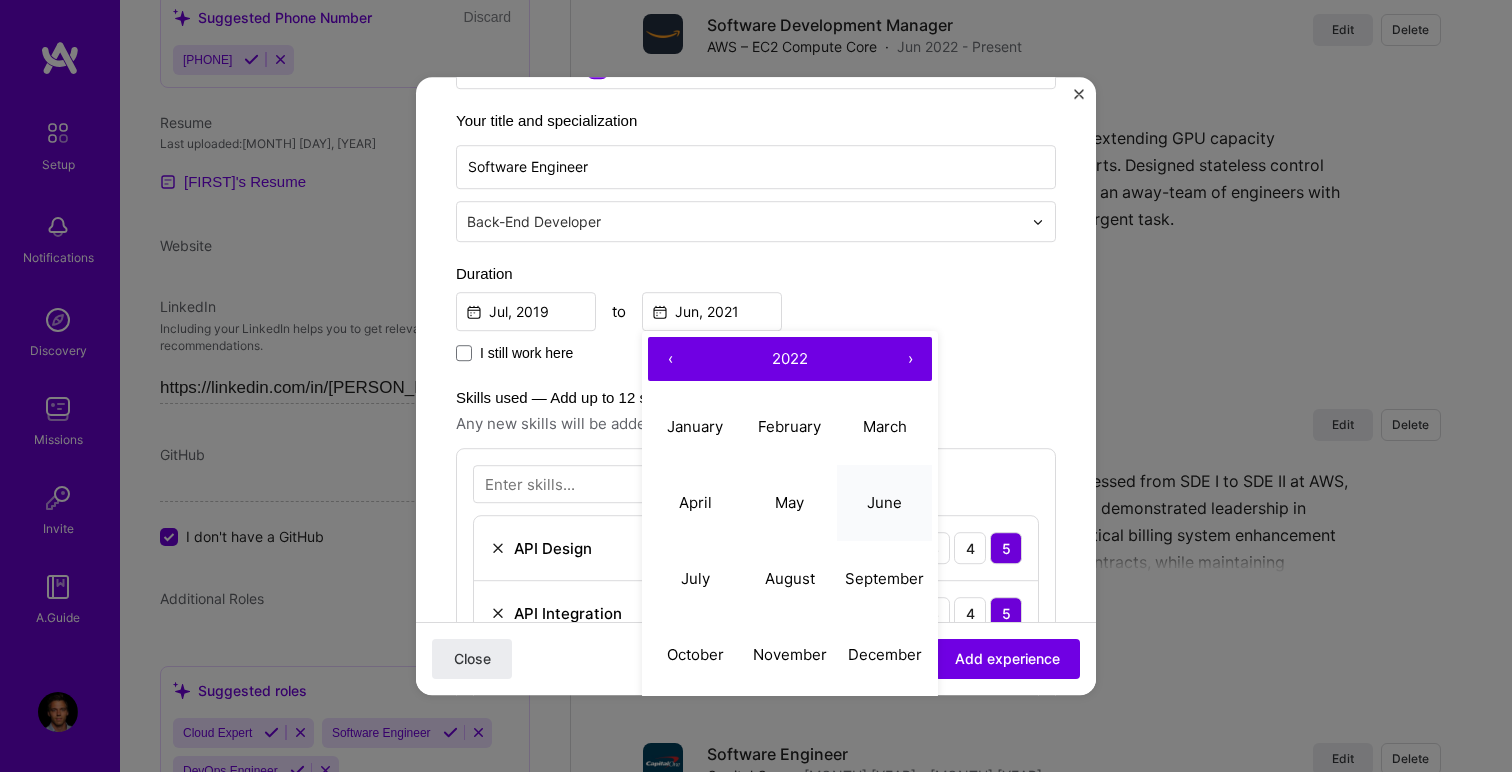 click on "June" at bounding box center (884, 503) 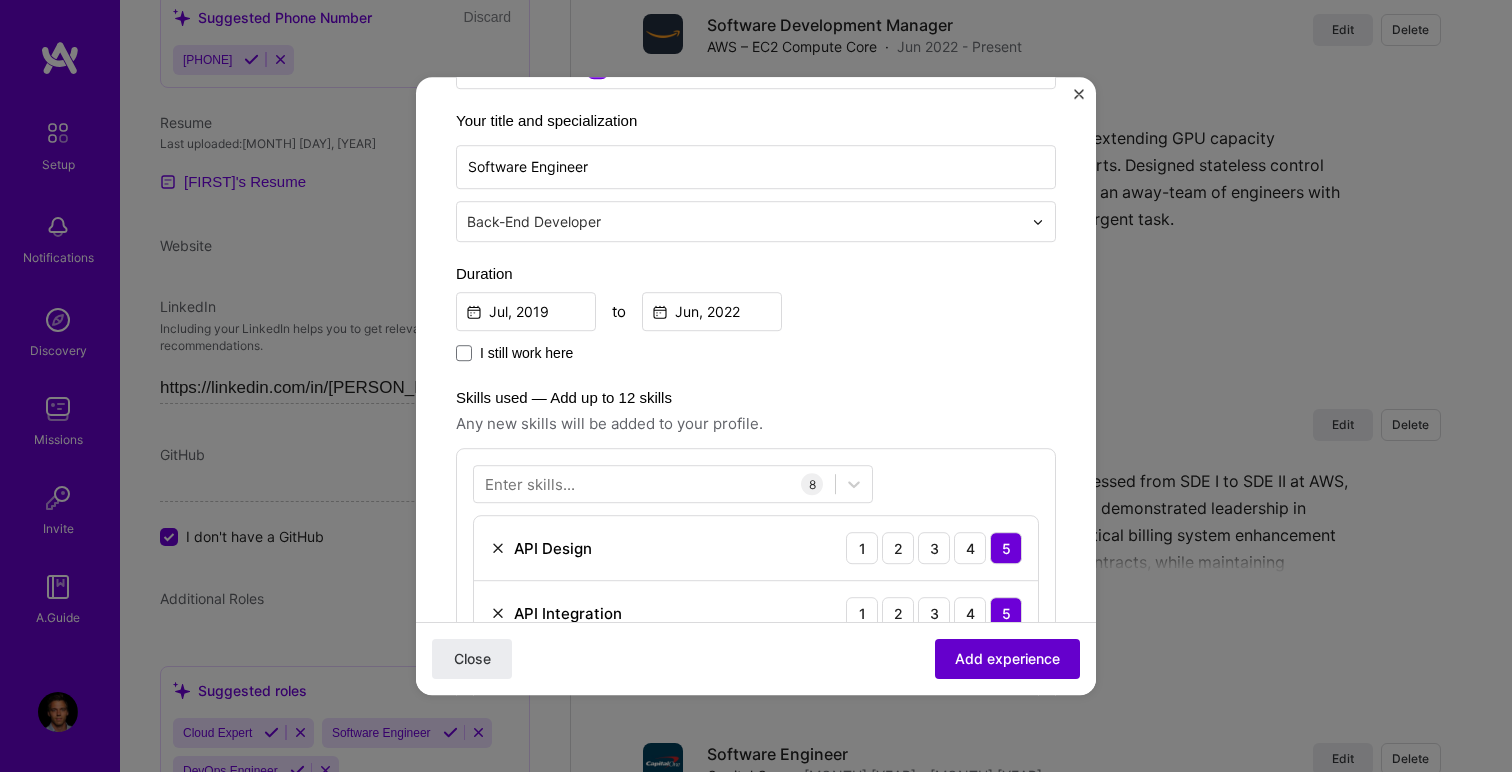 click on "Add experience" at bounding box center [1007, 659] 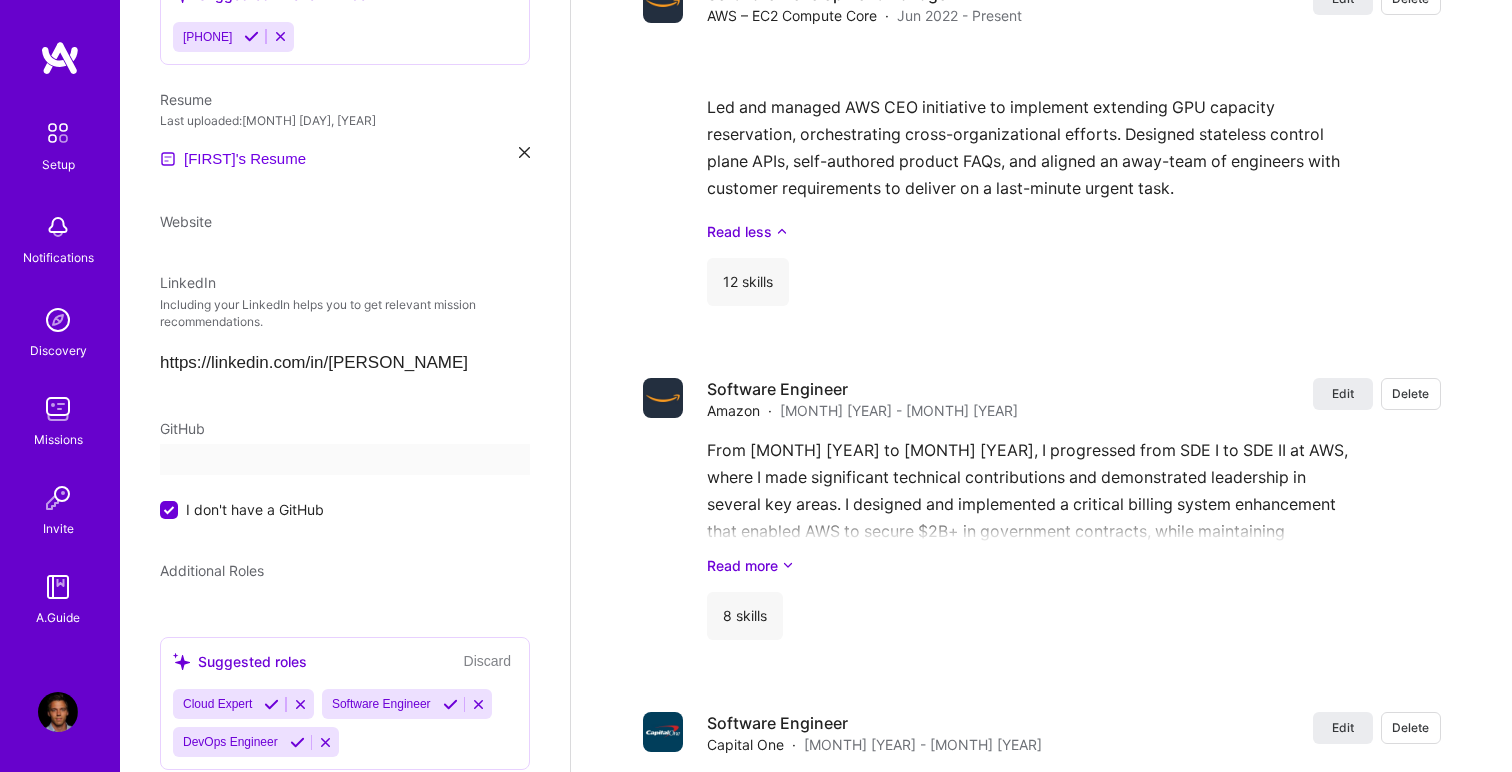 scroll, scrollTop: 169, scrollLeft: 0, axis: vertical 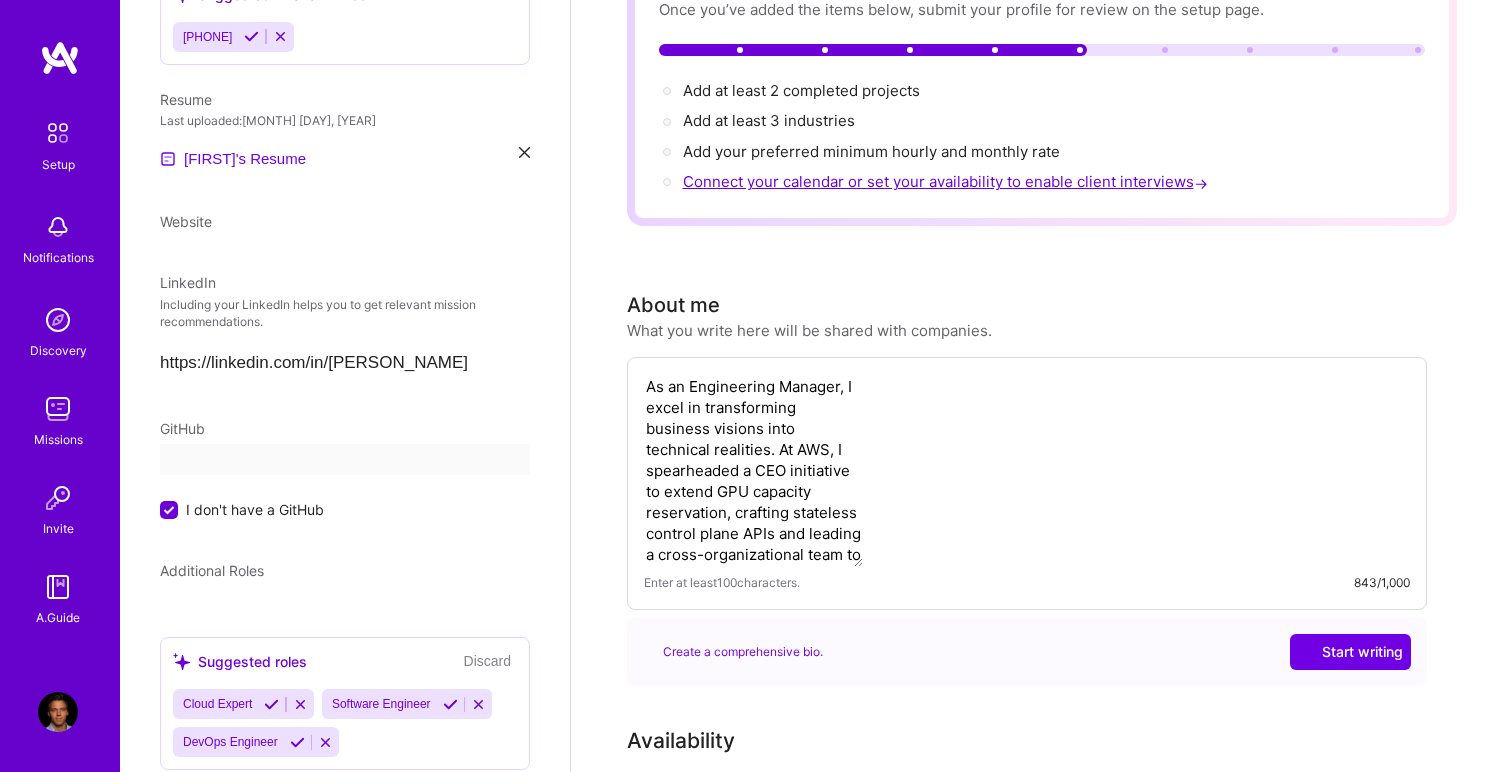 select on "US" 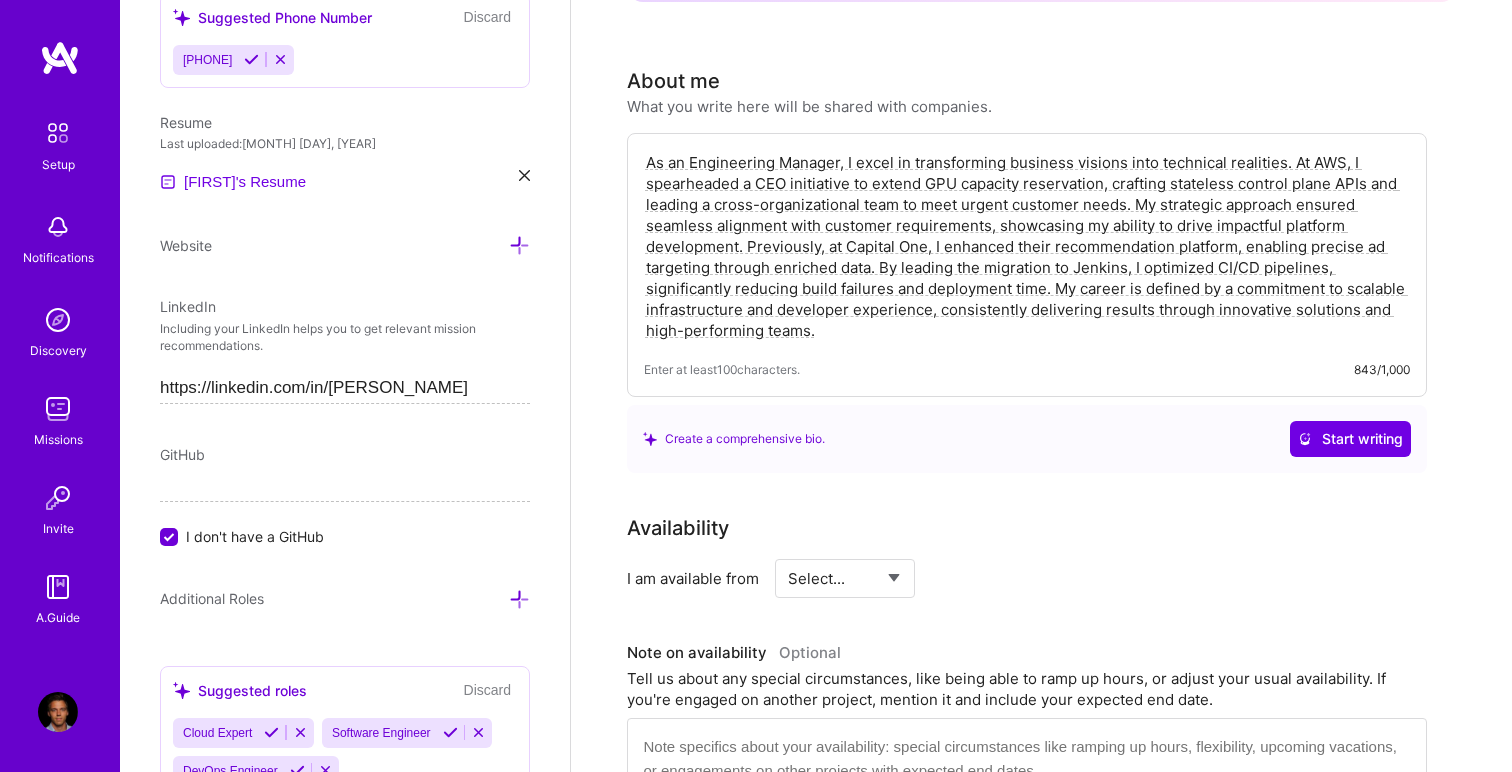 scroll, scrollTop: 0, scrollLeft: 0, axis: both 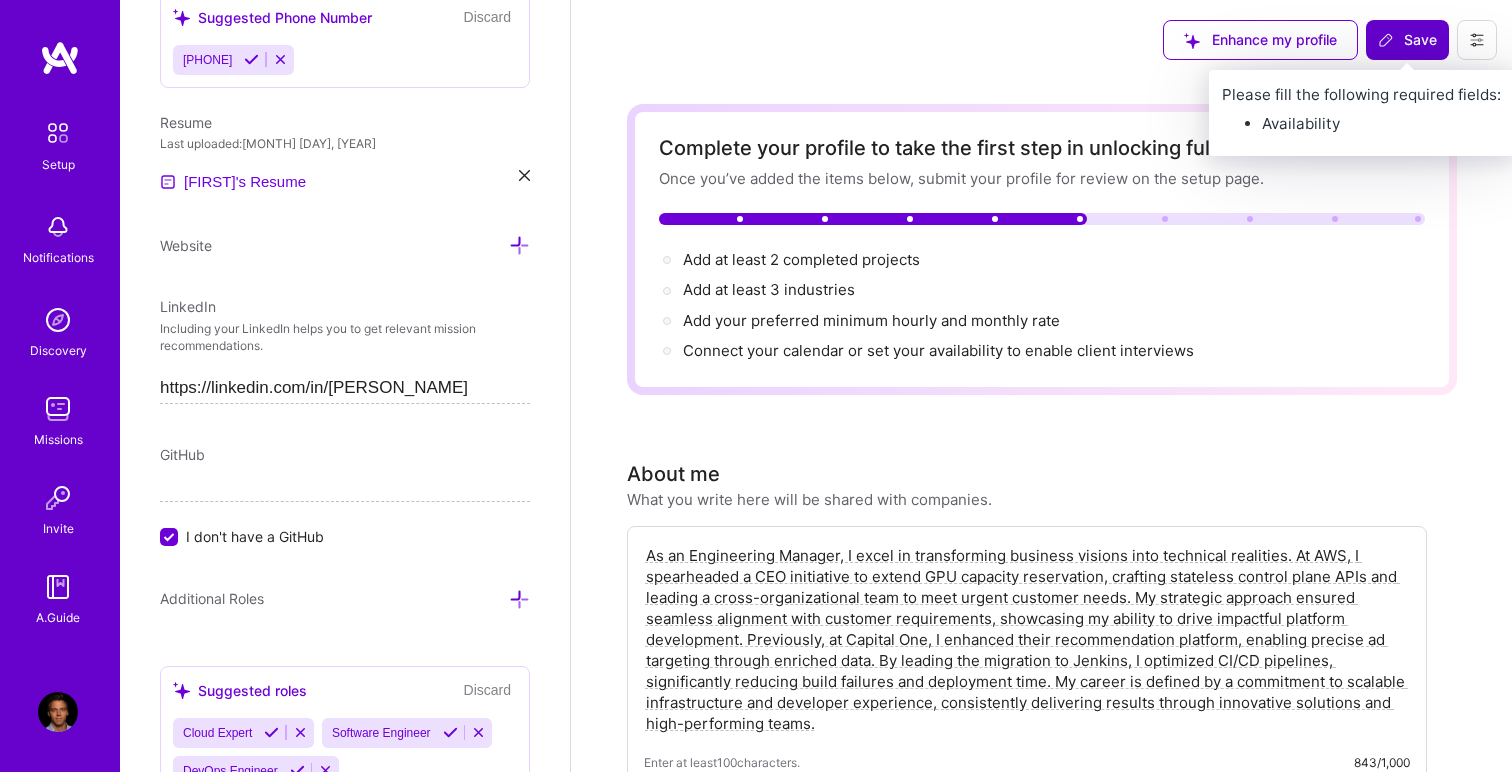 click on "Save" at bounding box center (1407, 40) 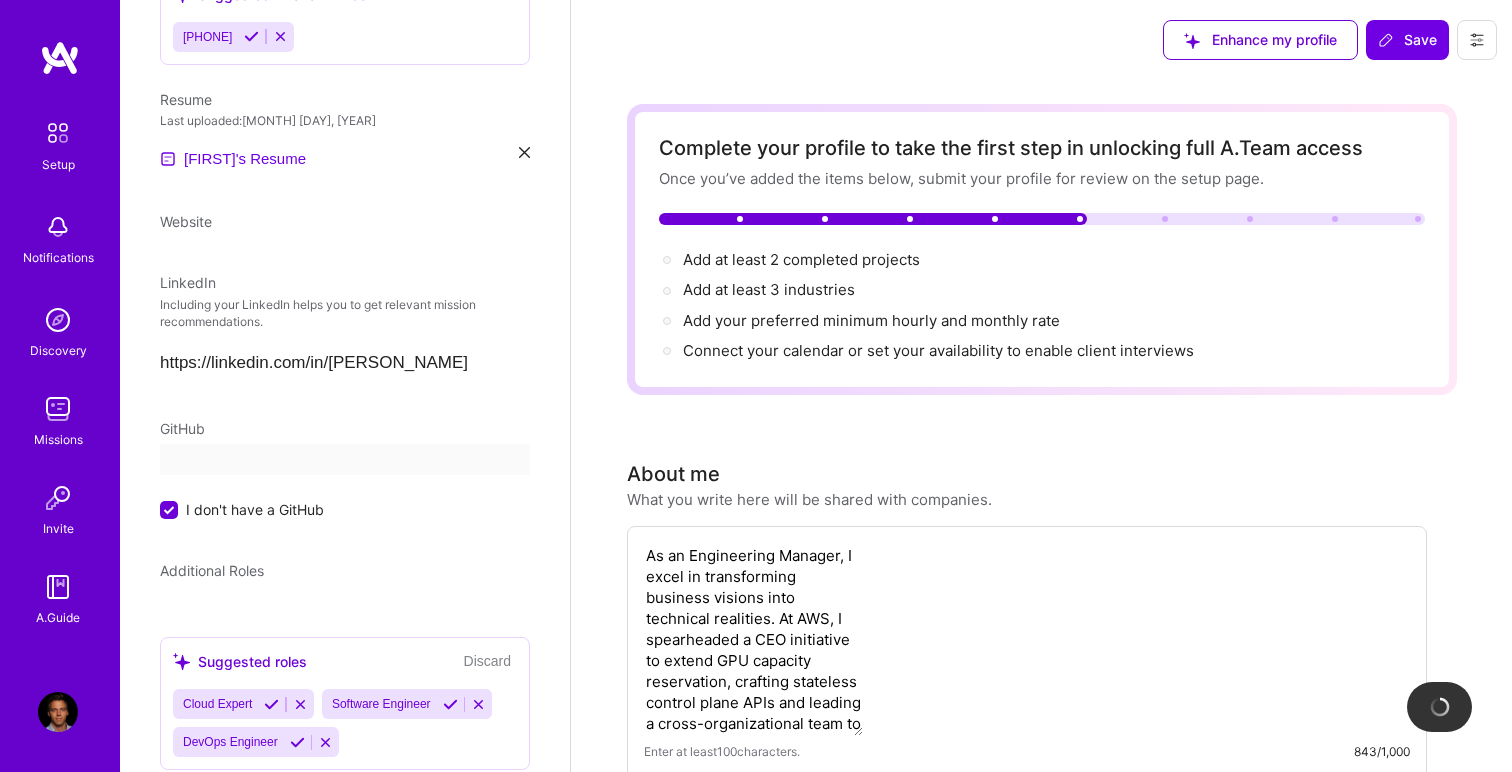 scroll, scrollTop: 556, scrollLeft: 0, axis: vertical 